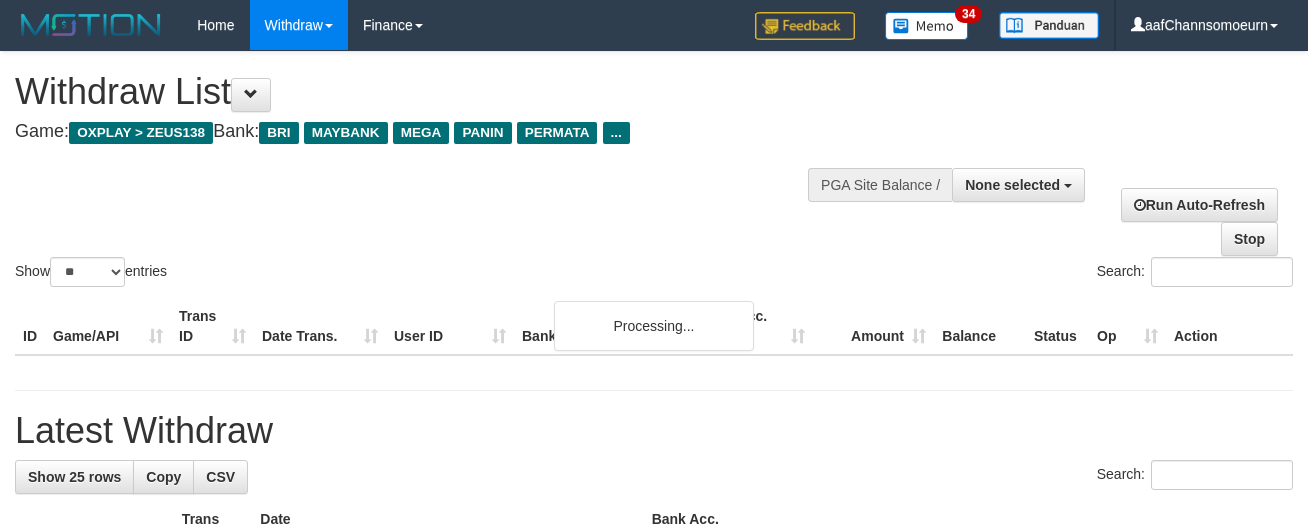 select 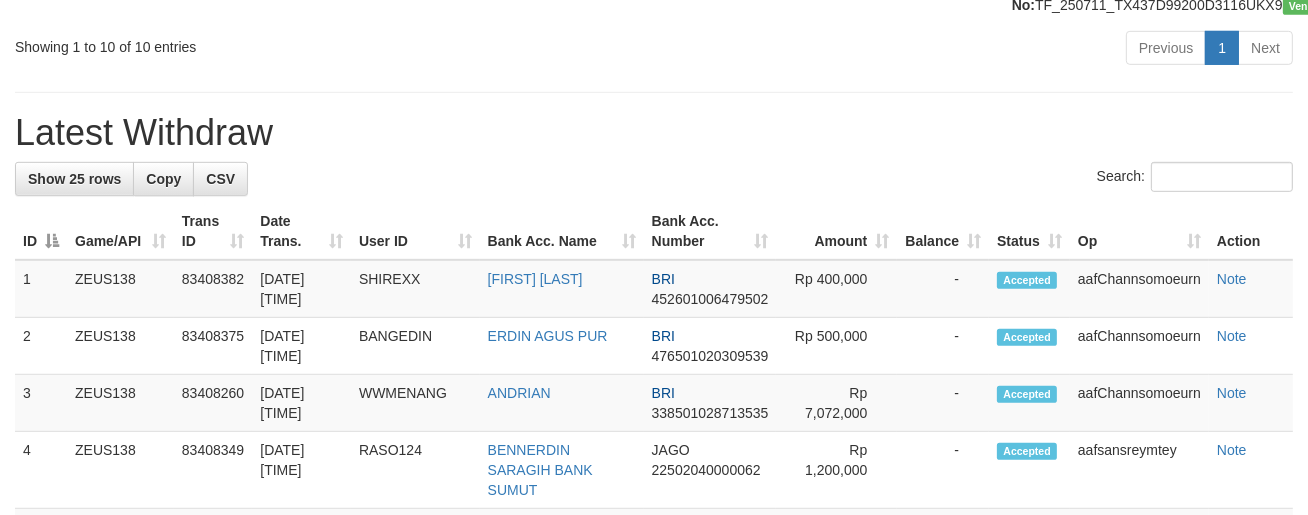 scroll, scrollTop: 1047, scrollLeft: 0, axis: vertical 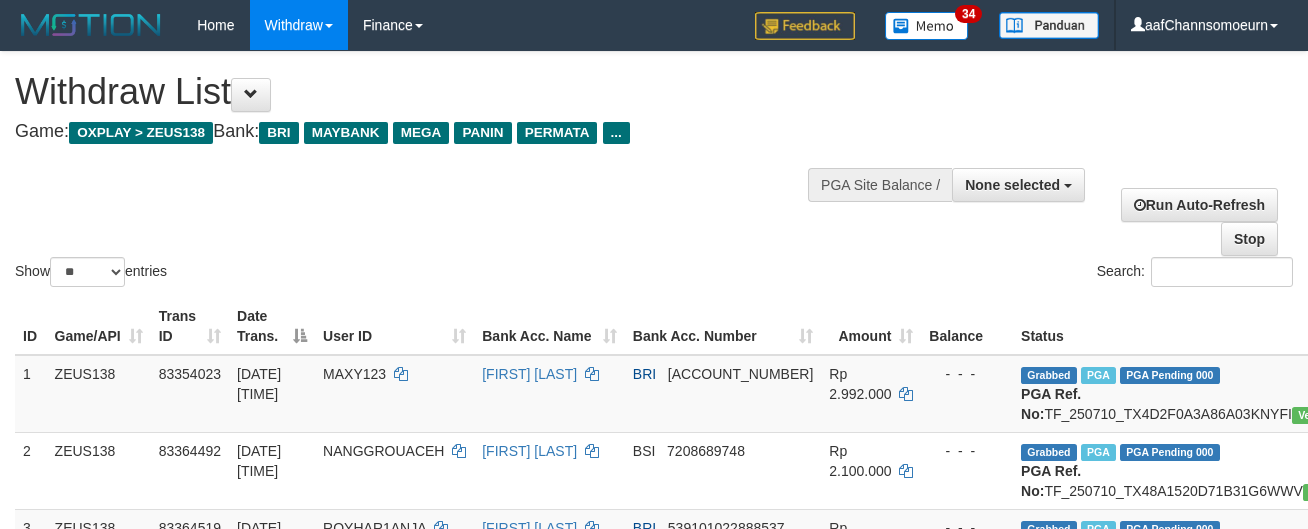 select 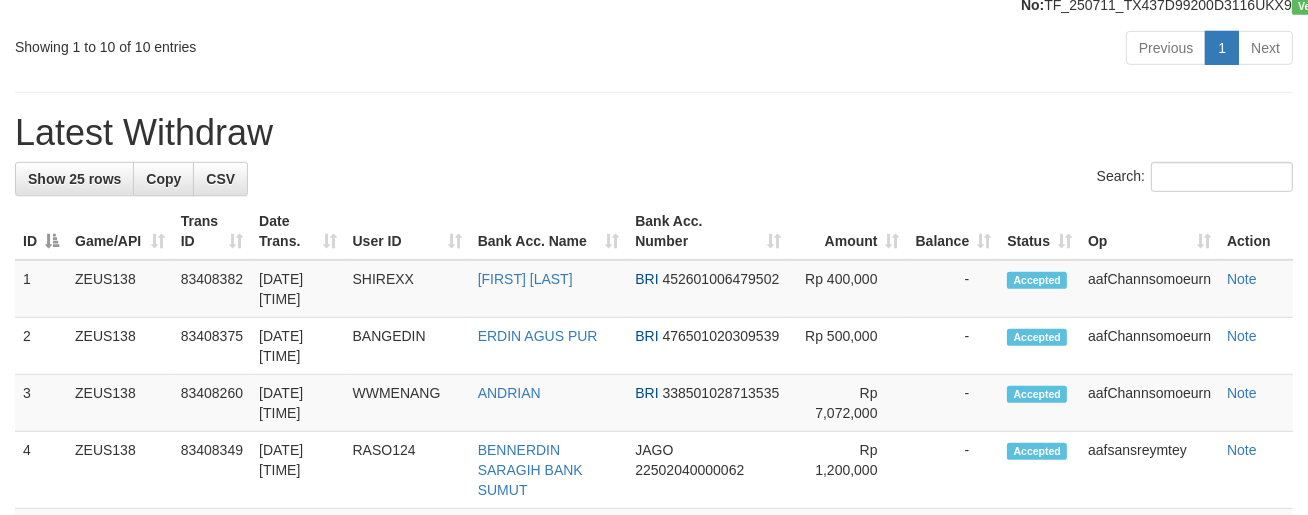 scroll, scrollTop: 1047, scrollLeft: 0, axis: vertical 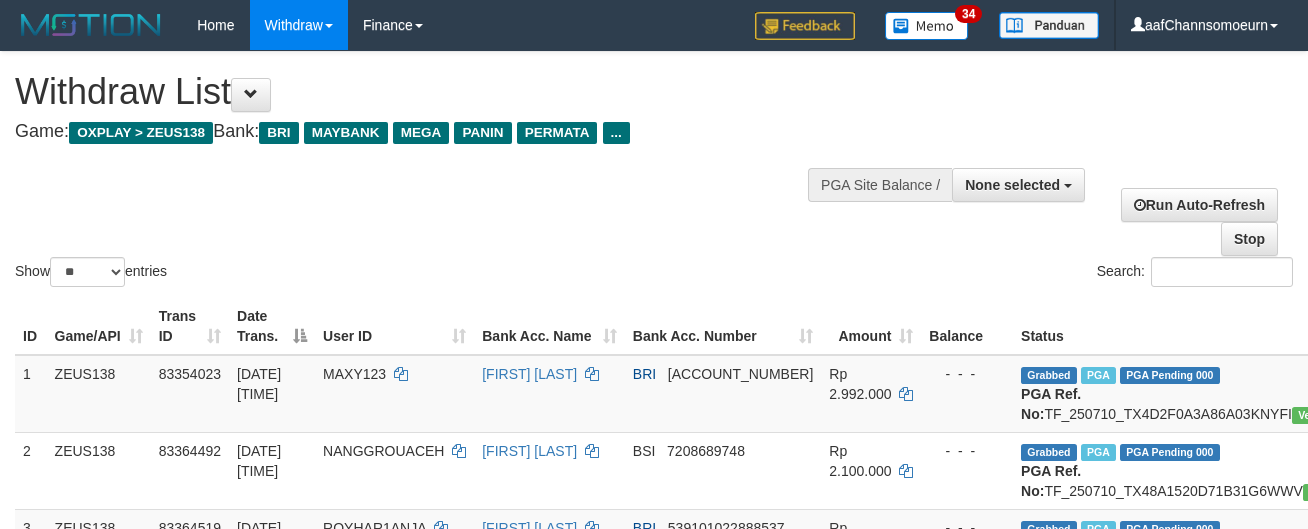 select 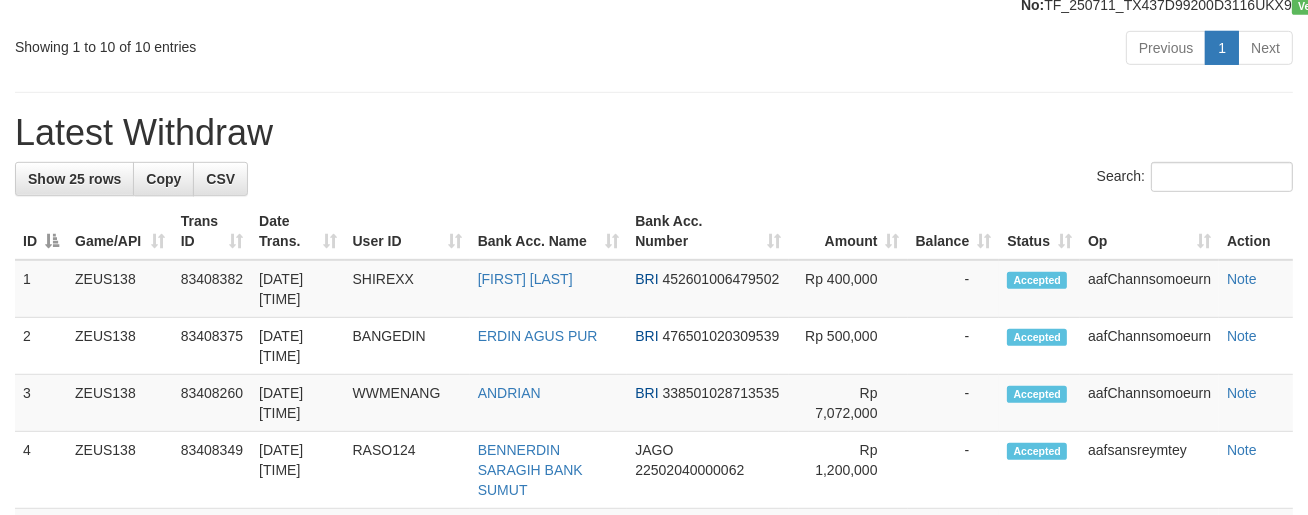 scroll, scrollTop: 1047, scrollLeft: 0, axis: vertical 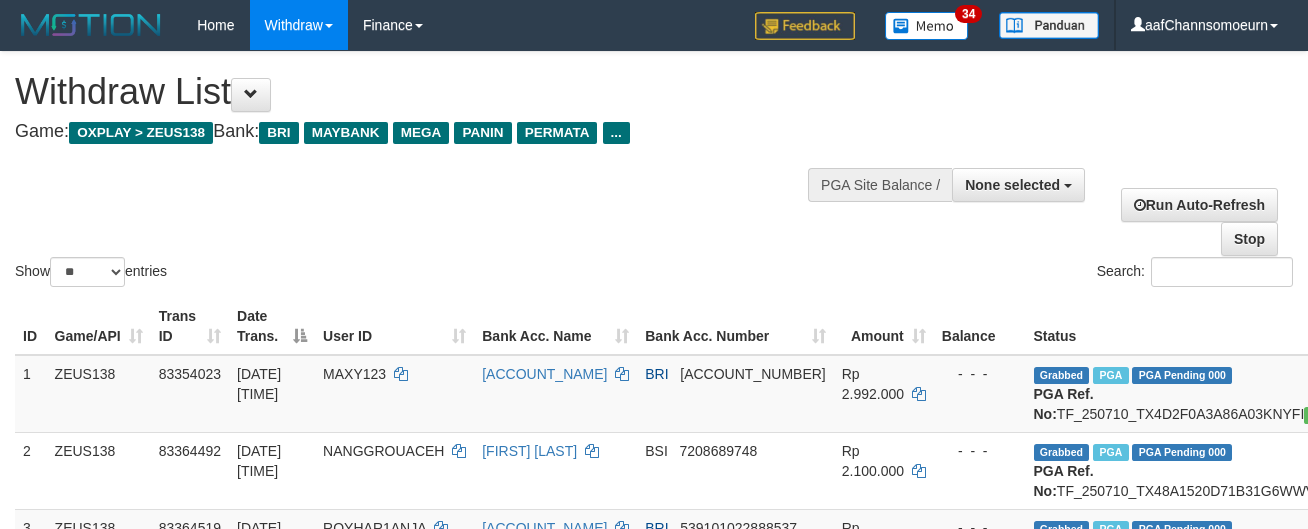 select 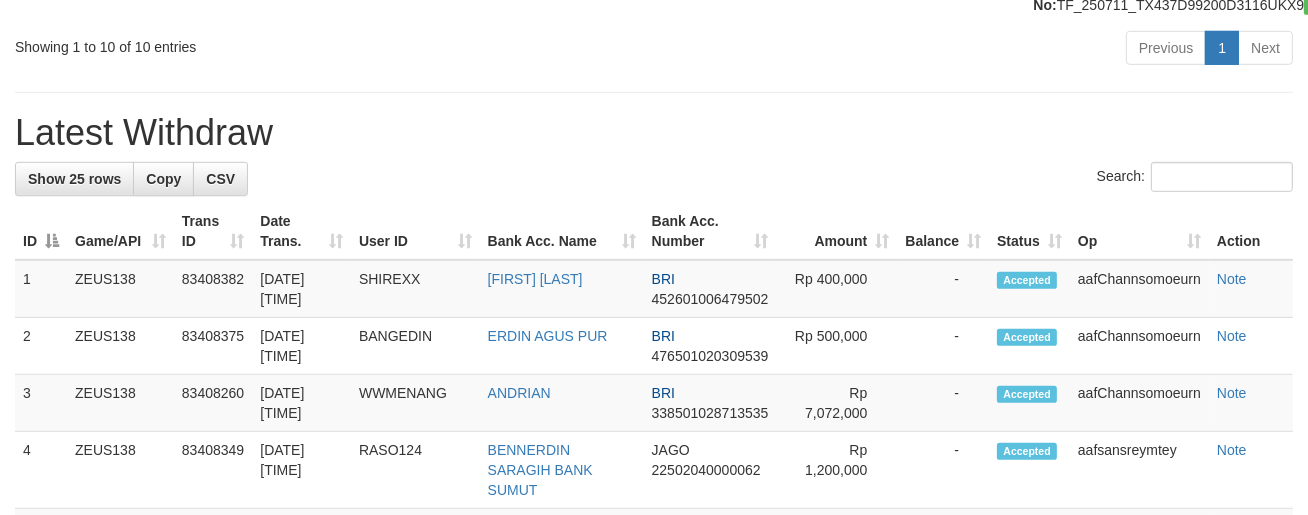 scroll, scrollTop: 1047, scrollLeft: 0, axis: vertical 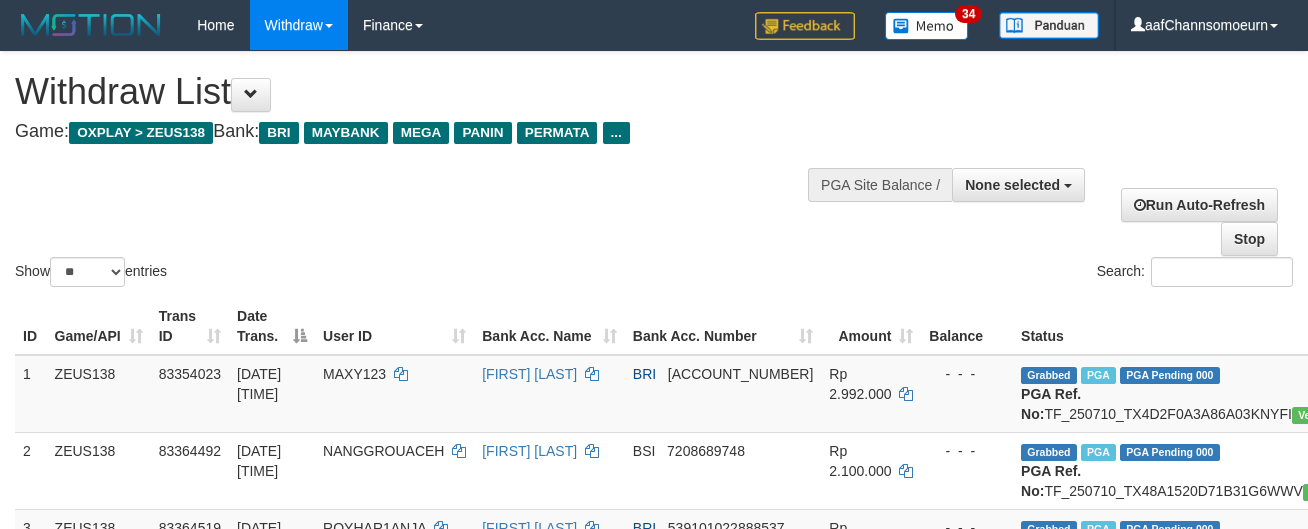 select 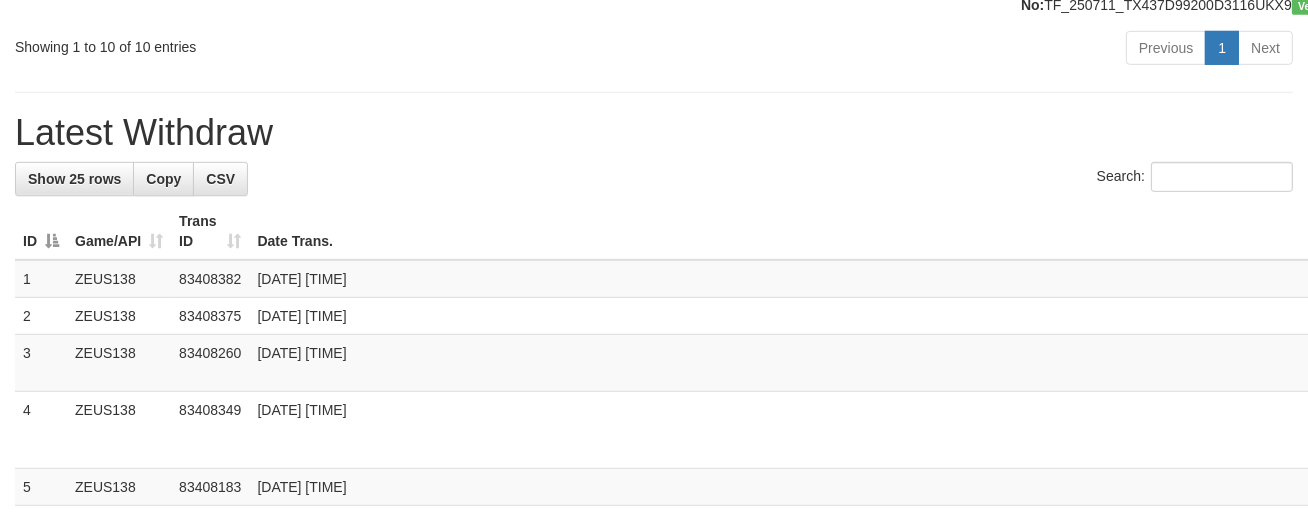 scroll, scrollTop: 1047, scrollLeft: 0, axis: vertical 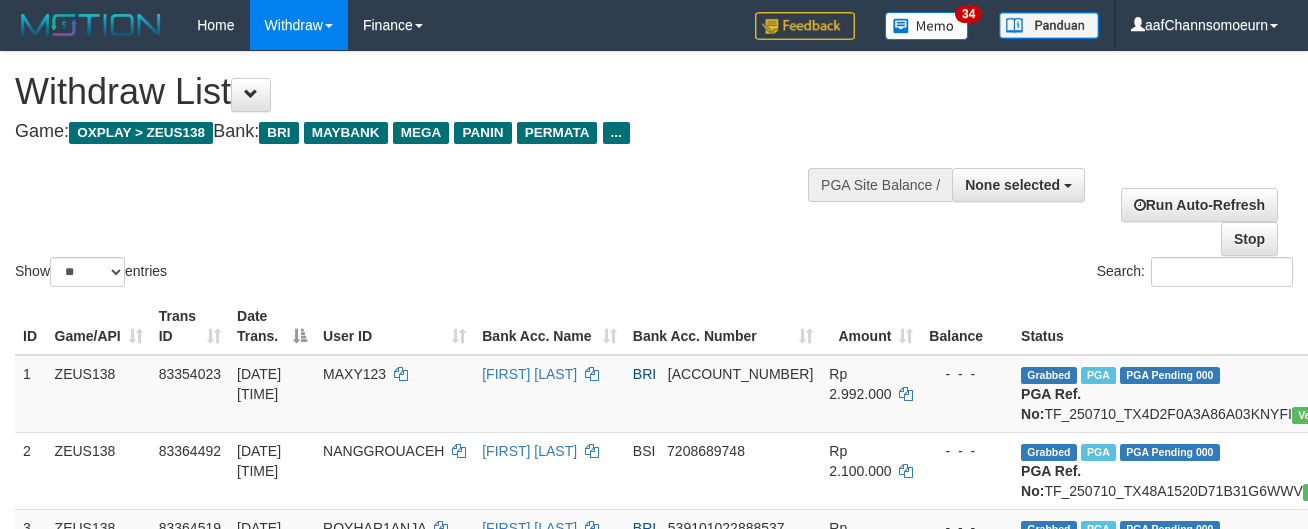 select 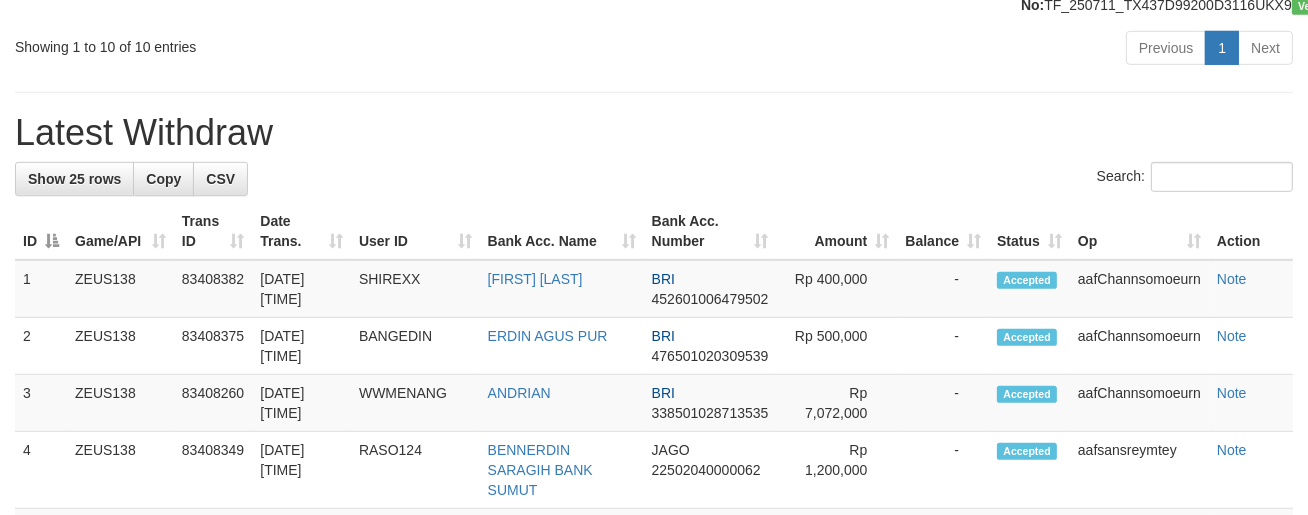 scroll, scrollTop: 1047, scrollLeft: 0, axis: vertical 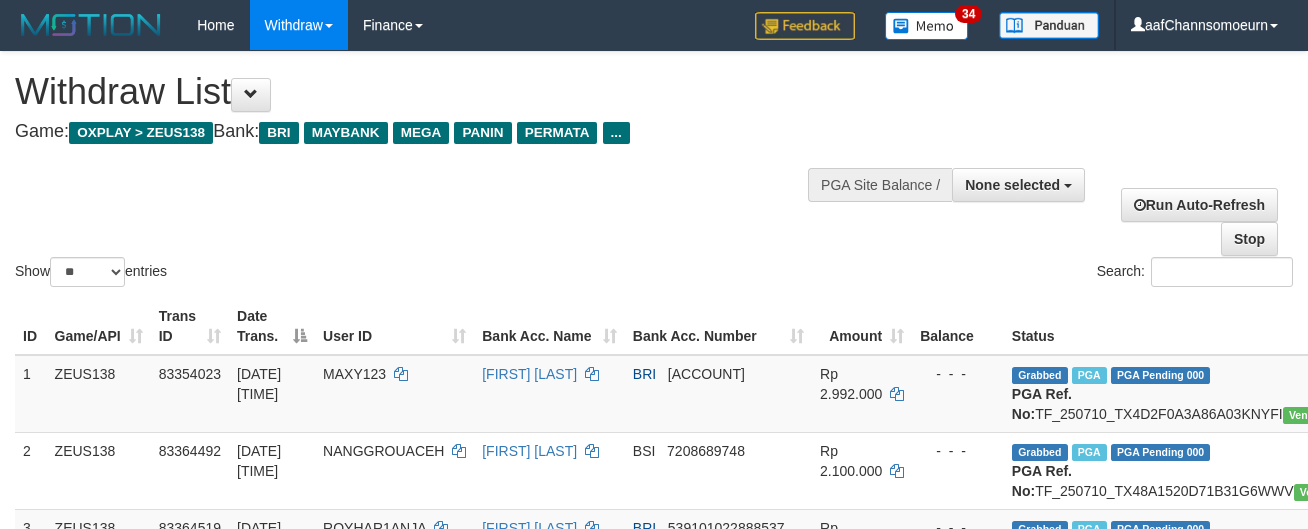 select 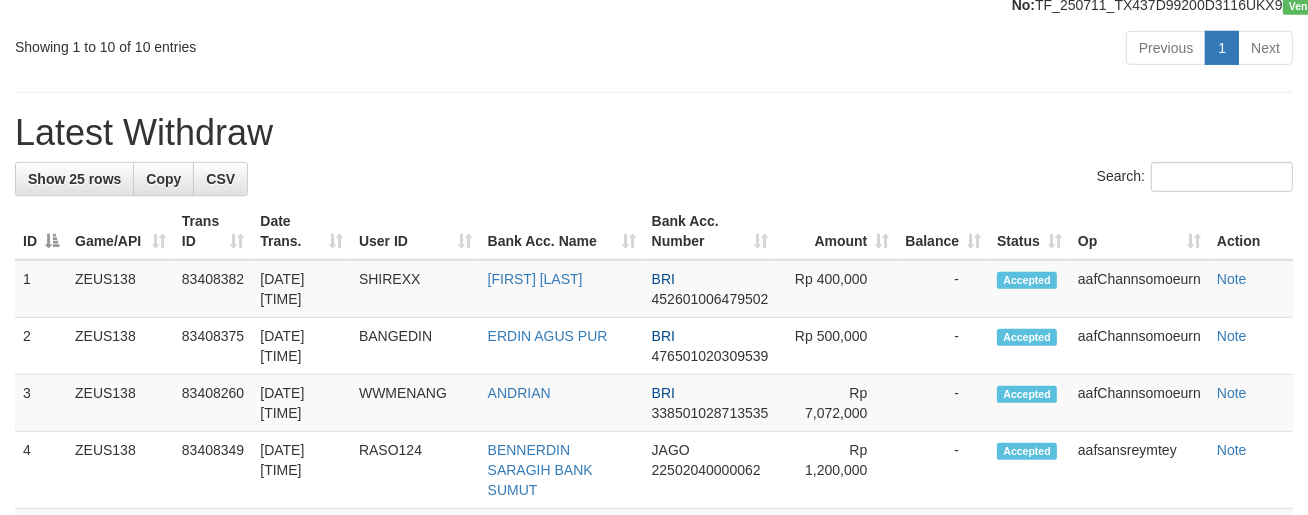 scroll, scrollTop: 1047, scrollLeft: 0, axis: vertical 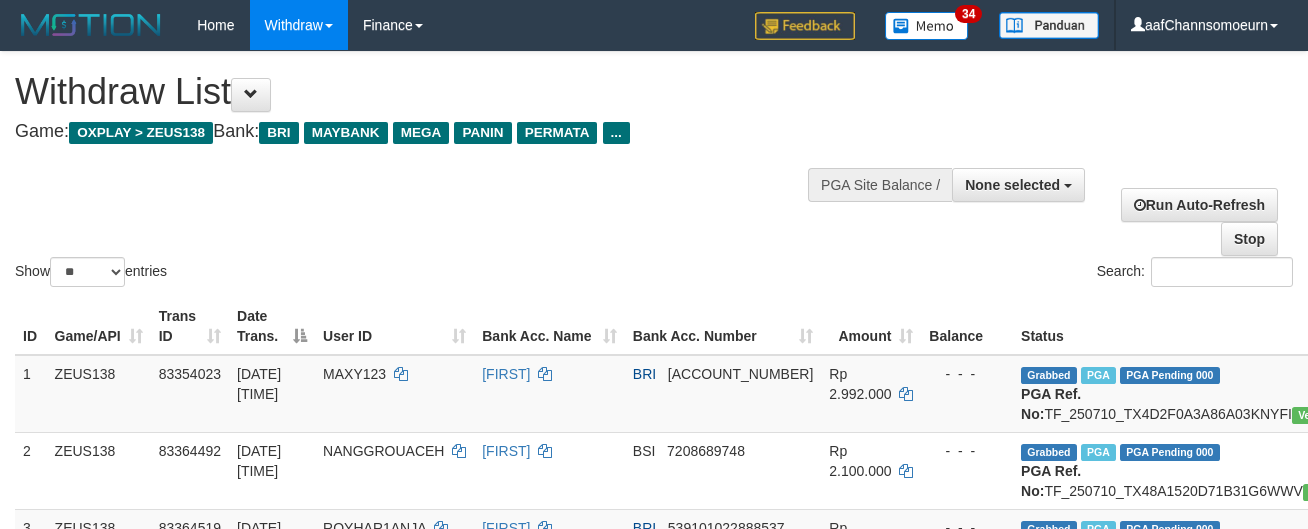 select 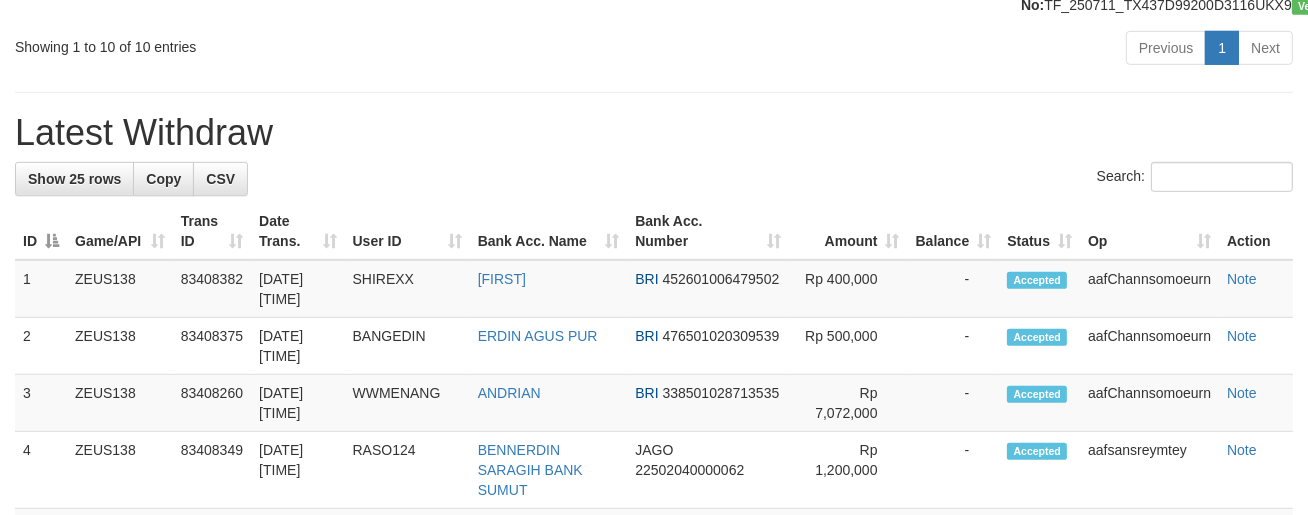 scroll, scrollTop: 1047, scrollLeft: 0, axis: vertical 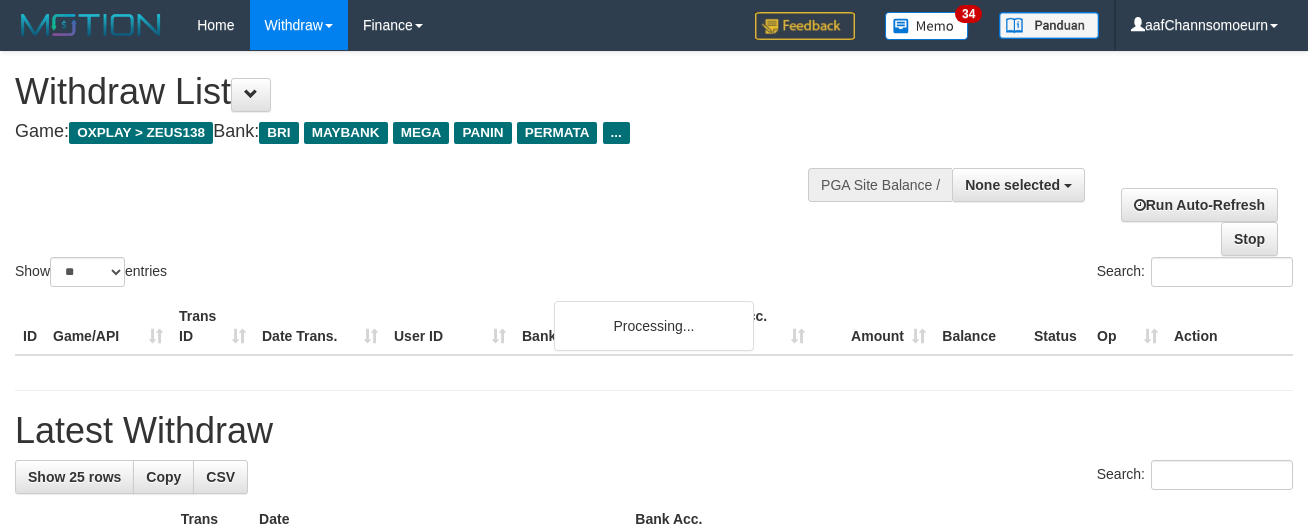 select 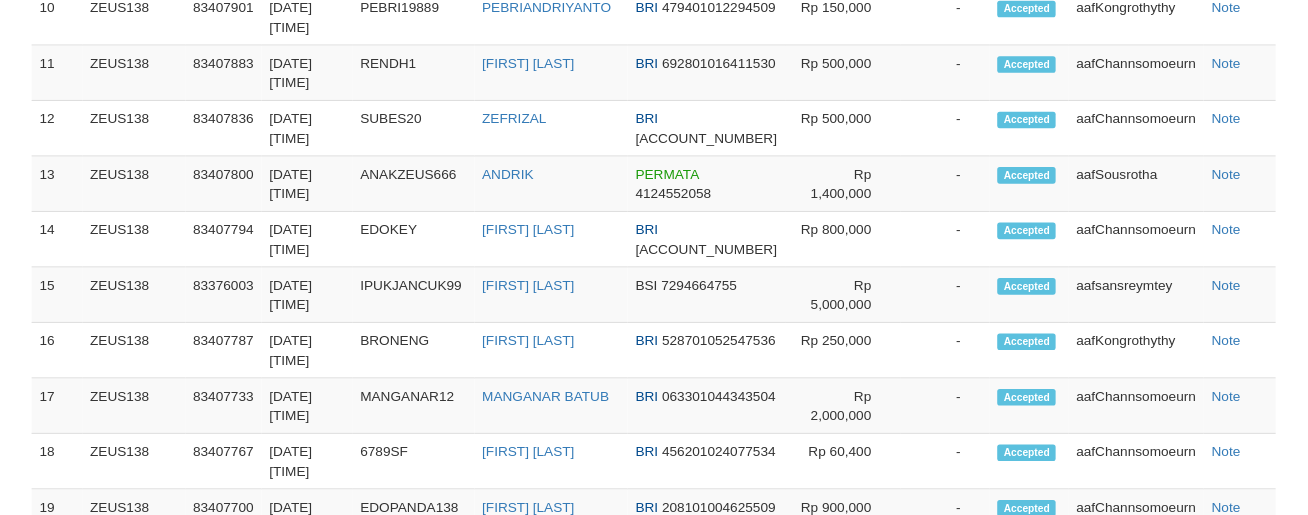 scroll, scrollTop: 1047, scrollLeft: 0, axis: vertical 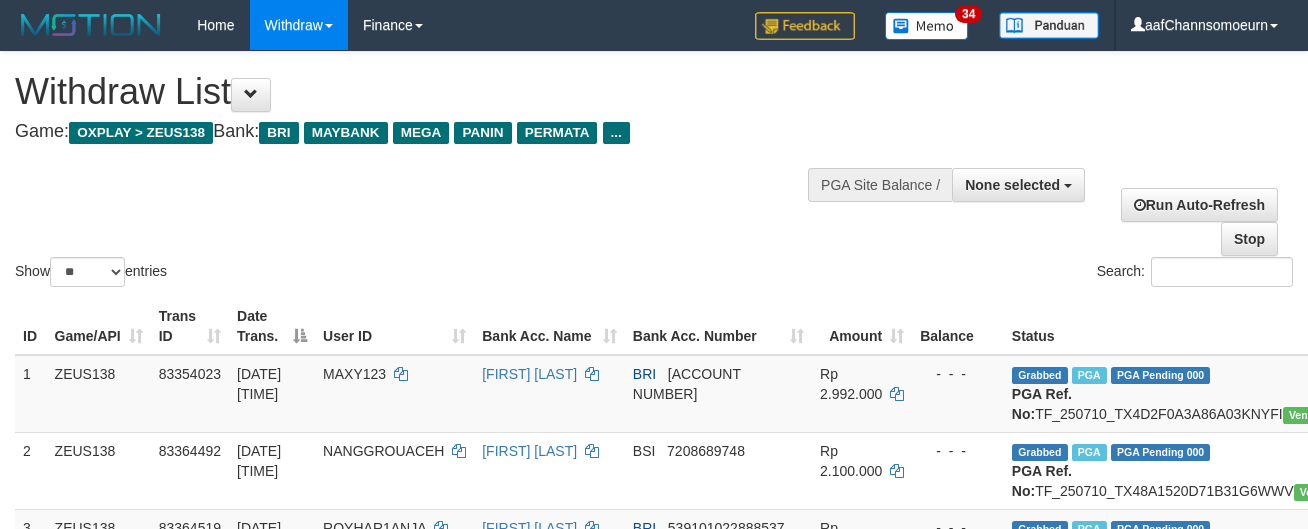 select 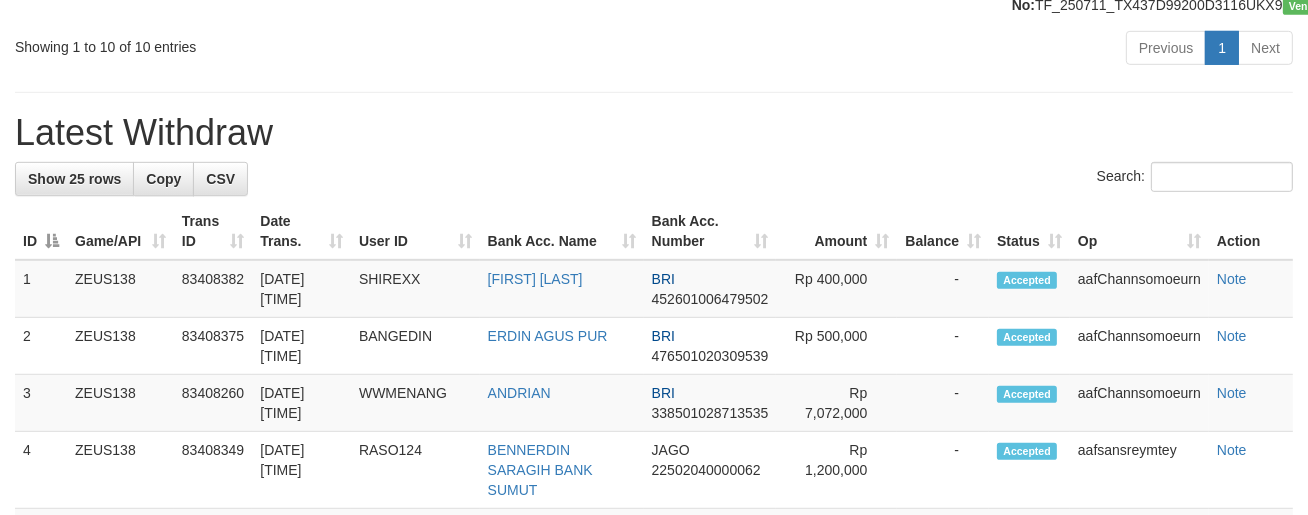 scroll, scrollTop: 1047, scrollLeft: 0, axis: vertical 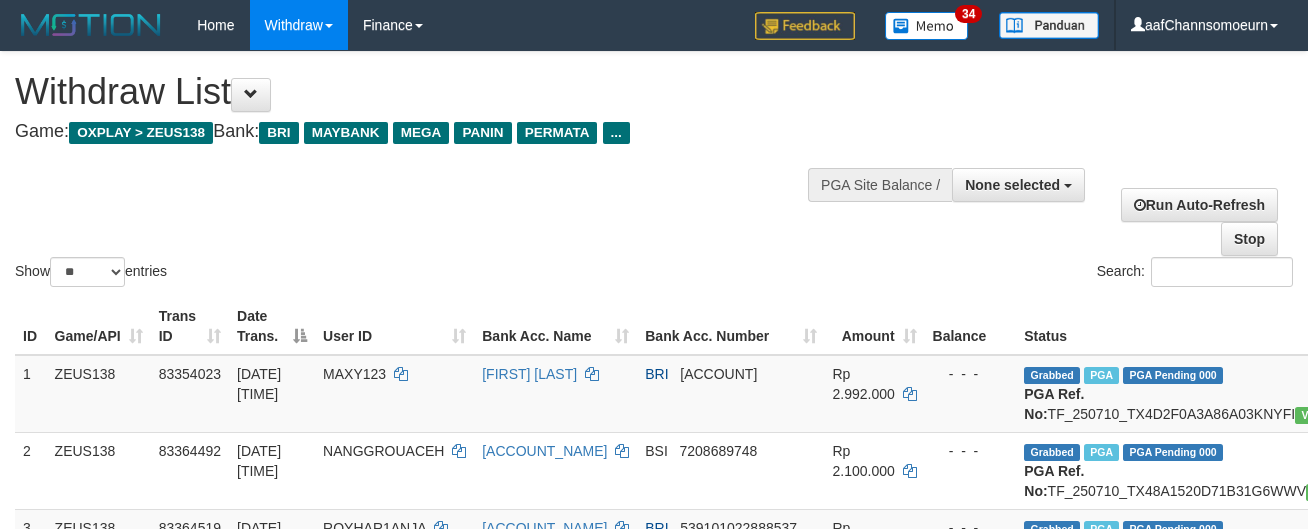 select 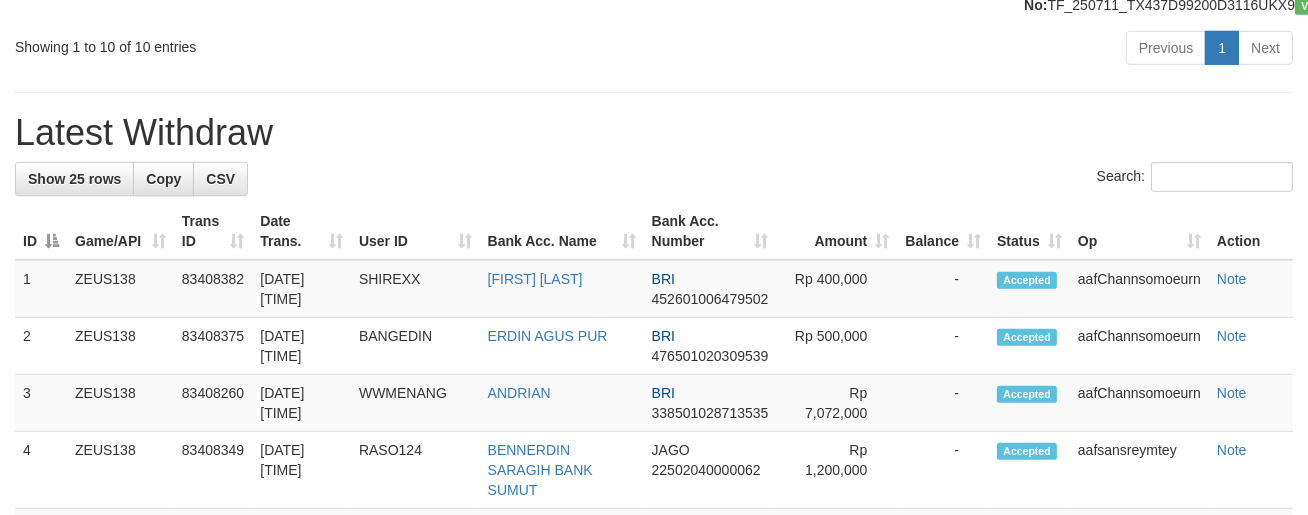 scroll, scrollTop: 1047, scrollLeft: 0, axis: vertical 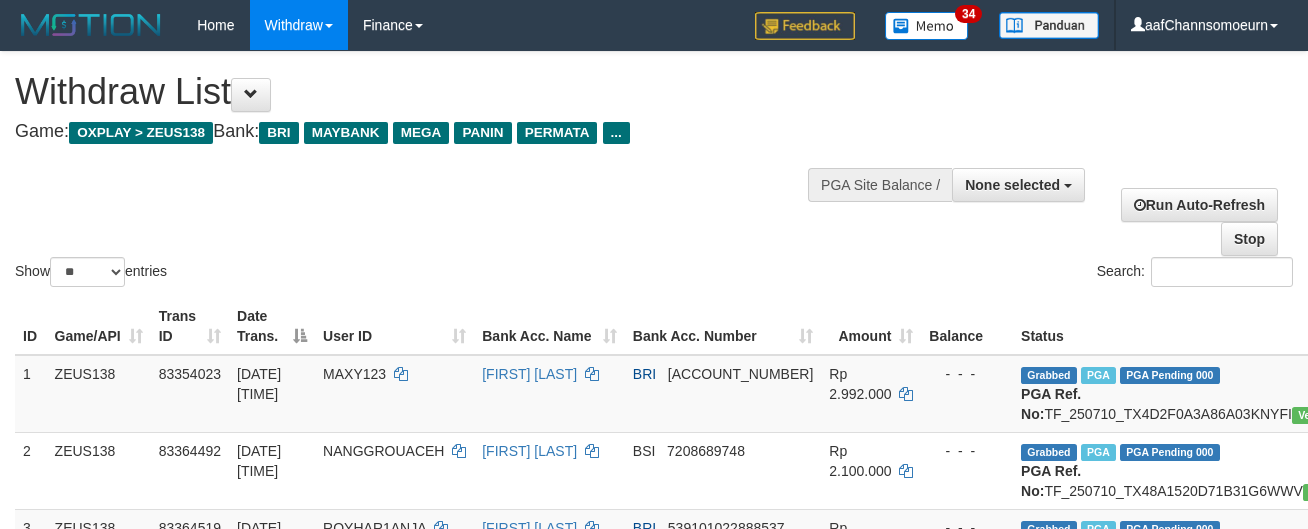 select 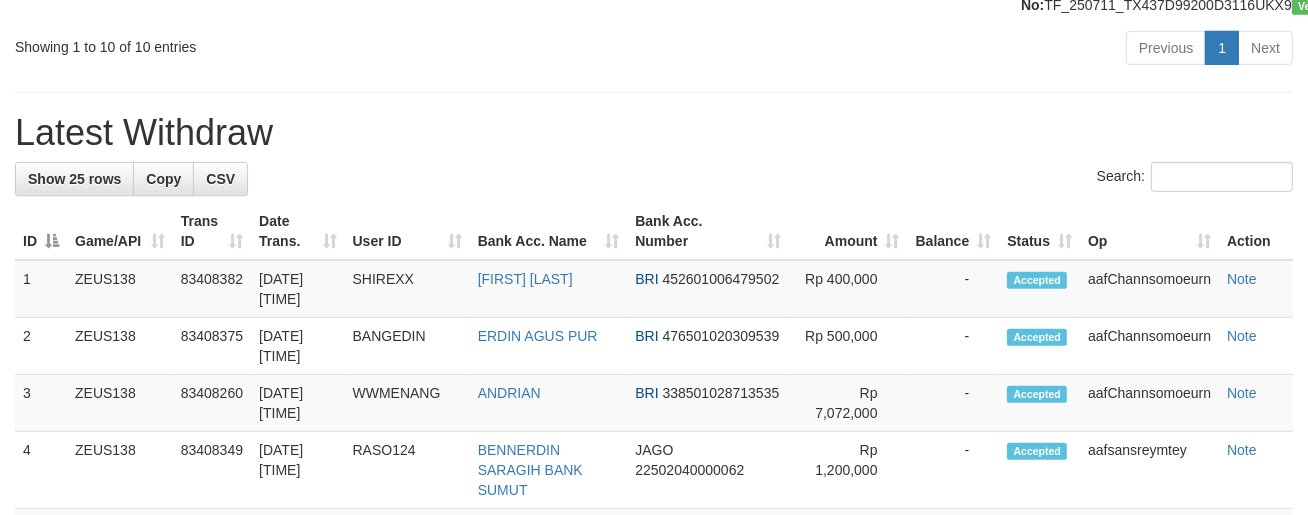 scroll, scrollTop: 1047, scrollLeft: 0, axis: vertical 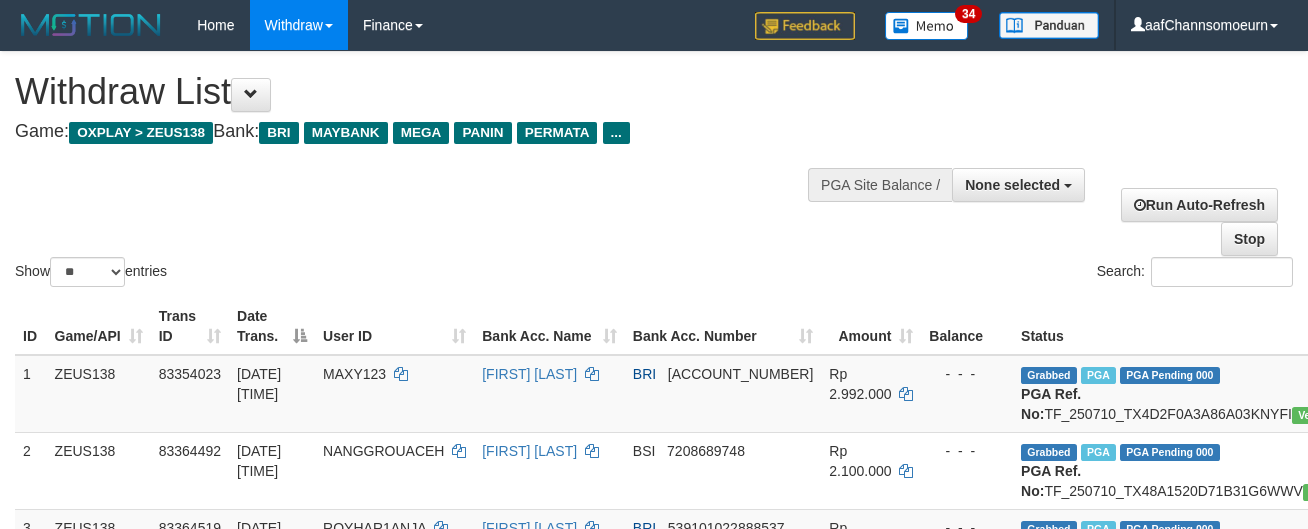 select 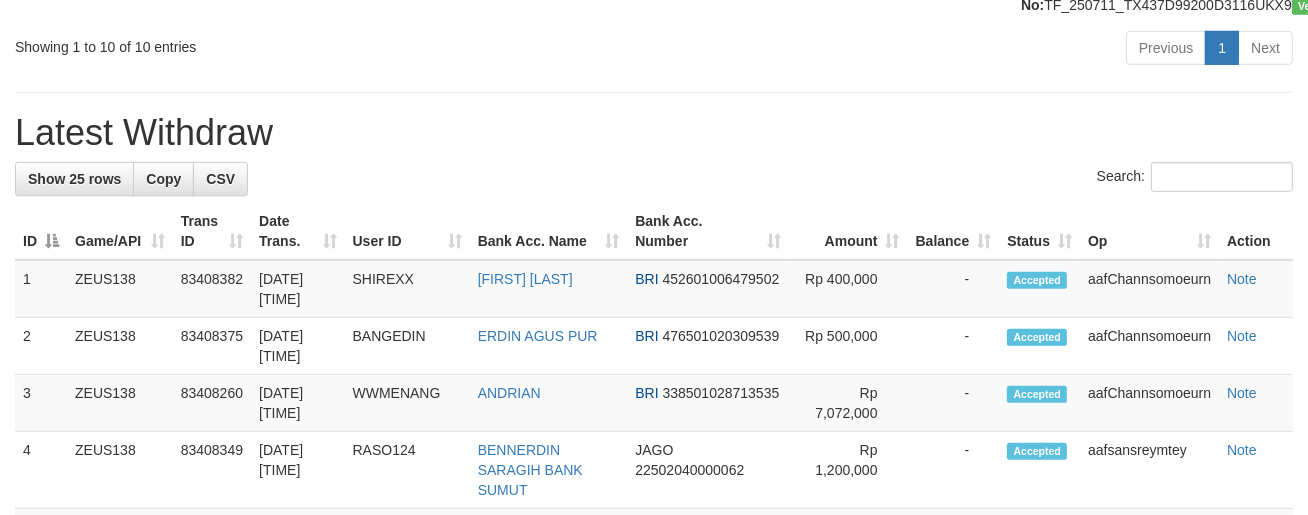 scroll, scrollTop: 1047, scrollLeft: 0, axis: vertical 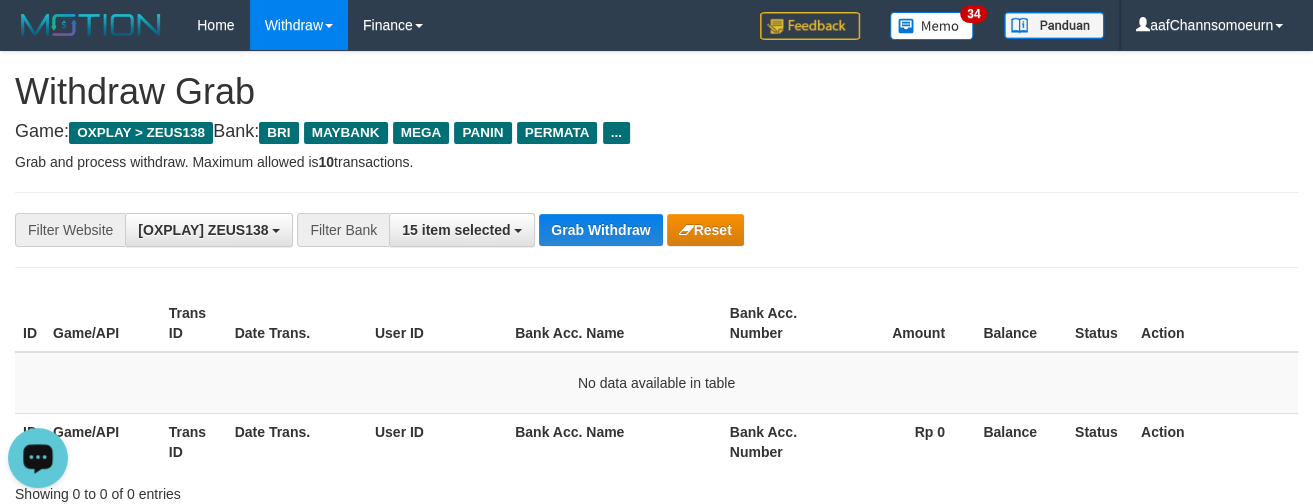 click on "**********" at bounding box center (656, 230) 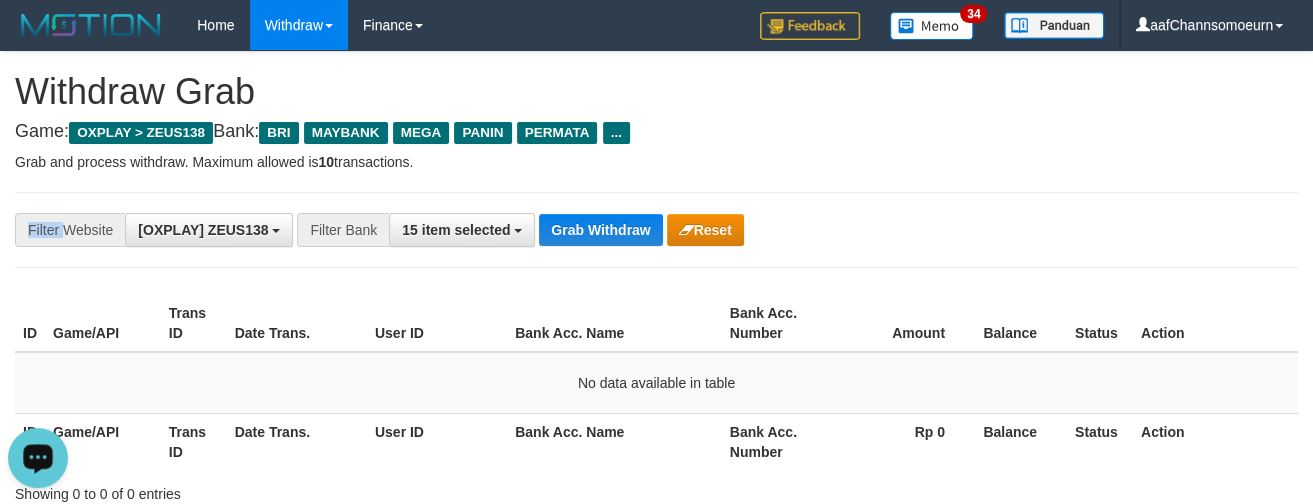 click on "**********" at bounding box center [656, 230] 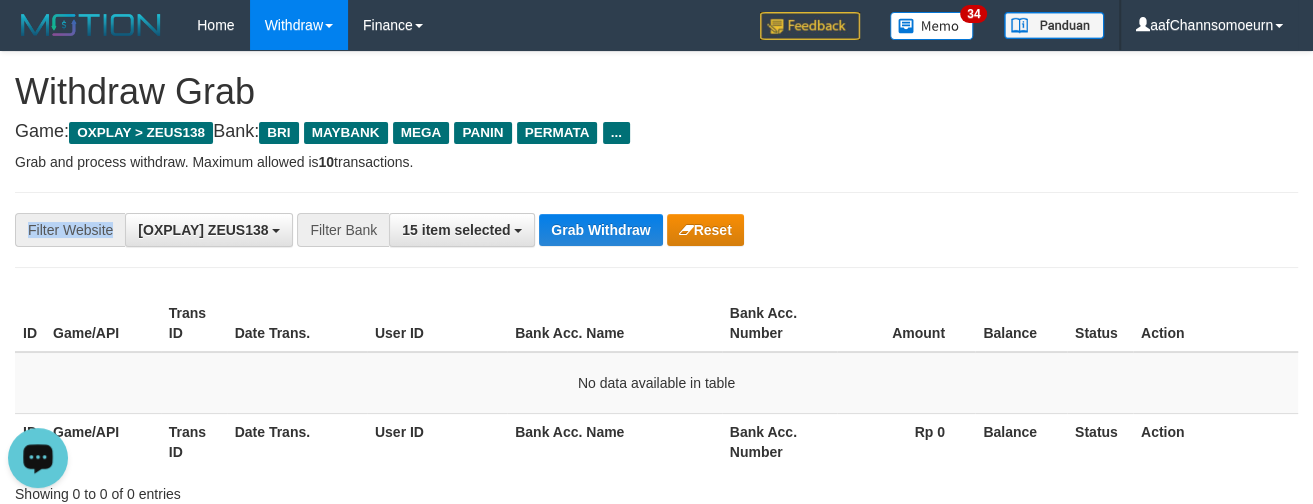click on "**********" at bounding box center (656, 230) 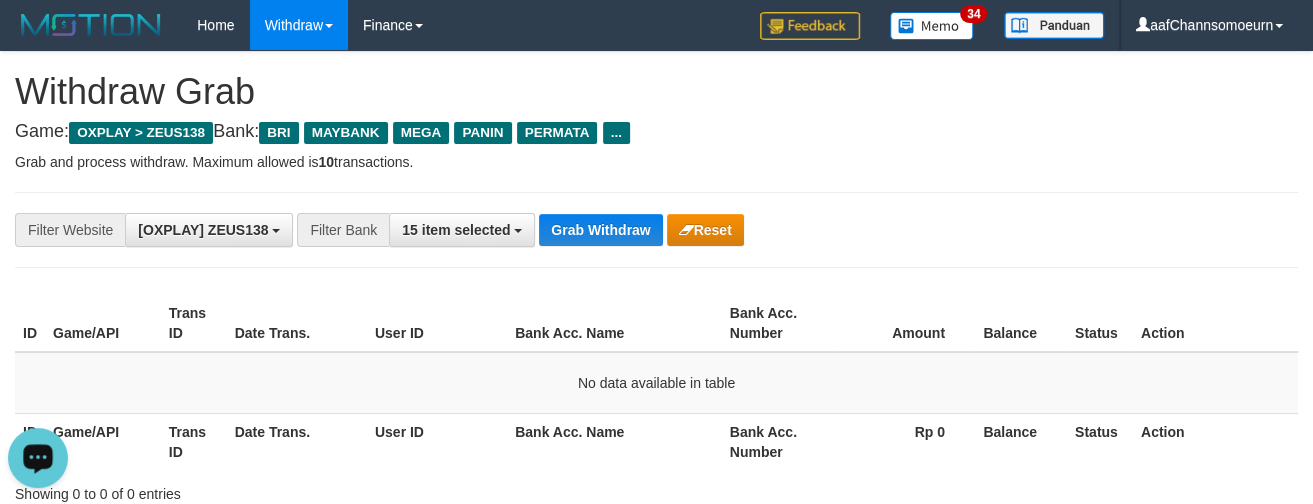 click on "**********" at bounding box center (656, 230) 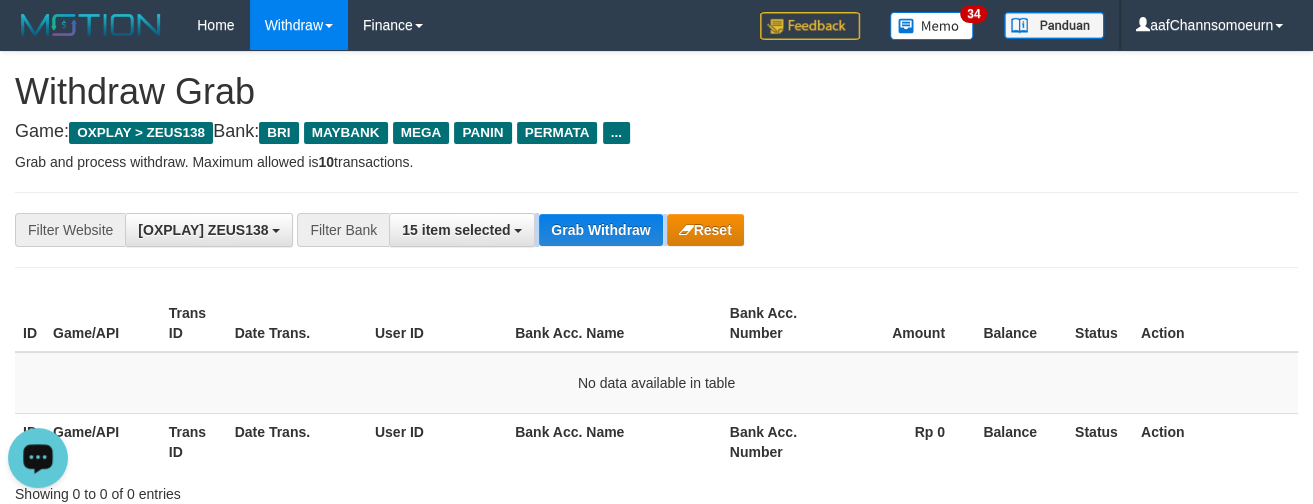 click on "**********" at bounding box center [547, 230] 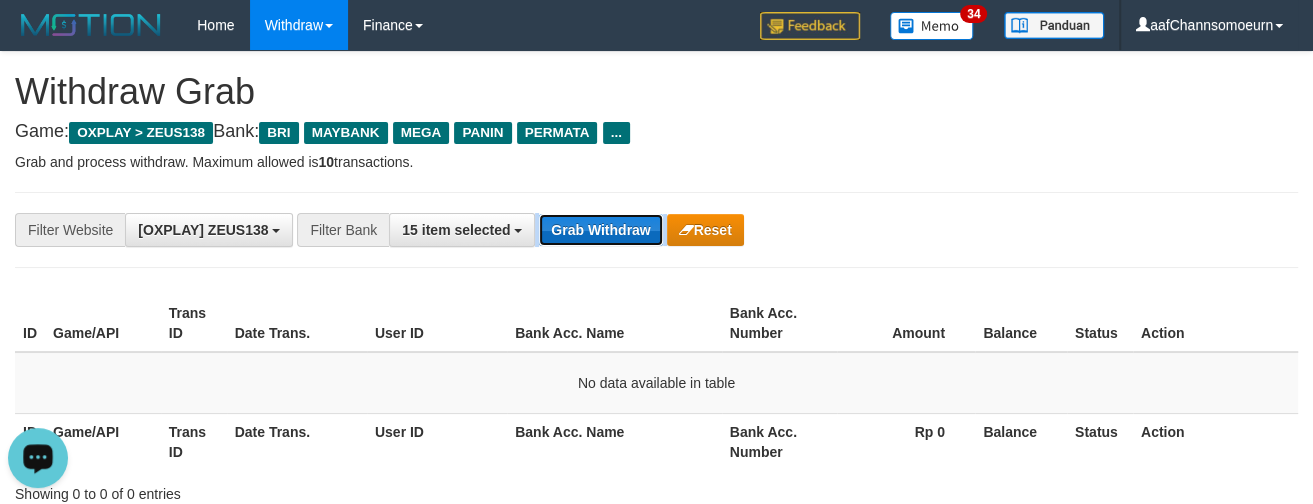 click on "Grab Withdraw" at bounding box center [600, 230] 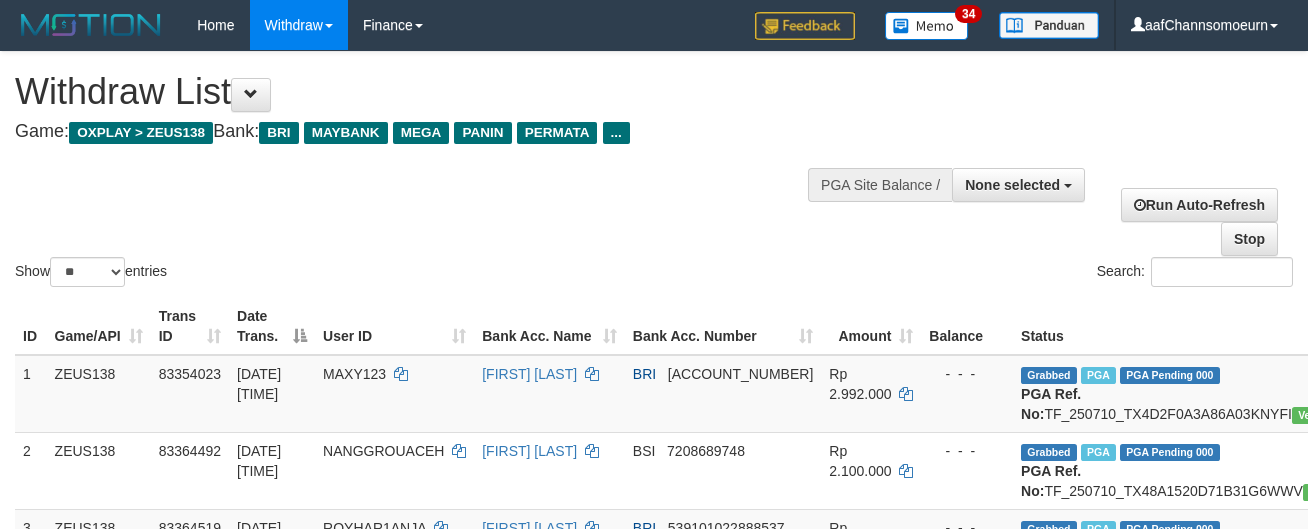 select 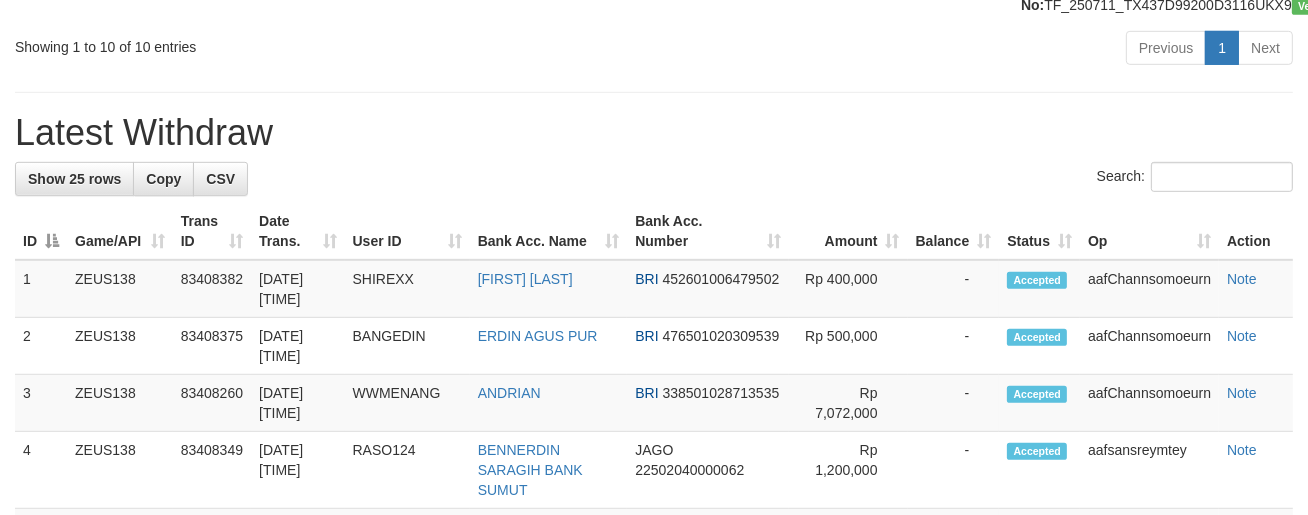 scroll, scrollTop: 1047, scrollLeft: 0, axis: vertical 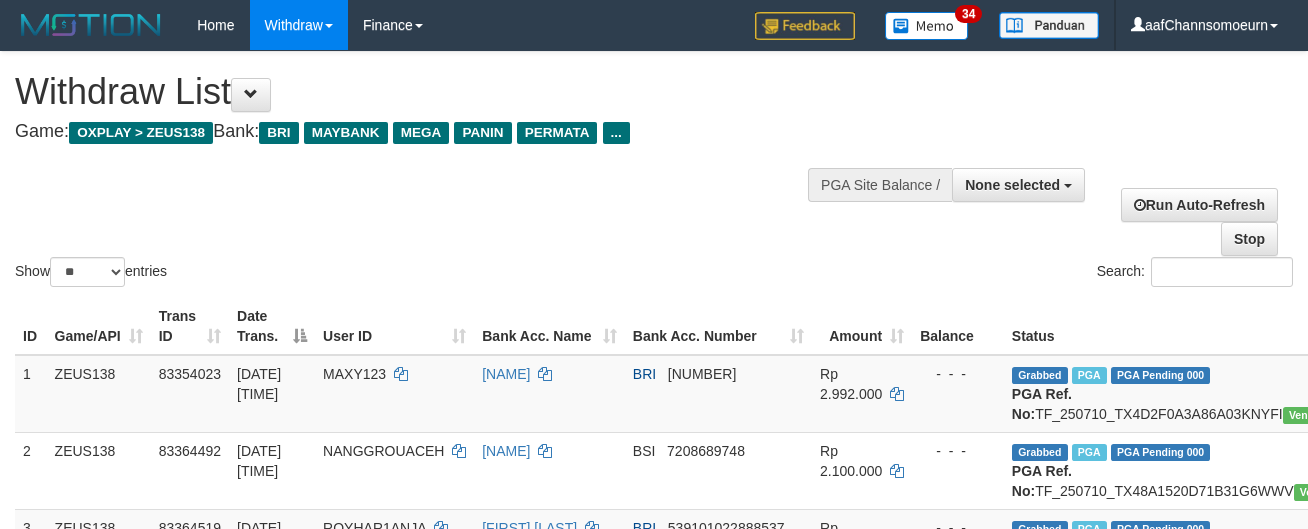 select 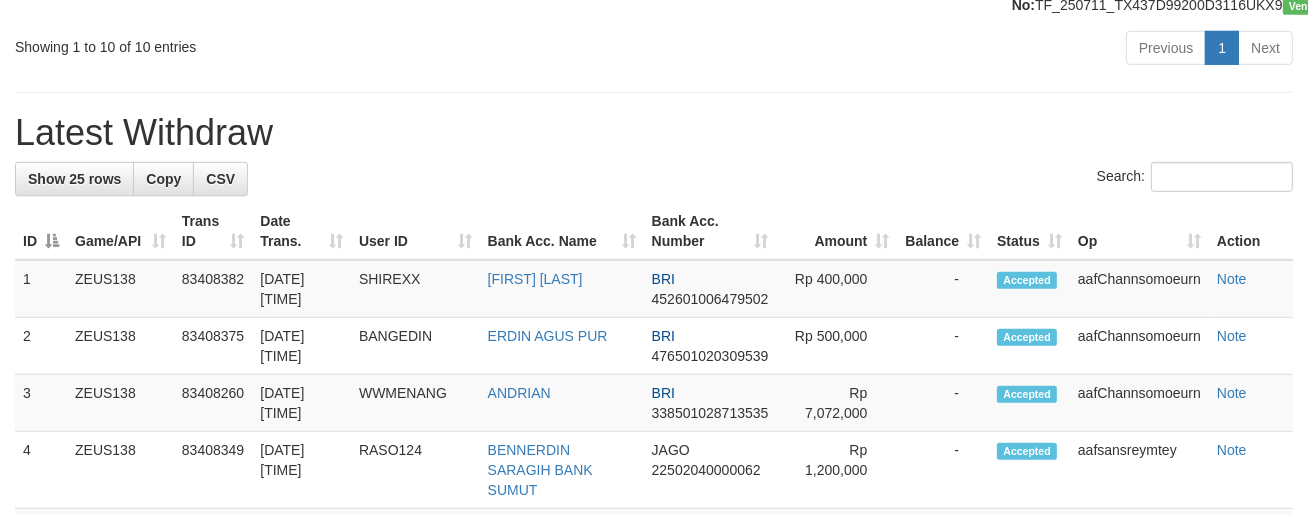 scroll, scrollTop: 1047, scrollLeft: 0, axis: vertical 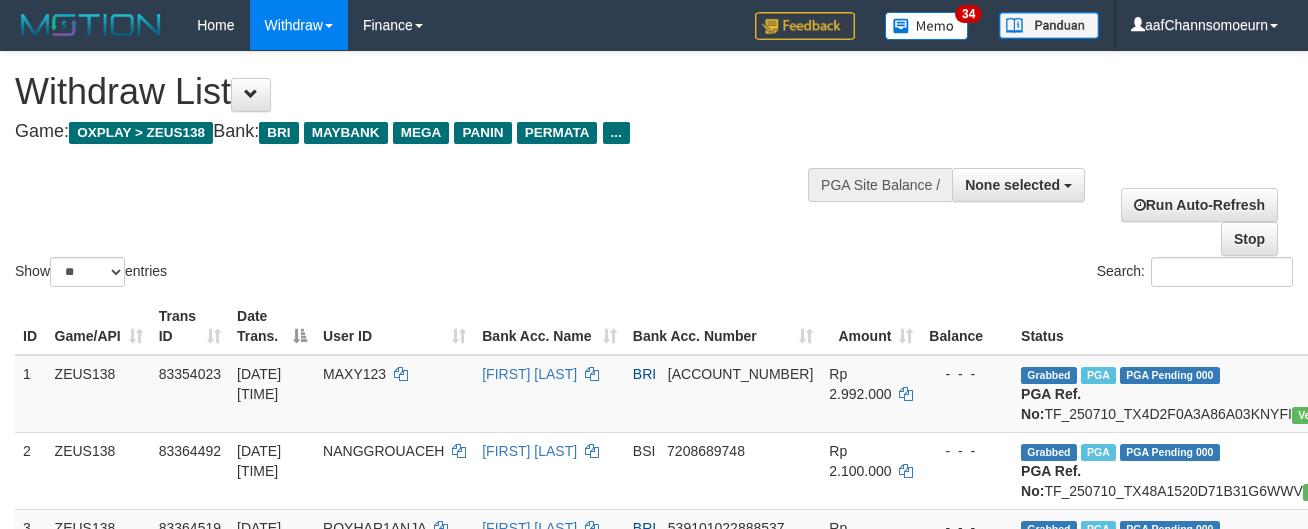 select 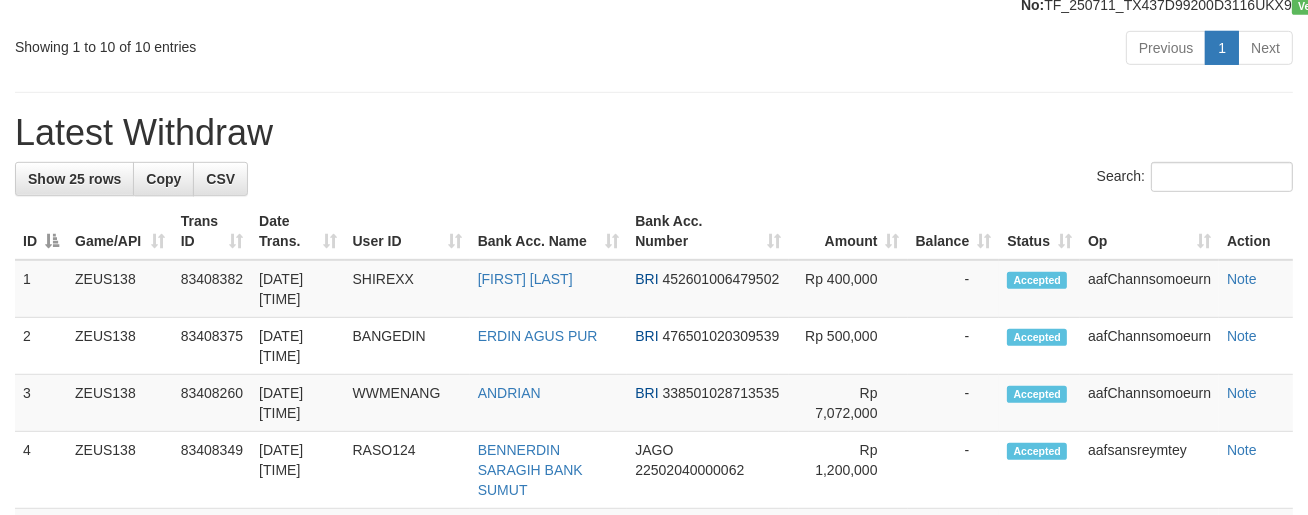 scroll, scrollTop: 1047, scrollLeft: 0, axis: vertical 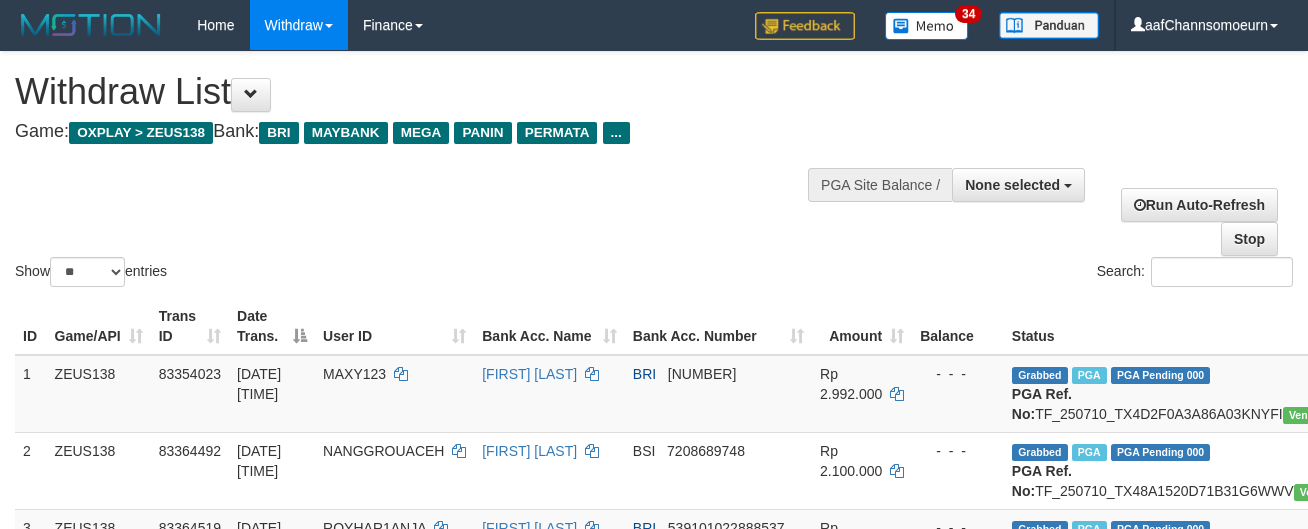select 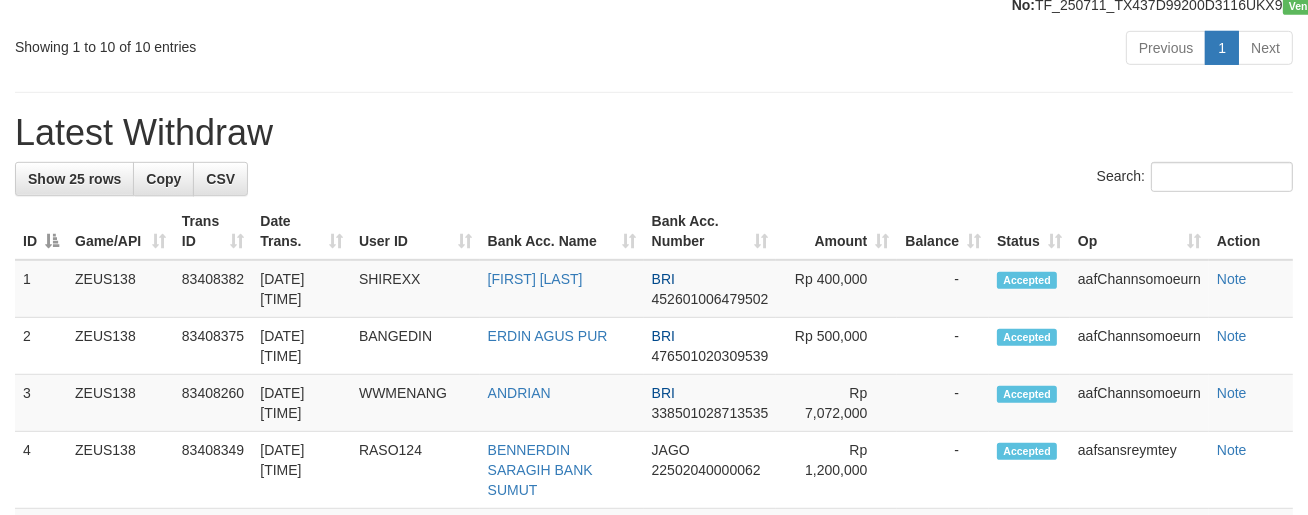 scroll, scrollTop: 1047, scrollLeft: 0, axis: vertical 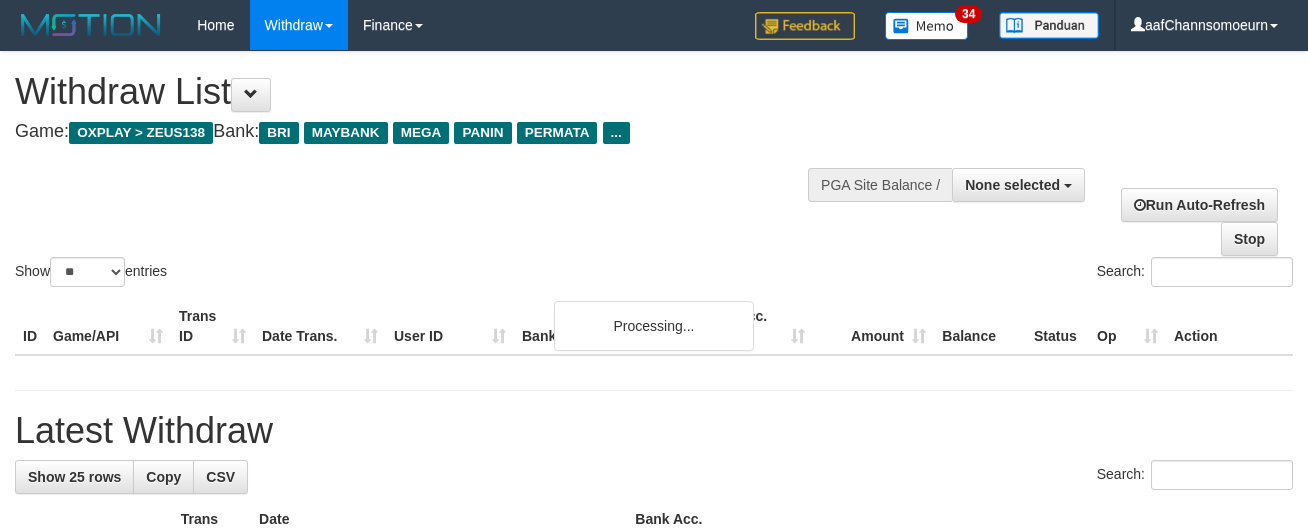 select 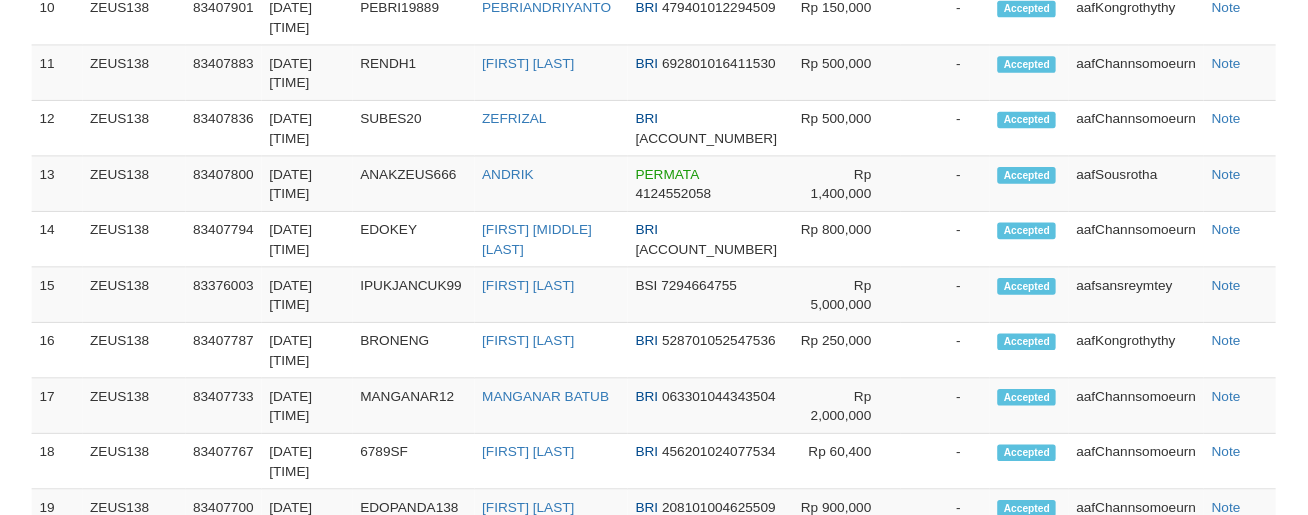 scroll, scrollTop: 1047, scrollLeft: 0, axis: vertical 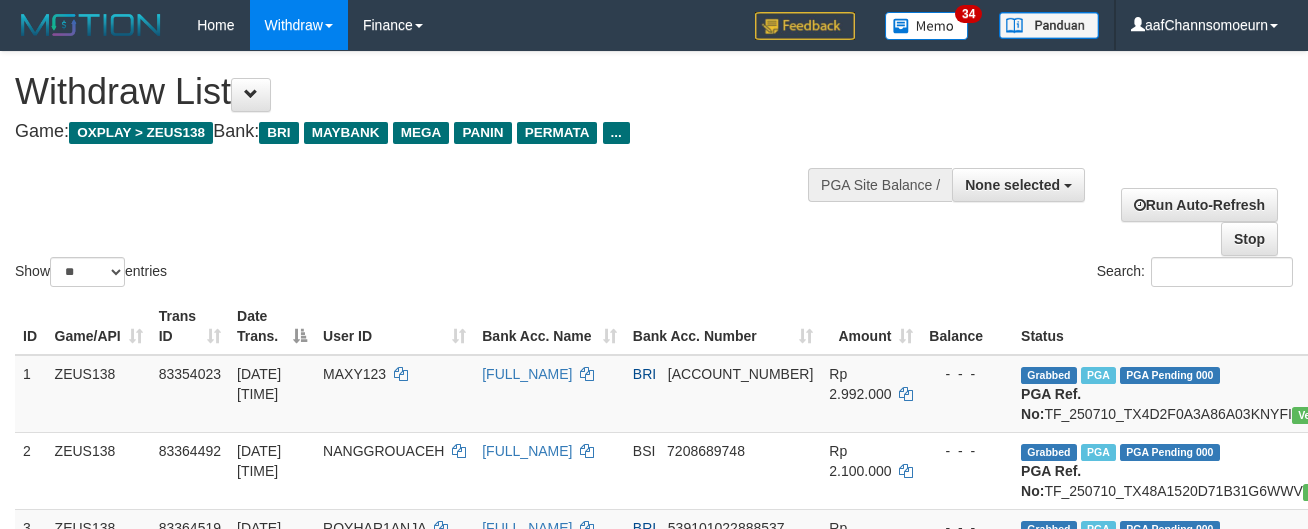 select 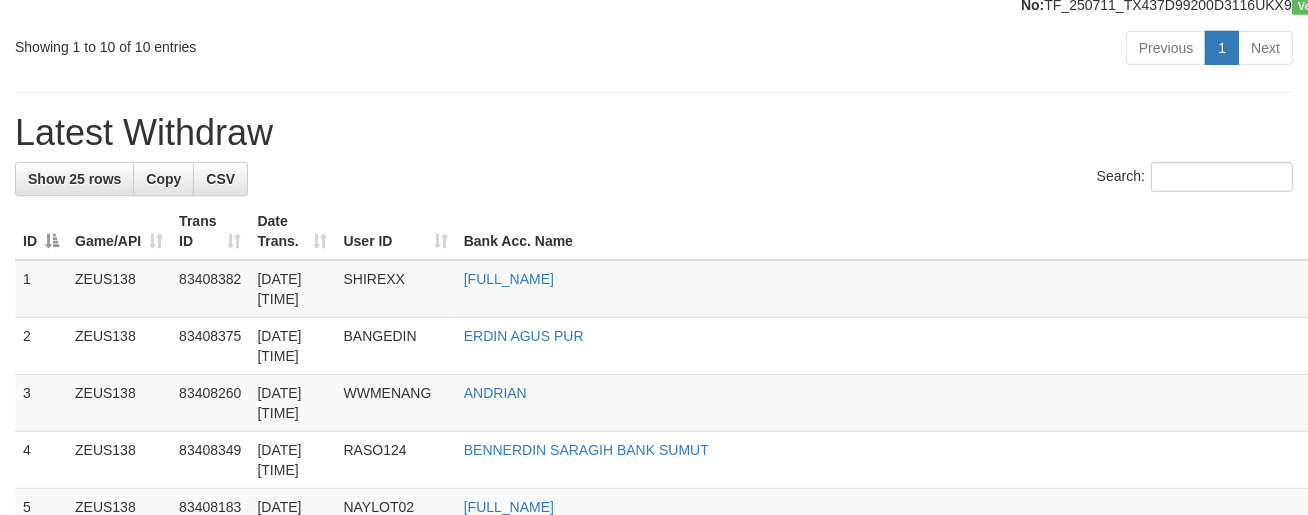 scroll, scrollTop: 1047, scrollLeft: 0, axis: vertical 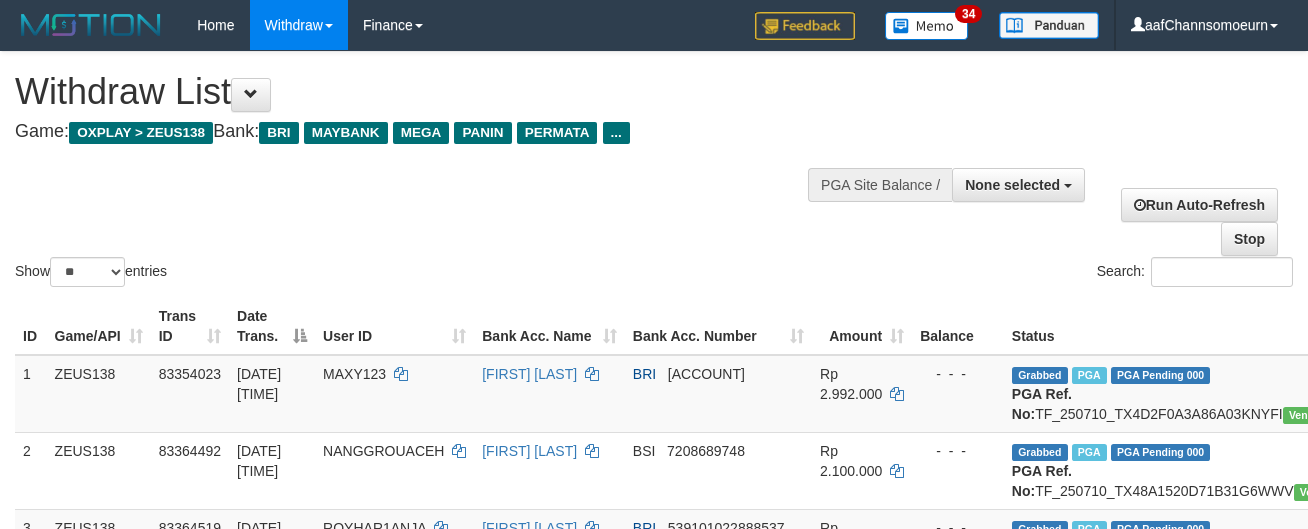 select 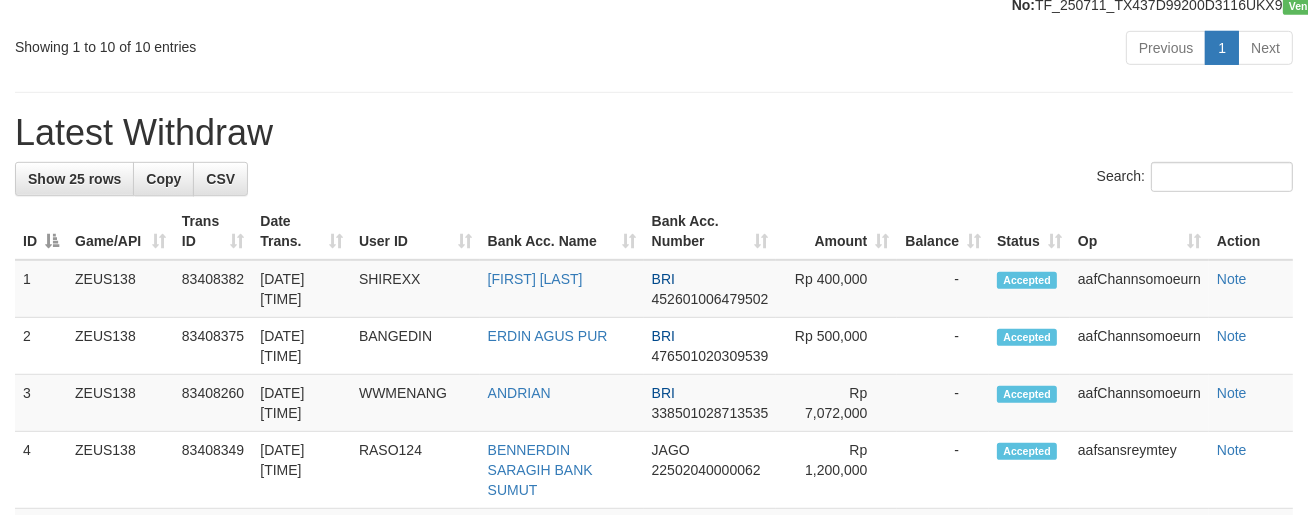scroll, scrollTop: 1047, scrollLeft: 0, axis: vertical 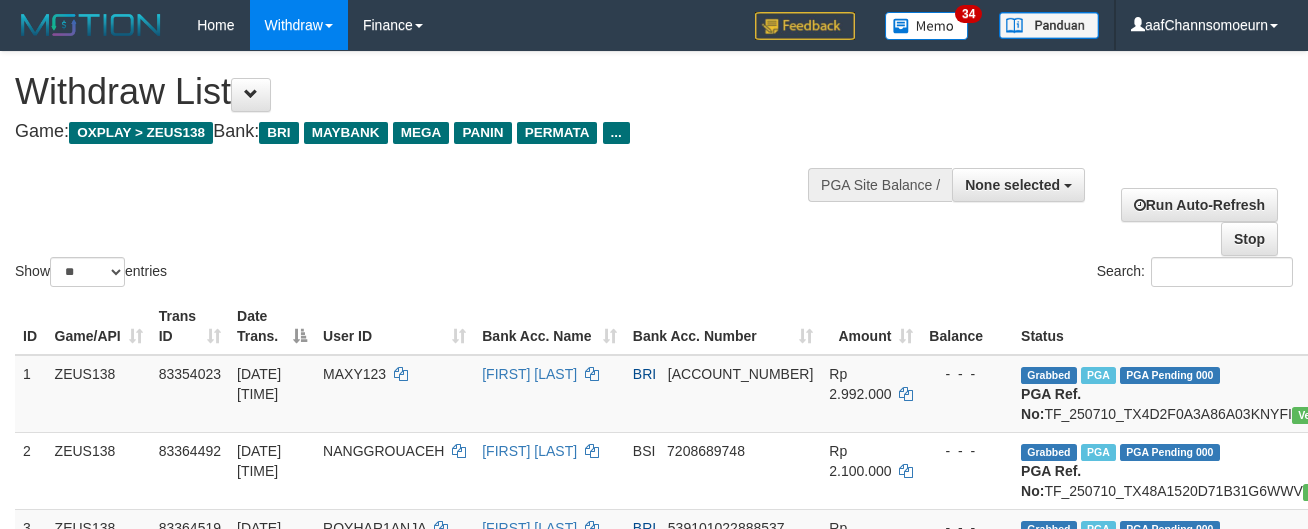 select 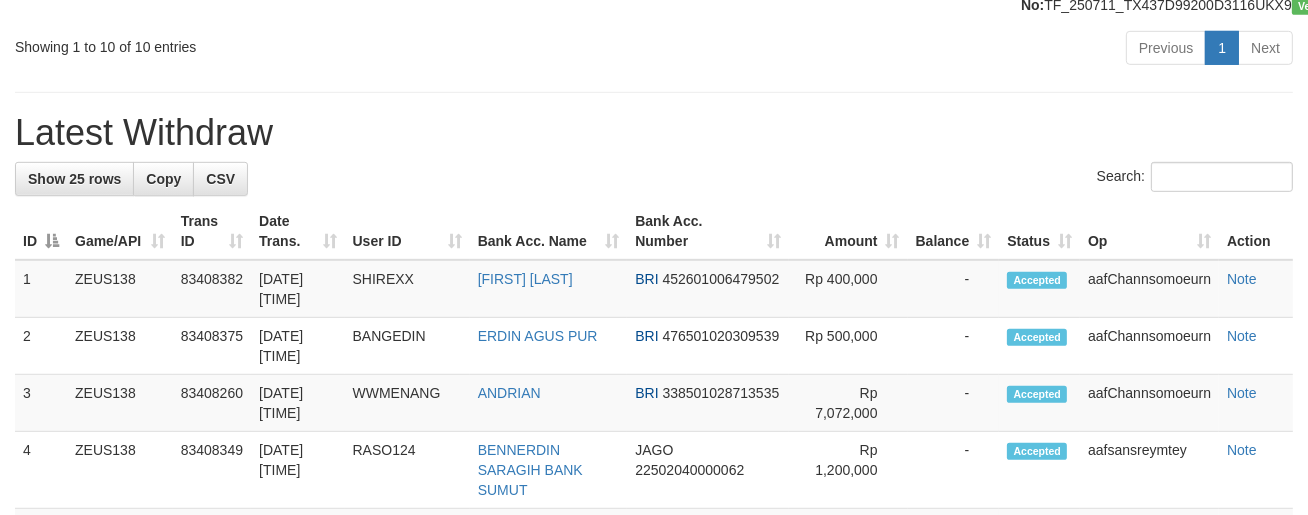 scroll, scrollTop: 1047, scrollLeft: 0, axis: vertical 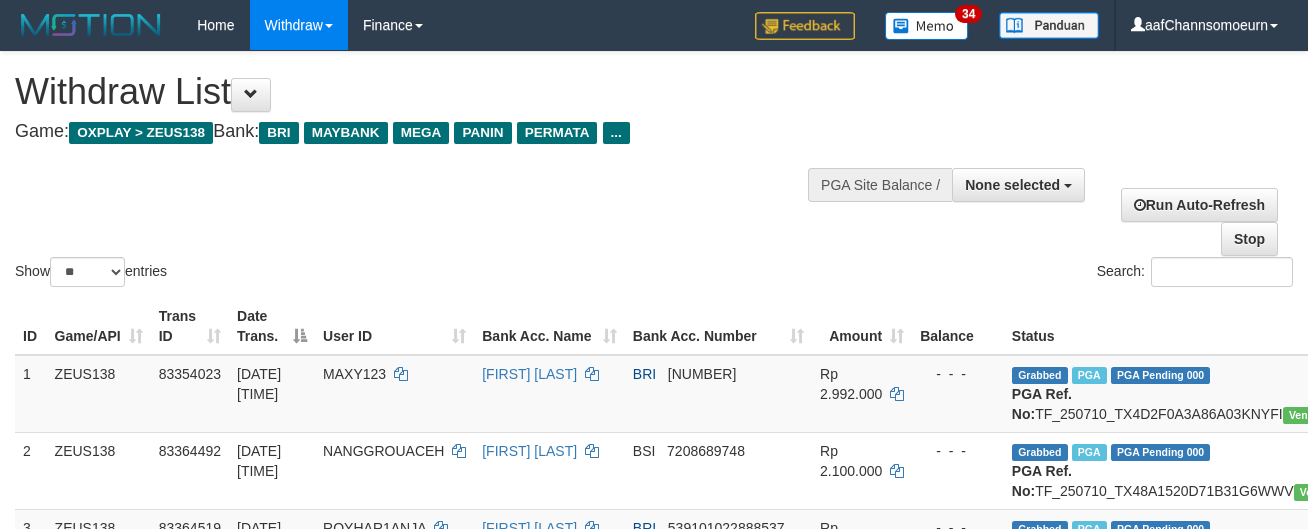select 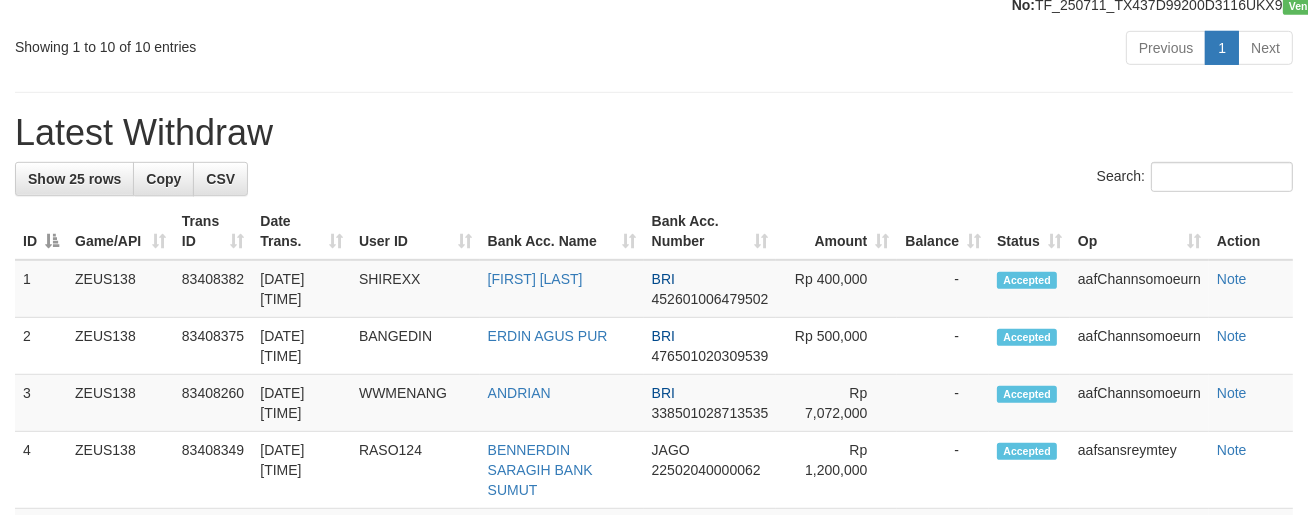 scroll, scrollTop: 1047, scrollLeft: 0, axis: vertical 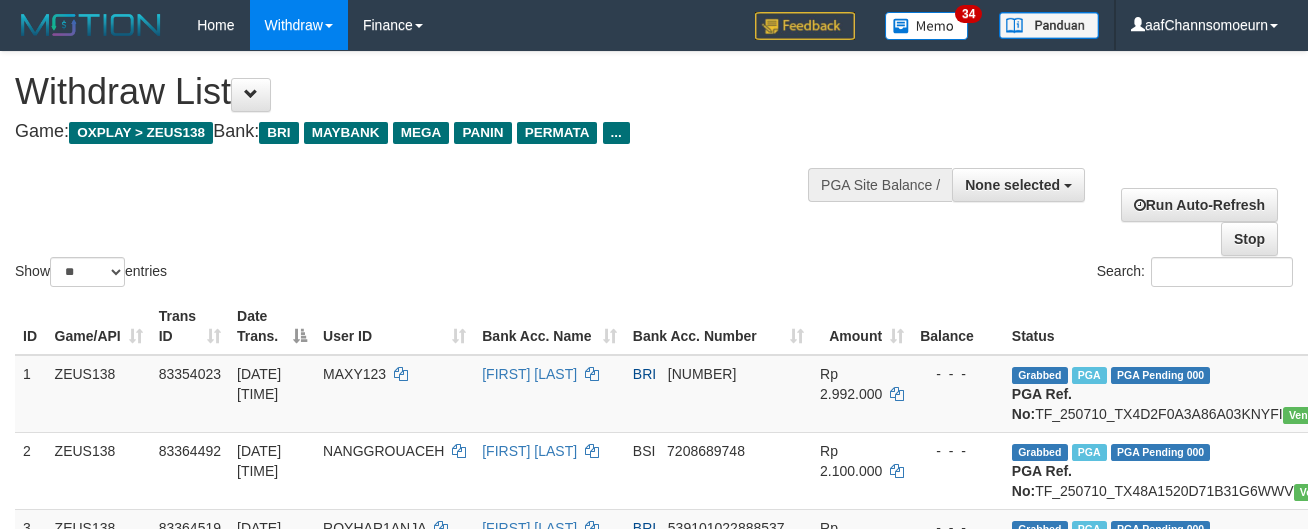 select 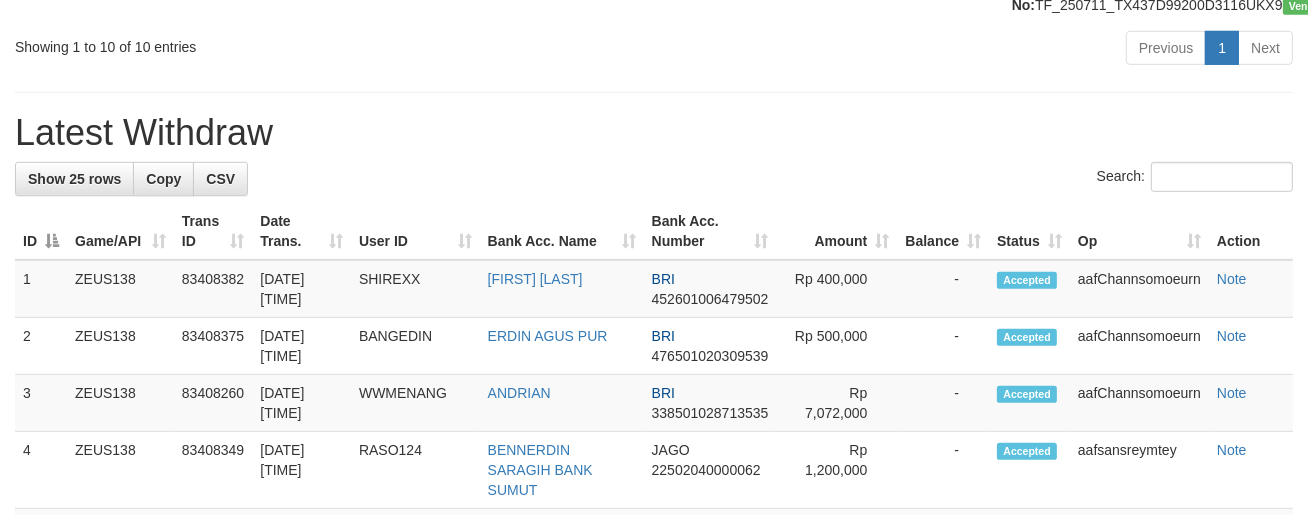 scroll, scrollTop: 1047, scrollLeft: 0, axis: vertical 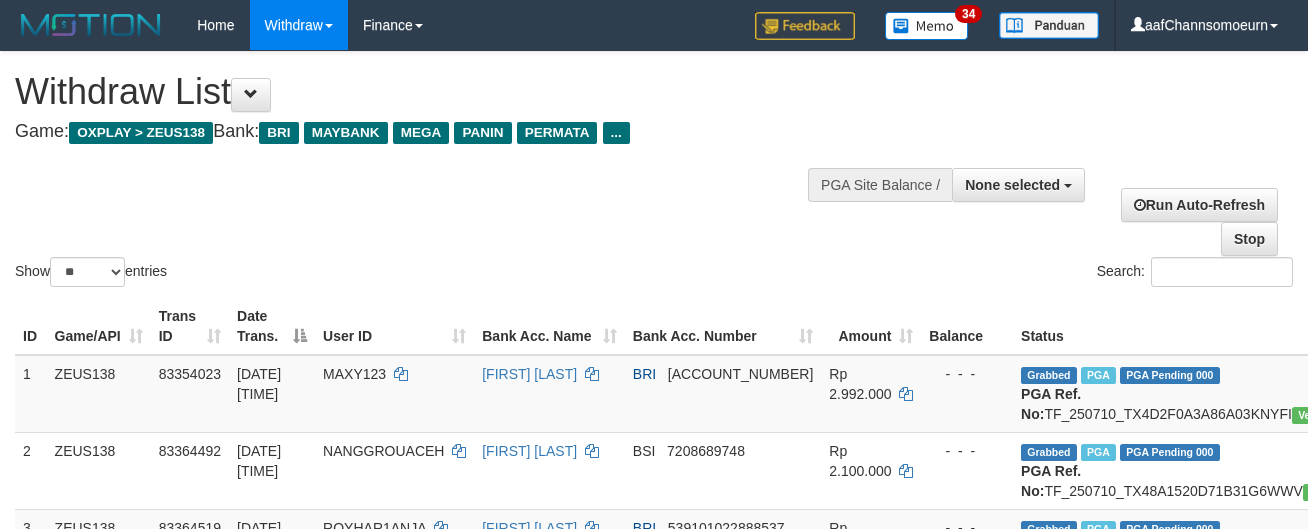 select 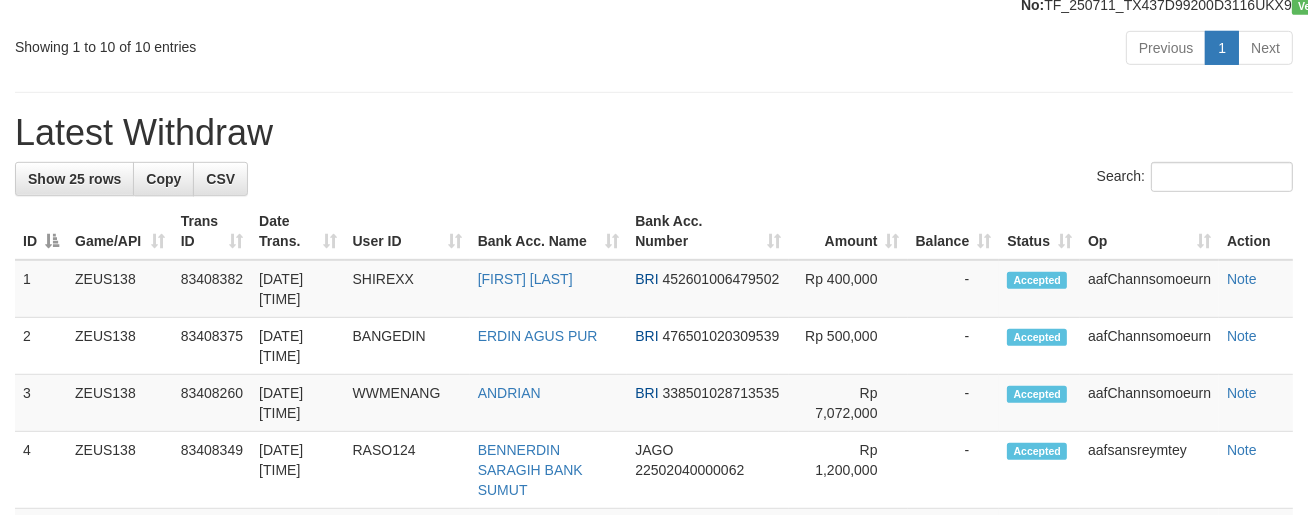 scroll, scrollTop: 1047, scrollLeft: 0, axis: vertical 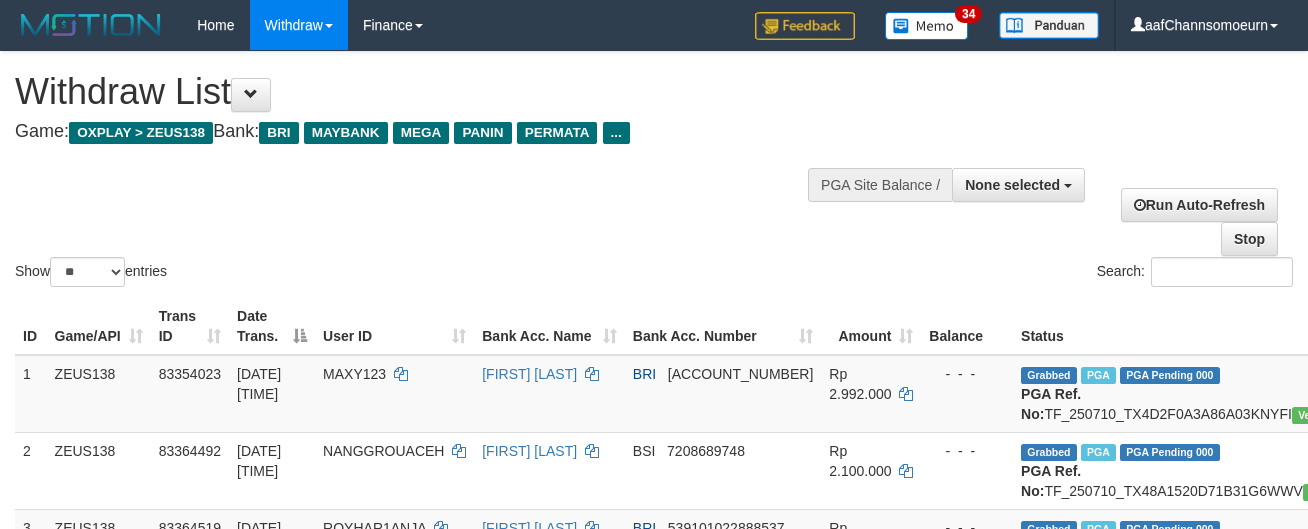 select 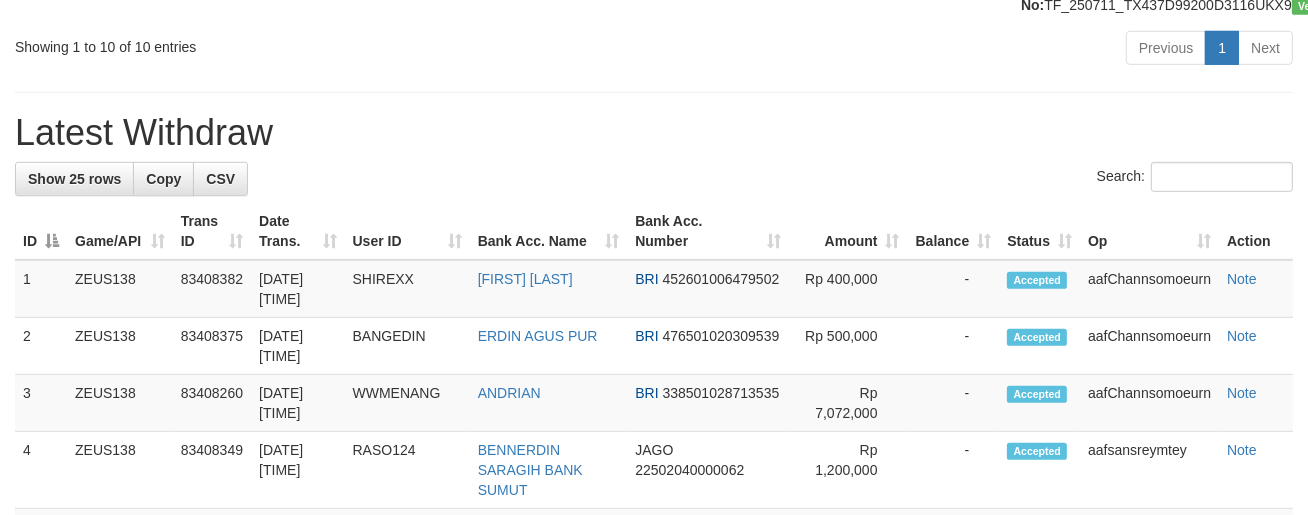 scroll, scrollTop: 1047, scrollLeft: 0, axis: vertical 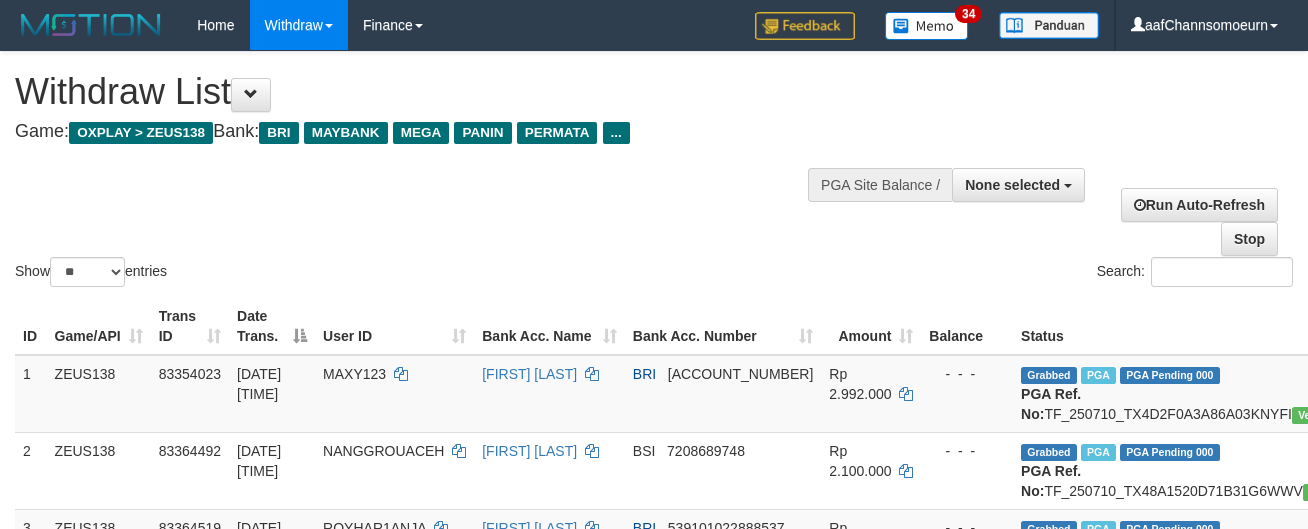 select 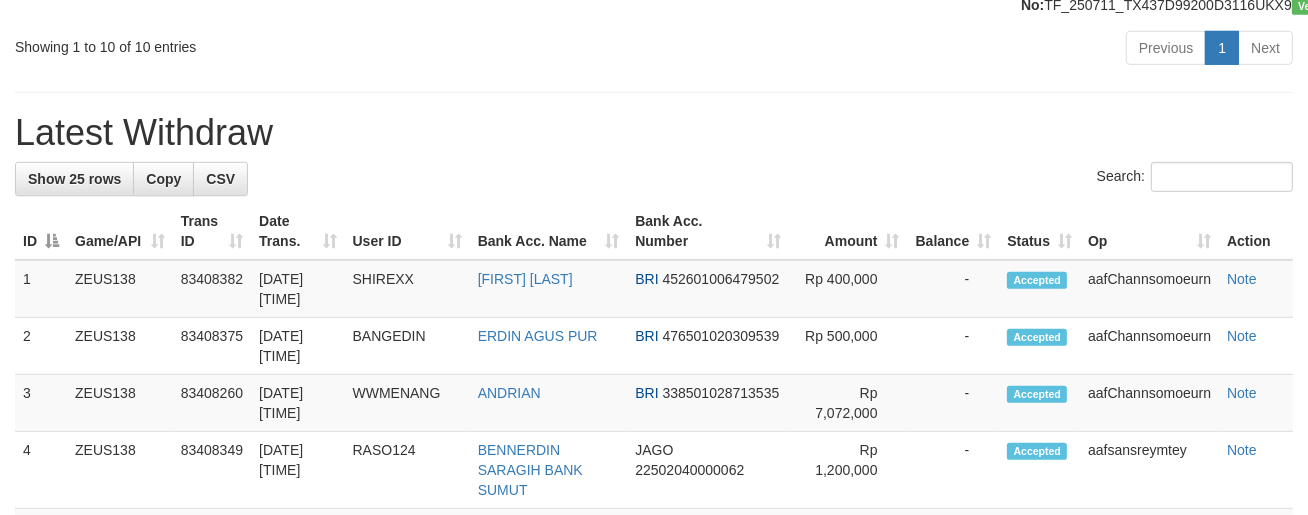scroll, scrollTop: 1047, scrollLeft: 0, axis: vertical 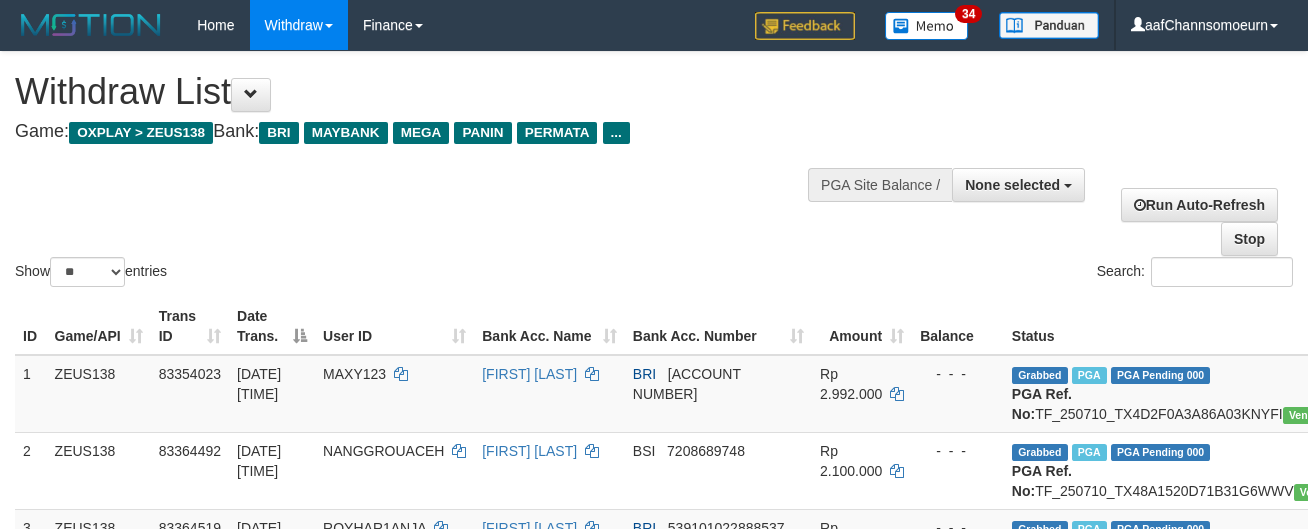 select 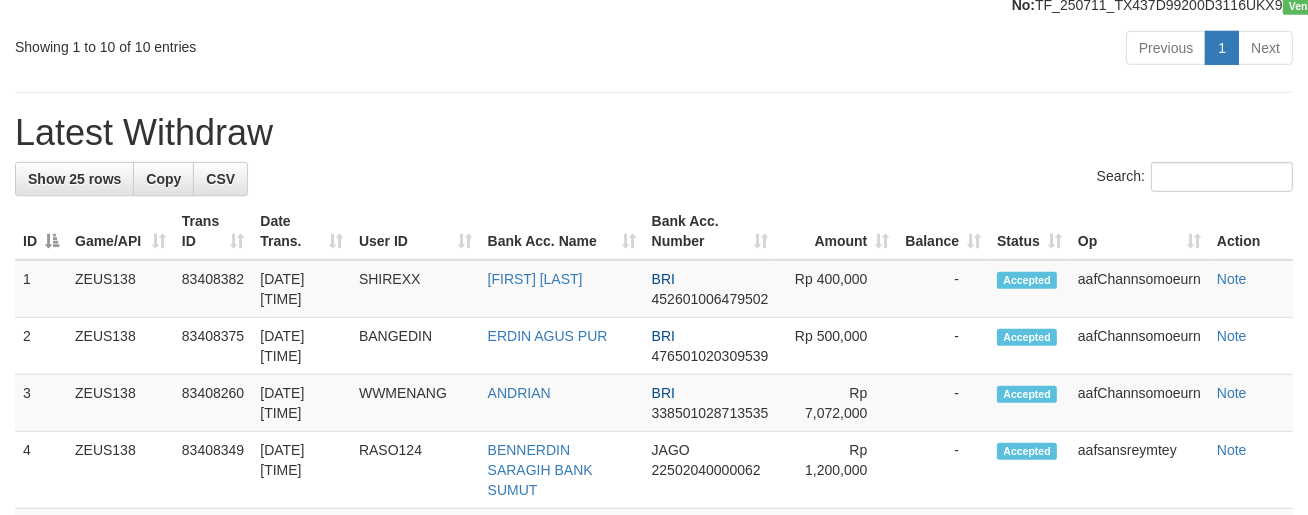 scroll, scrollTop: 1047, scrollLeft: 0, axis: vertical 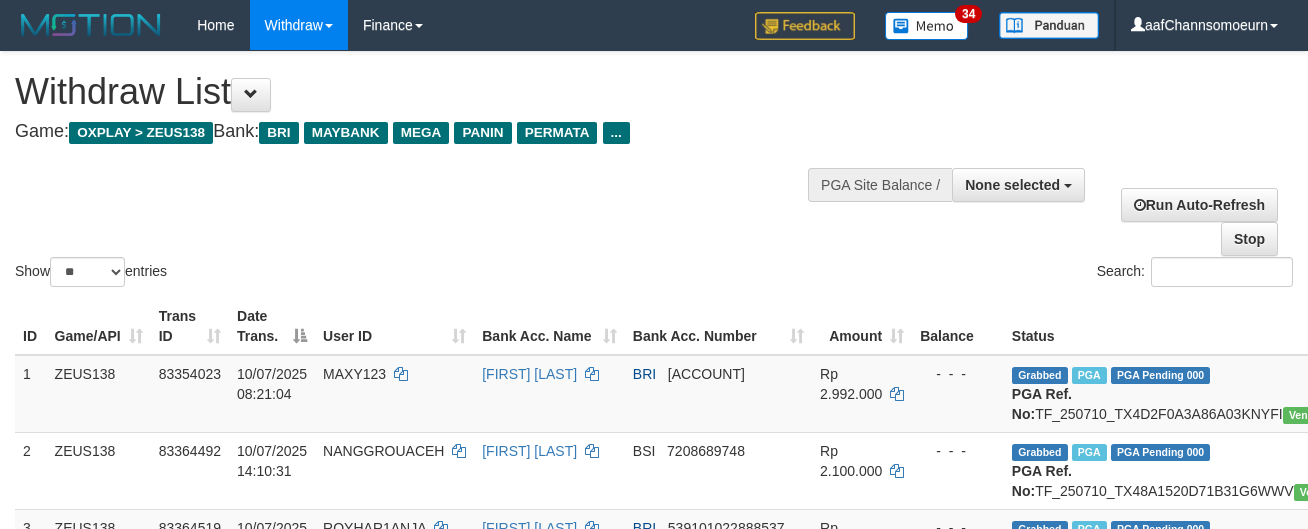 select 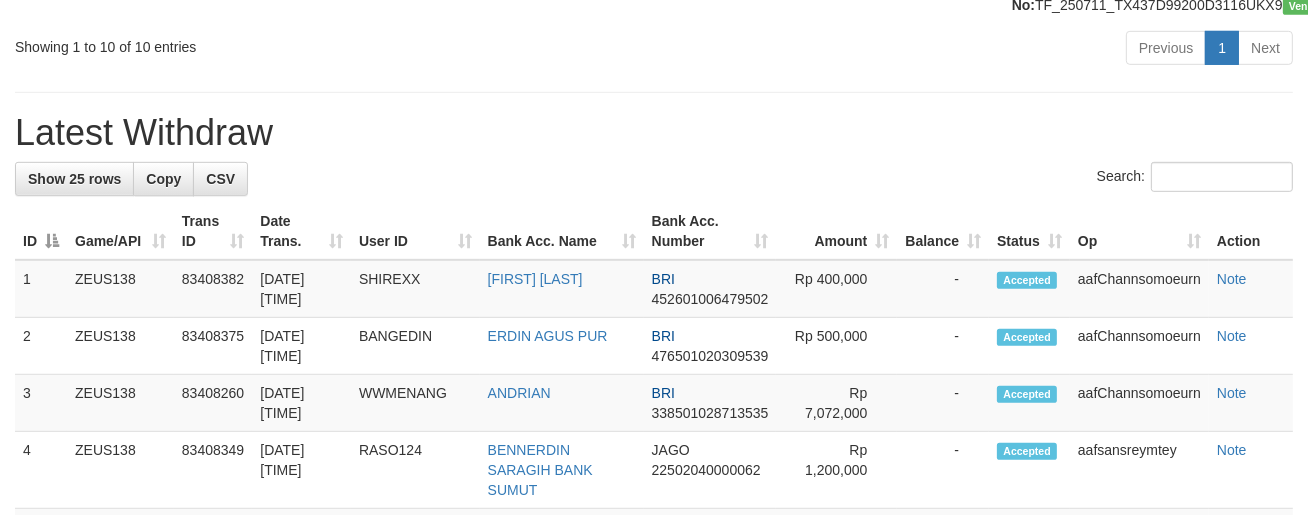 scroll, scrollTop: 1047, scrollLeft: 0, axis: vertical 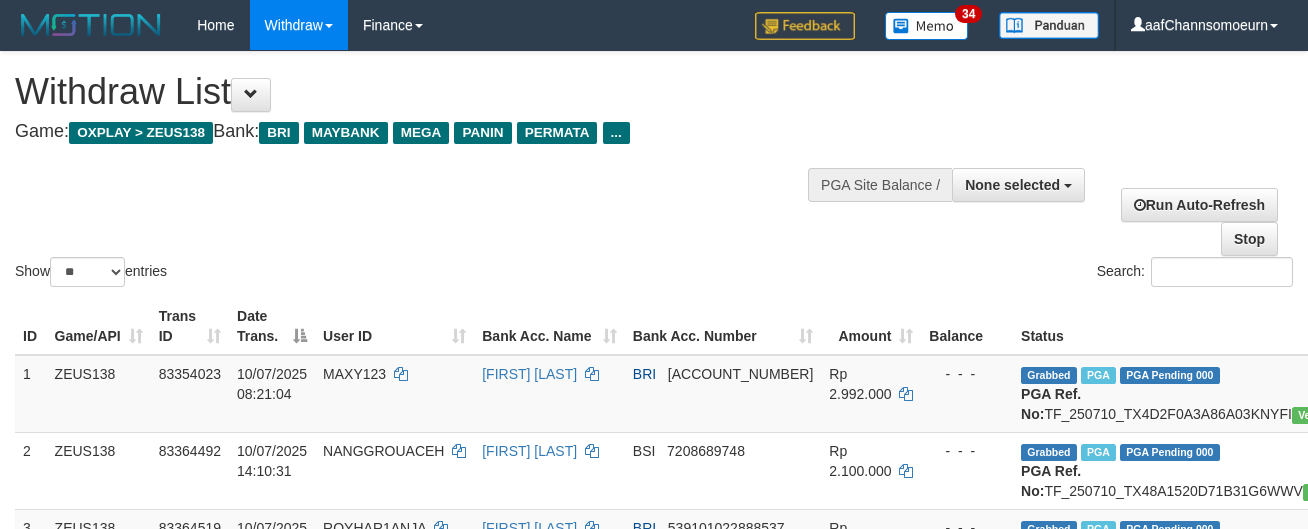 select 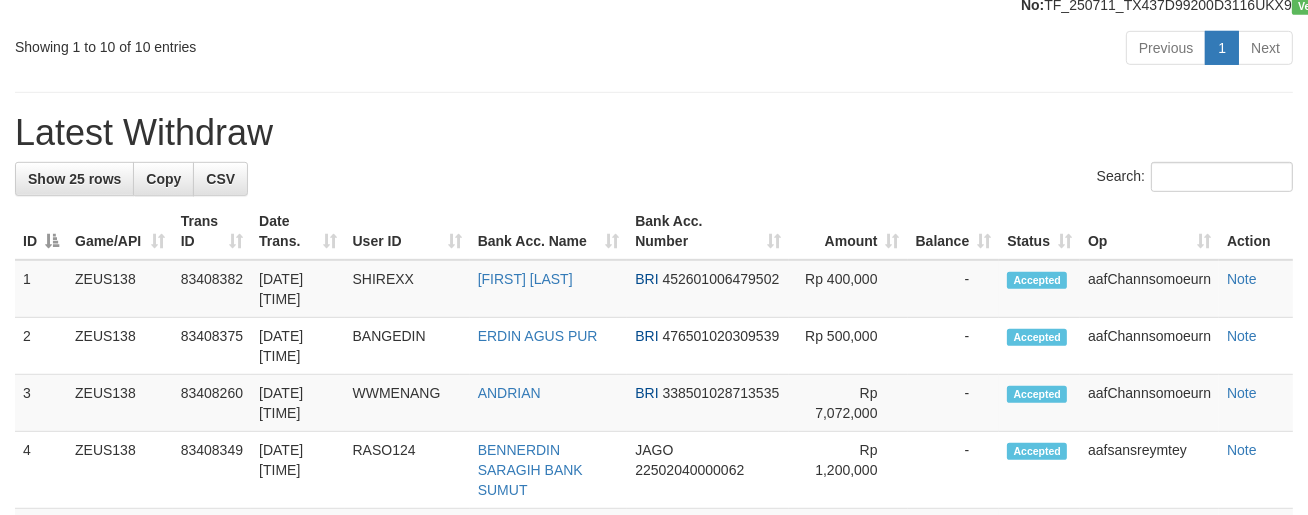 scroll, scrollTop: 1047, scrollLeft: 0, axis: vertical 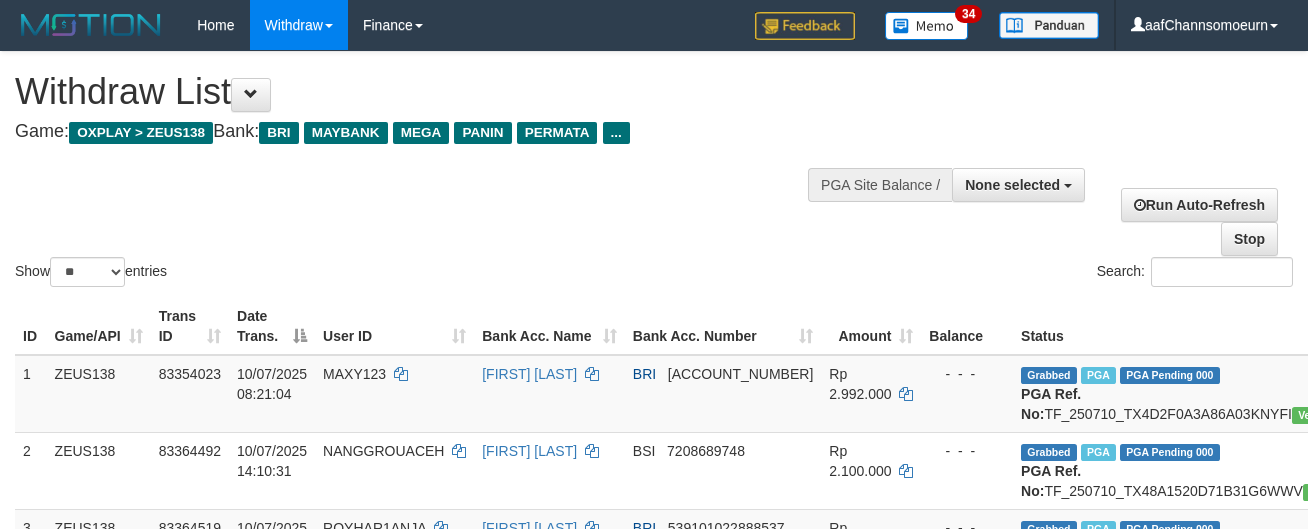 select 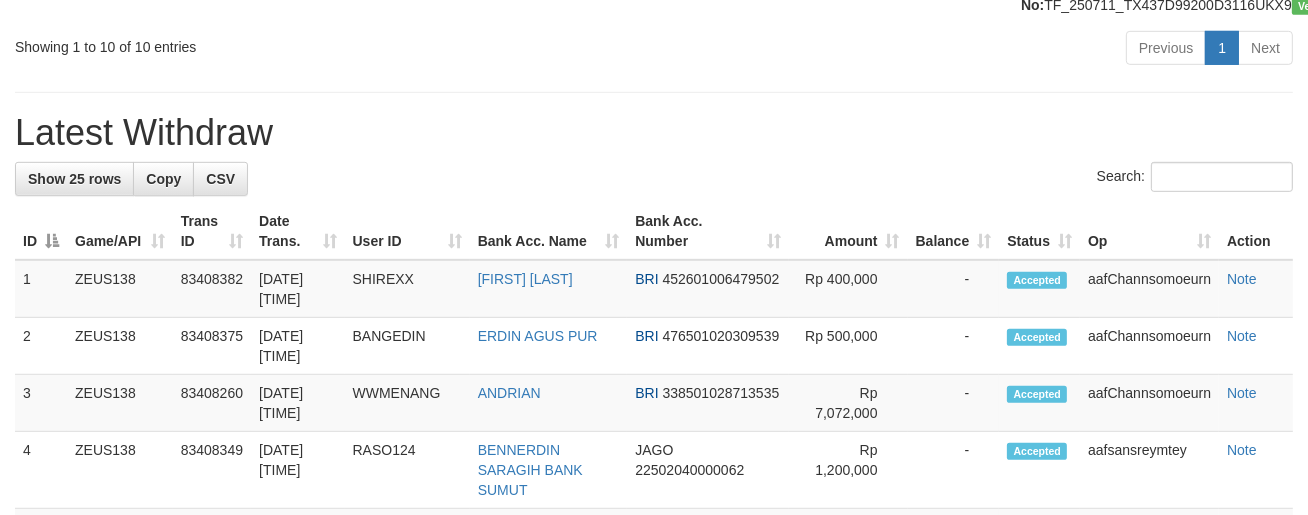 scroll, scrollTop: 1047, scrollLeft: 0, axis: vertical 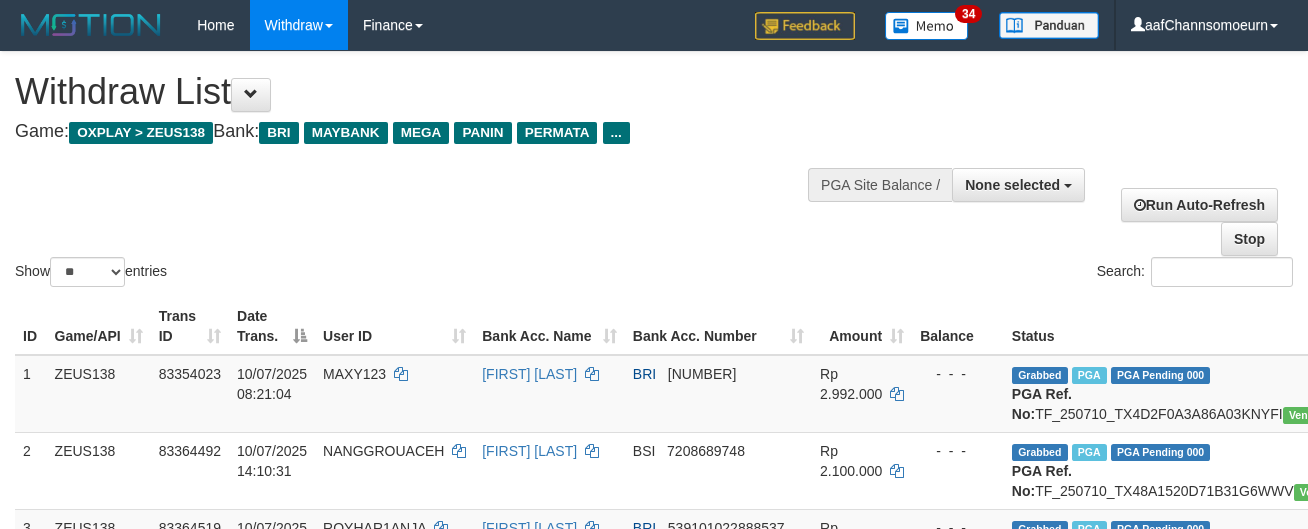 select 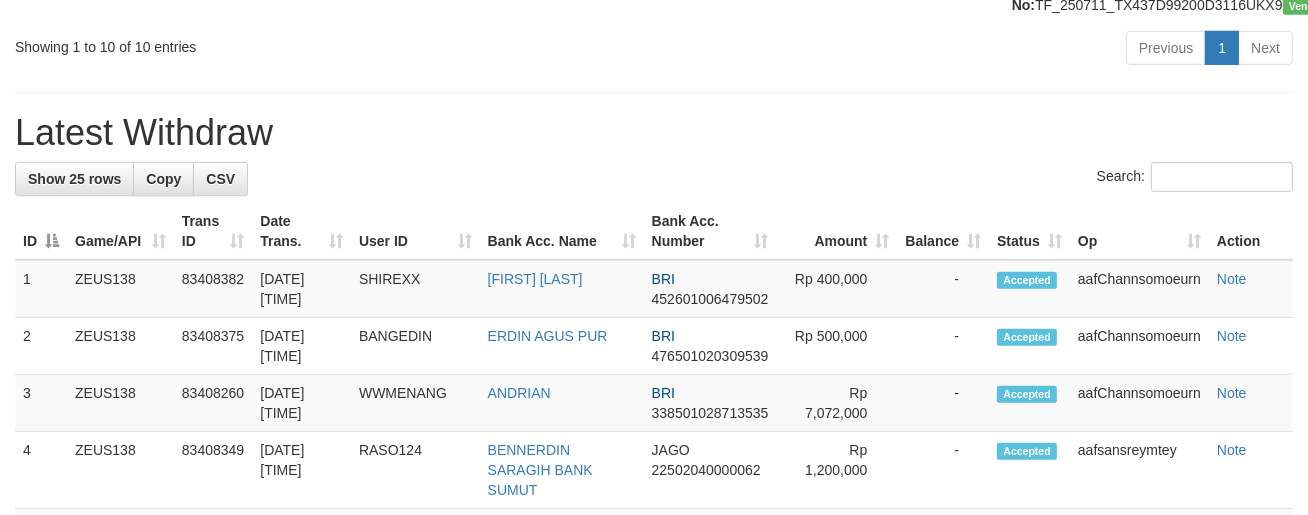 scroll, scrollTop: 1047, scrollLeft: 0, axis: vertical 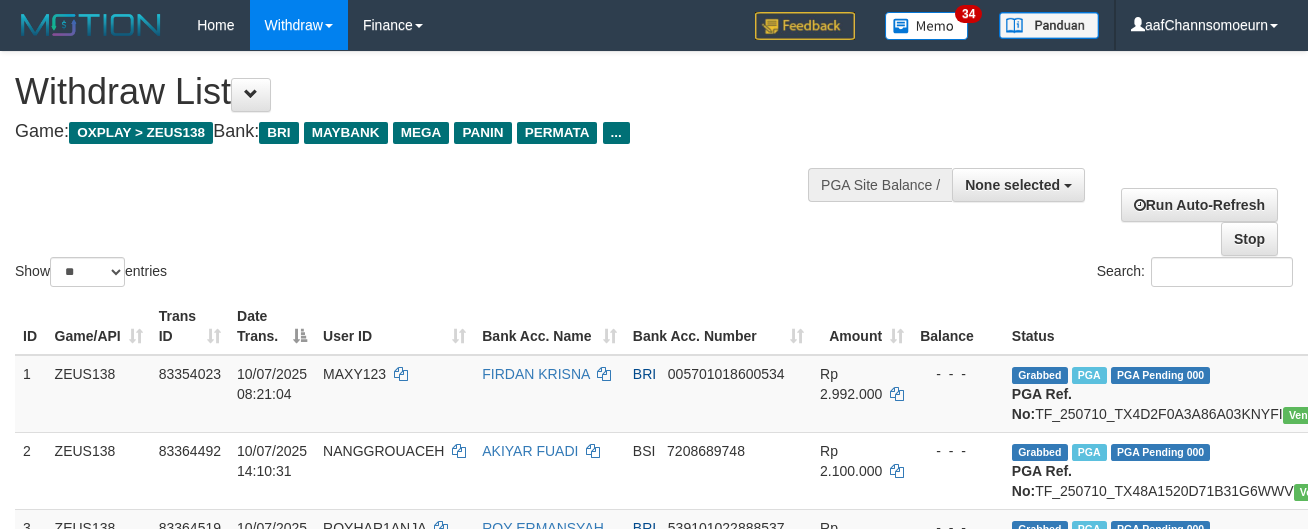 select 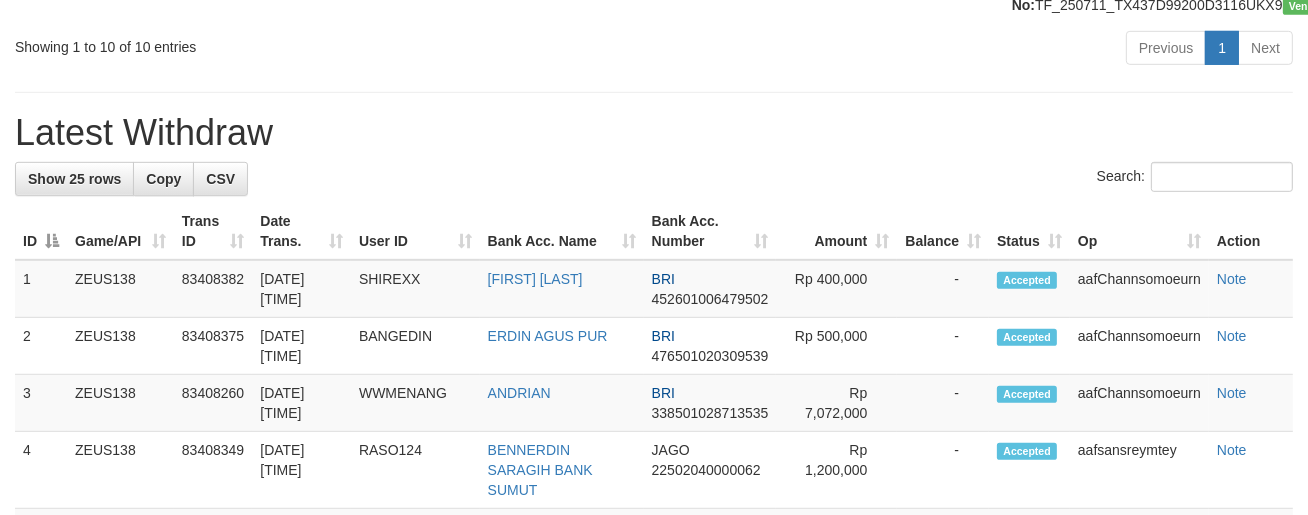 scroll, scrollTop: 1047, scrollLeft: 0, axis: vertical 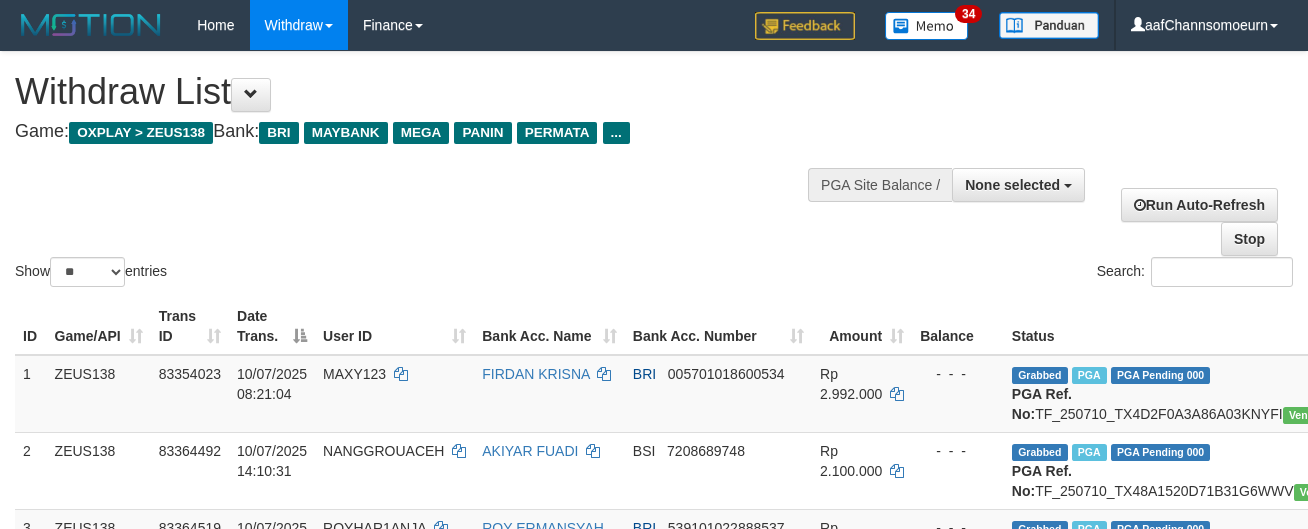 select 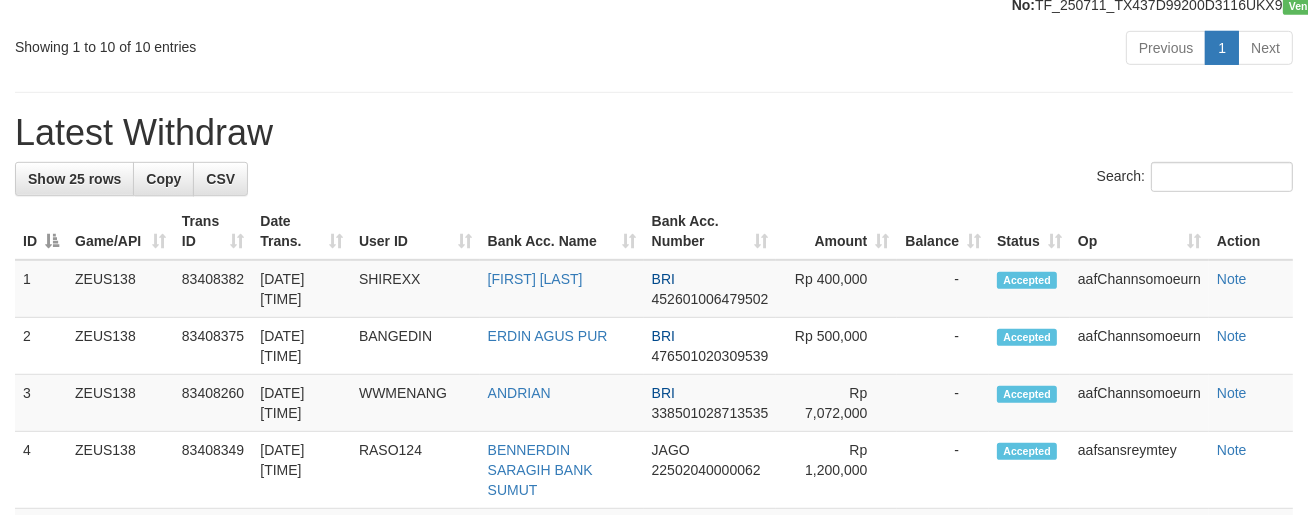 scroll, scrollTop: 1047, scrollLeft: 0, axis: vertical 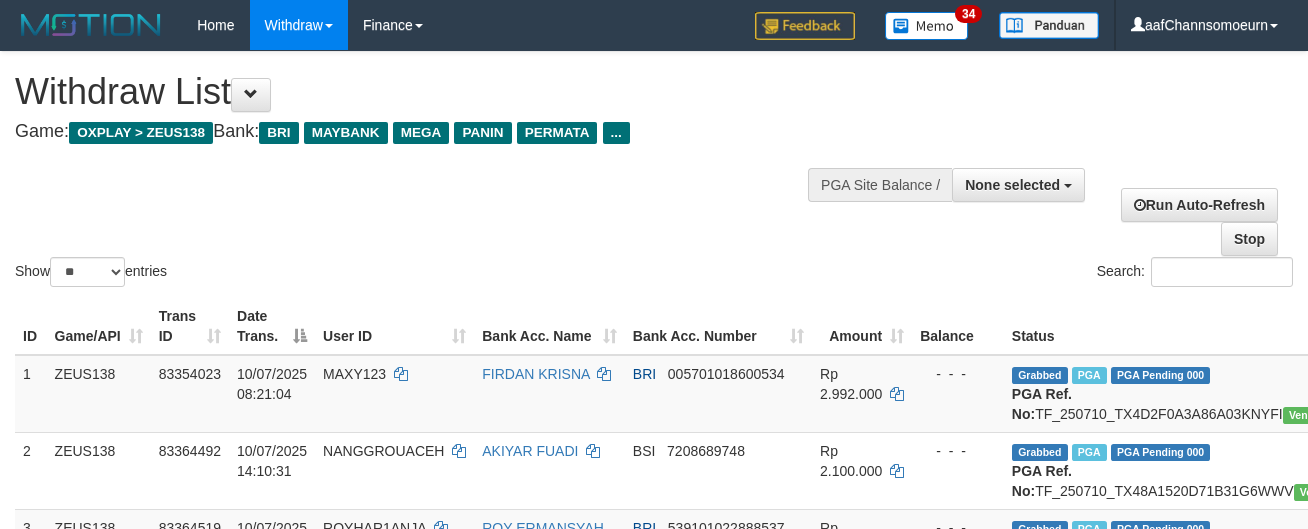 select 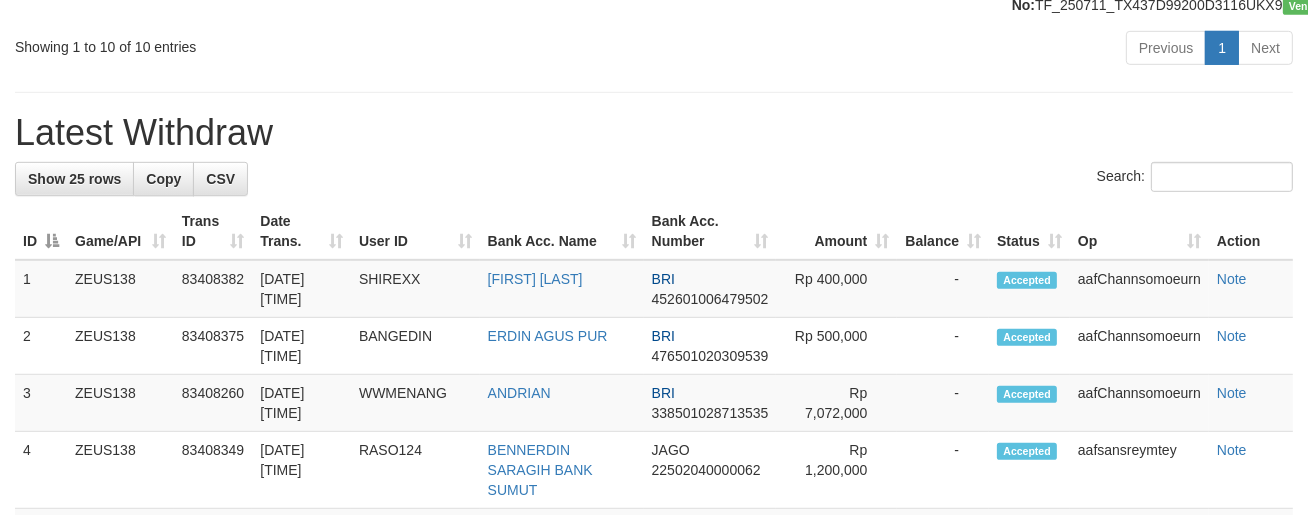 scroll, scrollTop: 1047, scrollLeft: 0, axis: vertical 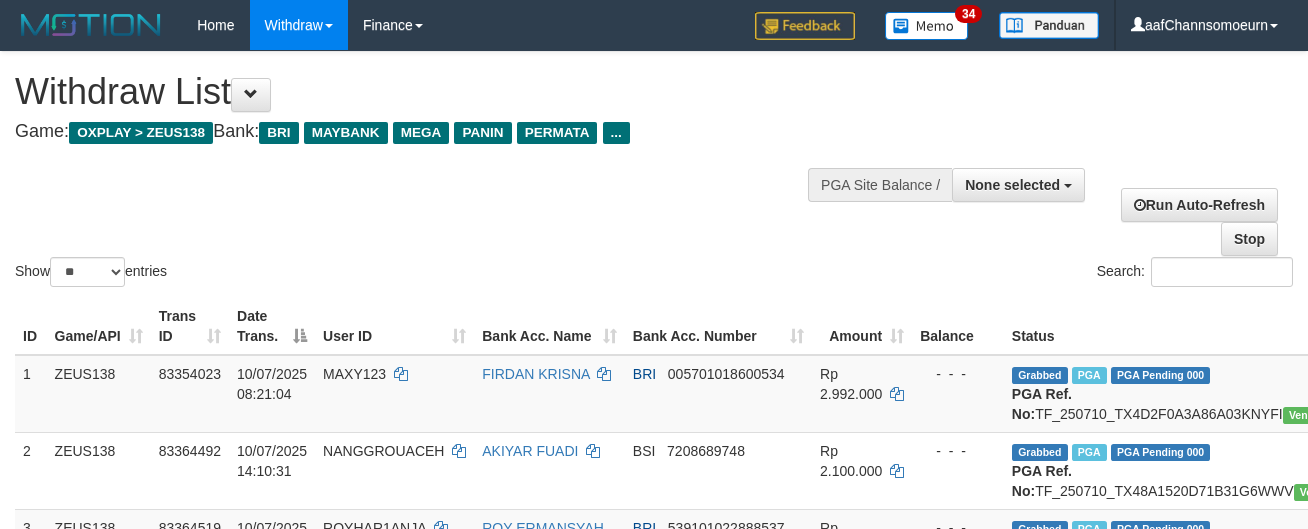 select 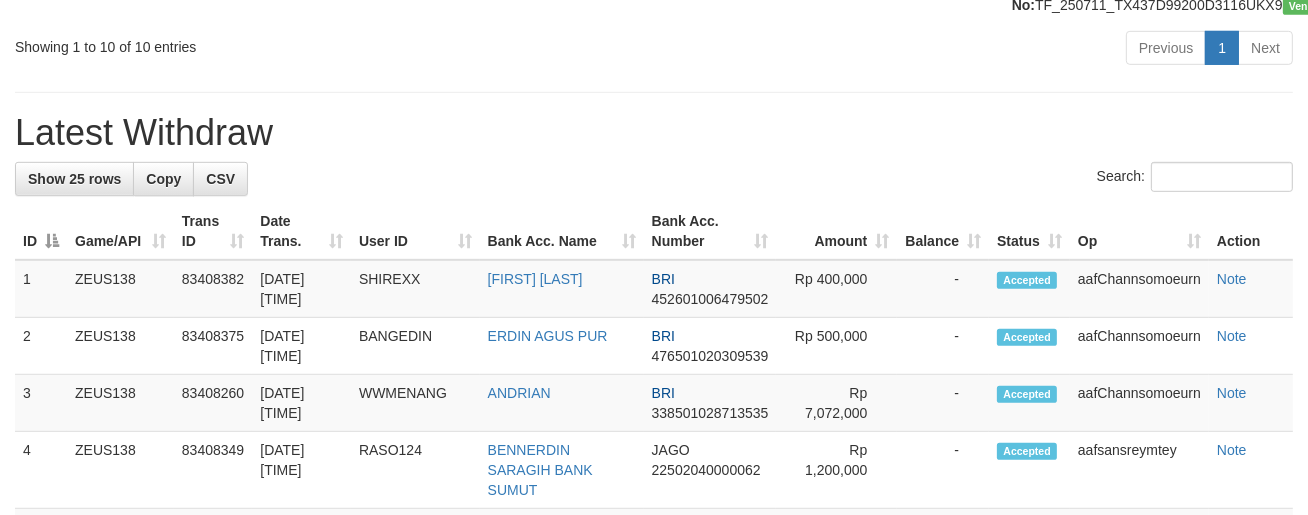 scroll, scrollTop: 1047, scrollLeft: 0, axis: vertical 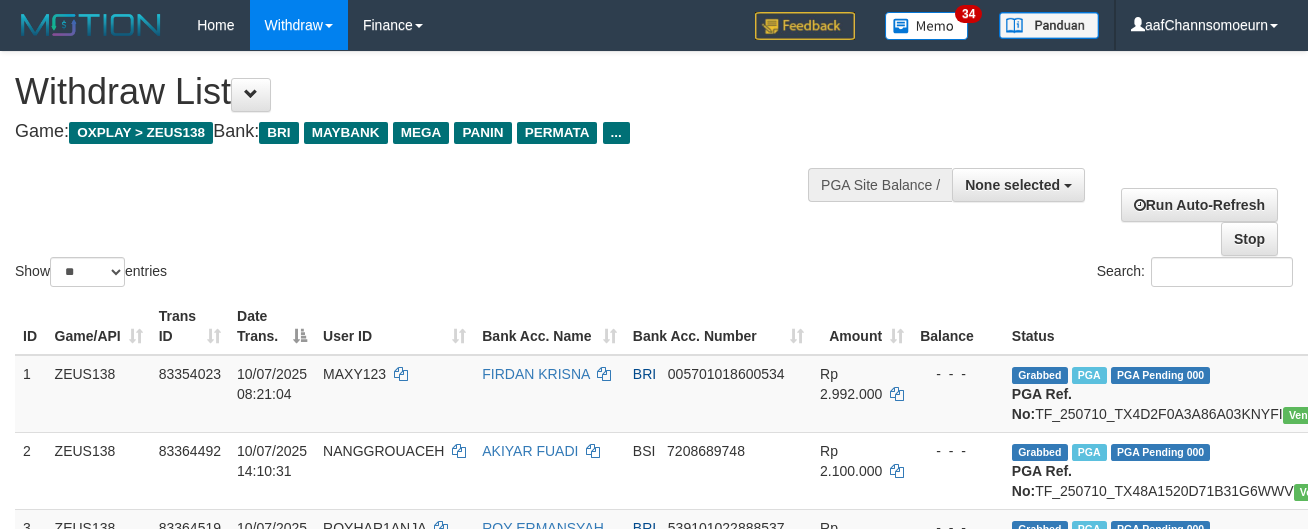 select 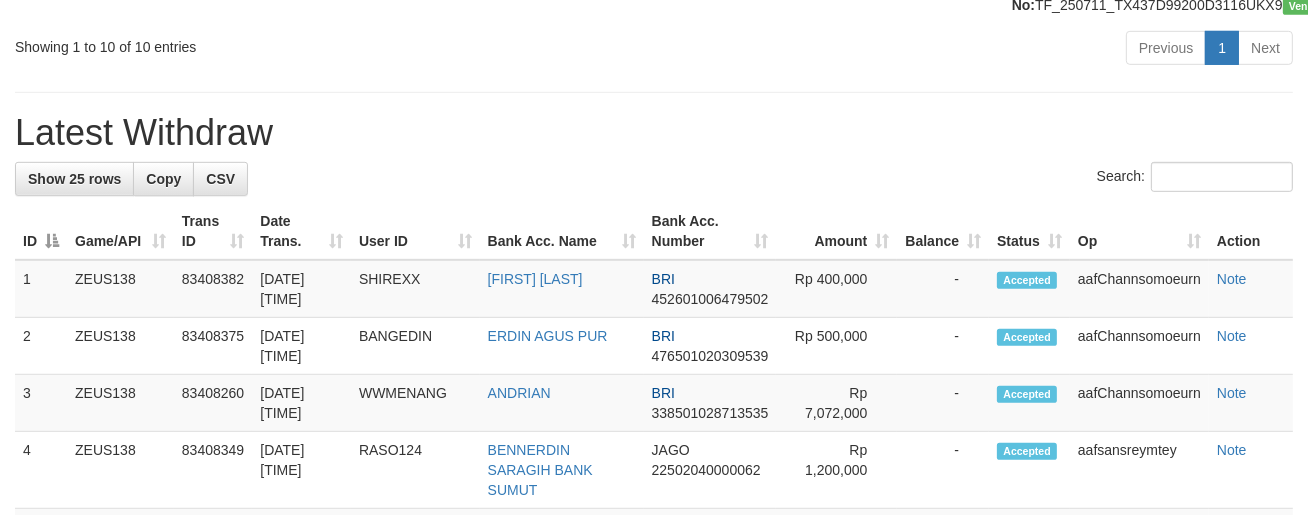 scroll, scrollTop: 1047, scrollLeft: 0, axis: vertical 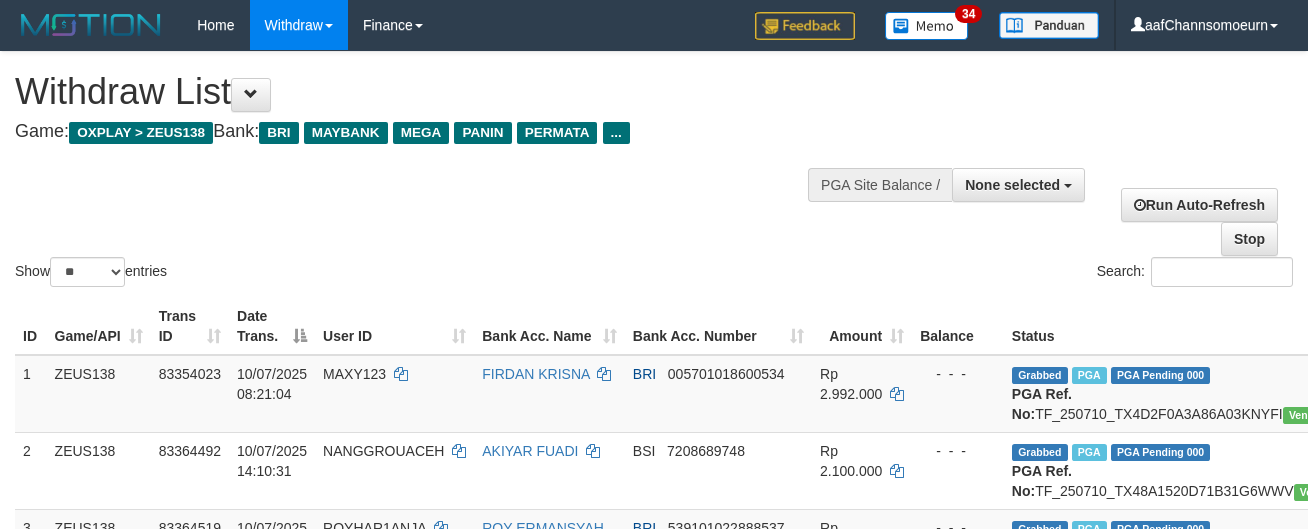 select 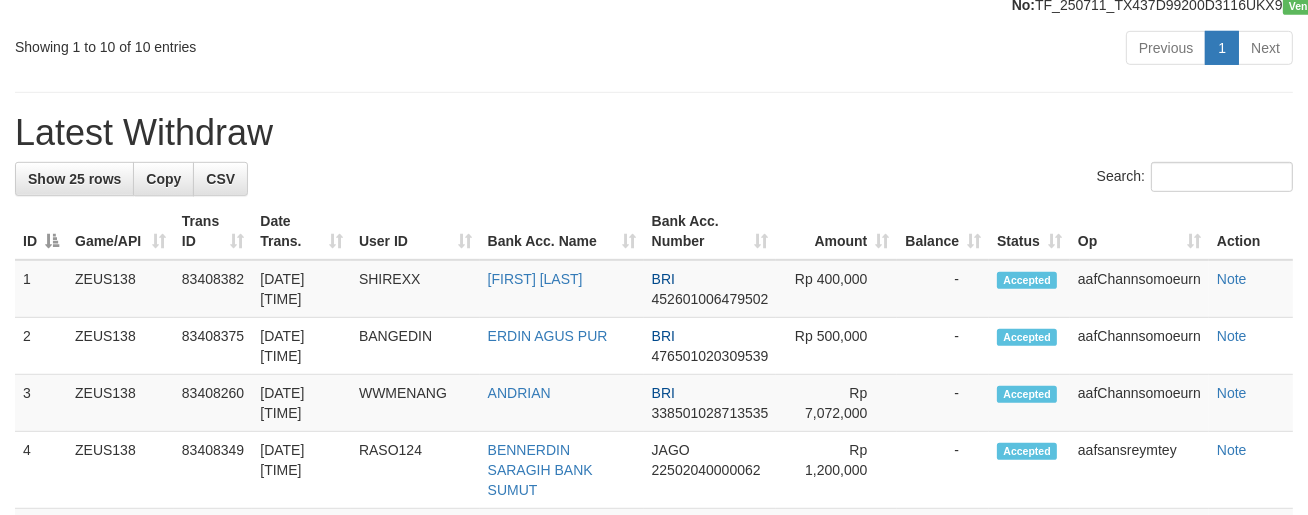 scroll, scrollTop: 1047, scrollLeft: 0, axis: vertical 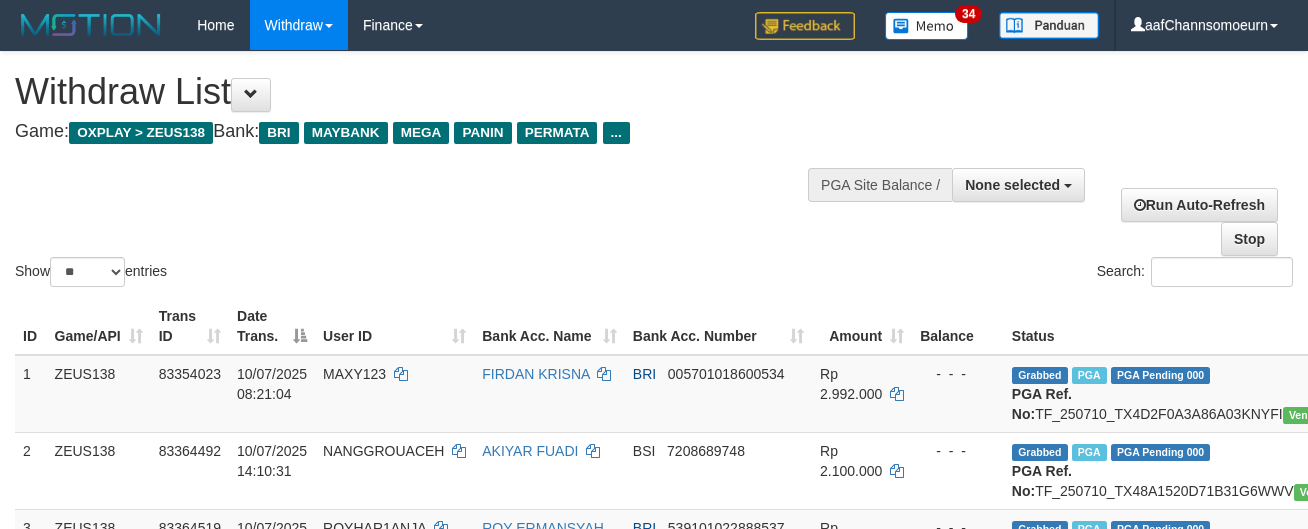 select 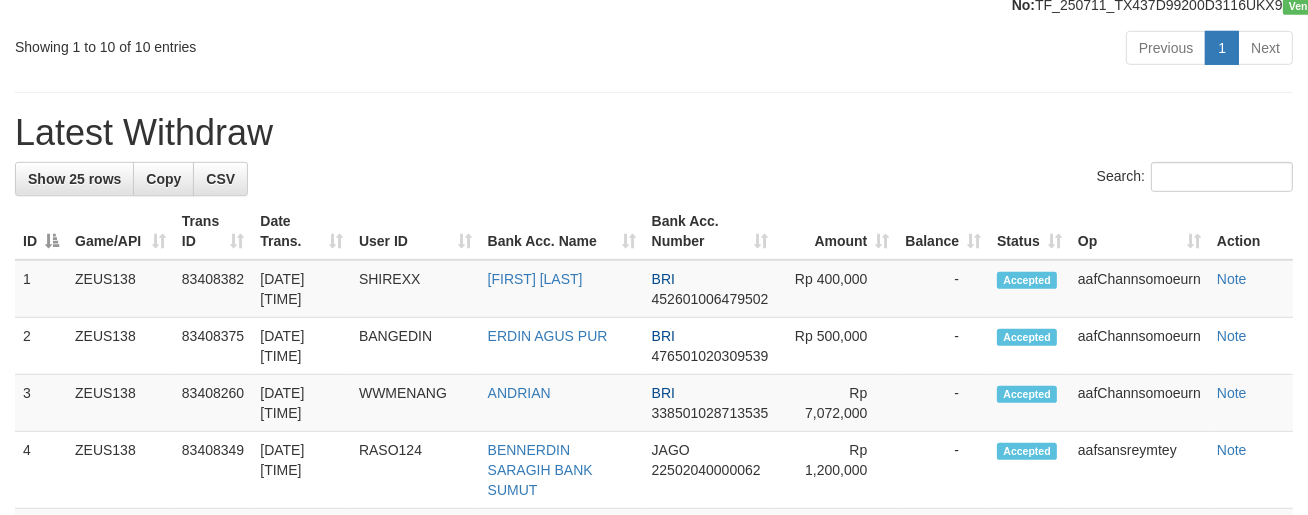 scroll, scrollTop: 1047, scrollLeft: 0, axis: vertical 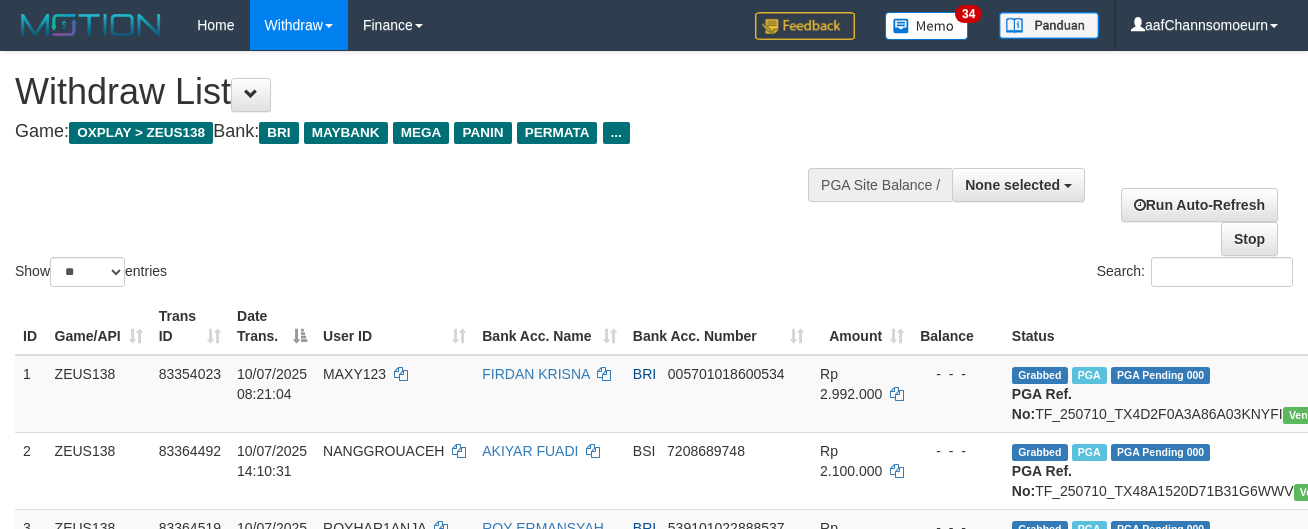 select 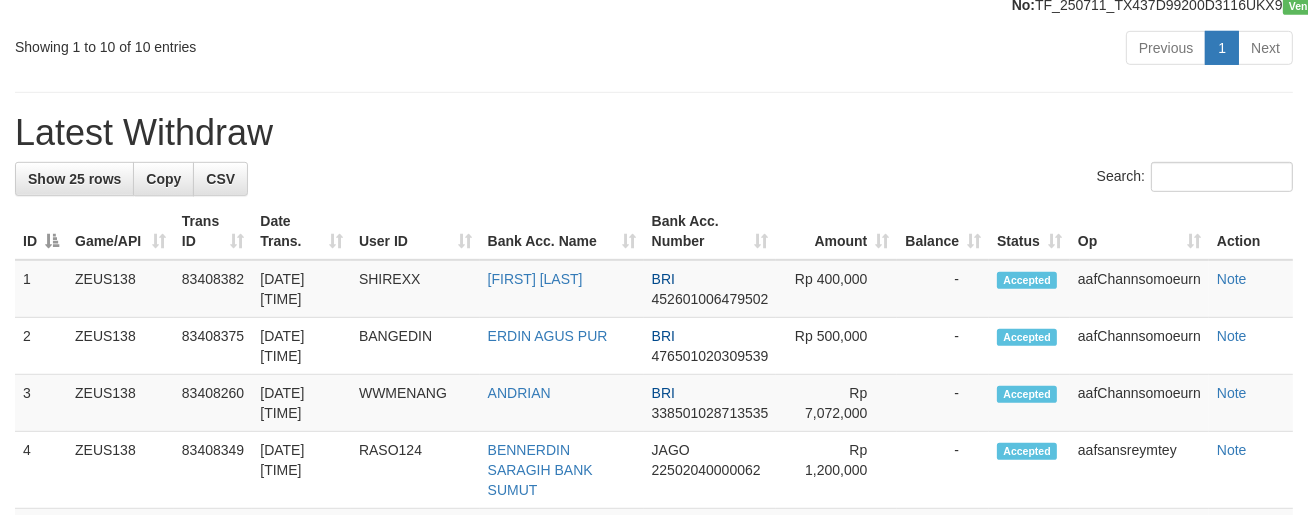 scroll, scrollTop: 1047, scrollLeft: 0, axis: vertical 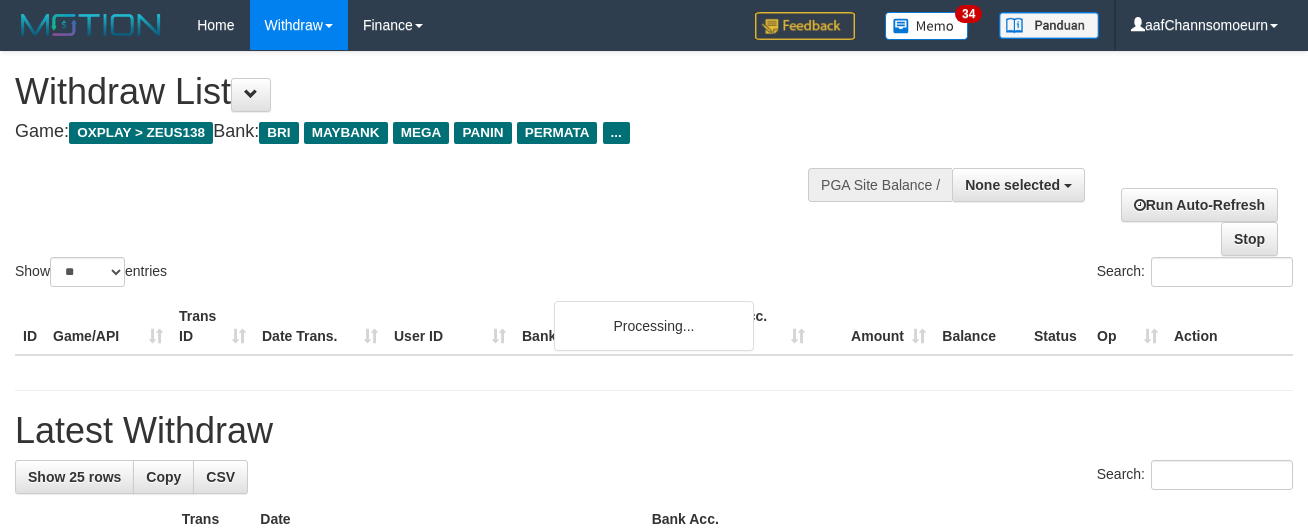 select 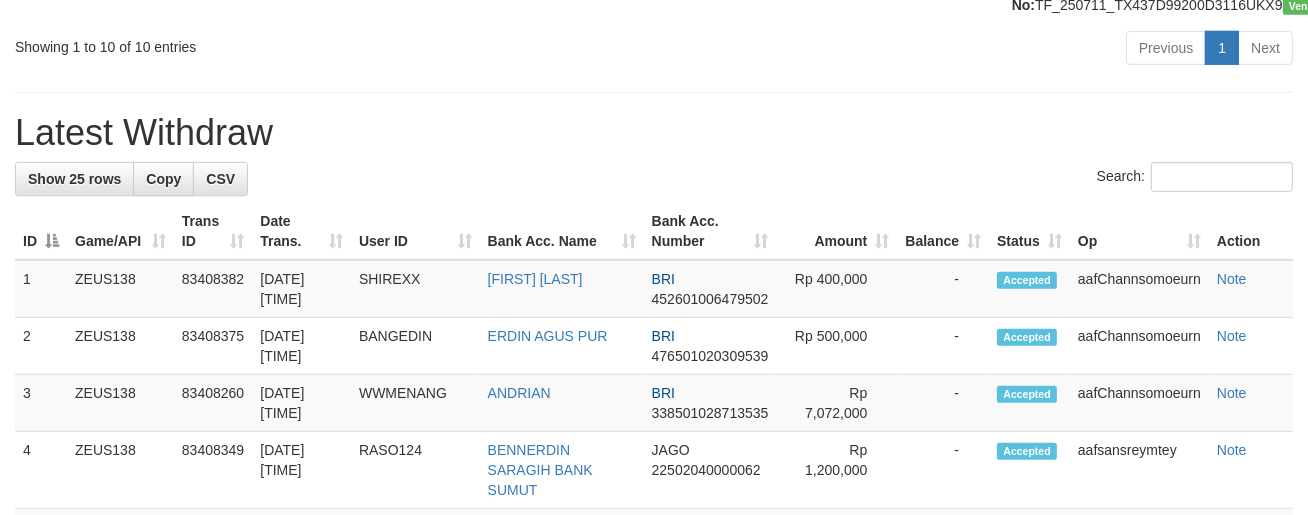 scroll, scrollTop: 1047, scrollLeft: 0, axis: vertical 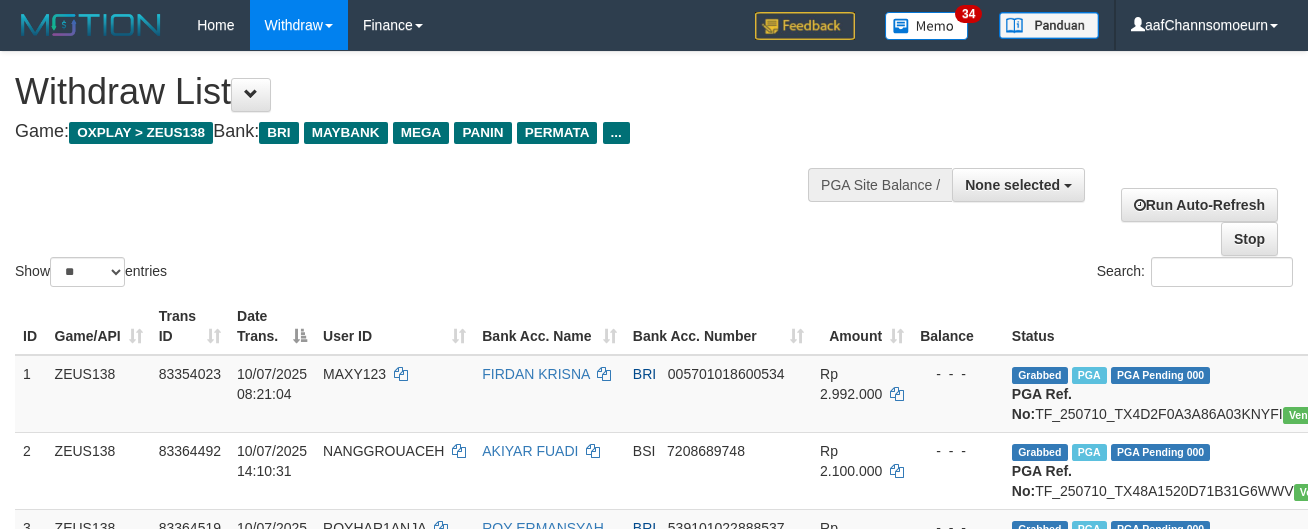 select 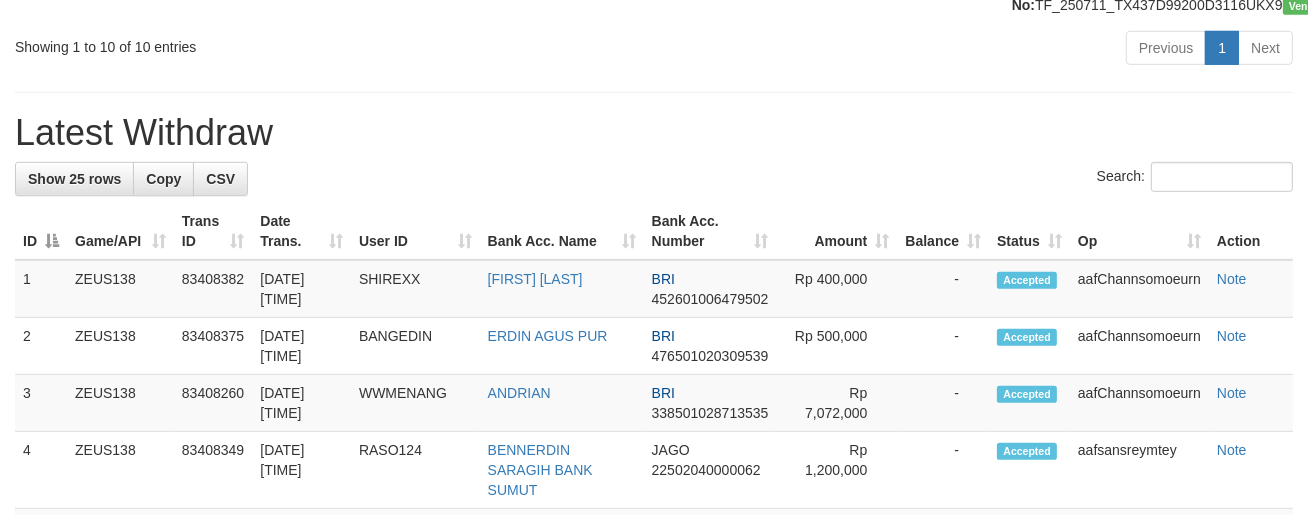 scroll, scrollTop: 1047, scrollLeft: 0, axis: vertical 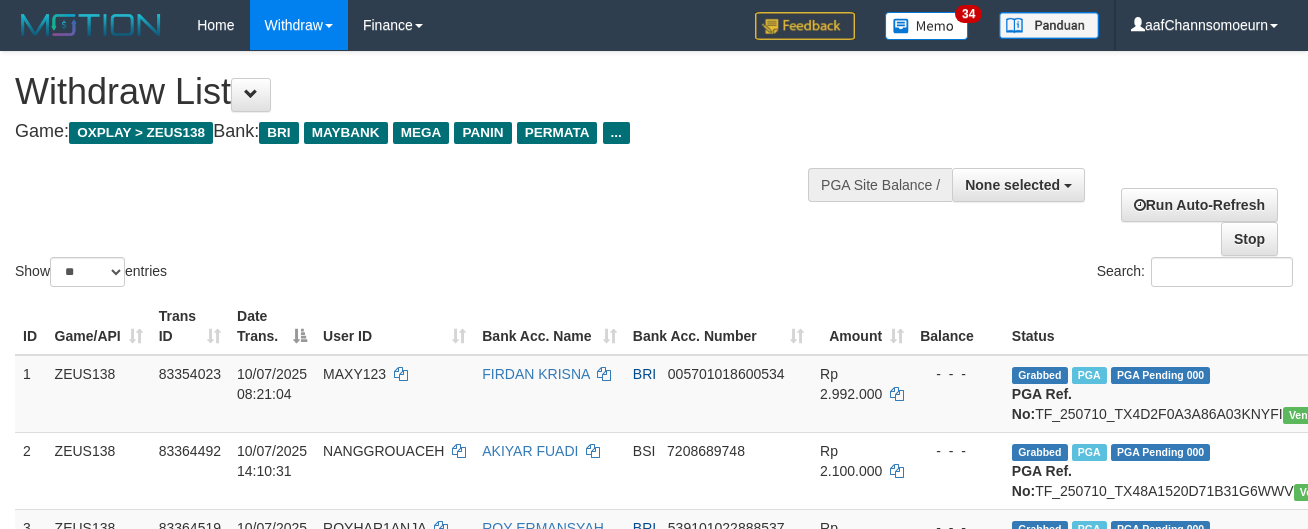 select 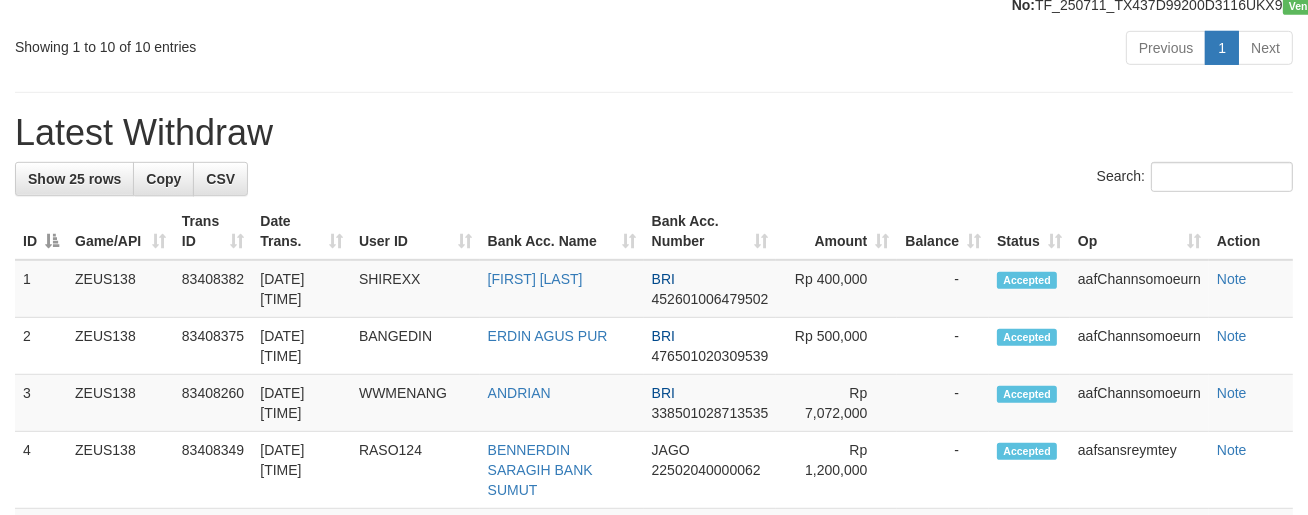 scroll, scrollTop: 1047, scrollLeft: 0, axis: vertical 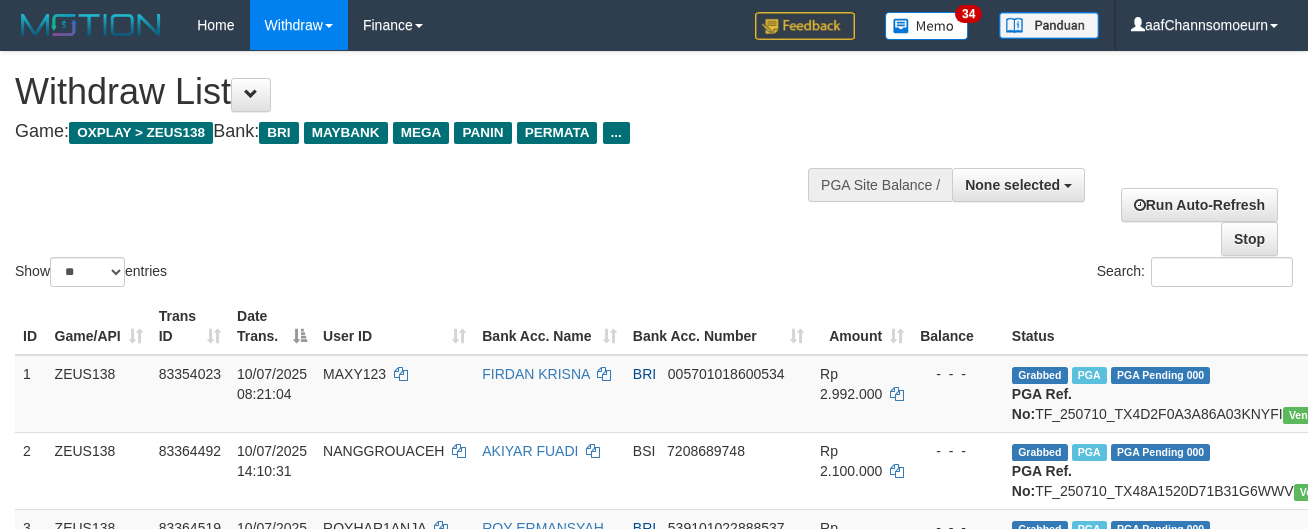 select 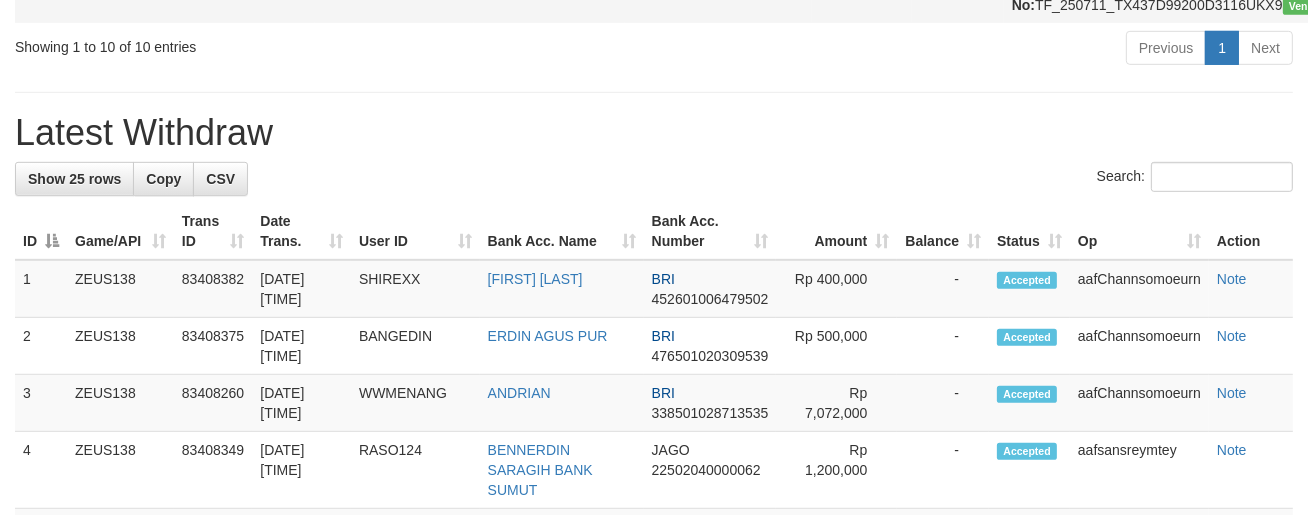 scroll, scrollTop: 1047, scrollLeft: 0, axis: vertical 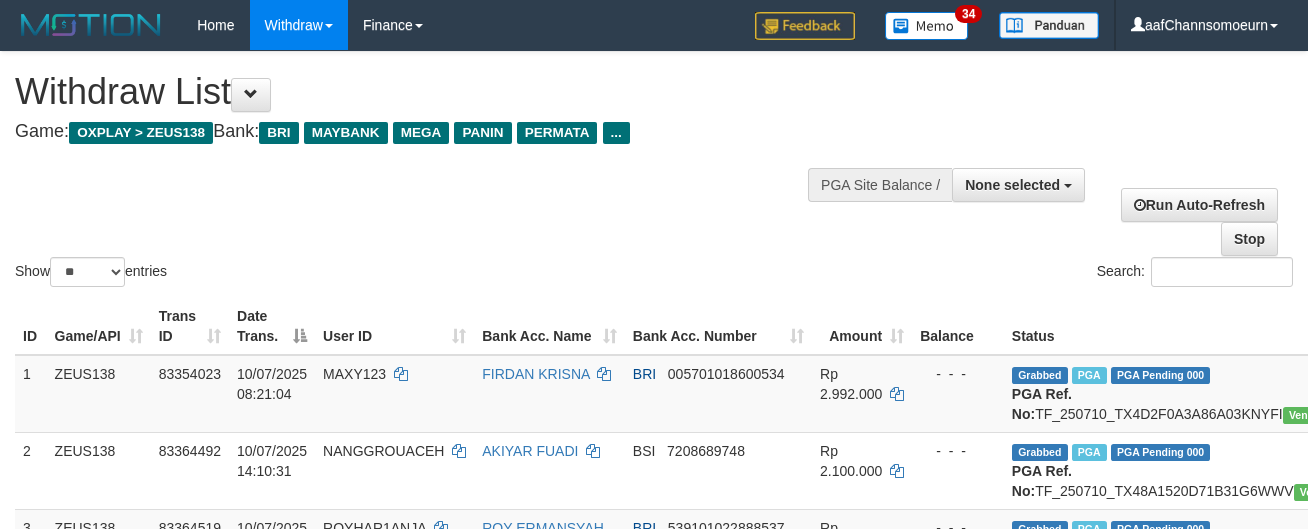 select 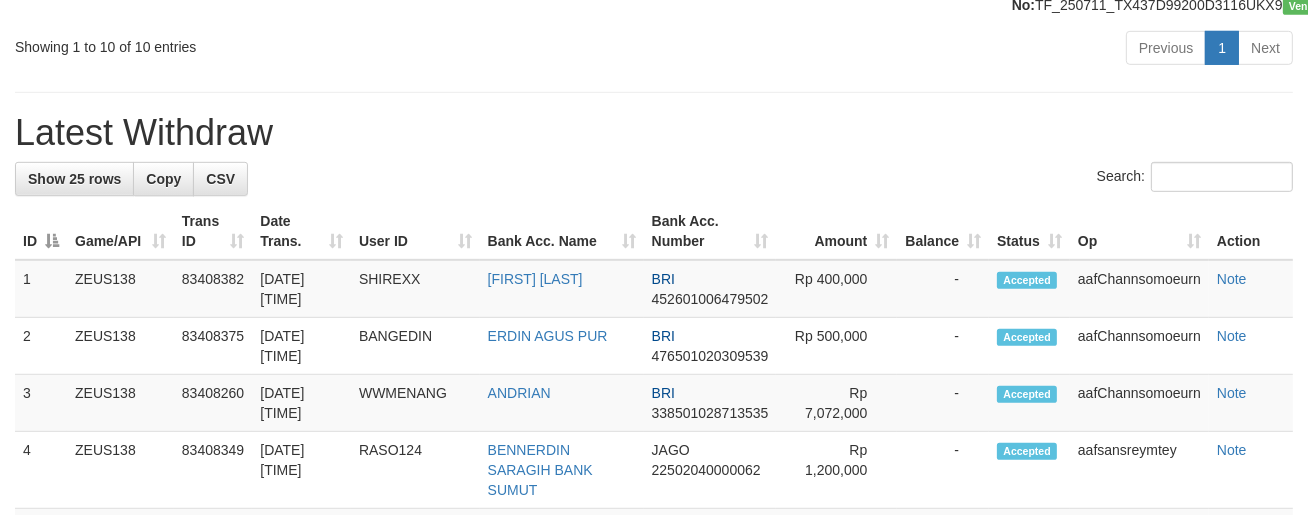 scroll, scrollTop: 1047, scrollLeft: 0, axis: vertical 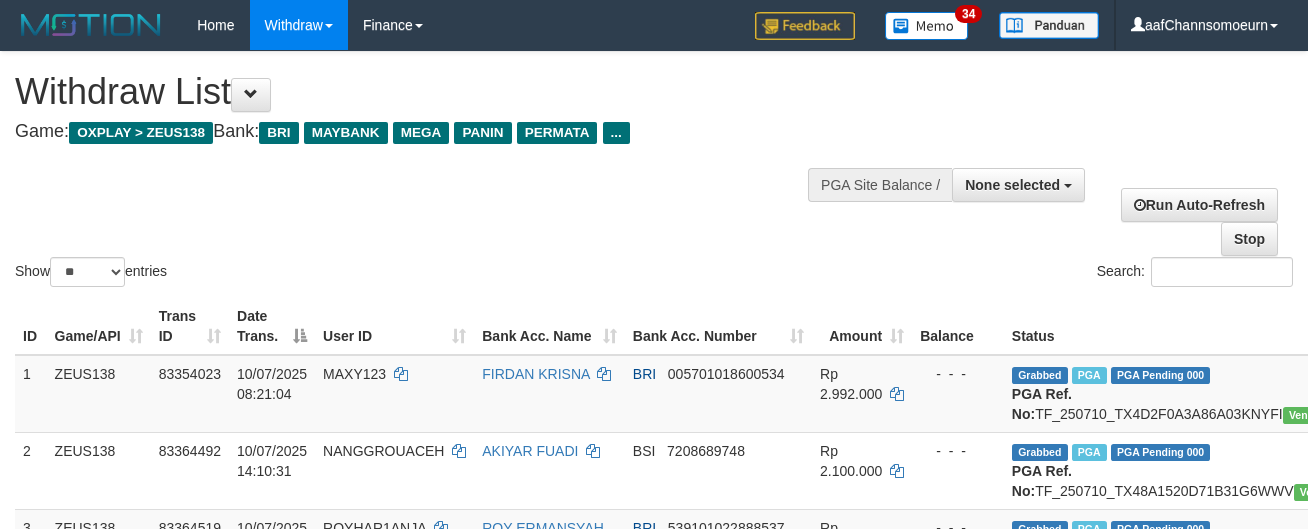 select 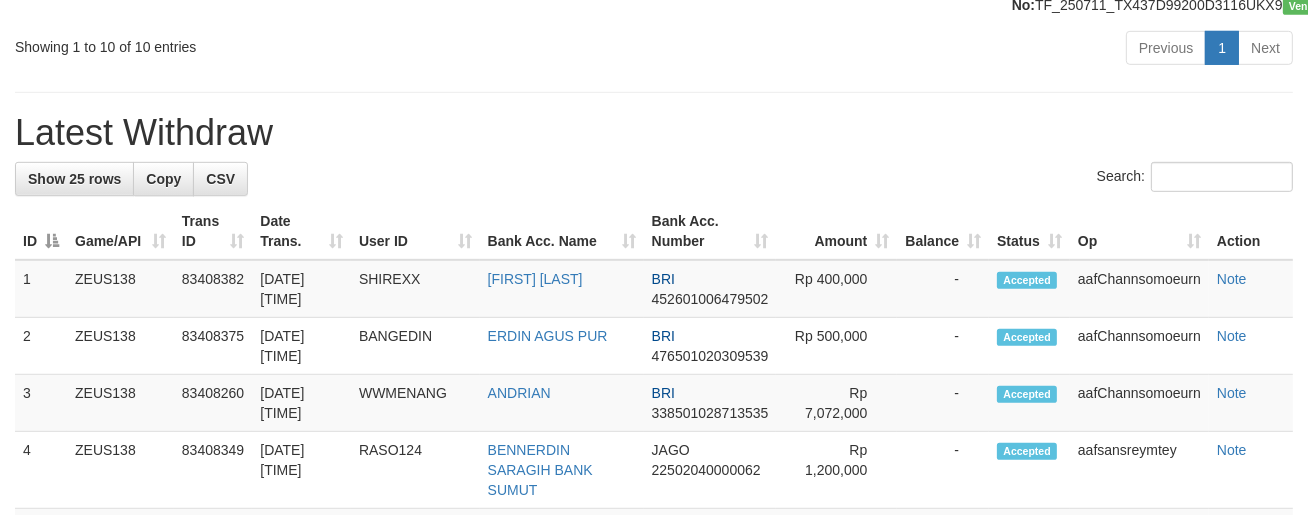 scroll, scrollTop: 1047, scrollLeft: 0, axis: vertical 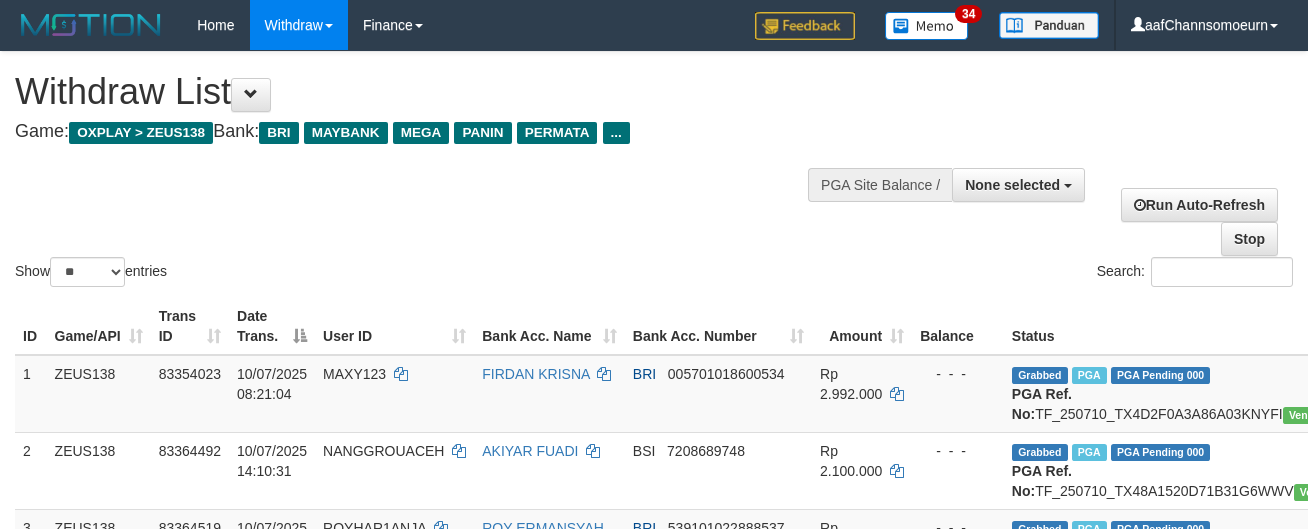 select 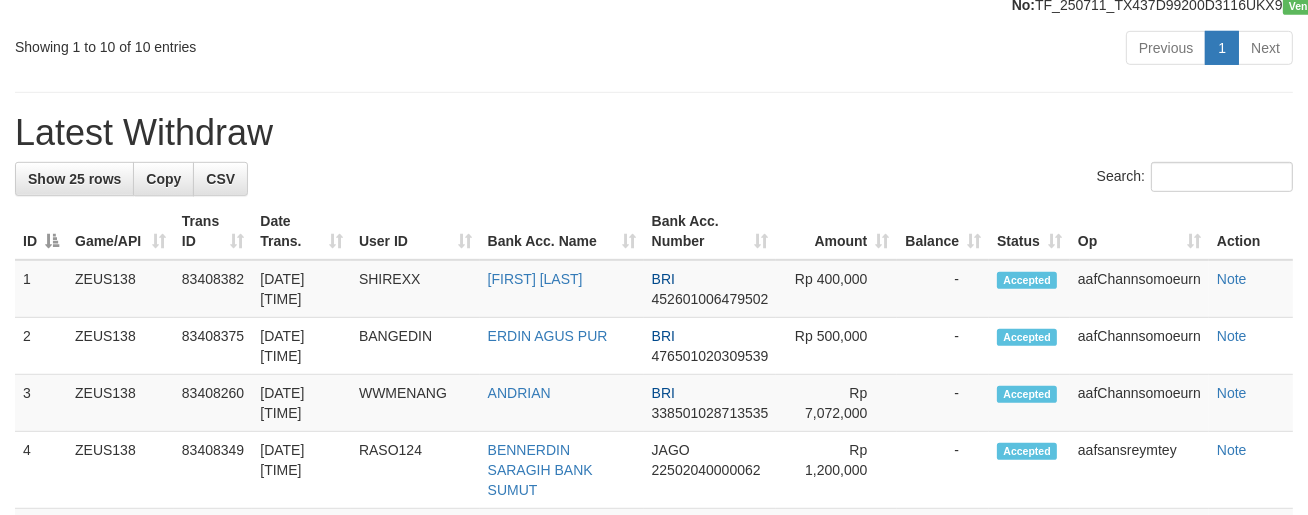 scroll, scrollTop: 1047, scrollLeft: 0, axis: vertical 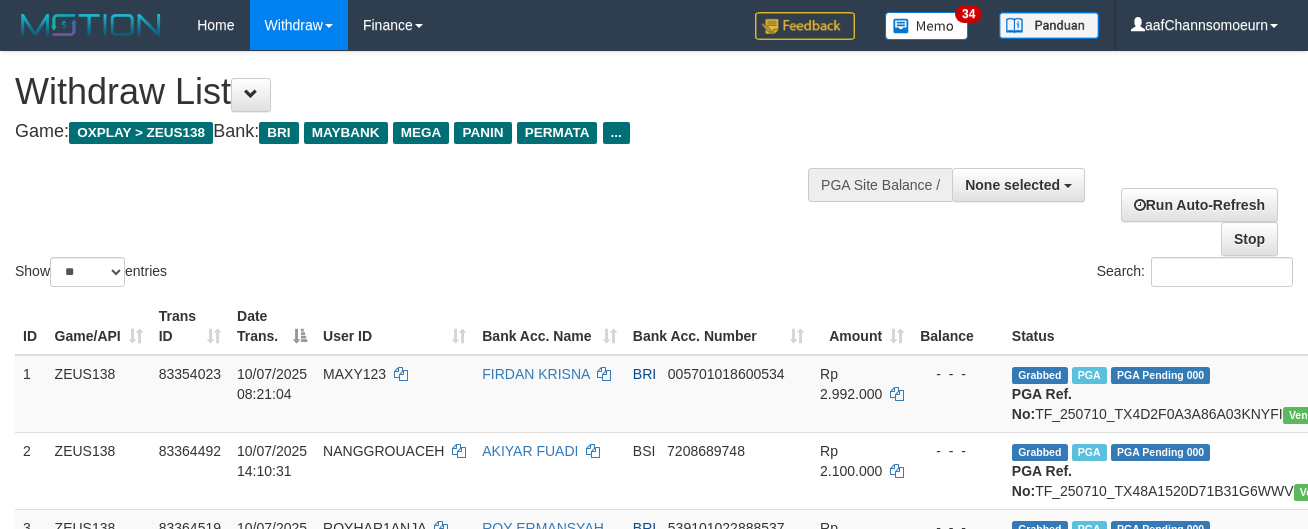 select 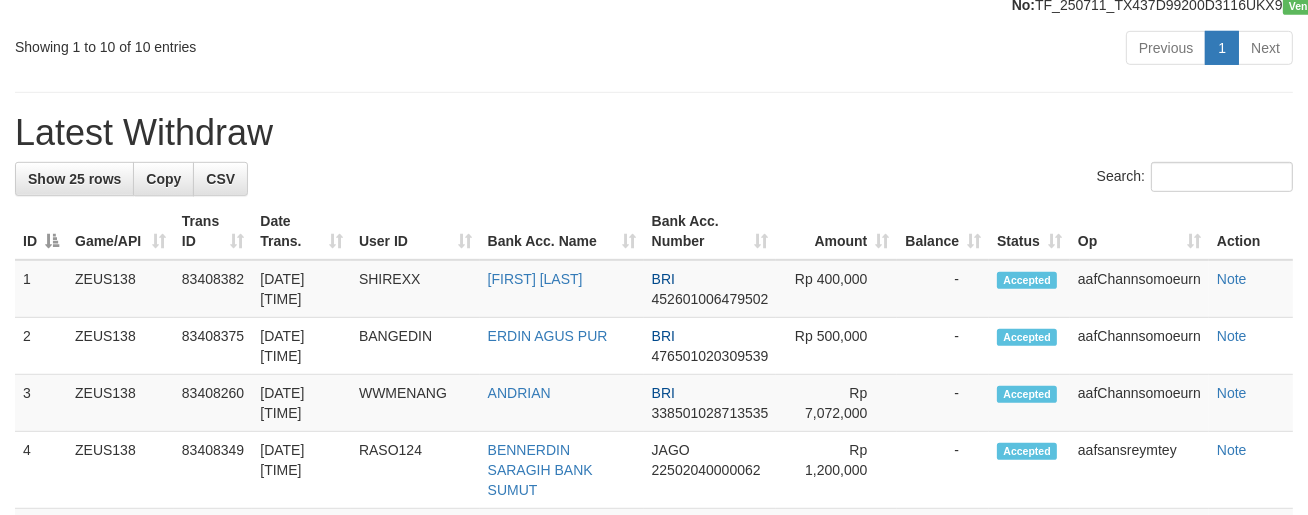 scroll, scrollTop: 1047, scrollLeft: 0, axis: vertical 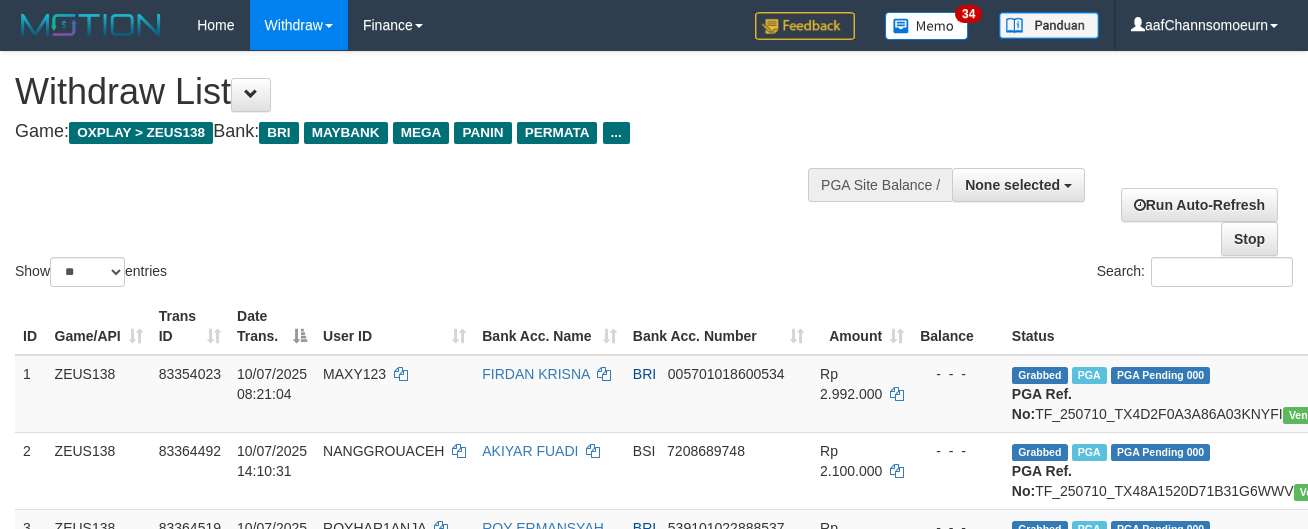 select 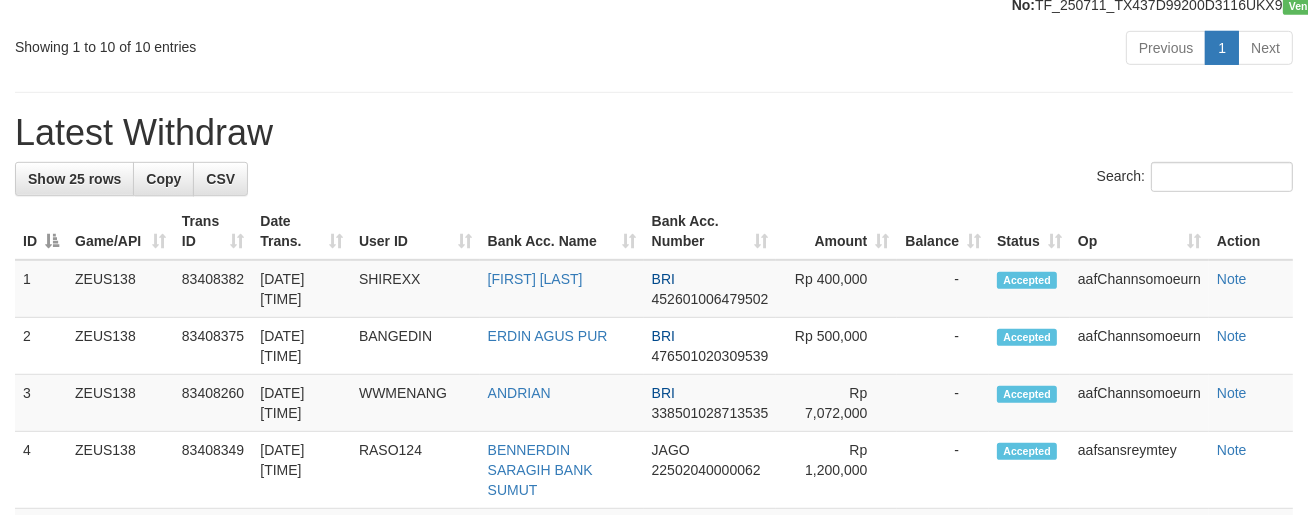scroll, scrollTop: 1047, scrollLeft: 0, axis: vertical 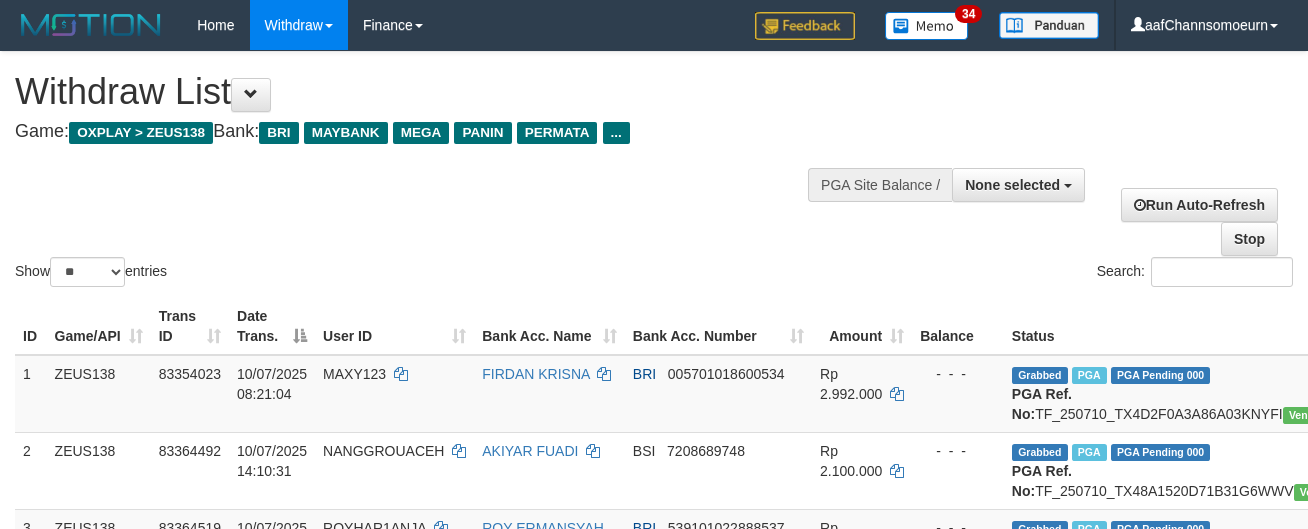 select 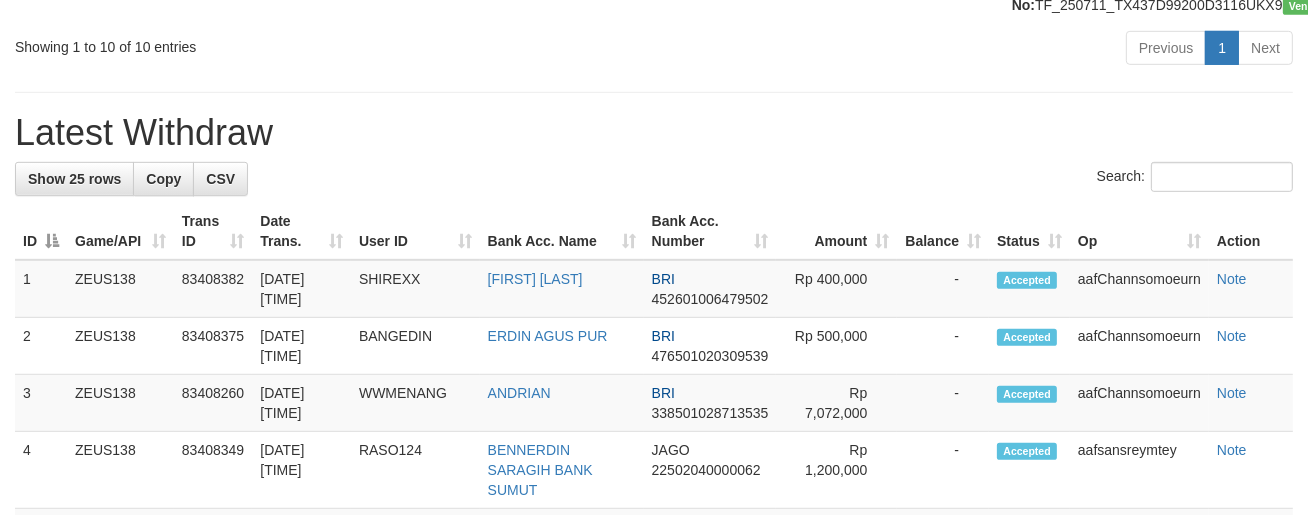 scroll, scrollTop: 1047, scrollLeft: 0, axis: vertical 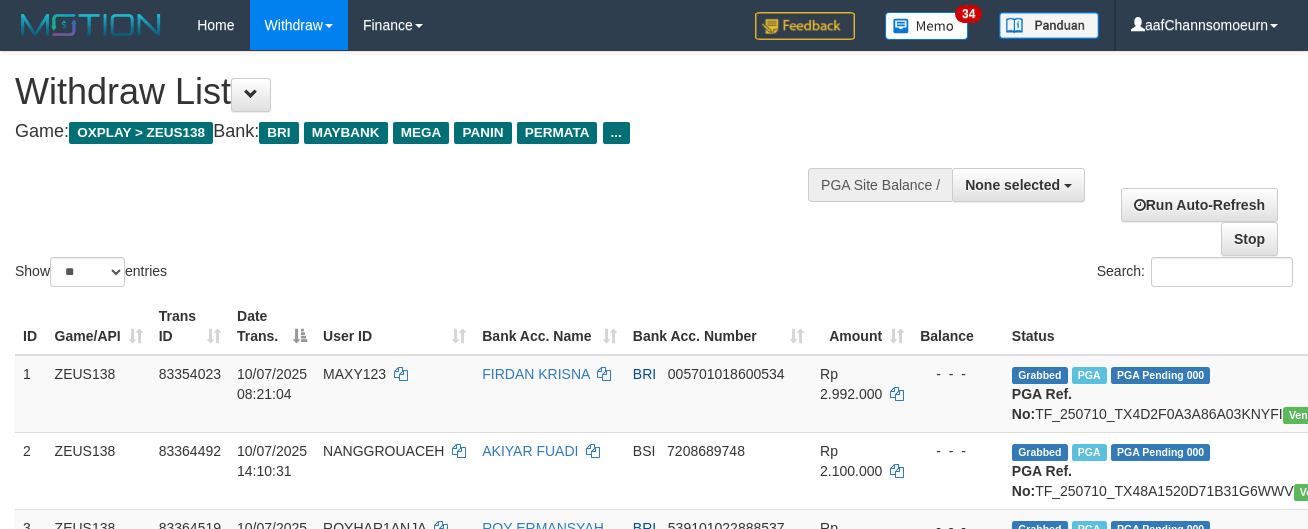 select 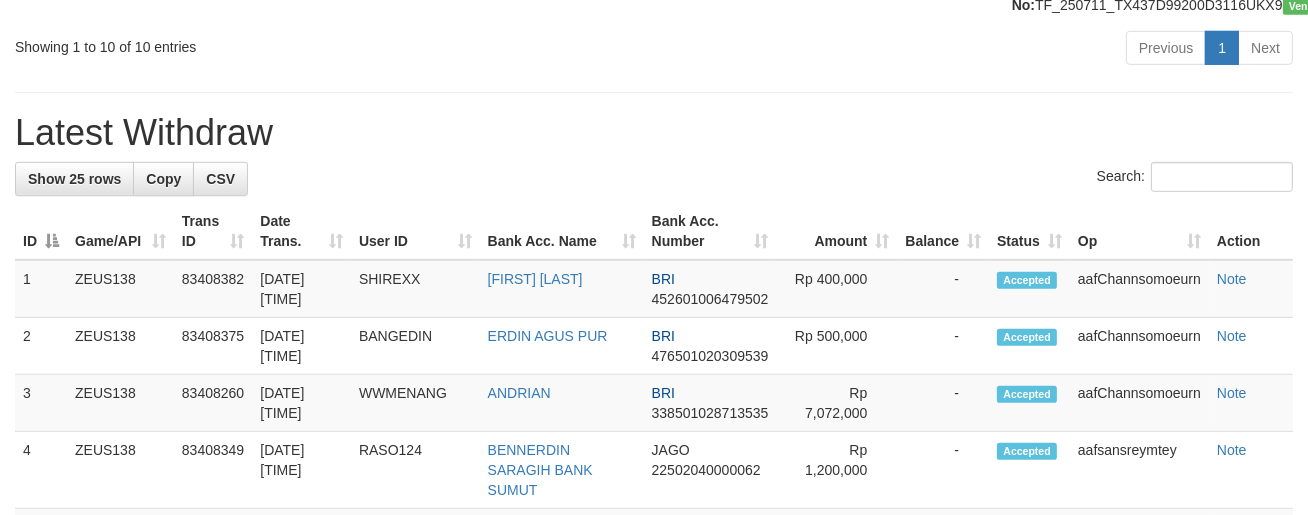 scroll, scrollTop: 1047, scrollLeft: 0, axis: vertical 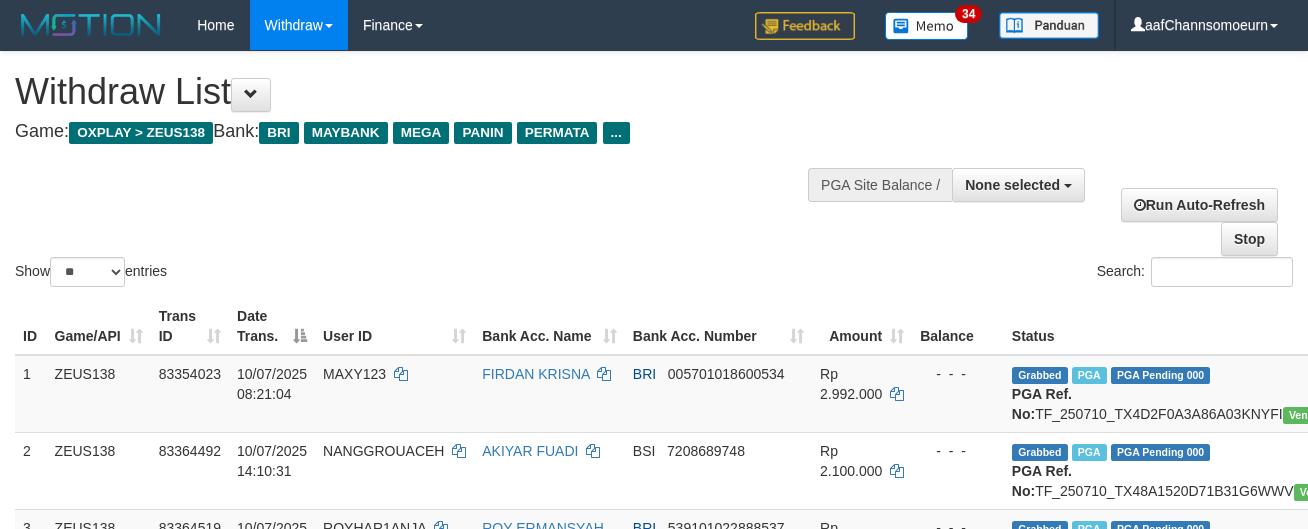 select 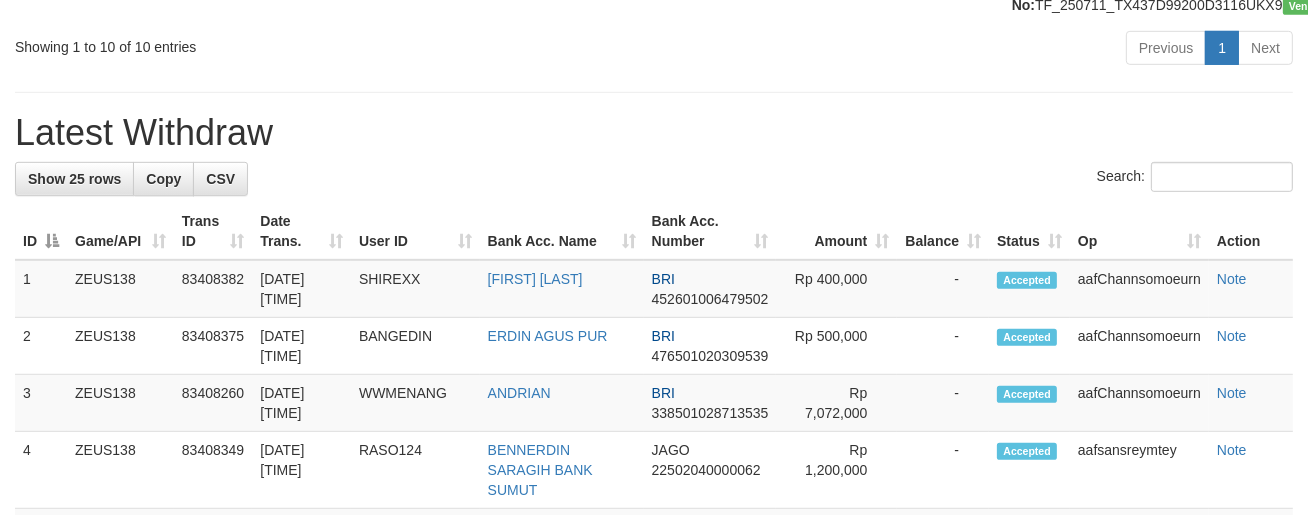 scroll, scrollTop: 1047, scrollLeft: 0, axis: vertical 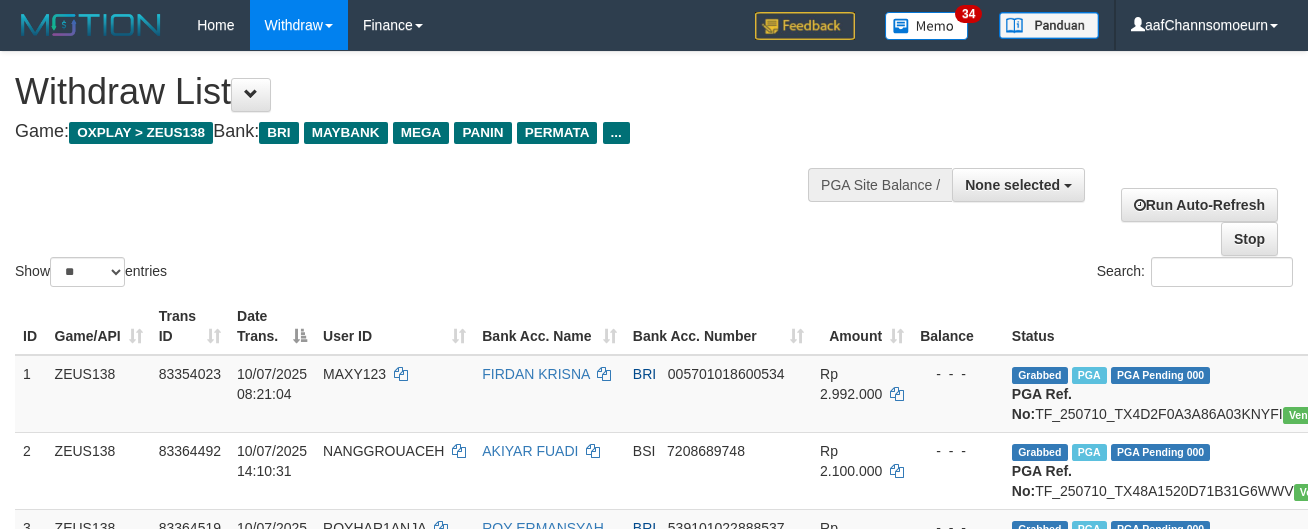 select 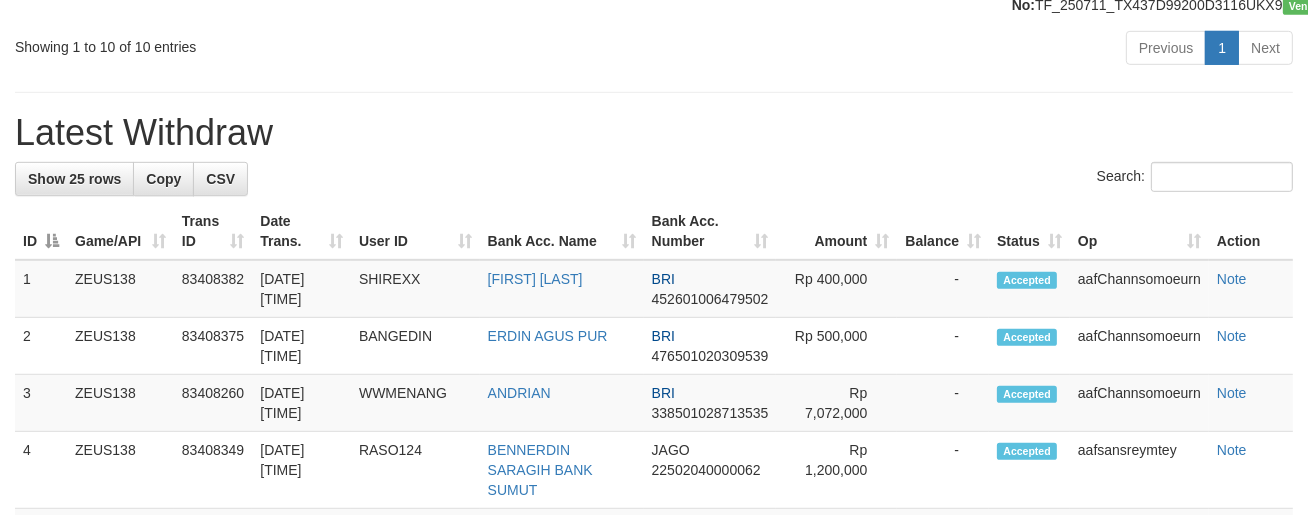 scroll, scrollTop: 1047, scrollLeft: 0, axis: vertical 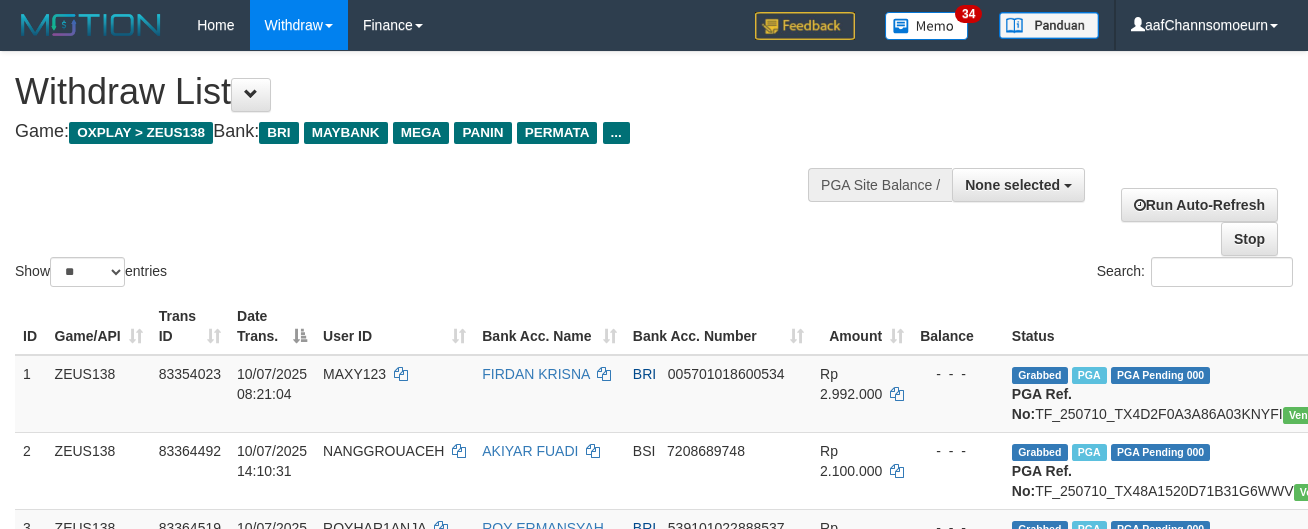 select 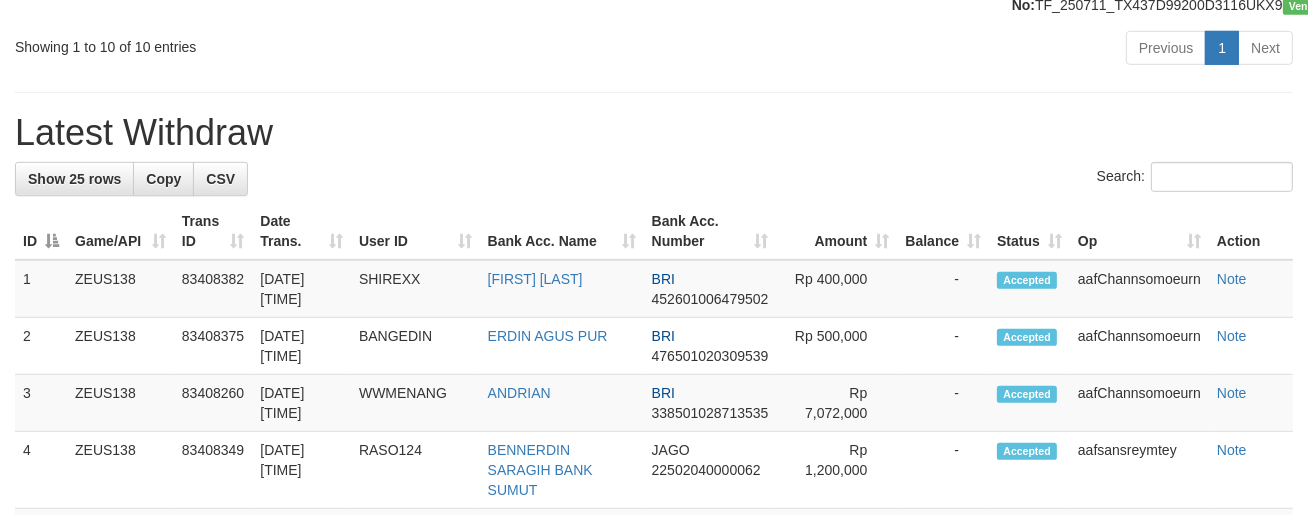 scroll, scrollTop: 1047, scrollLeft: 0, axis: vertical 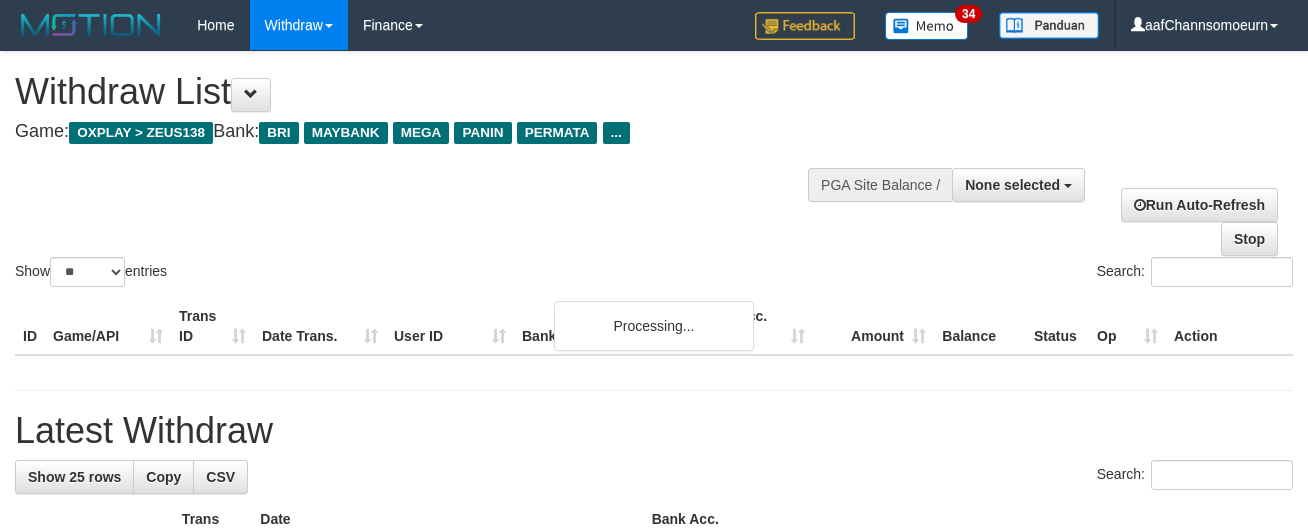 select 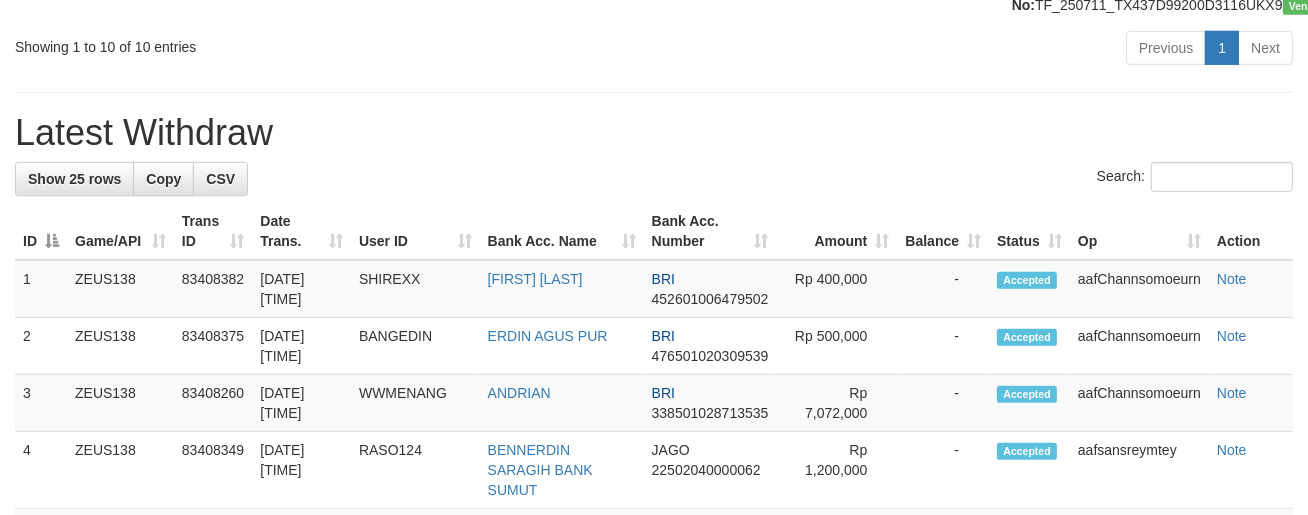 scroll, scrollTop: 1047, scrollLeft: 0, axis: vertical 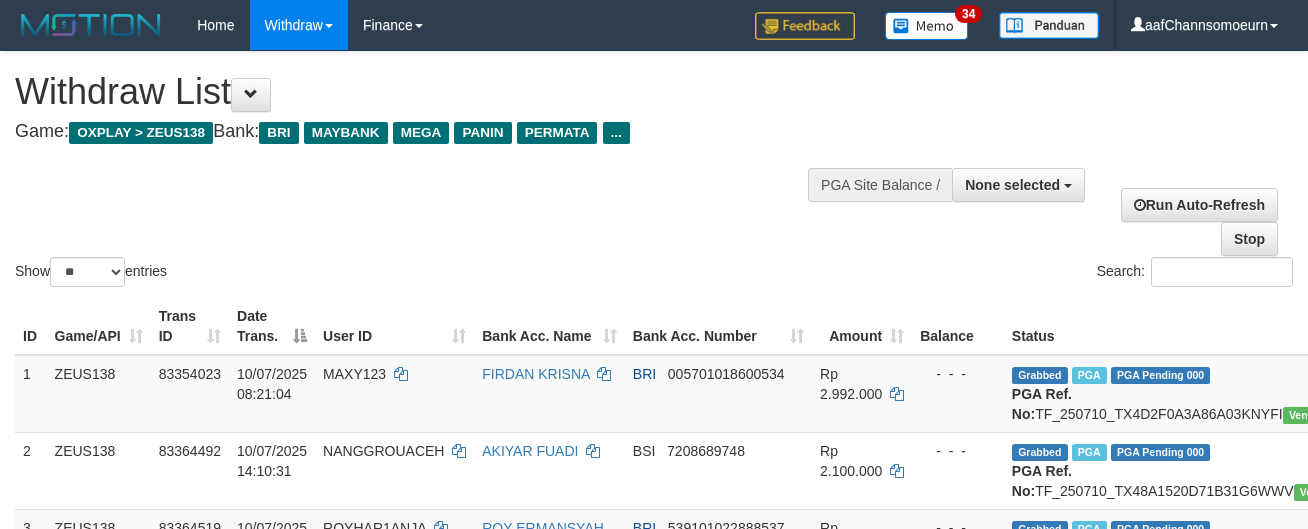 select 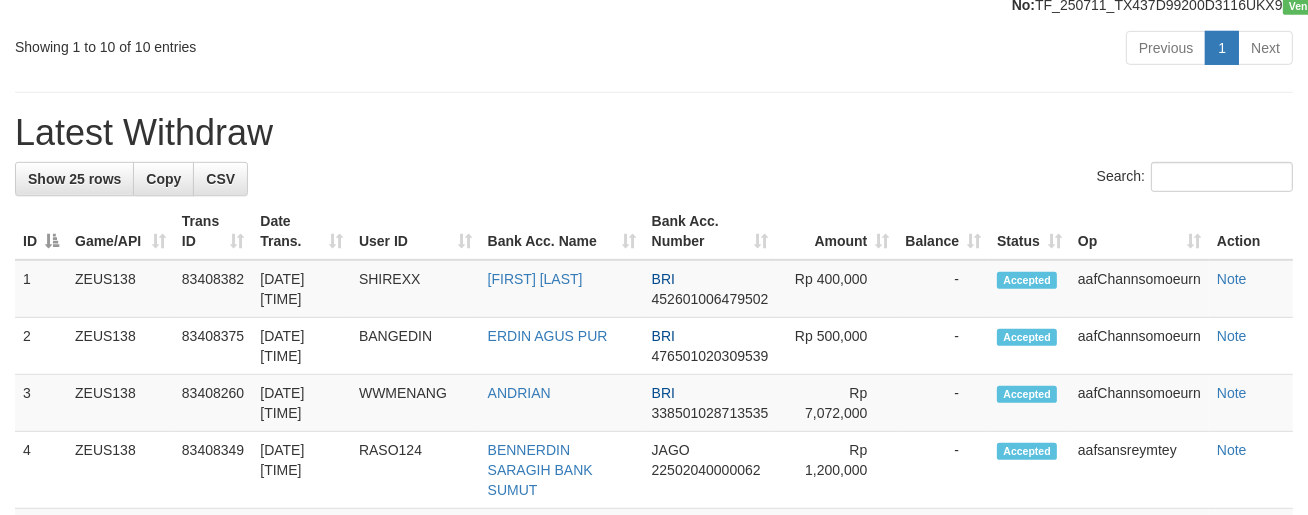scroll, scrollTop: 1047, scrollLeft: 0, axis: vertical 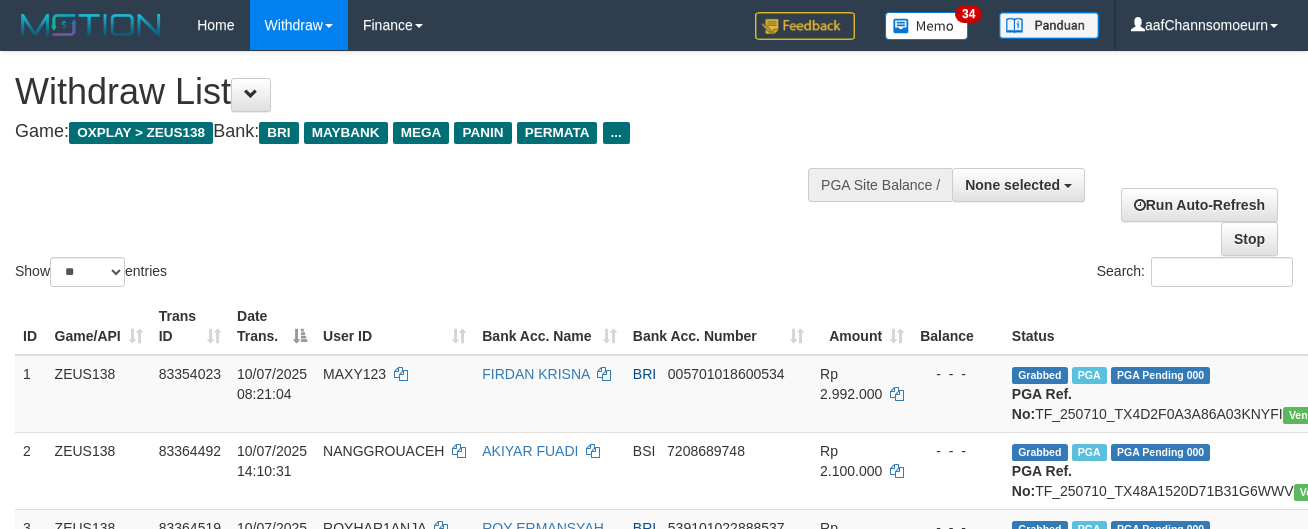 select 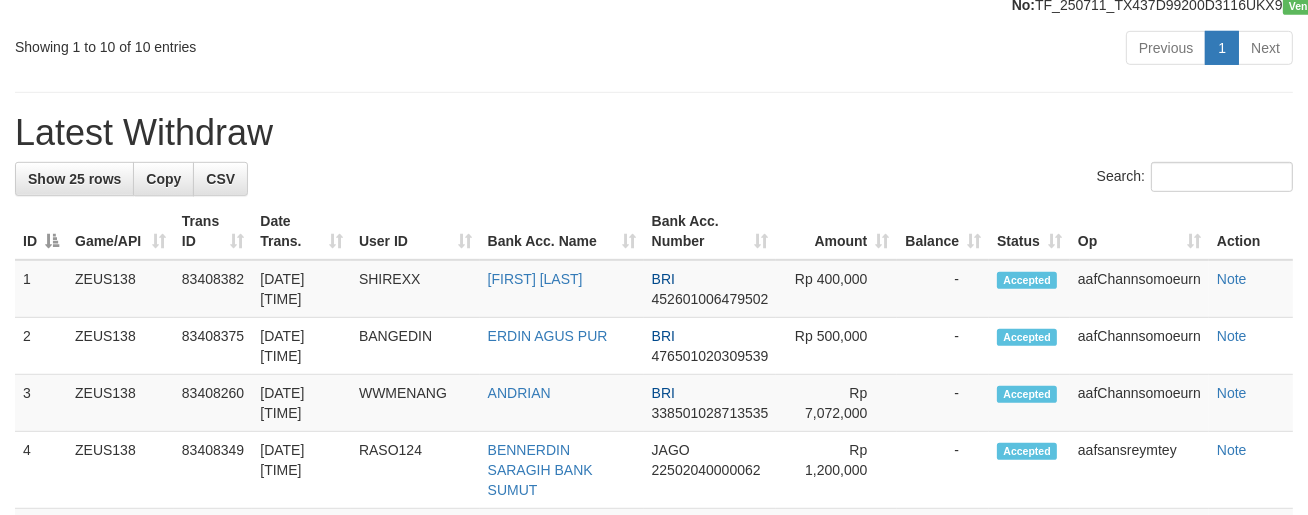 scroll, scrollTop: 1047, scrollLeft: 0, axis: vertical 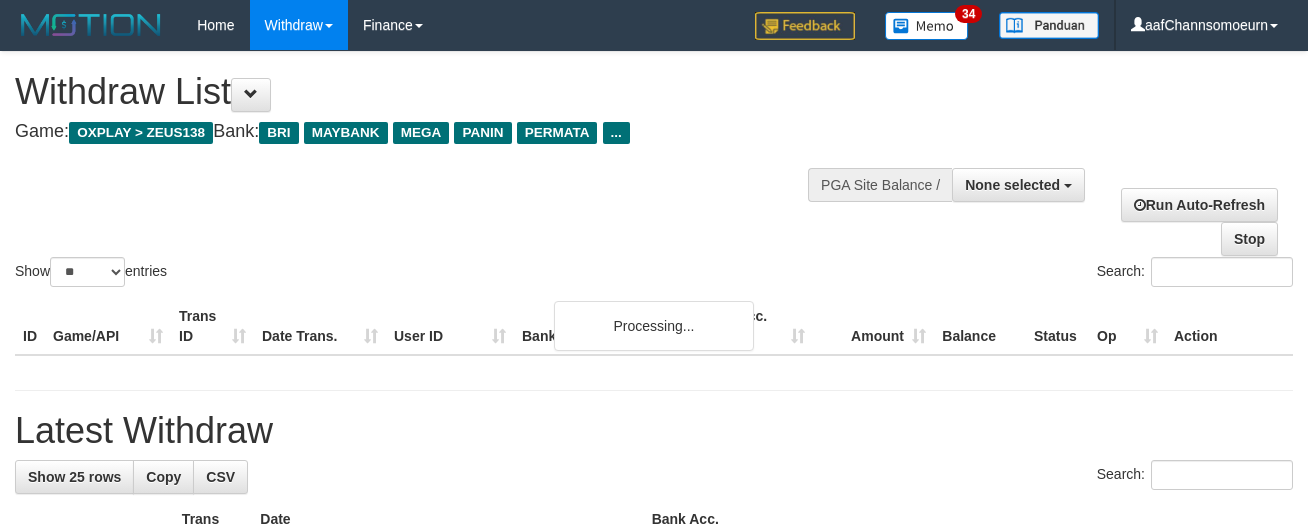 select 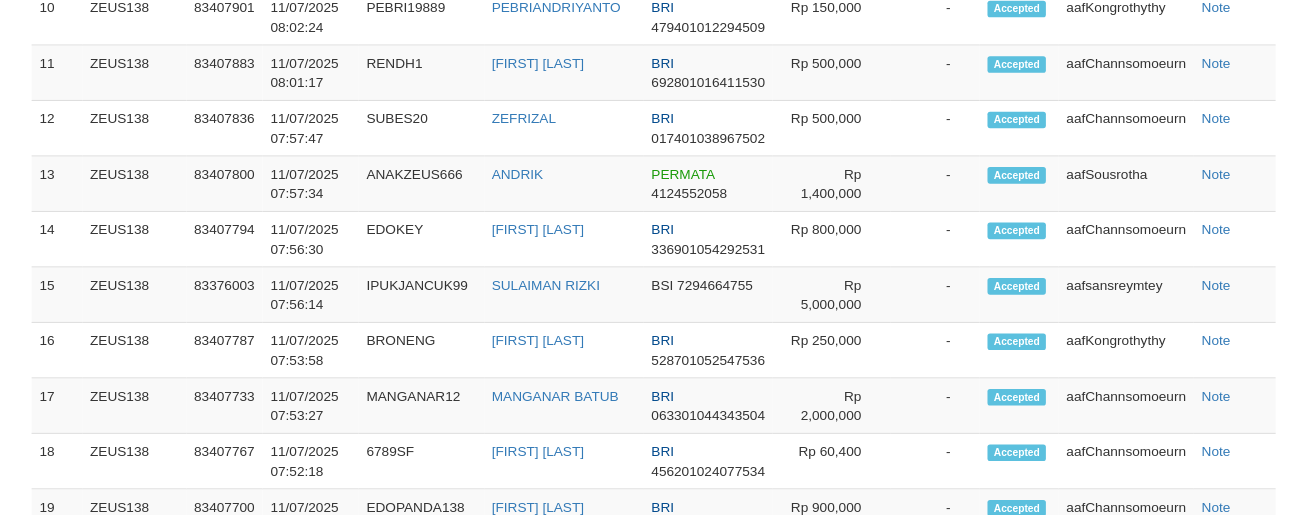 scroll, scrollTop: 1047, scrollLeft: 0, axis: vertical 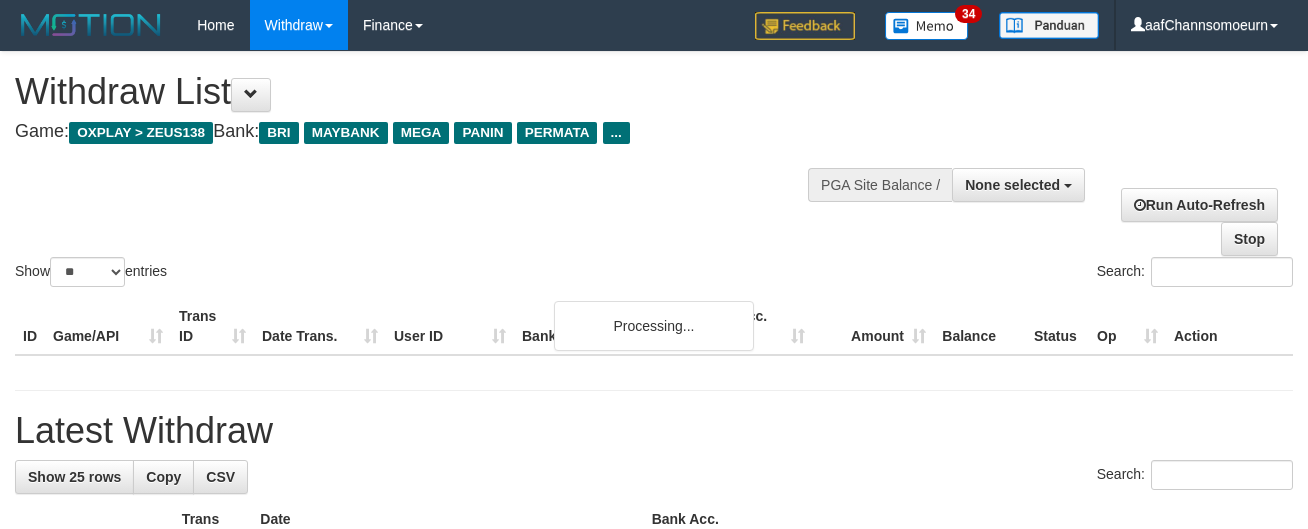 select 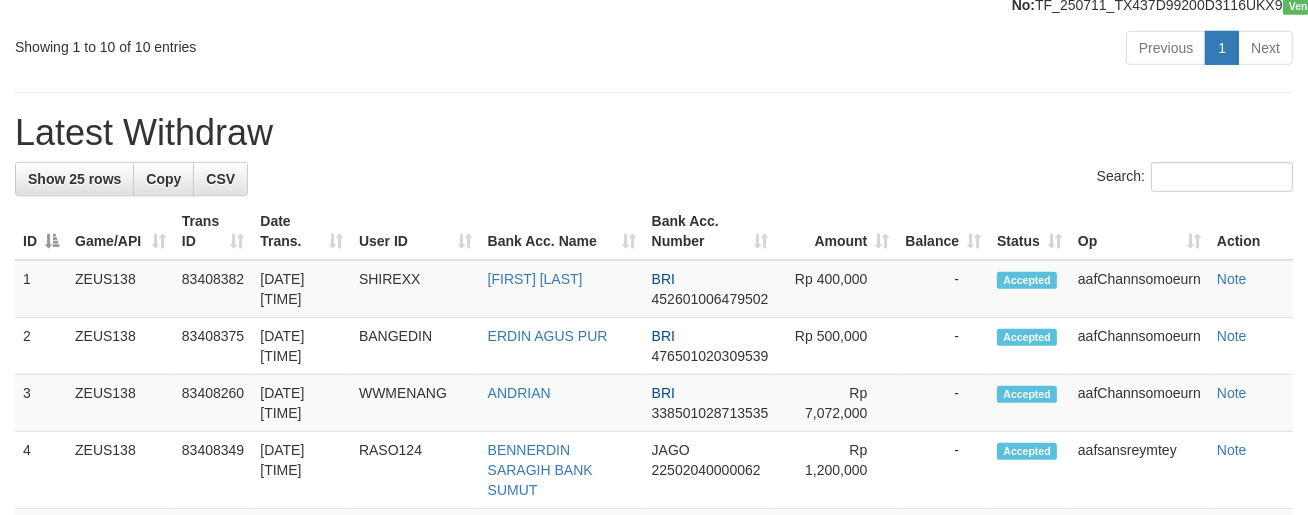 scroll, scrollTop: 1047, scrollLeft: 0, axis: vertical 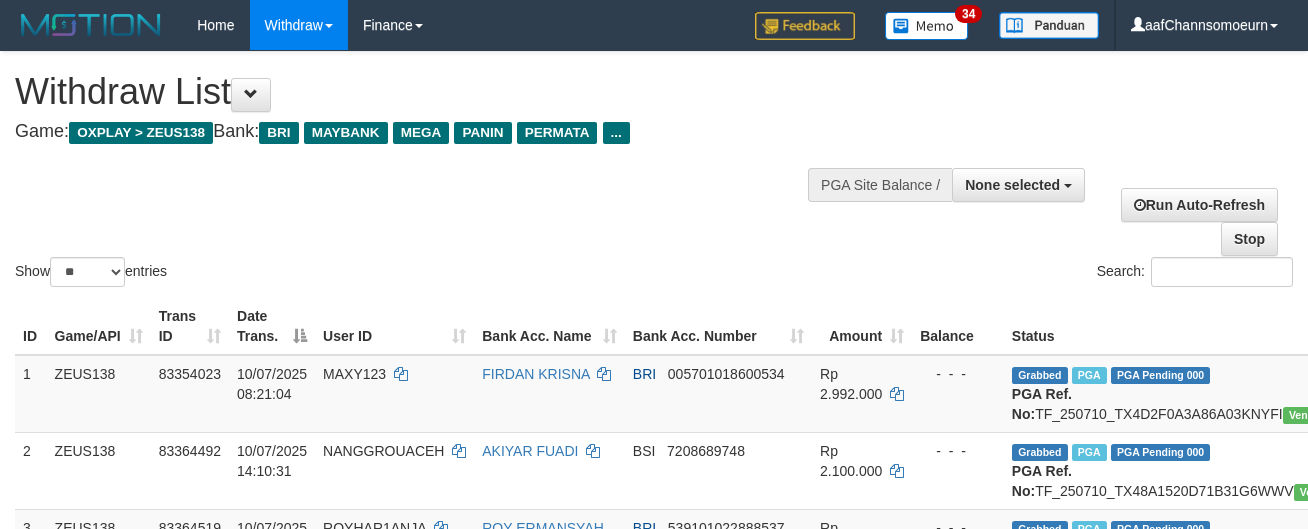 select 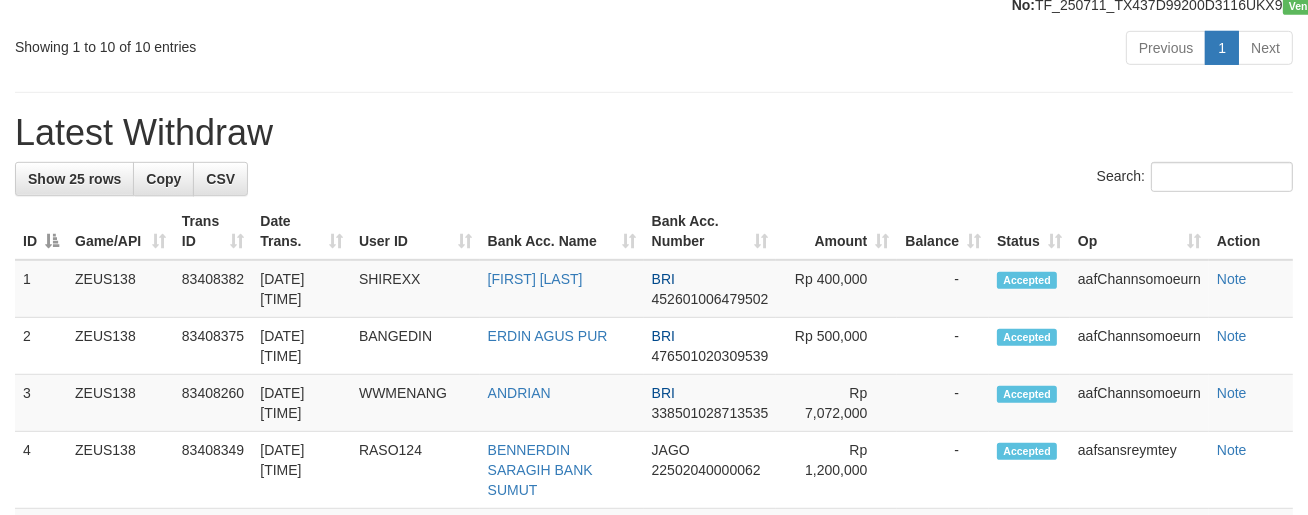 scroll, scrollTop: 1047, scrollLeft: 0, axis: vertical 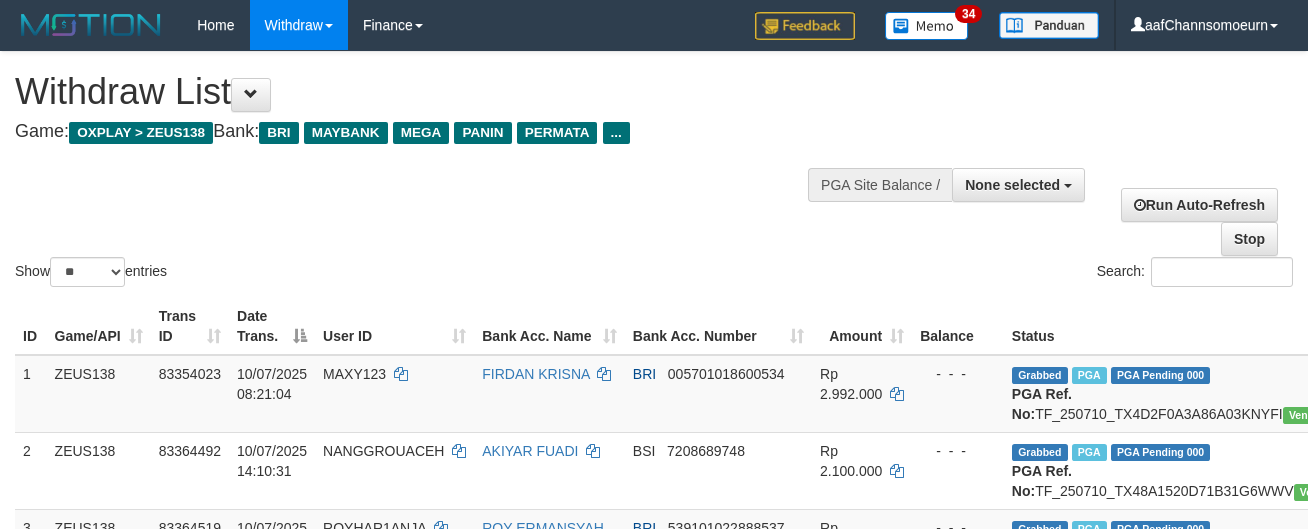 select 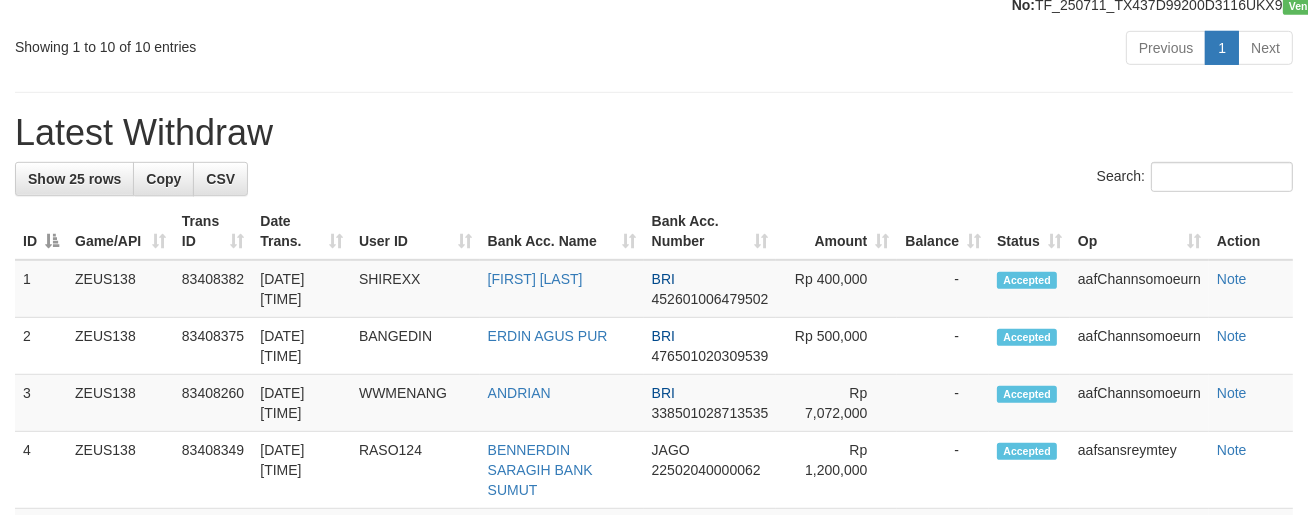scroll, scrollTop: 1047, scrollLeft: 0, axis: vertical 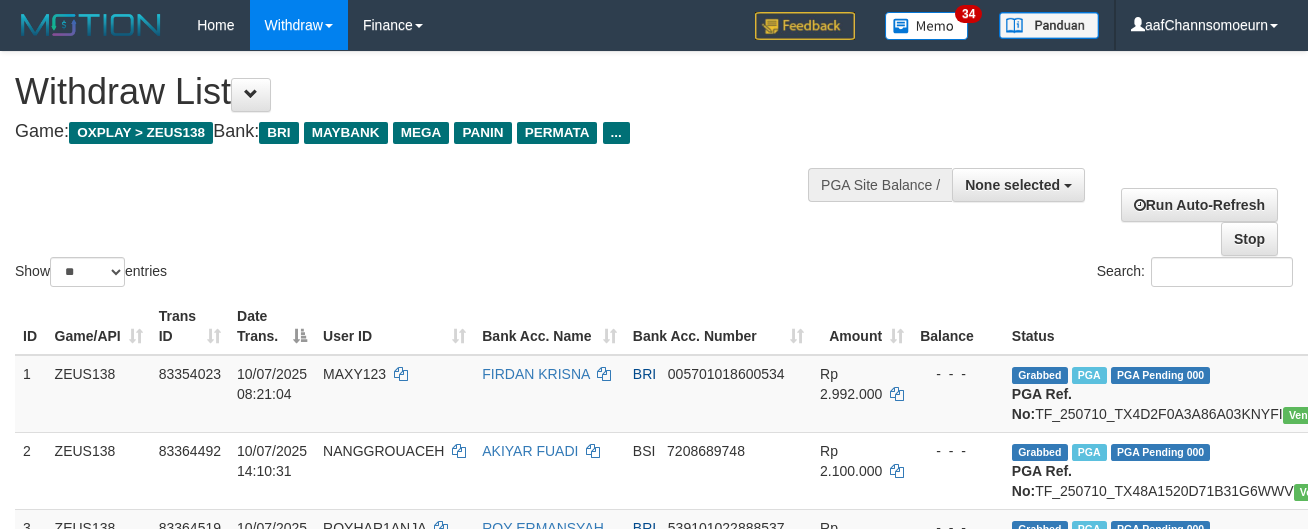 select 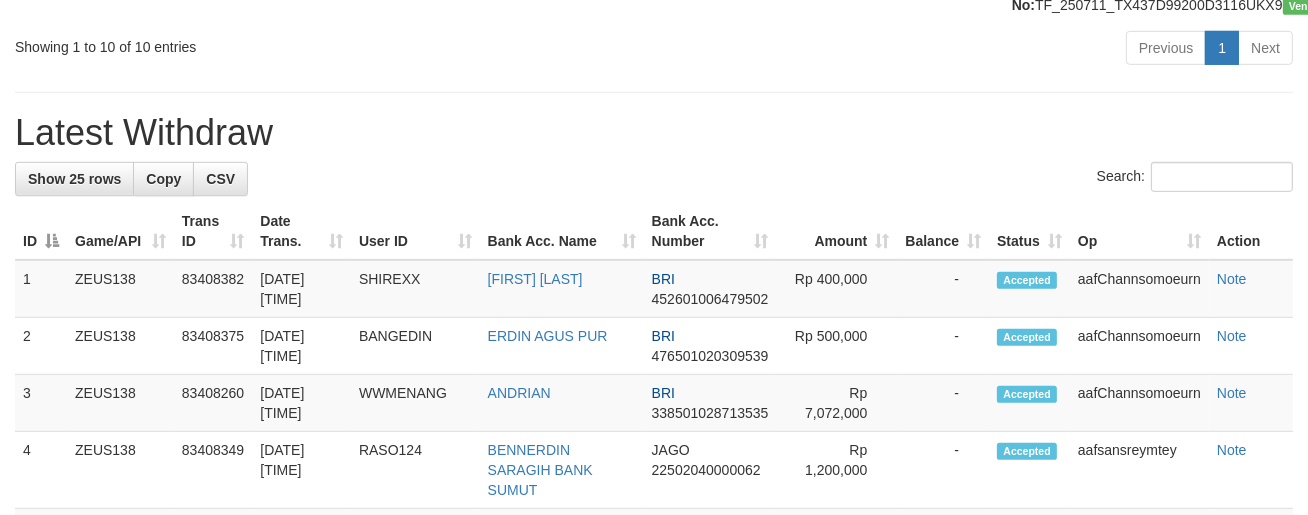 scroll, scrollTop: 1047, scrollLeft: 0, axis: vertical 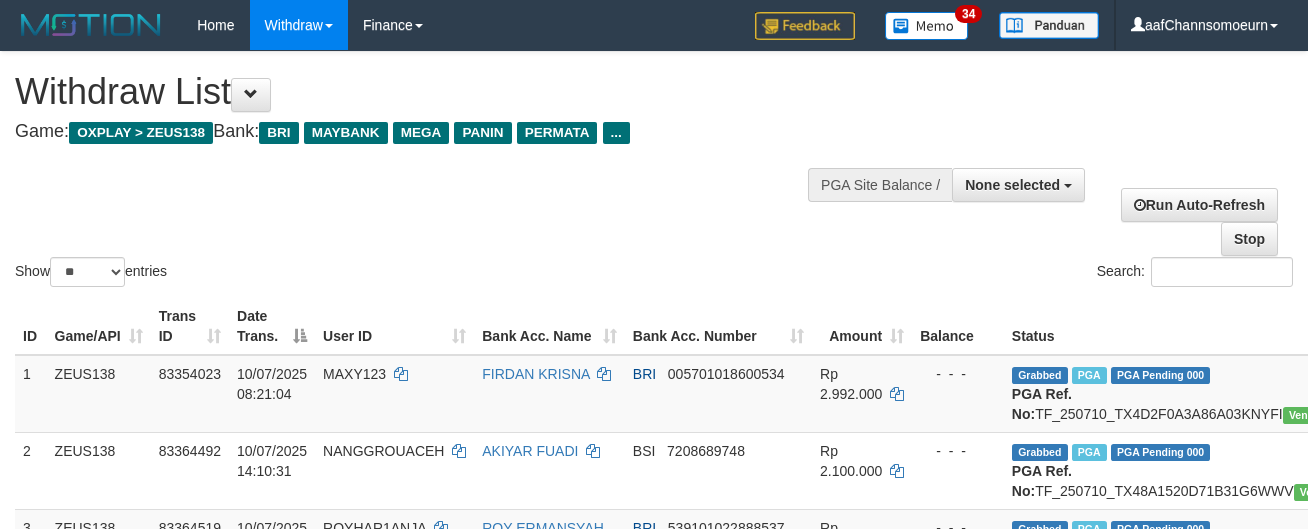 select 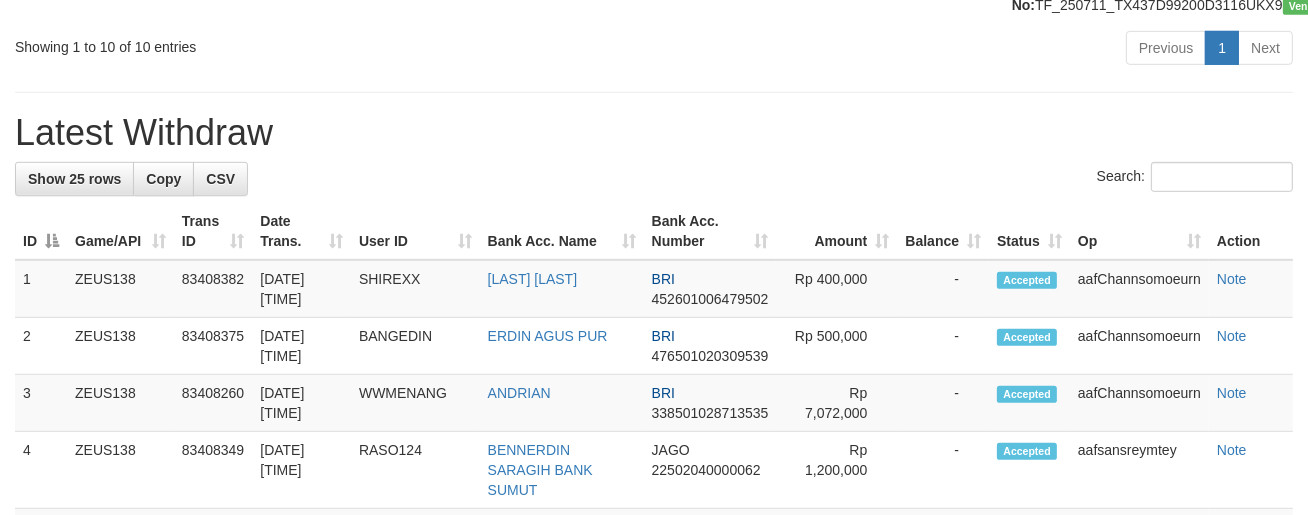 scroll, scrollTop: 1047, scrollLeft: 0, axis: vertical 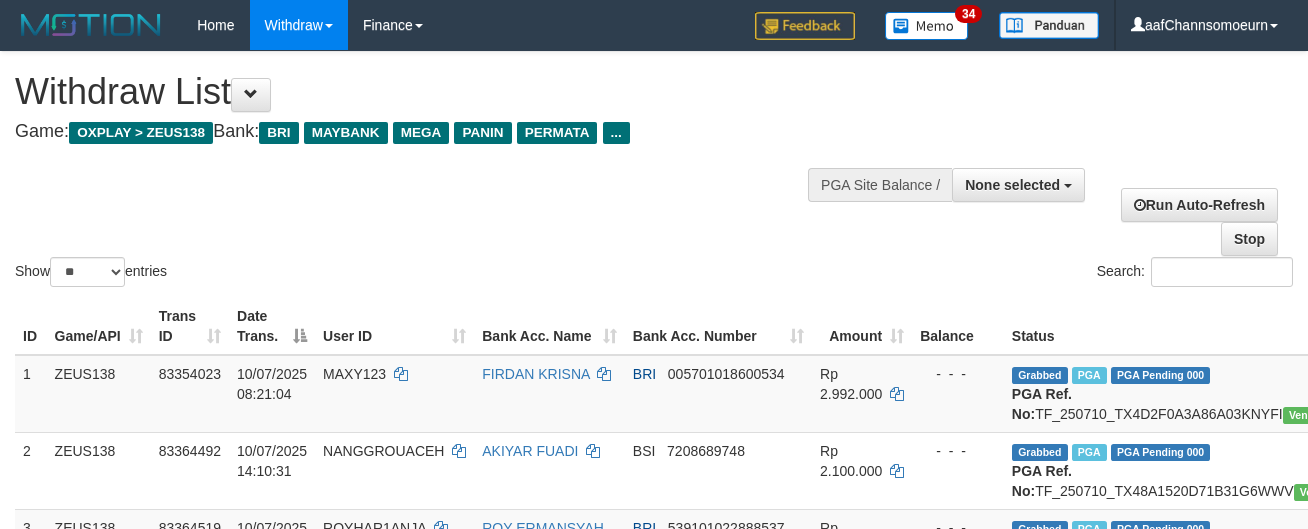 select 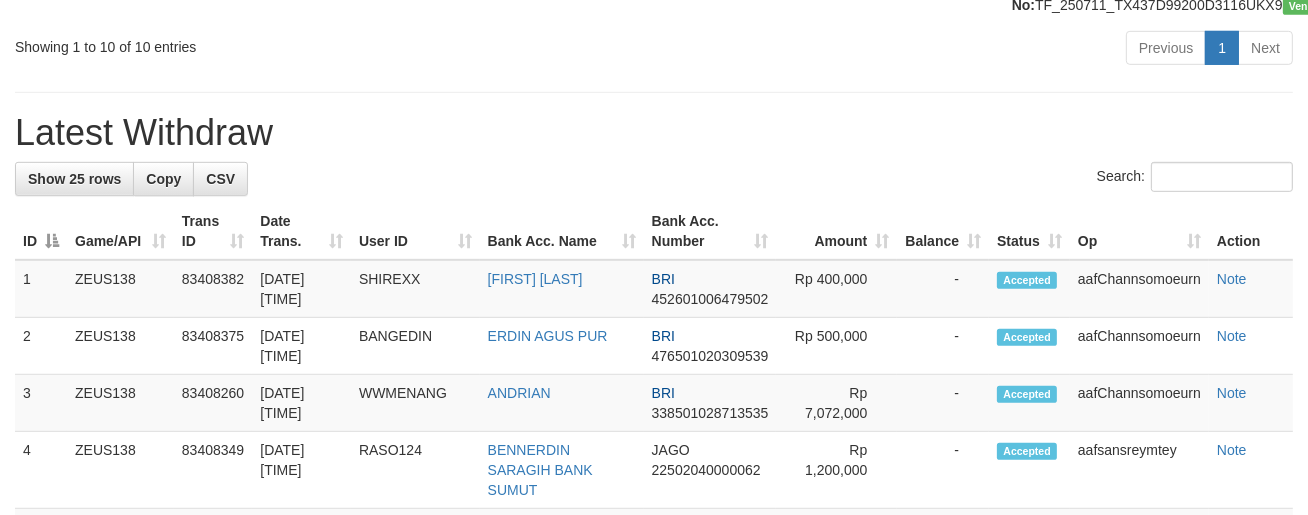 scroll, scrollTop: 1047, scrollLeft: 0, axis: vertical 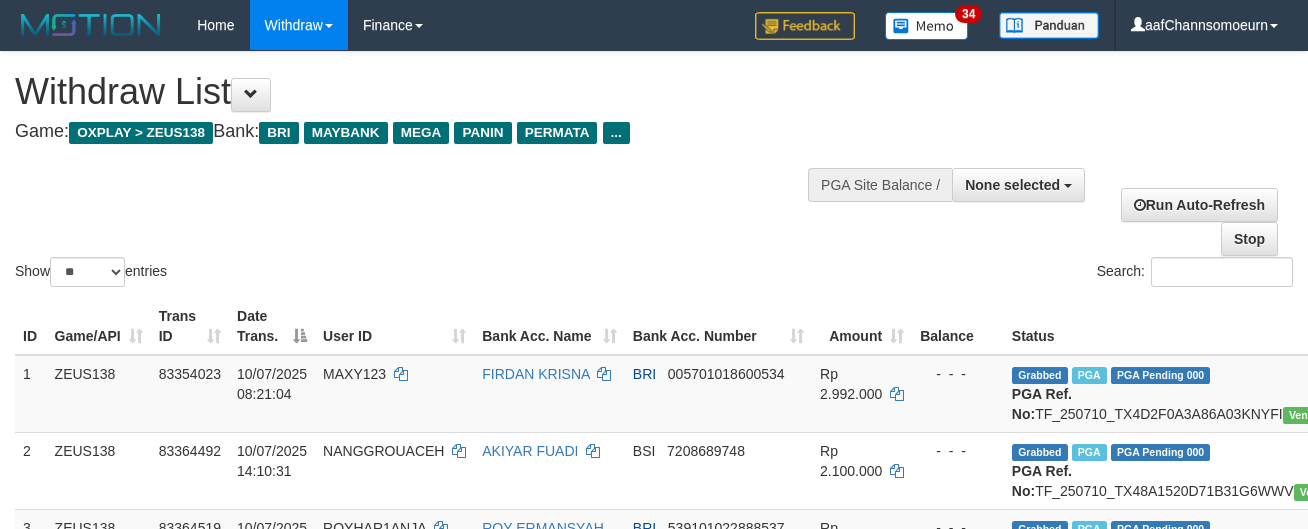 select 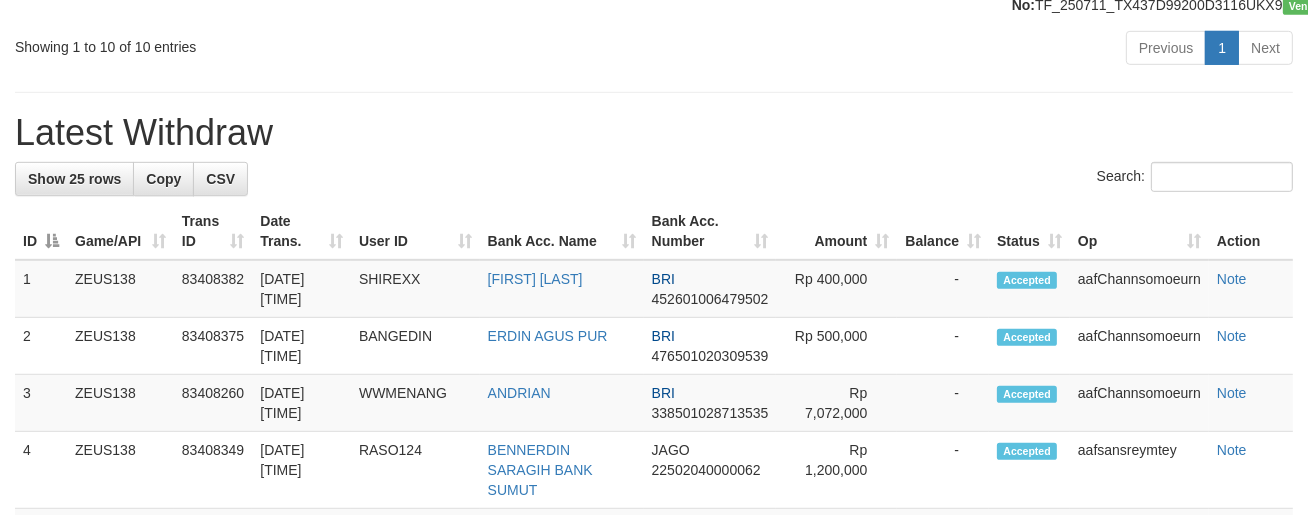 scroll, scrollTop: 1047, scrollLeft: 0, axis: vertical 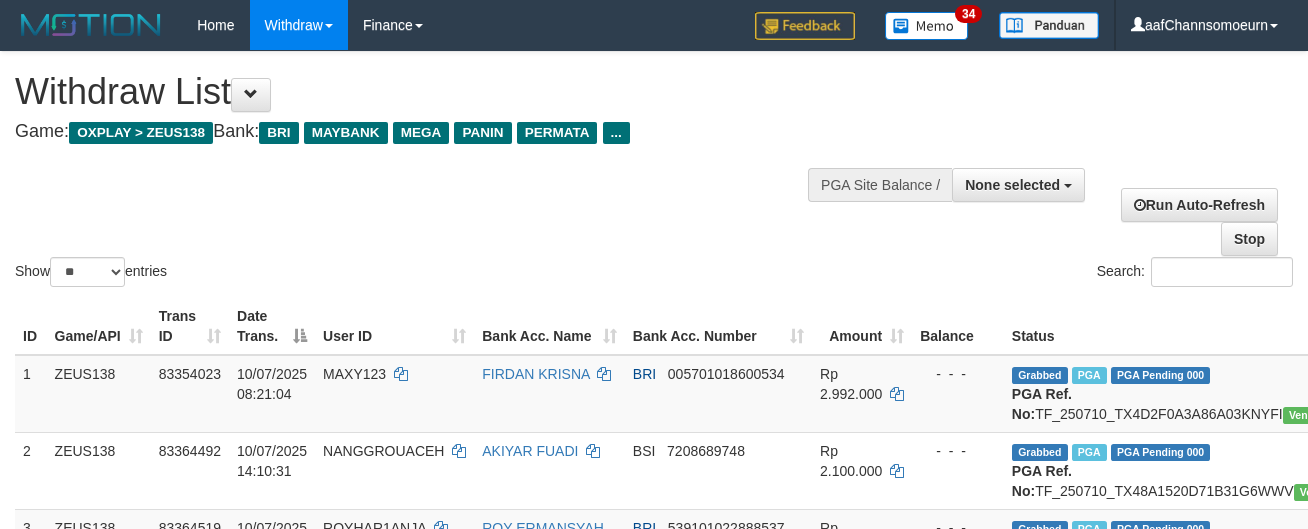 select 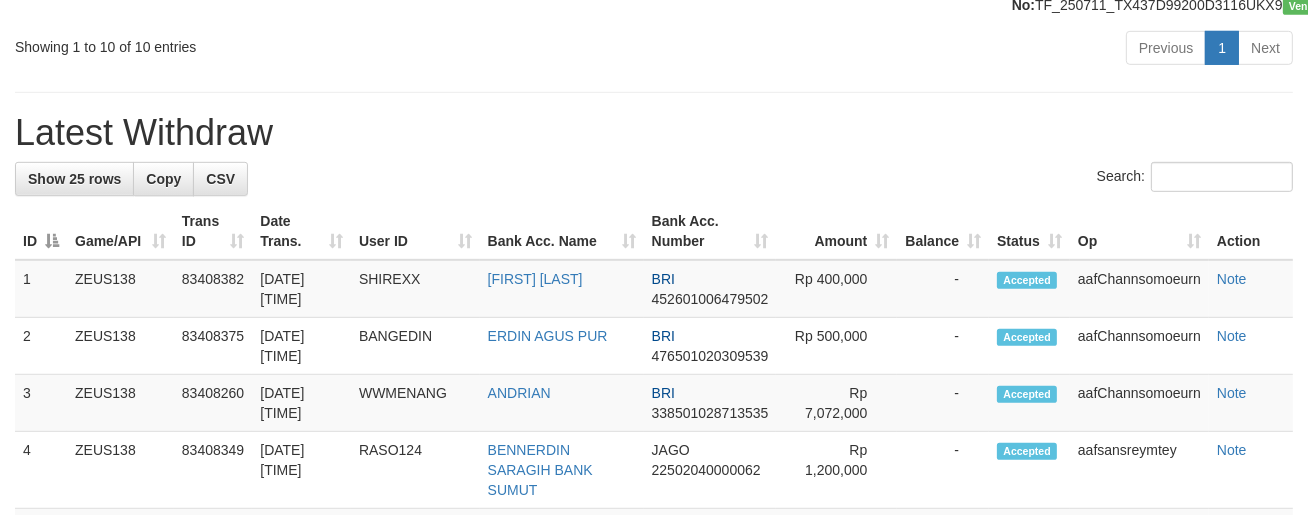 scroll, scrollTop: 1047, scrollLeft: 0, axis: vertical 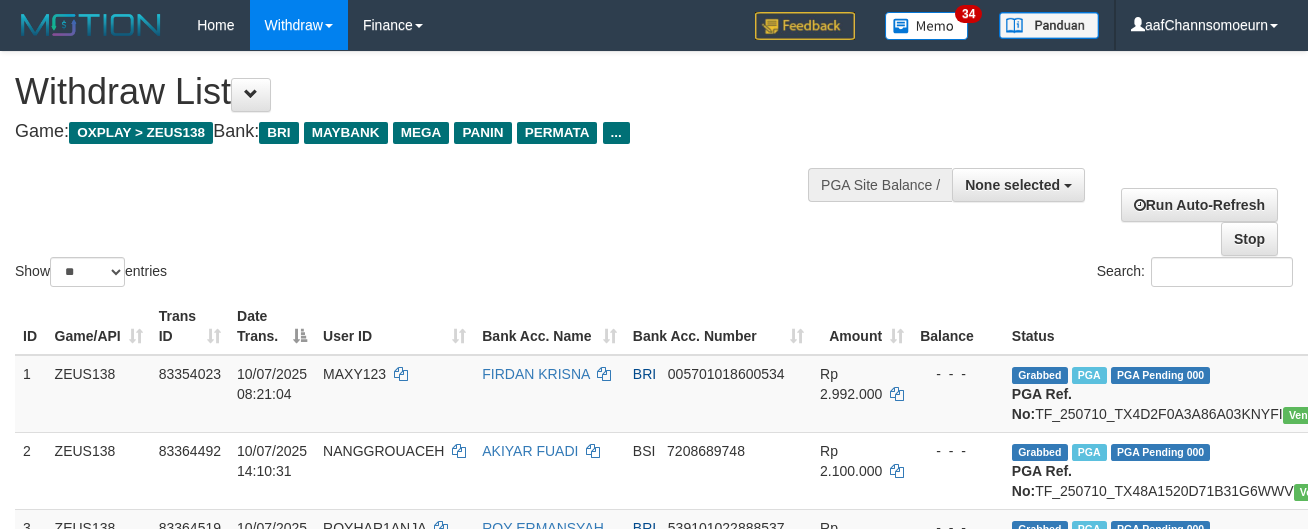 select 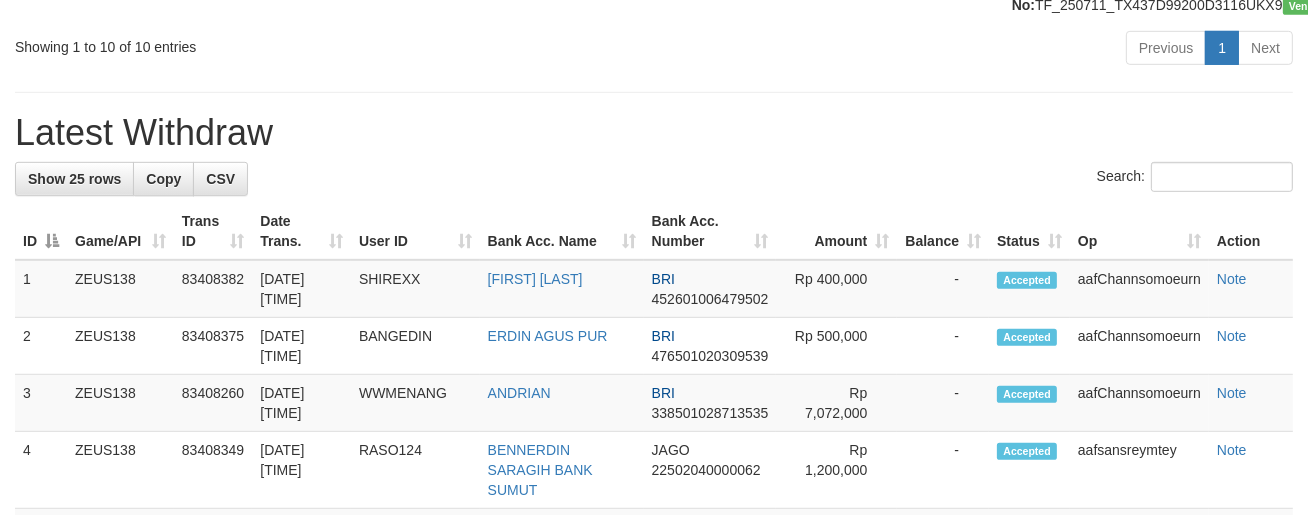 scroll, scrollTop: 1047, scrollLeft: 0, axis: vertical 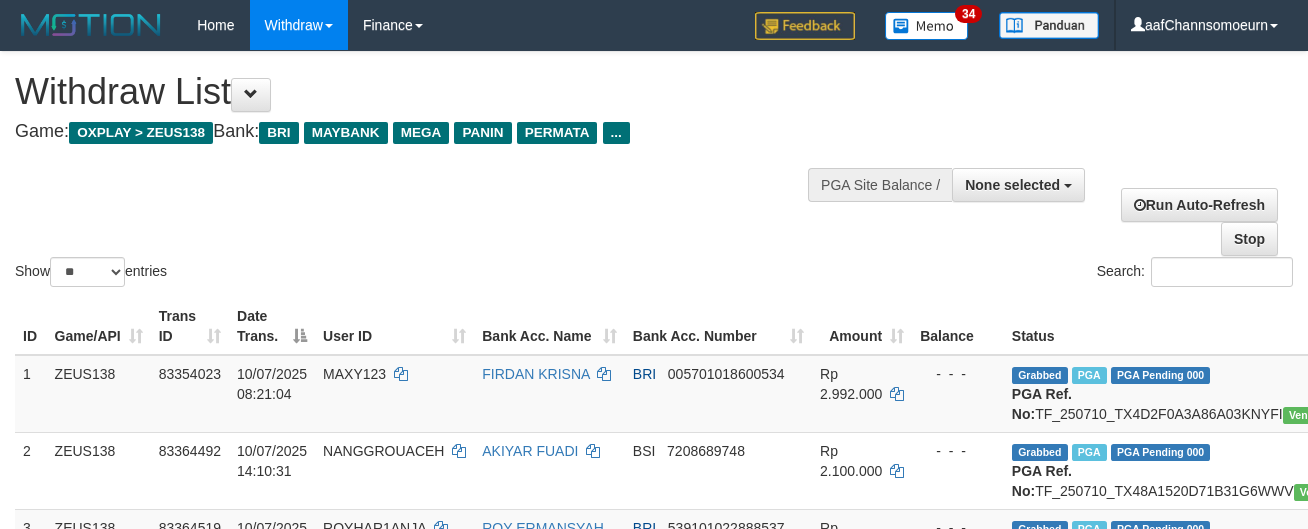 select 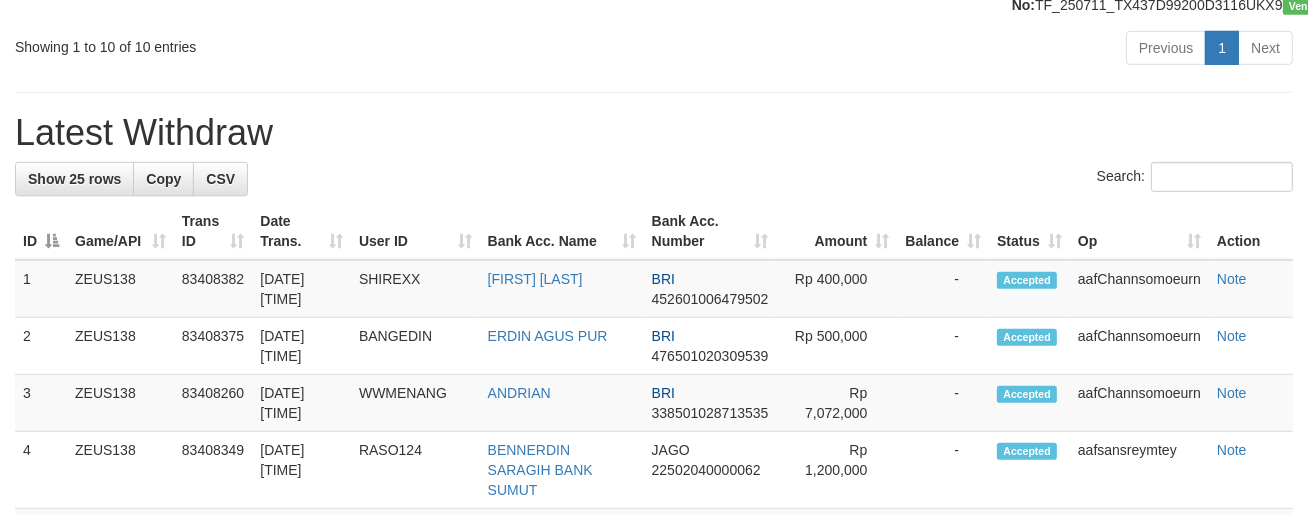scroll, scrollTop: 1047, scrollLeft: 0, axis: vertical 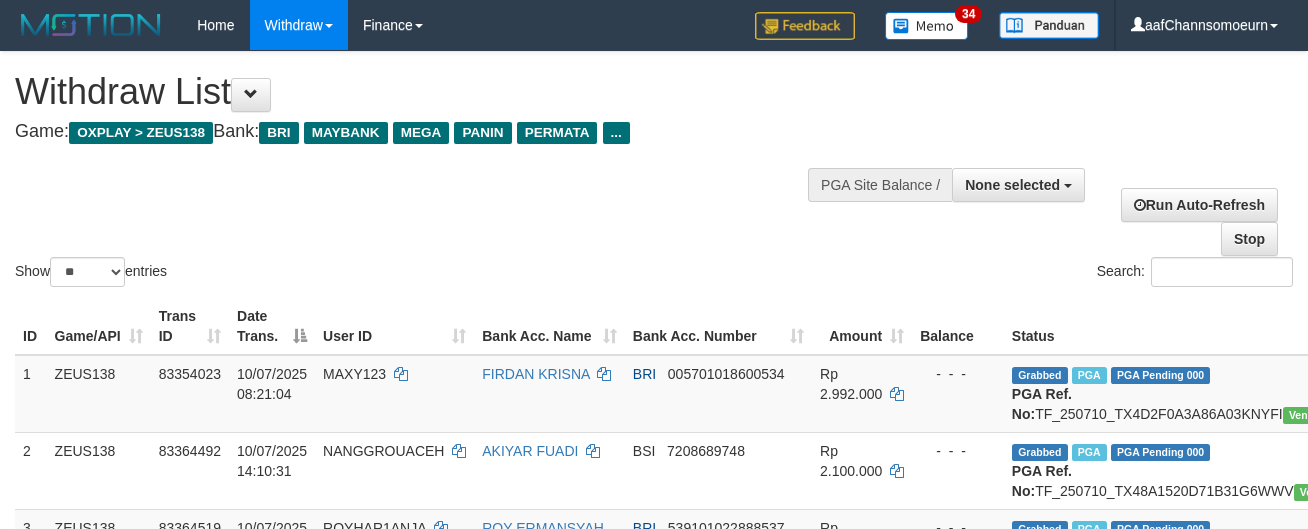 select 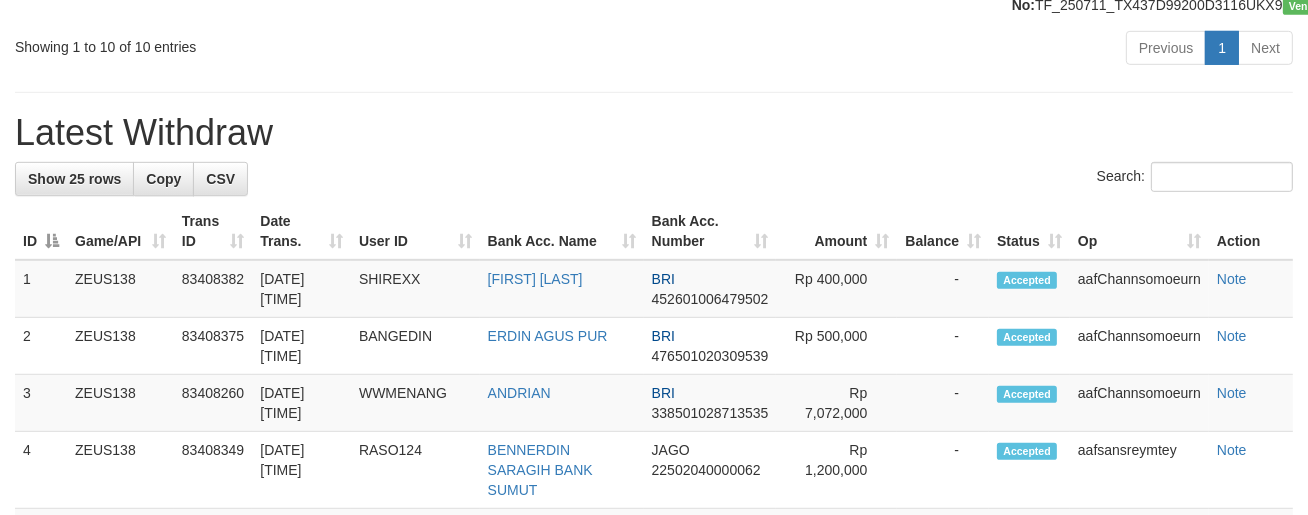 scroll, scrollTop: 1047, scrollLeft: 0, axis: vertical 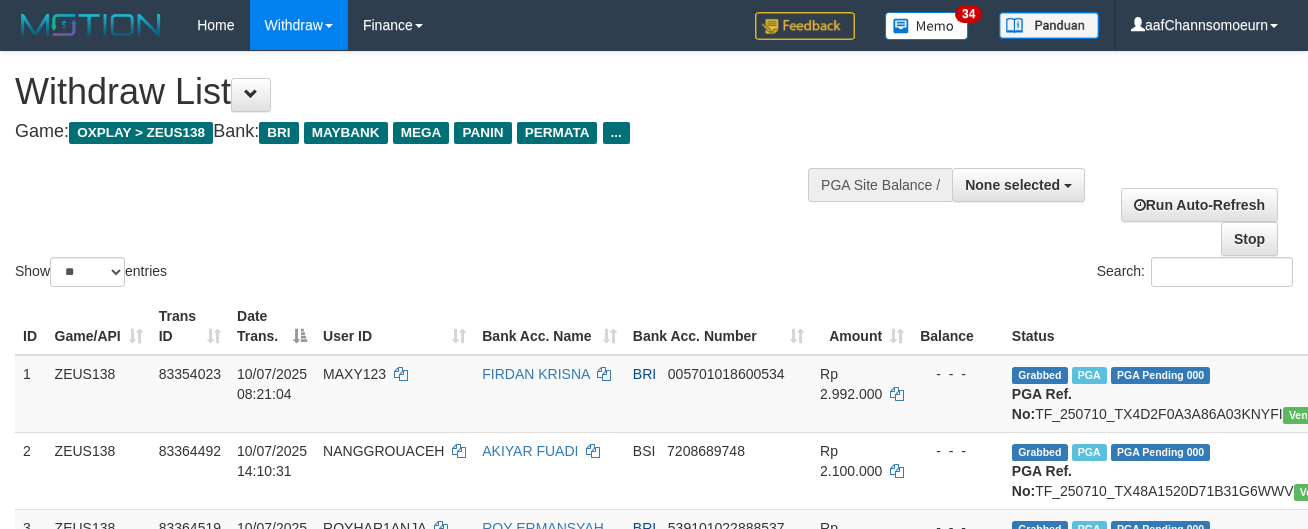 select 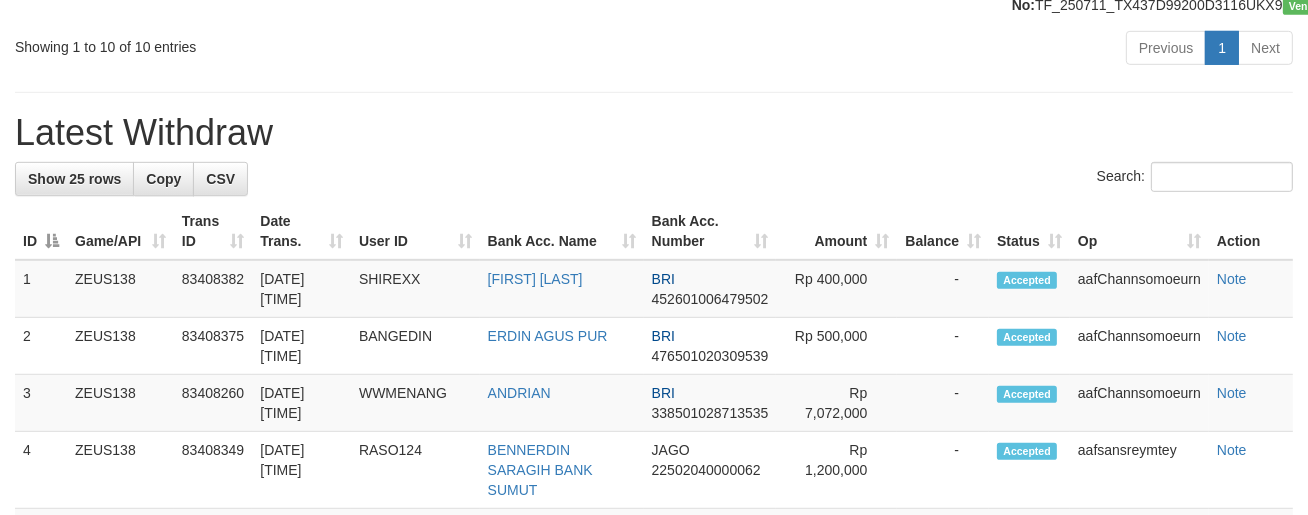 scroll, scrollTop: 1047, scrollLeft: 0, axis: vertical 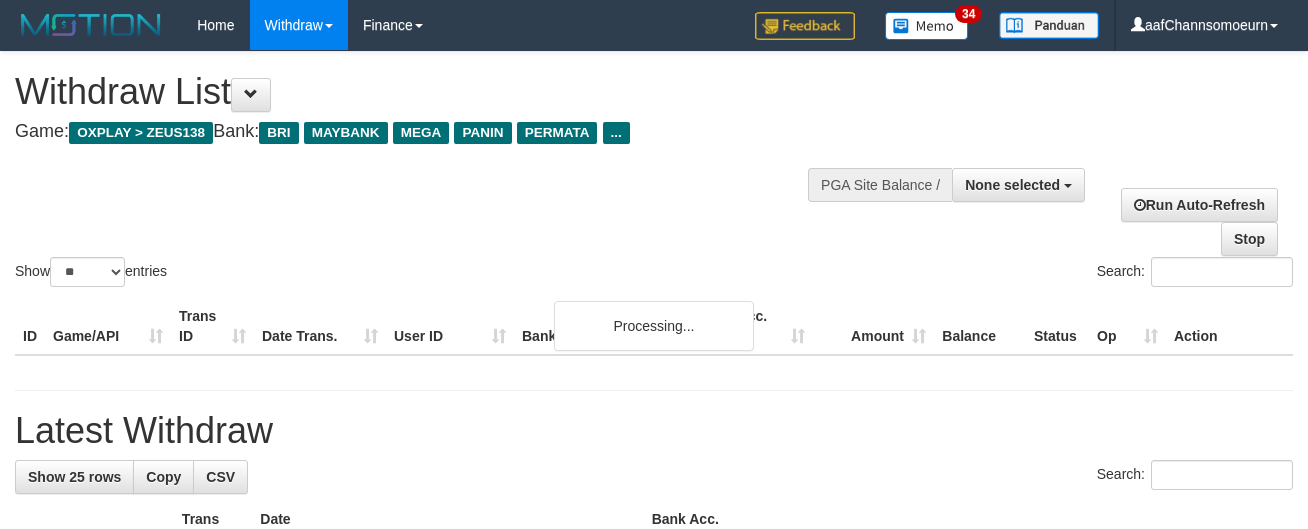 select 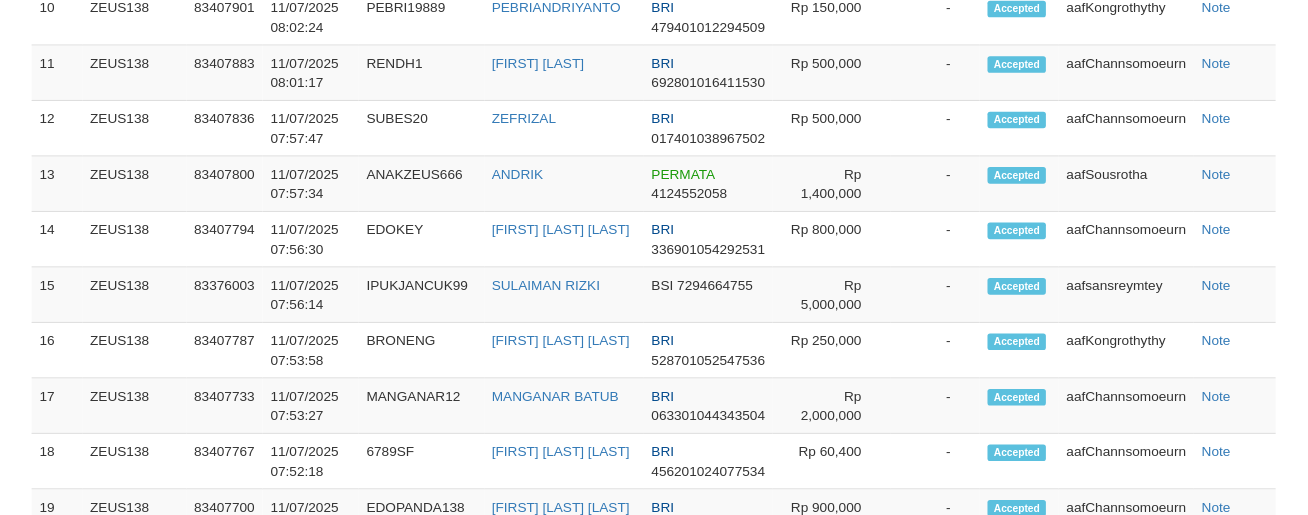scroll, scrollTop: 1047, scrollLeft: 0, axis: vertical 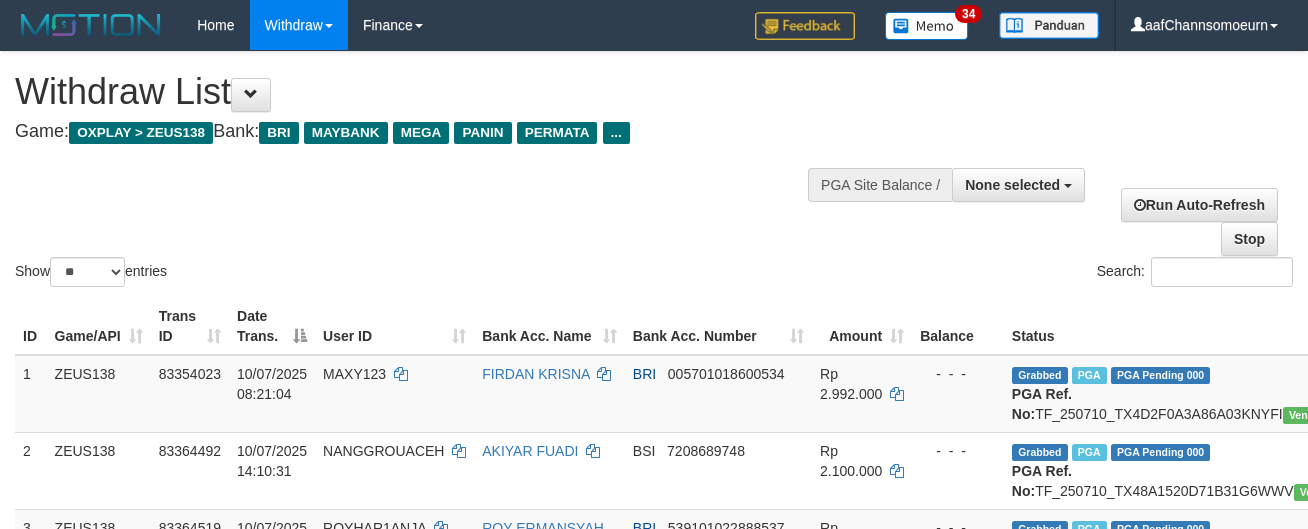 select 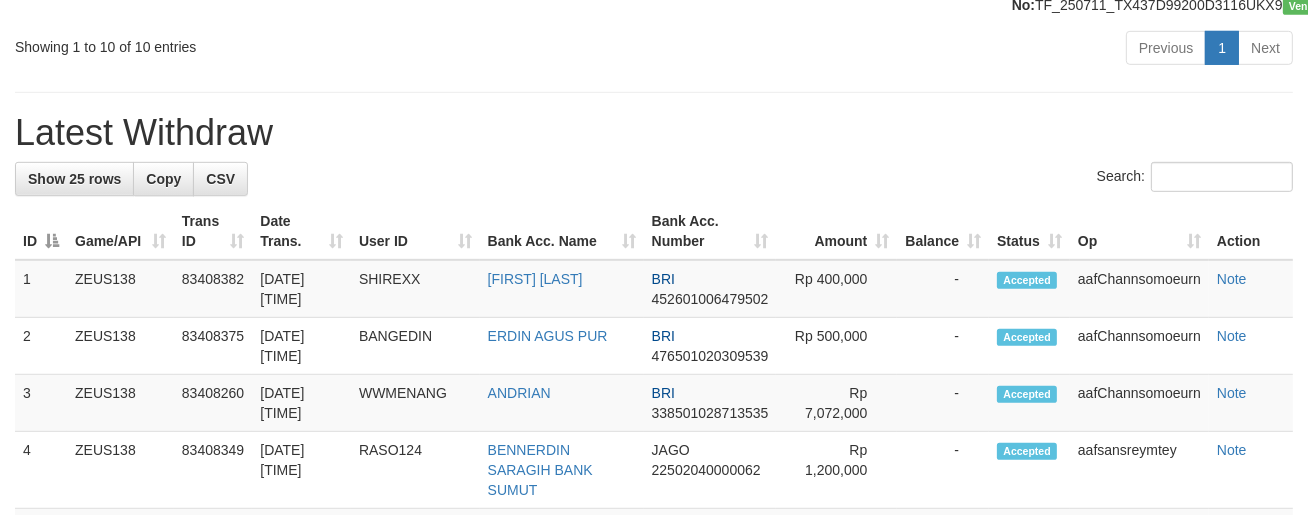 scroll, scrollTop: 1047, scrollLeft: 0, axis: vertical 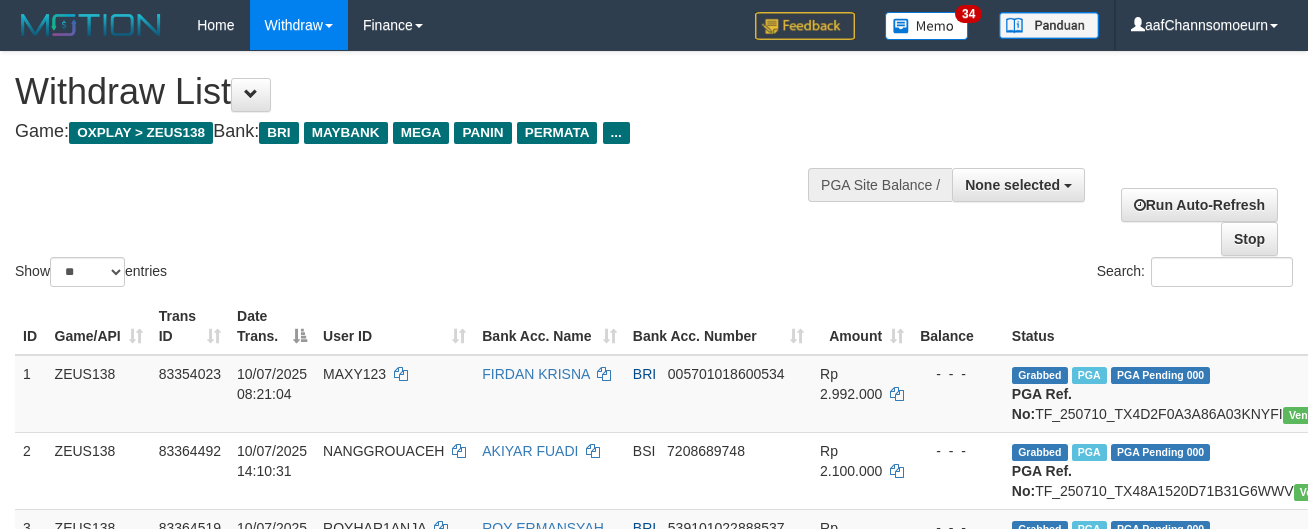 select 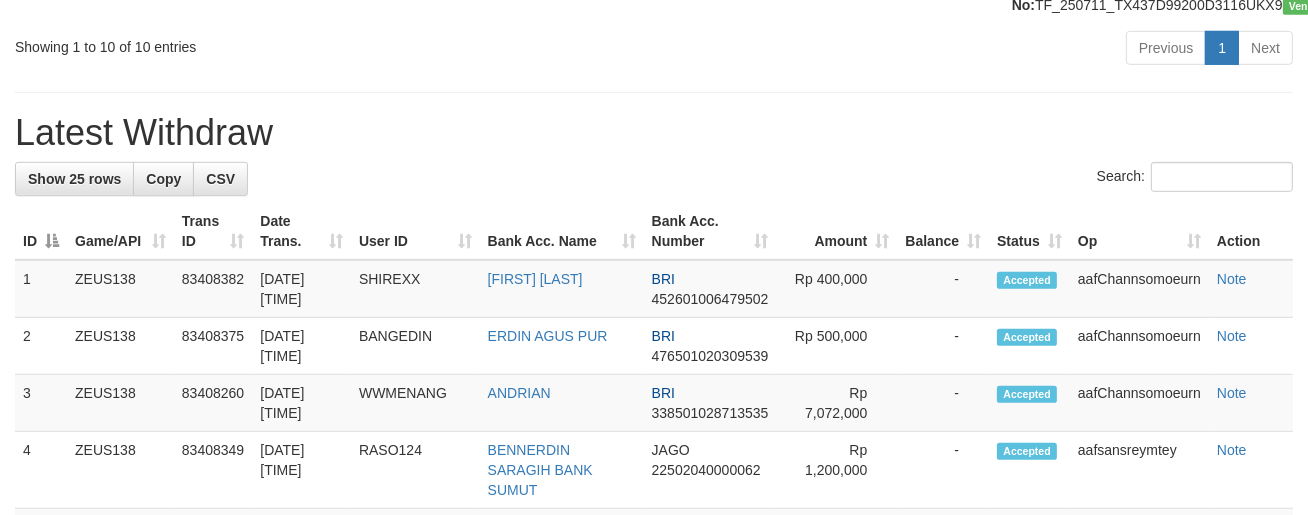 scroll, scrollTop: 1047, scrollLeft: 0, axis: vertical 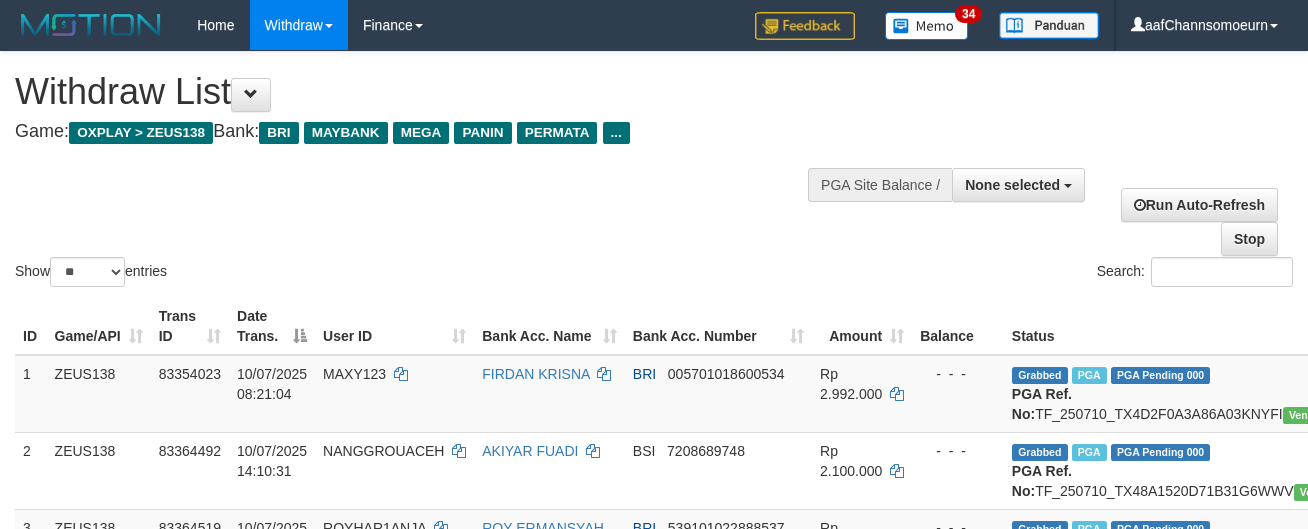 select 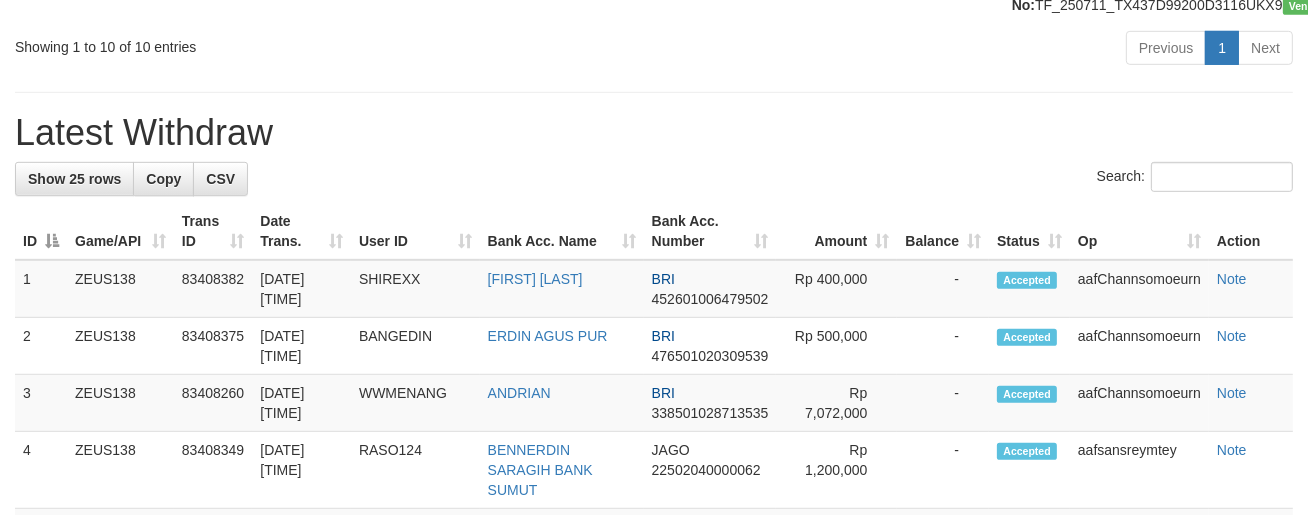 scroll, scrollTop: 1047, scrollLeft: 0, axis: vertical 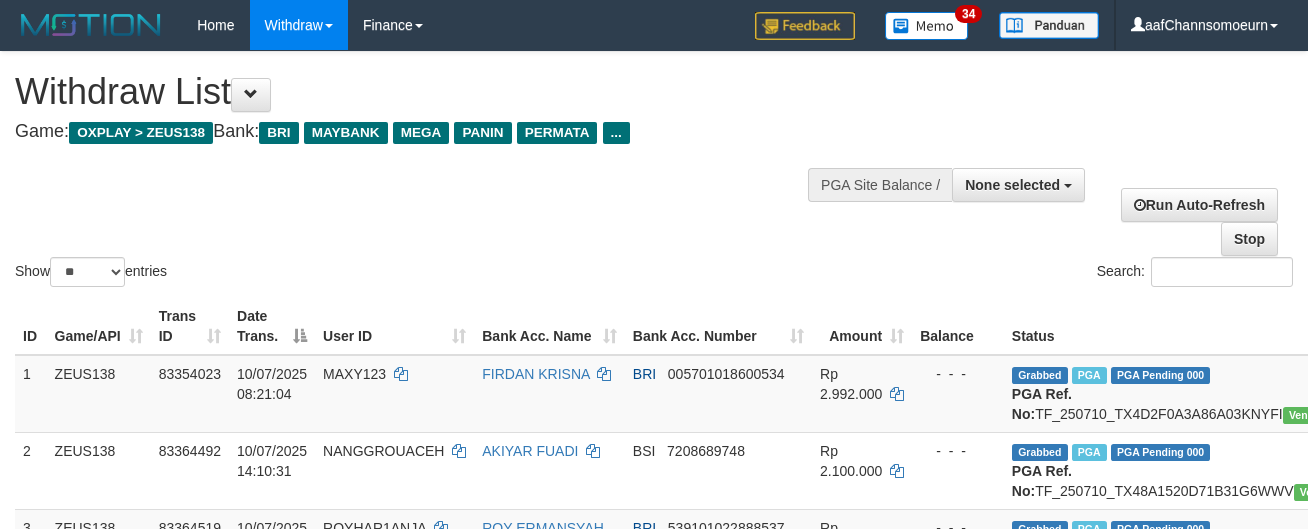 select 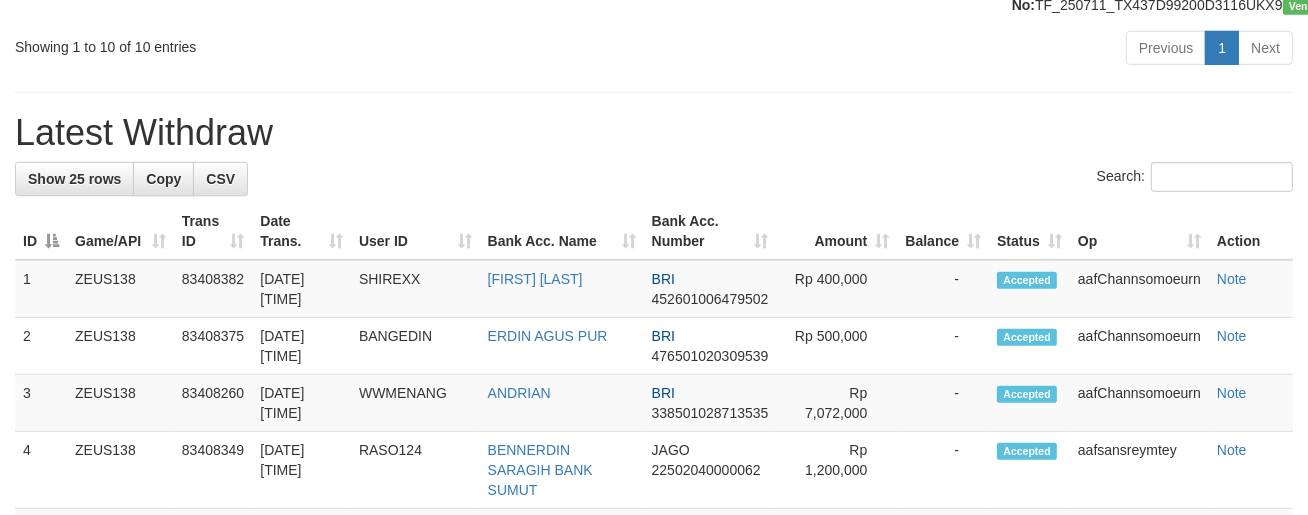 scroll, scrollTop: 1047, scrollLeft: 0, axis: vertical 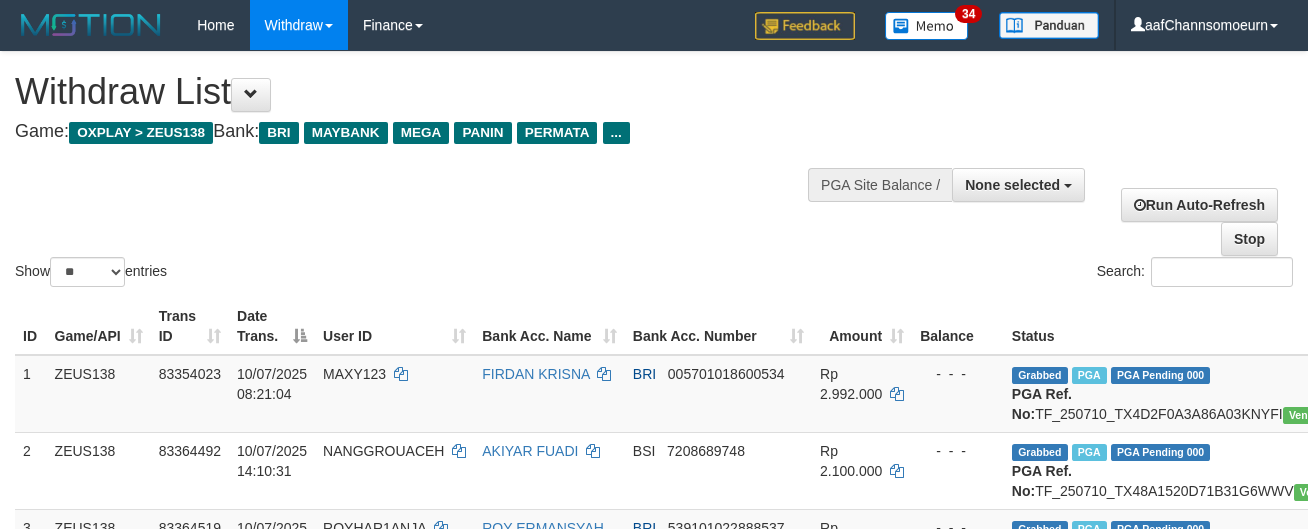 select 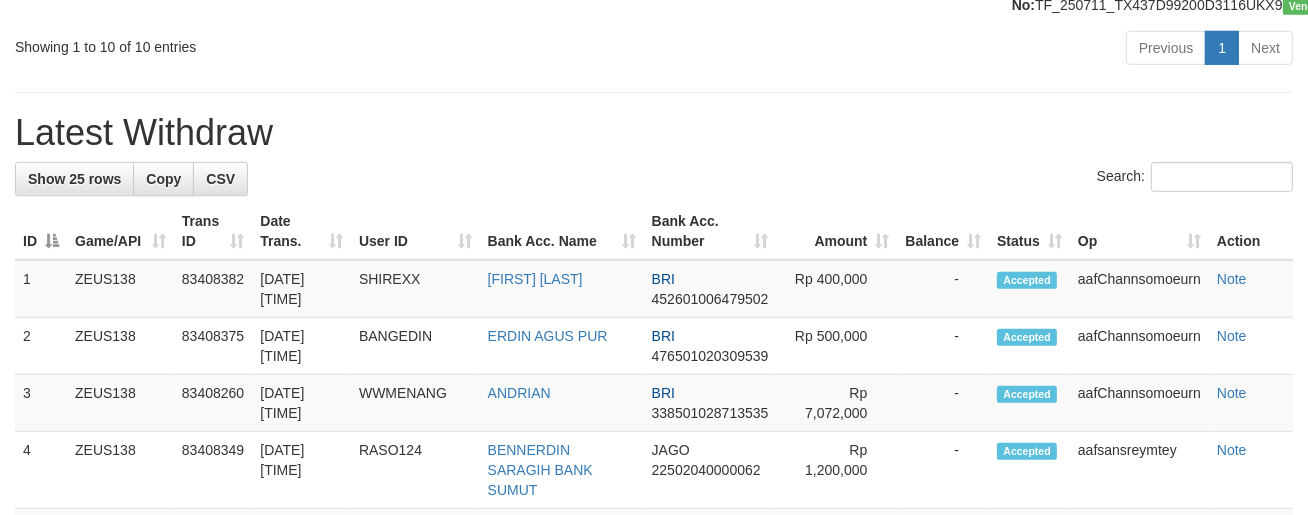 scroll, scrollTop: 1047, scrollLeft: 0, axis: vertical 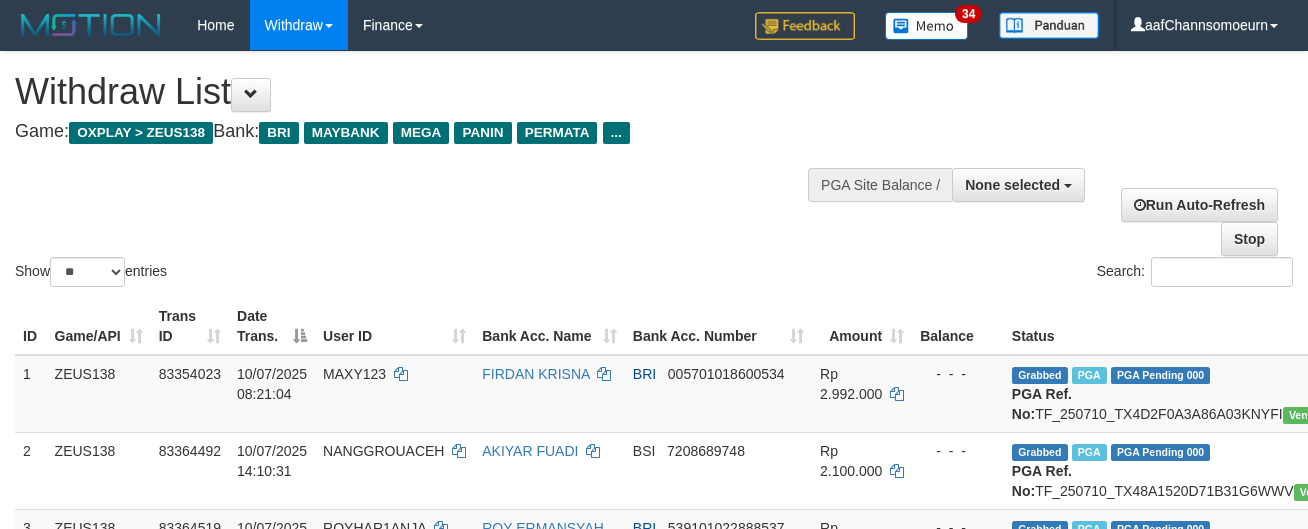 select 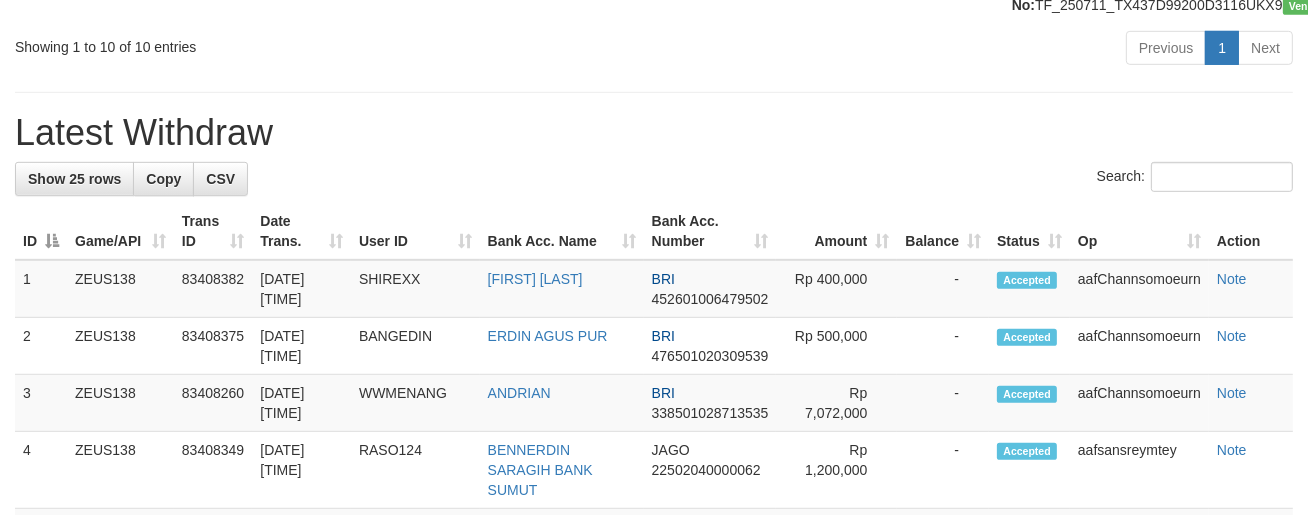 scroll, scrollTop: 1047, scrollLeft: 0, axis: vertical 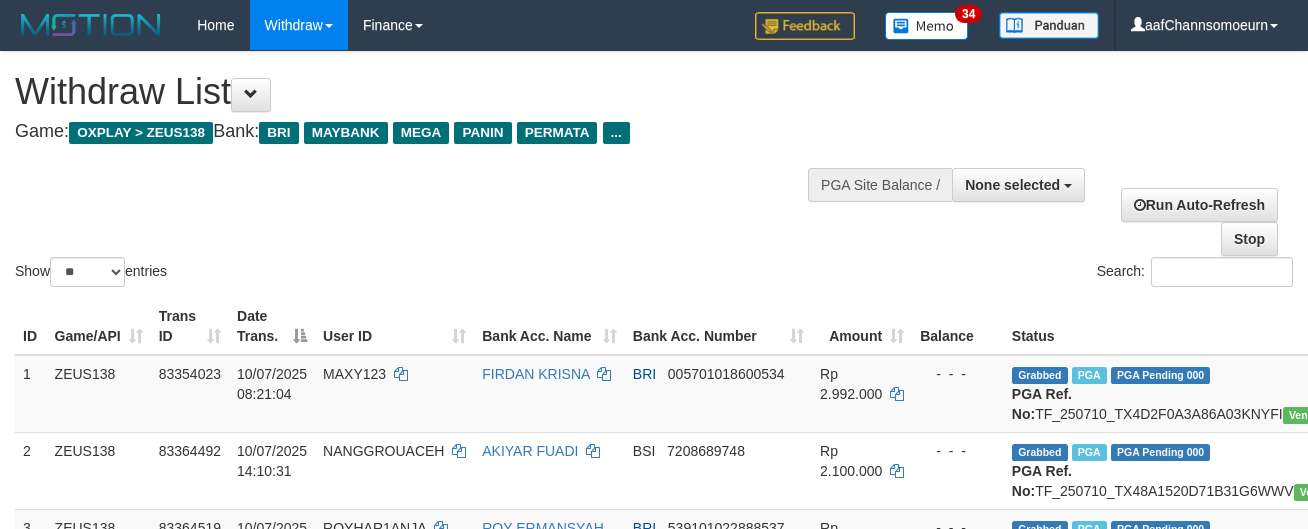 select 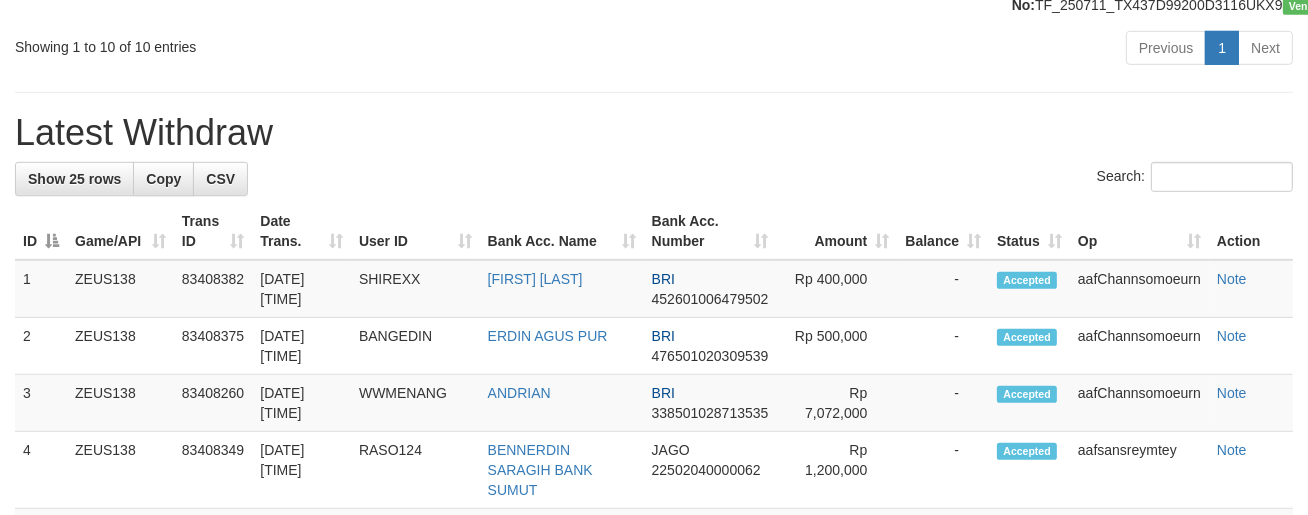 scroll, scrollTop: 1047, scrollLeft: 0, axis: vertical 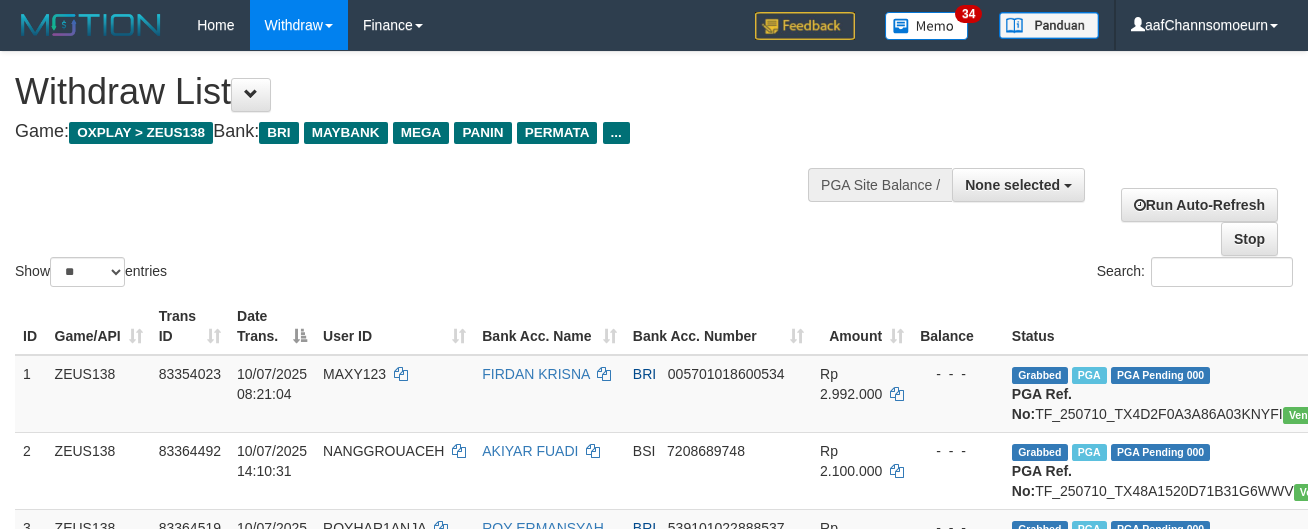 select 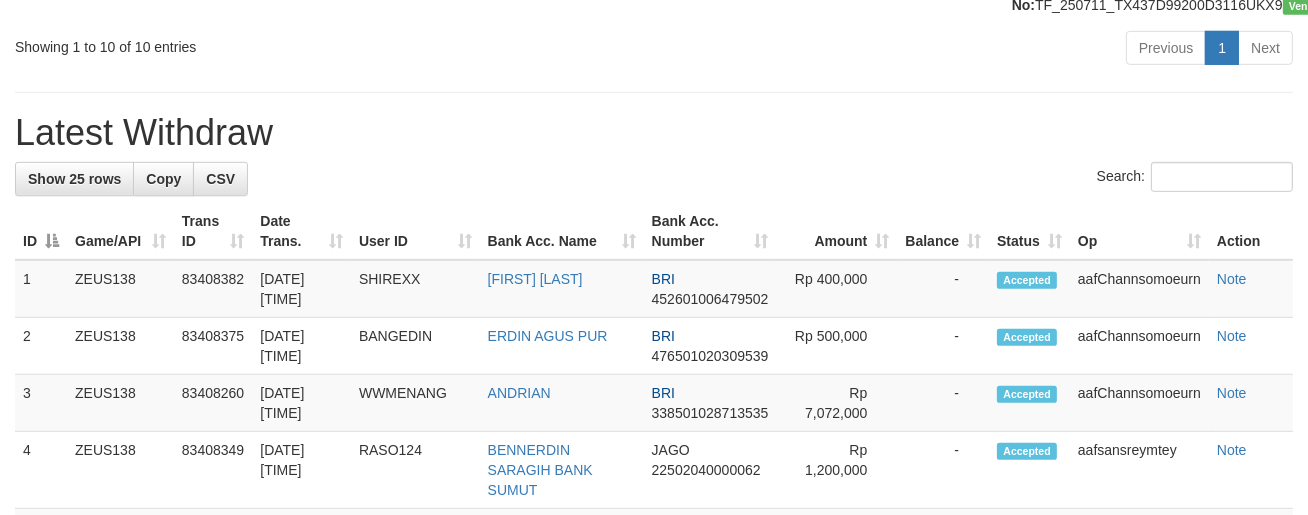 scroll, scrollTop: 1047, scrollLeft: 0, axis: vertical 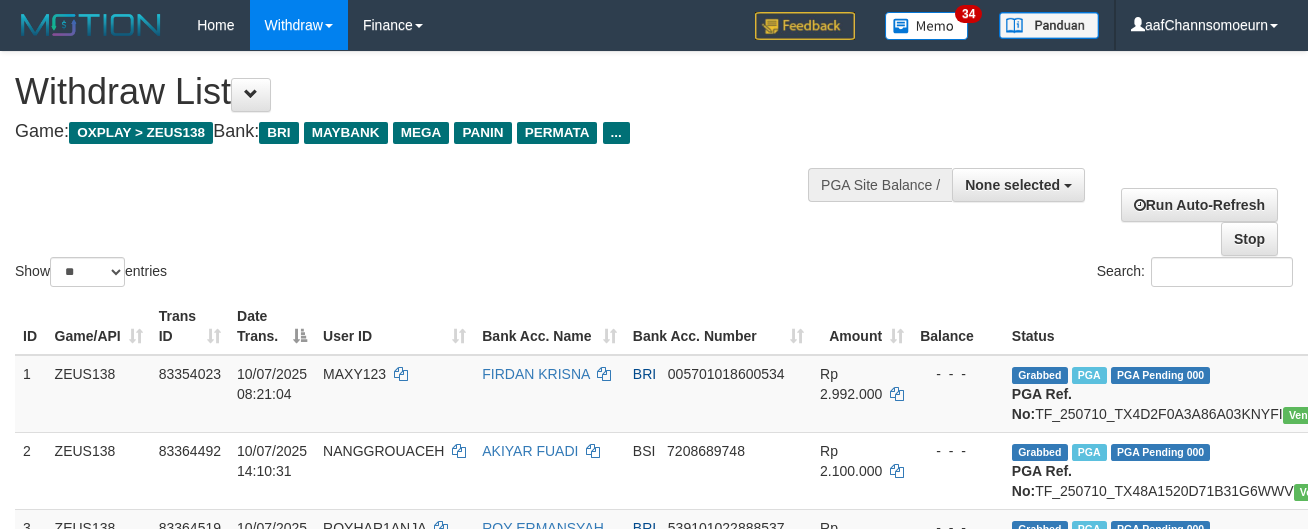 select 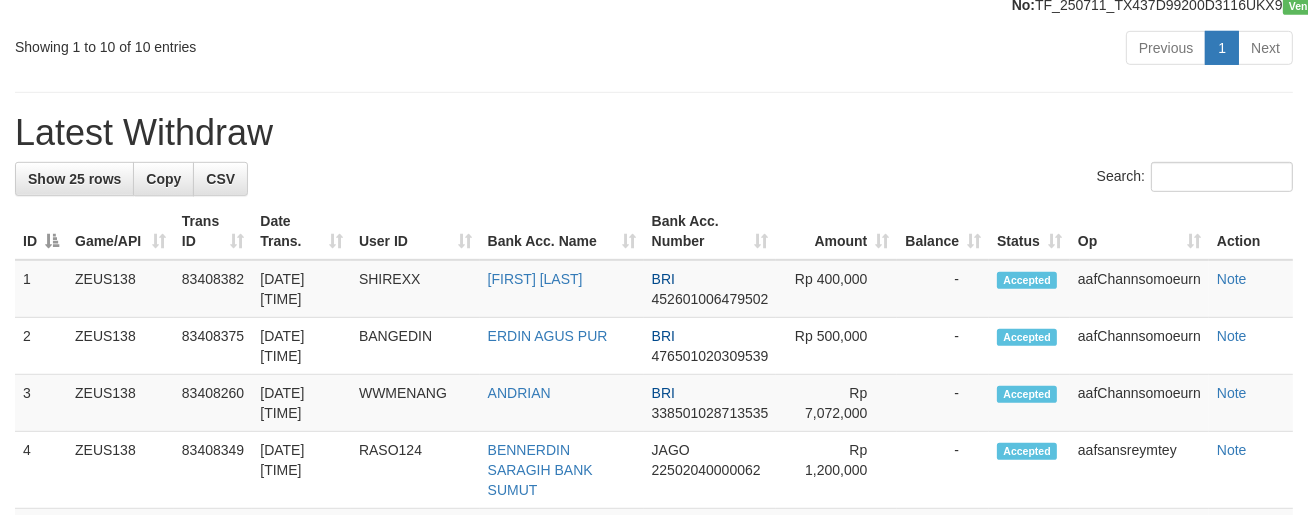 scroll, scrollTop: 1047, scrollLeft: 0, axis: vertical 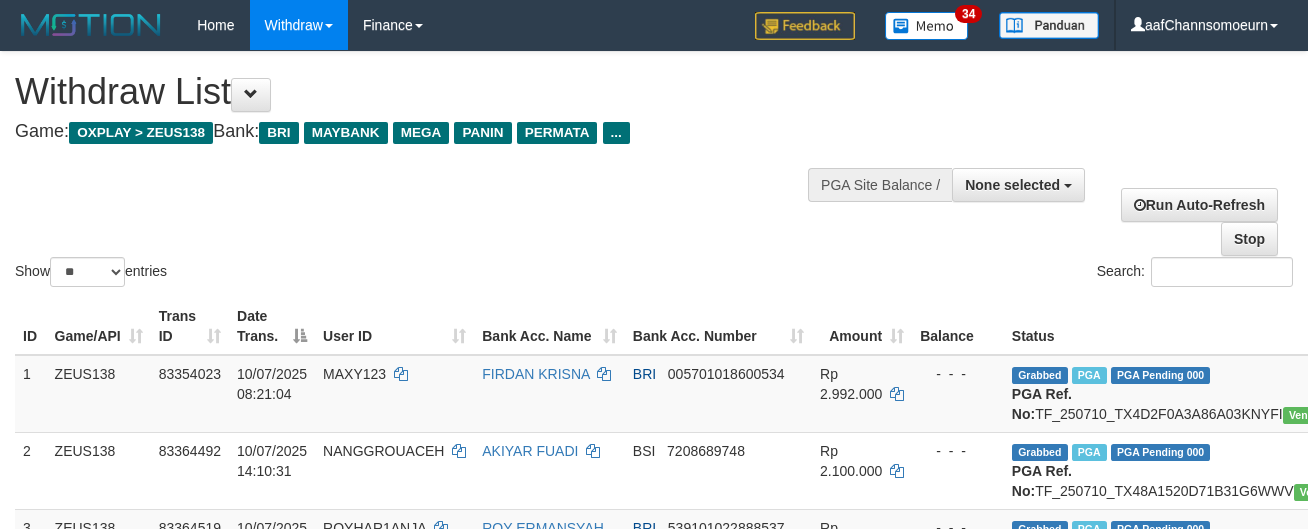 select 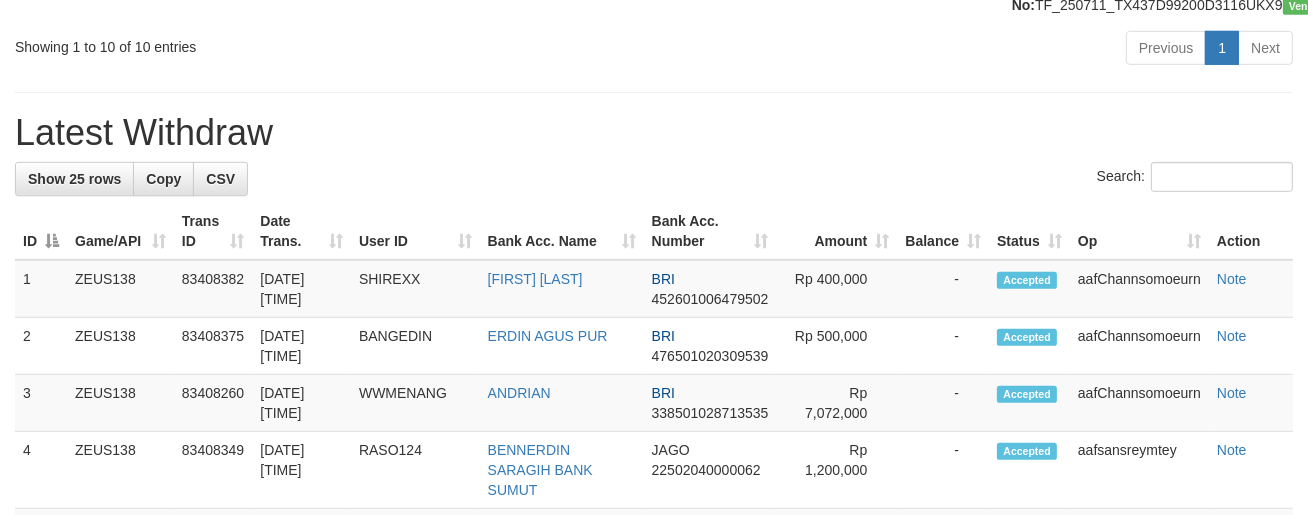 scroll, scrollTop: 1047, scrollLeft: 0, axis: vertical 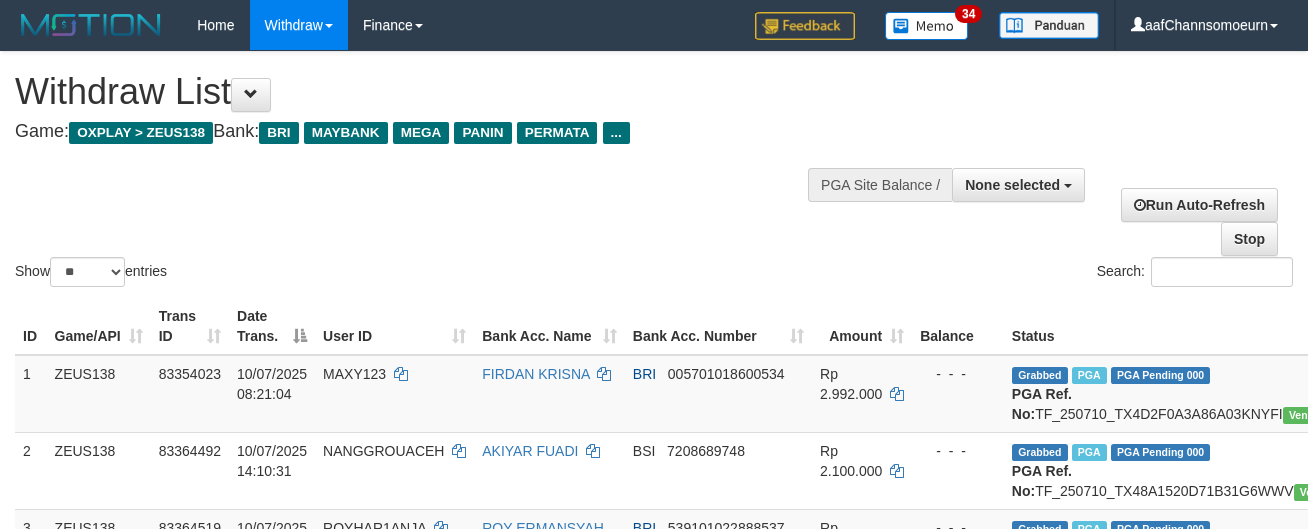 select 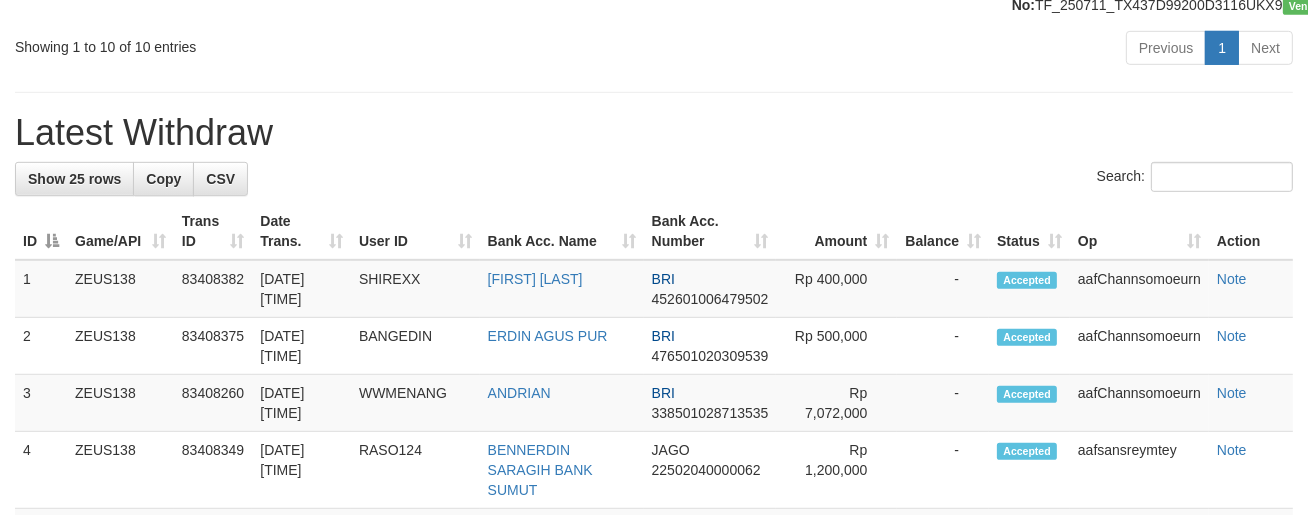 scroll, scrollTop: 1047, scrollLeft: 0, axis: vertical 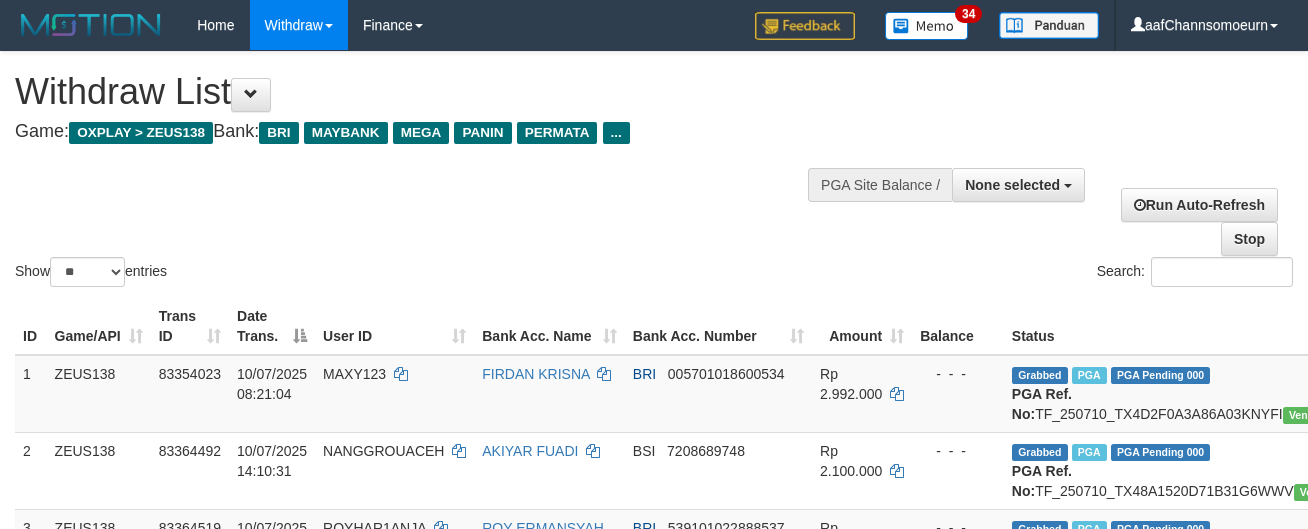 select 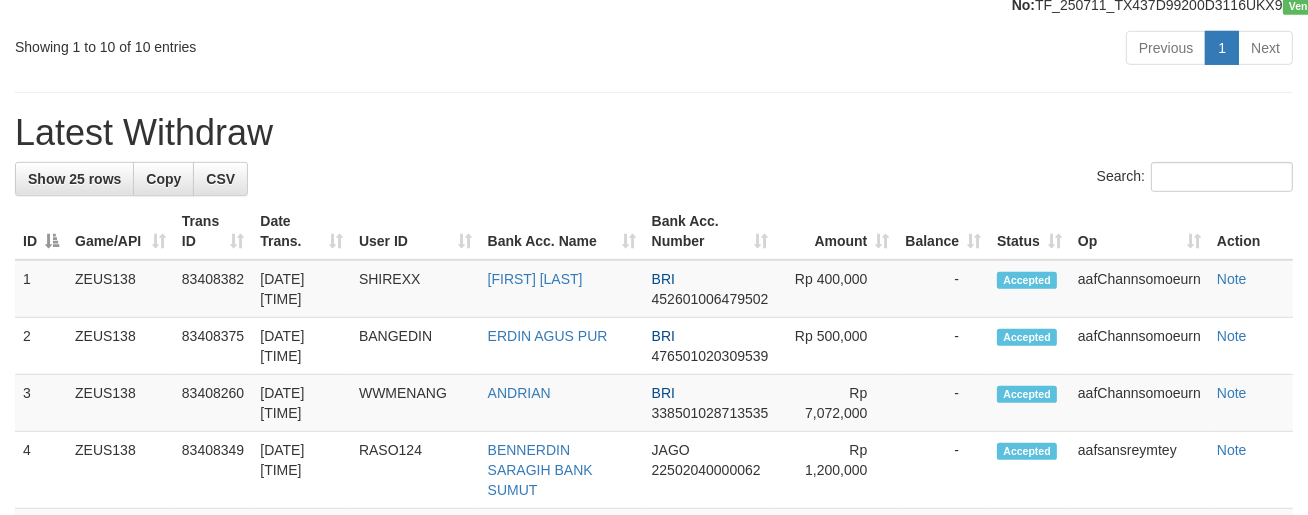 scroll, scrollTop: 1047, scrollLeft: 0, axis: vertical 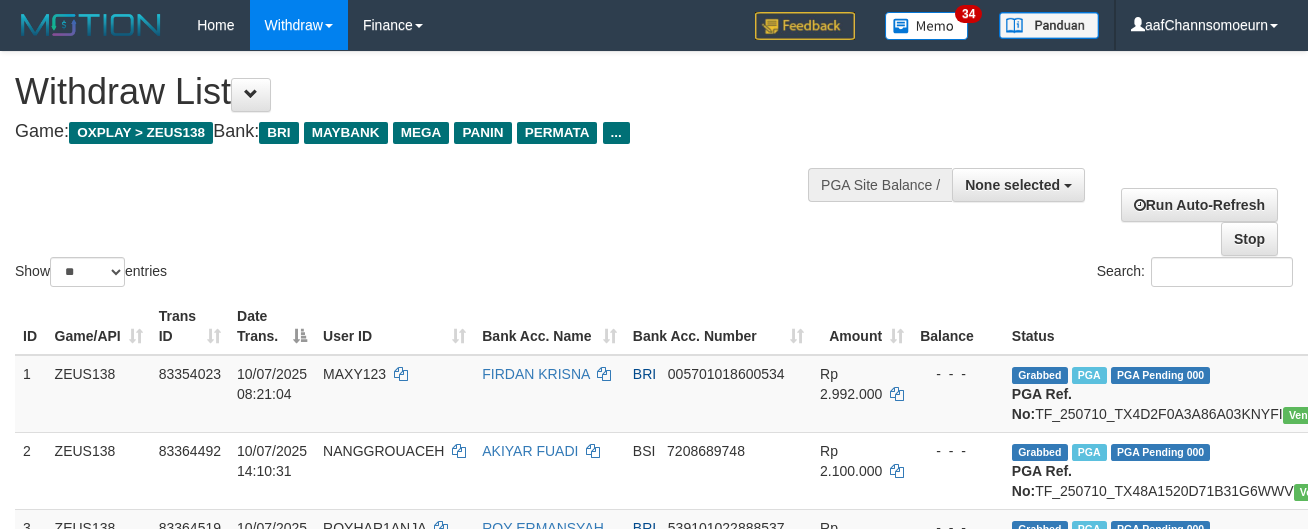 select 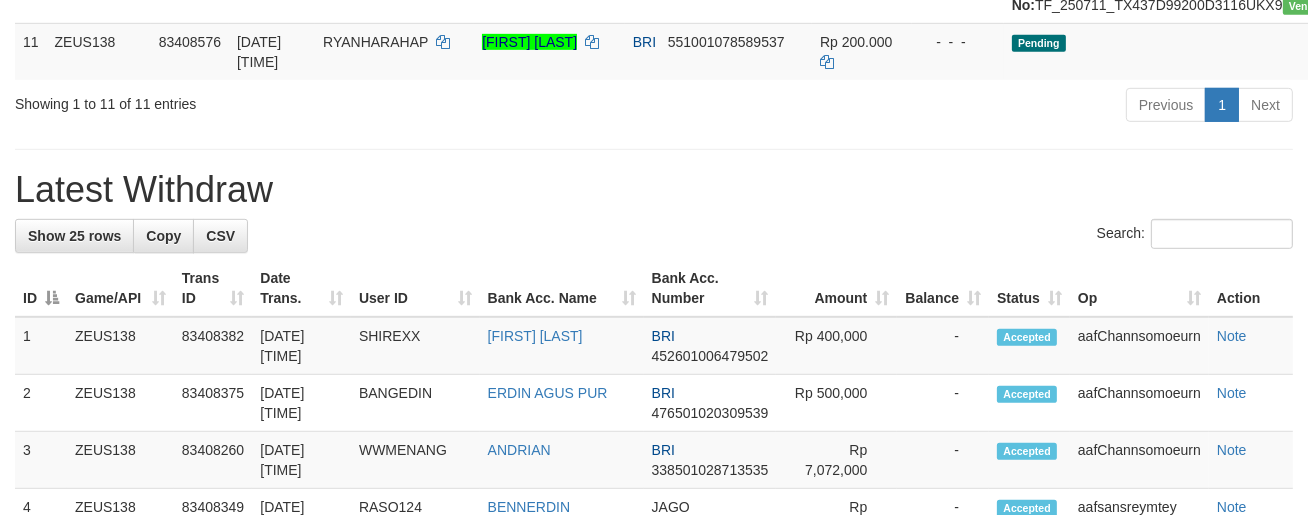 scroll, scrollTop: 1047, scrollLeft: 0, axis: vertical 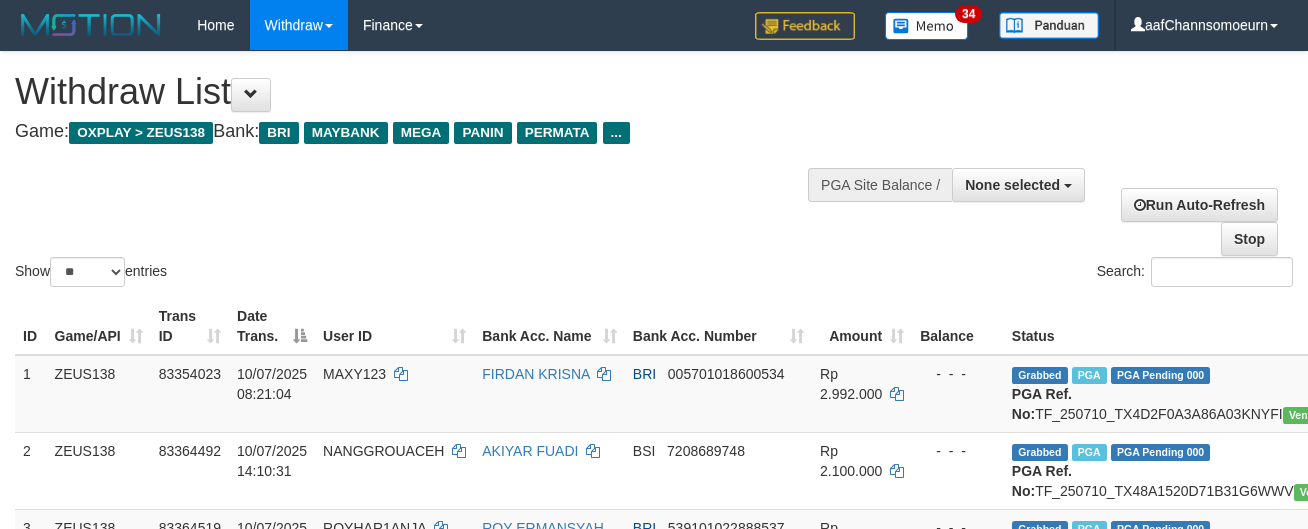 select 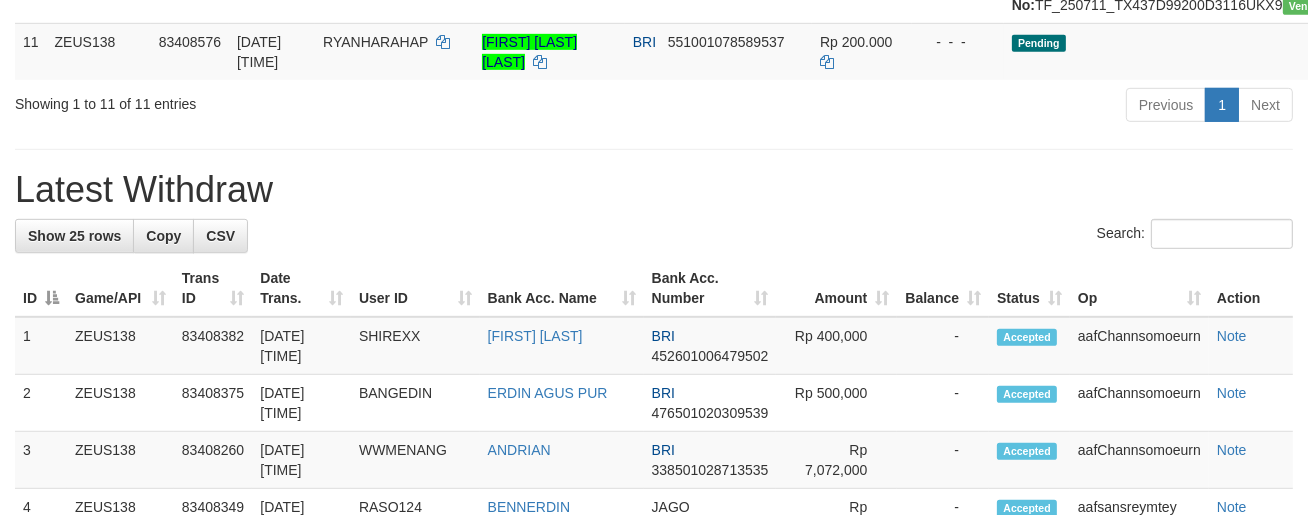 scroll, scrollTop: 1047, scrollLeft: 0, axis: vertical 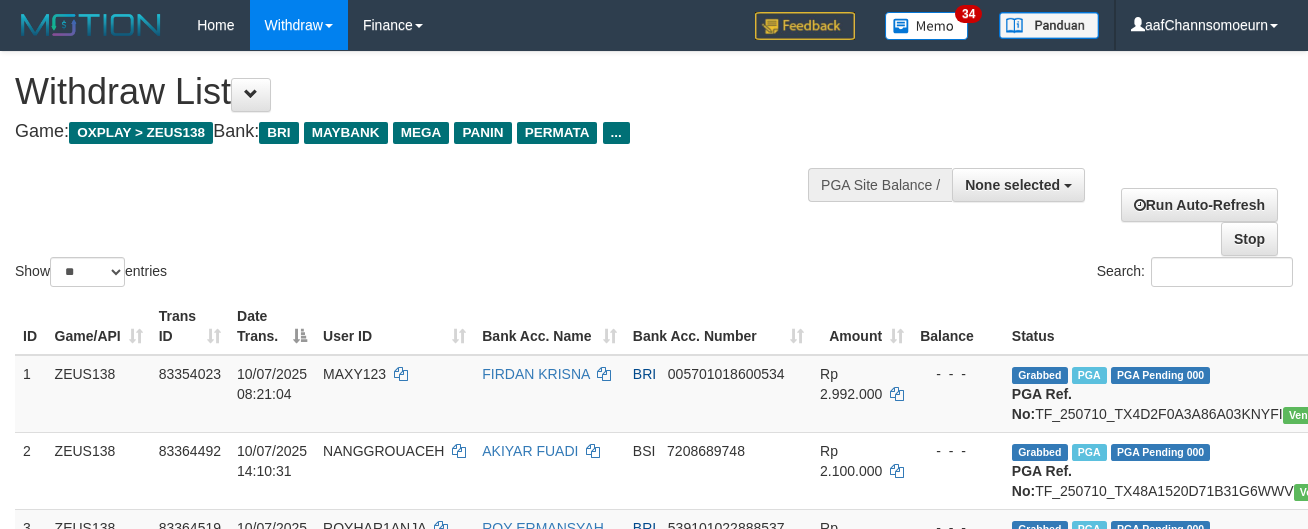 select 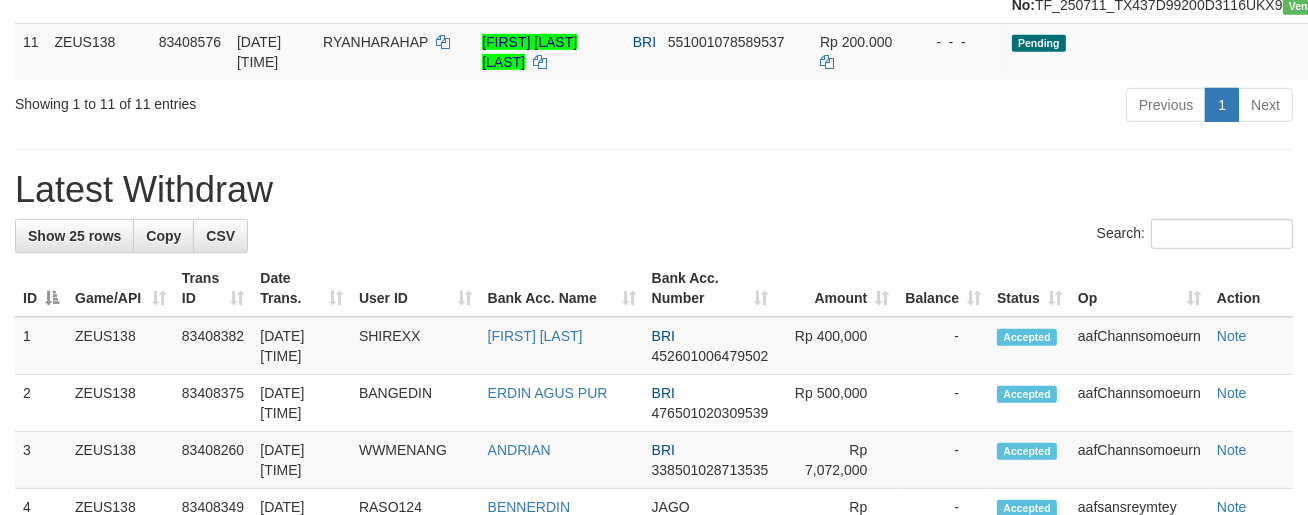 scroll, scrollTop: 1047, scrollLeft: 0, axis: vertical 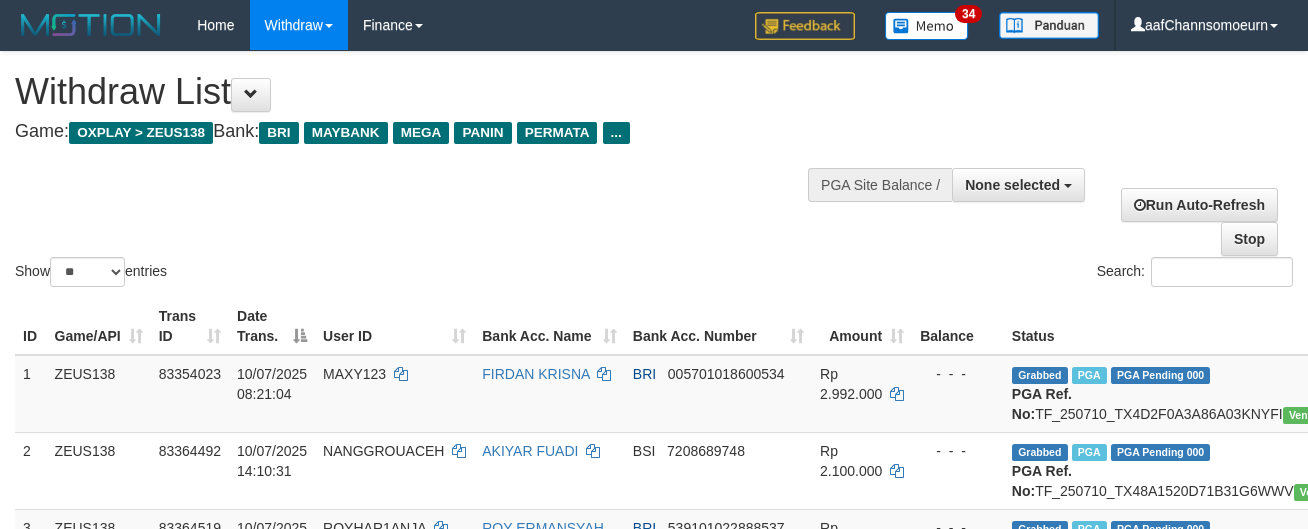 select 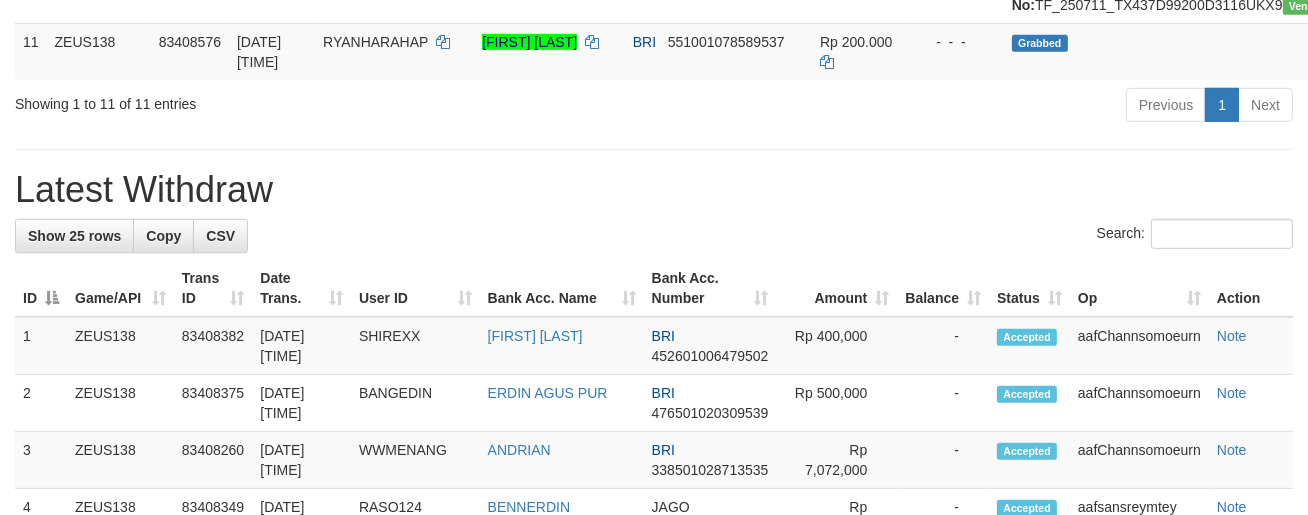 scroll, scrollTop: 1047, scrollLeft: 0, axis: vertical 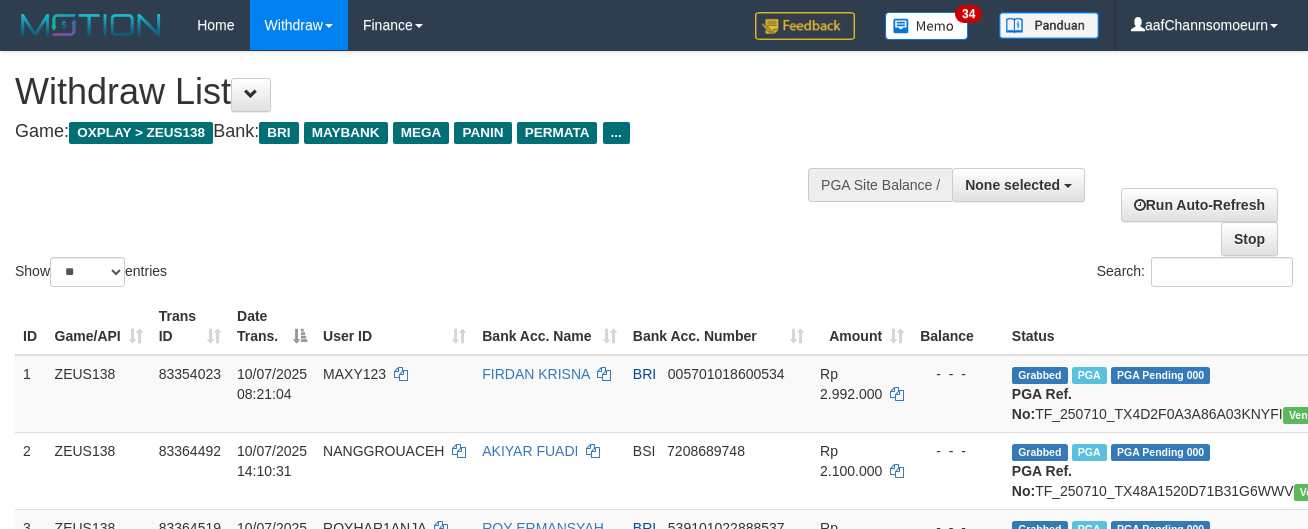 select 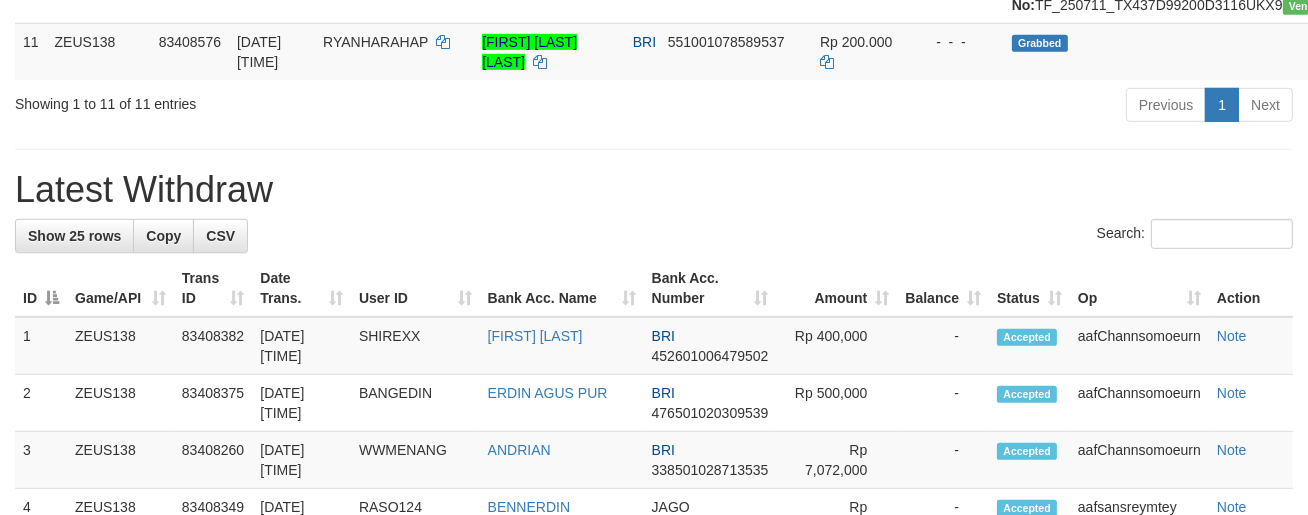 scroll, scrollTop: 1047, scrollLeft: 0, axis: vertical 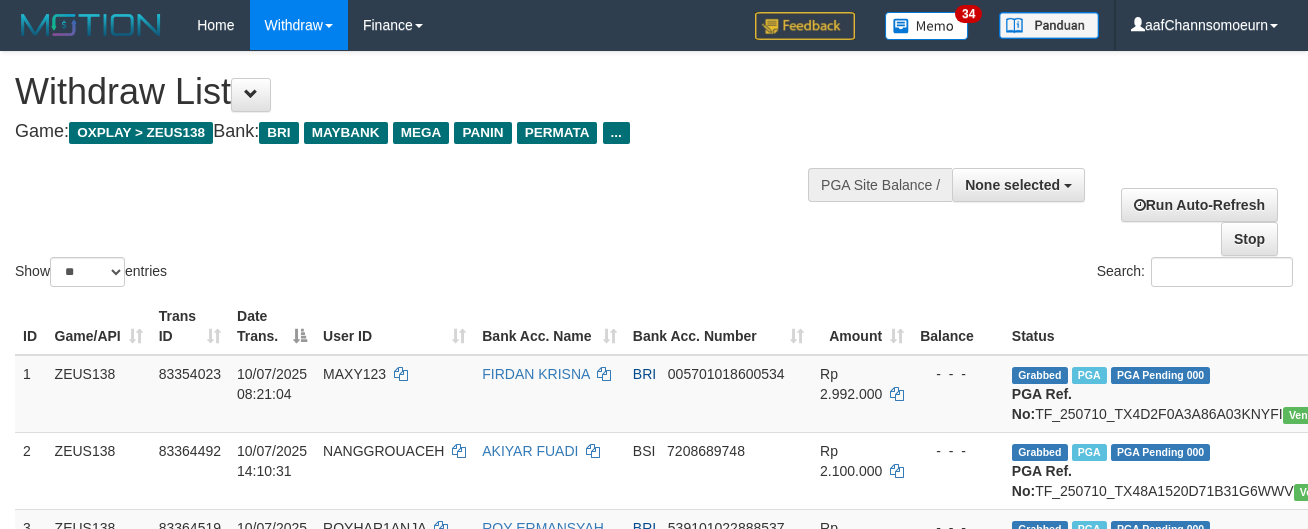 select 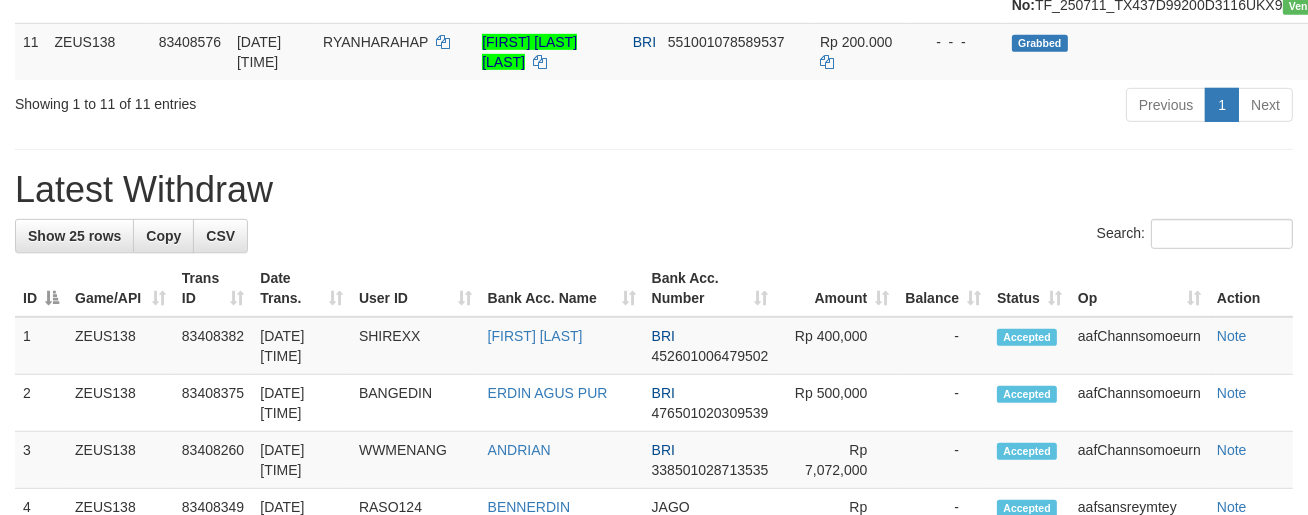 scroll, scrollTop: 1047, scrollLeft: 0, axis: vertical 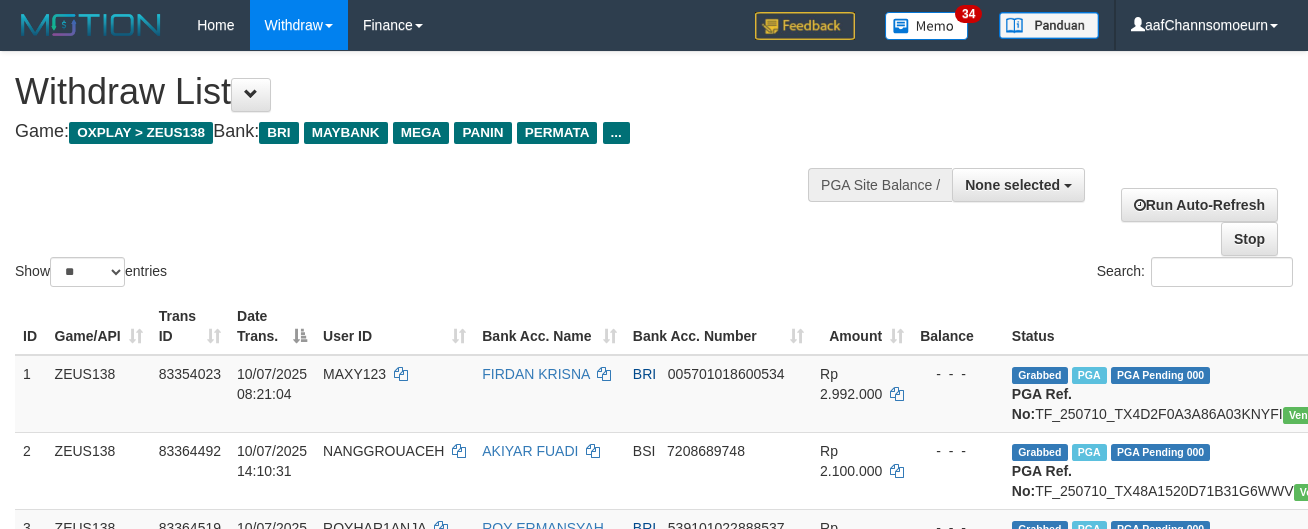 select 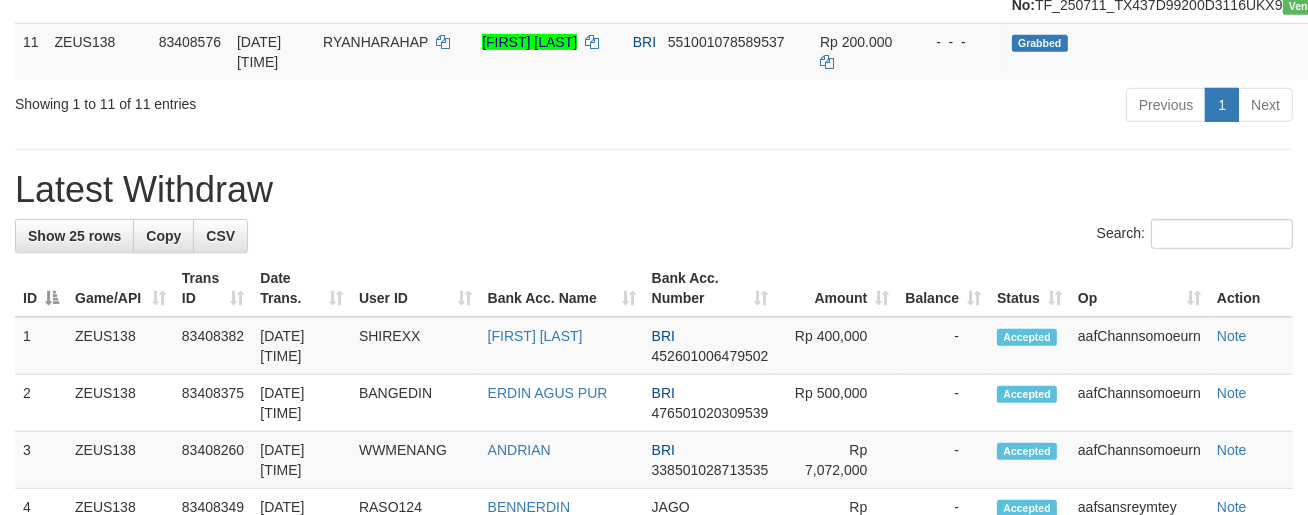 scroll, scrollTop: 1047, scrollLeft: 0, axis: vertical 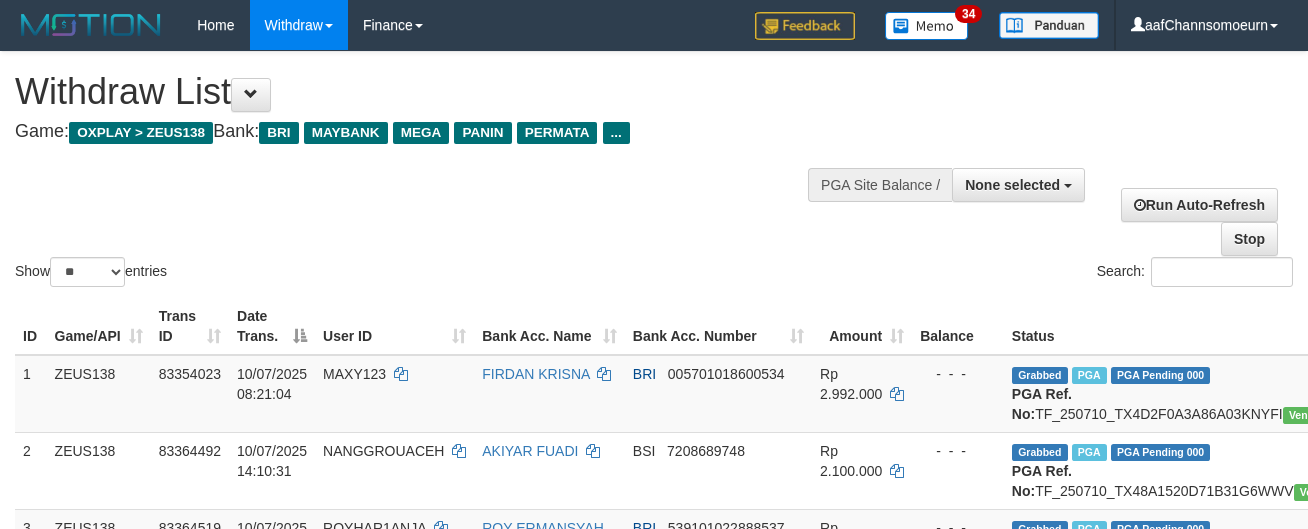 select 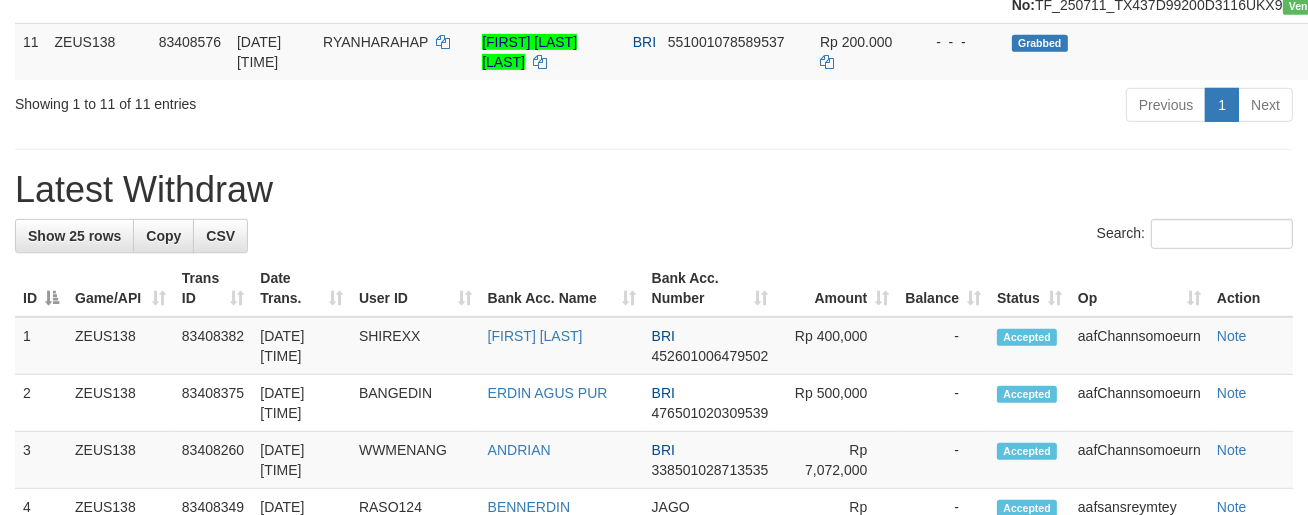 scroll, scrollTop: 1047, scrollLeft: 0, axis: vertical 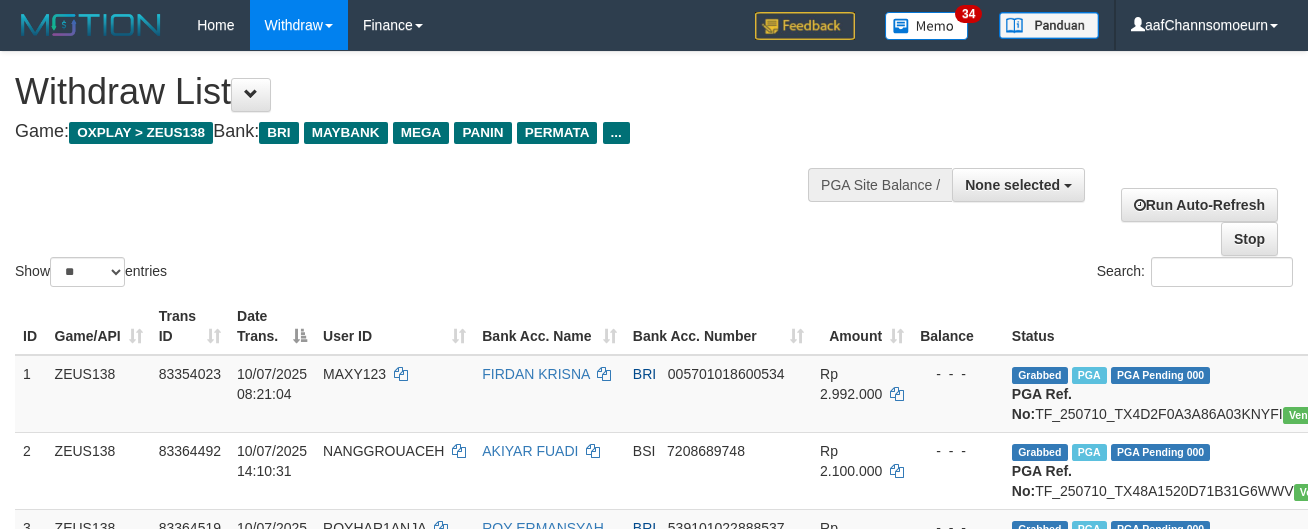select 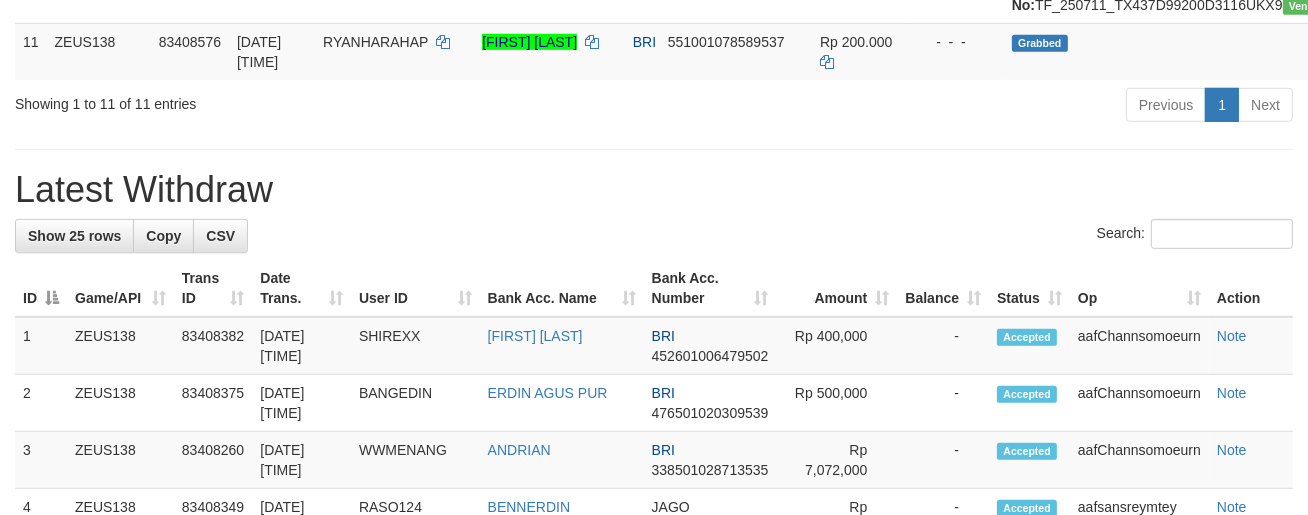 scroll, scrollTop: 1047, scrollLeft: 0, axis: vertical 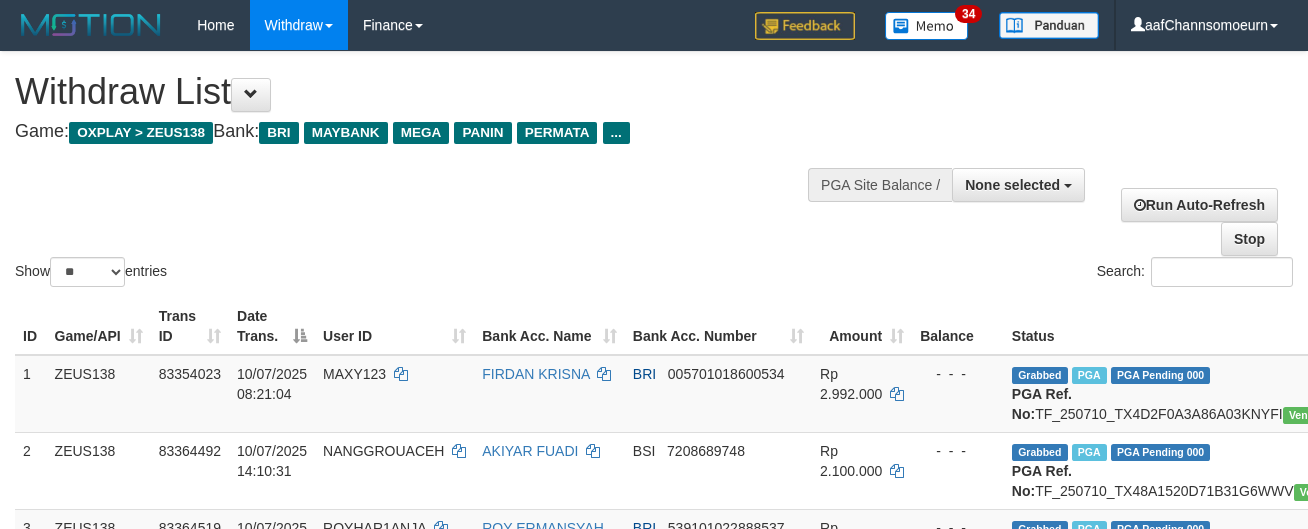select 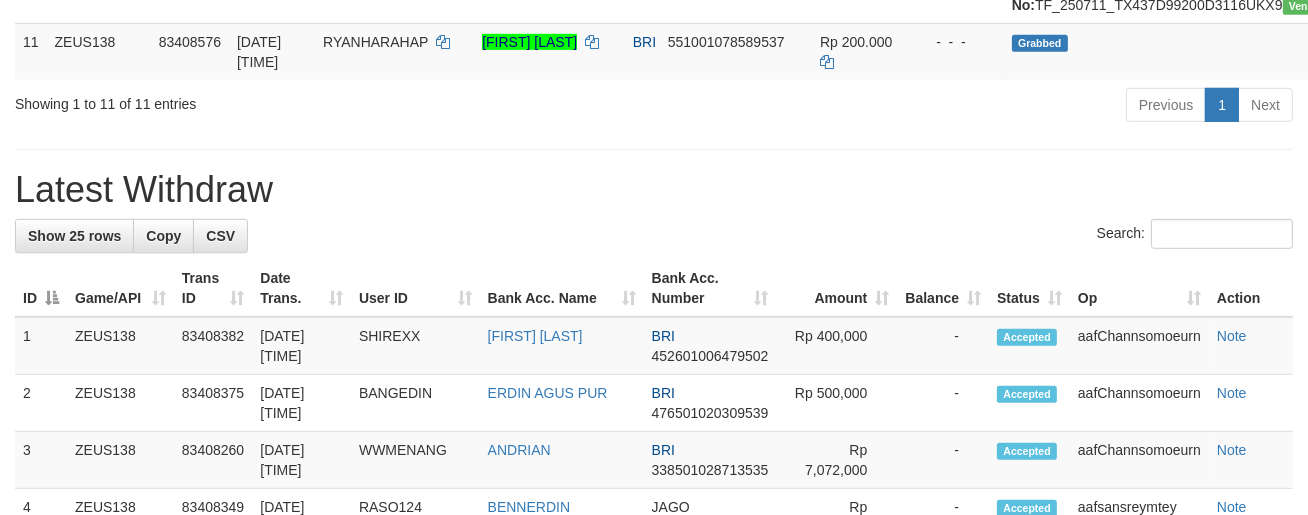 scroll, scrollTop: 1047, scrollLeft: 0, axis: vertical 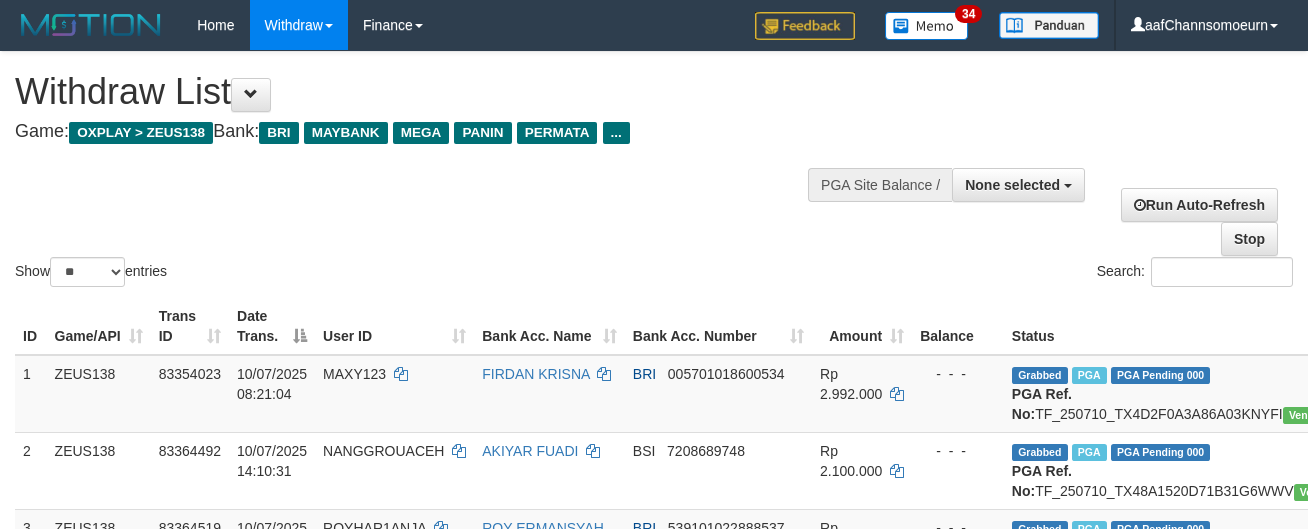 select 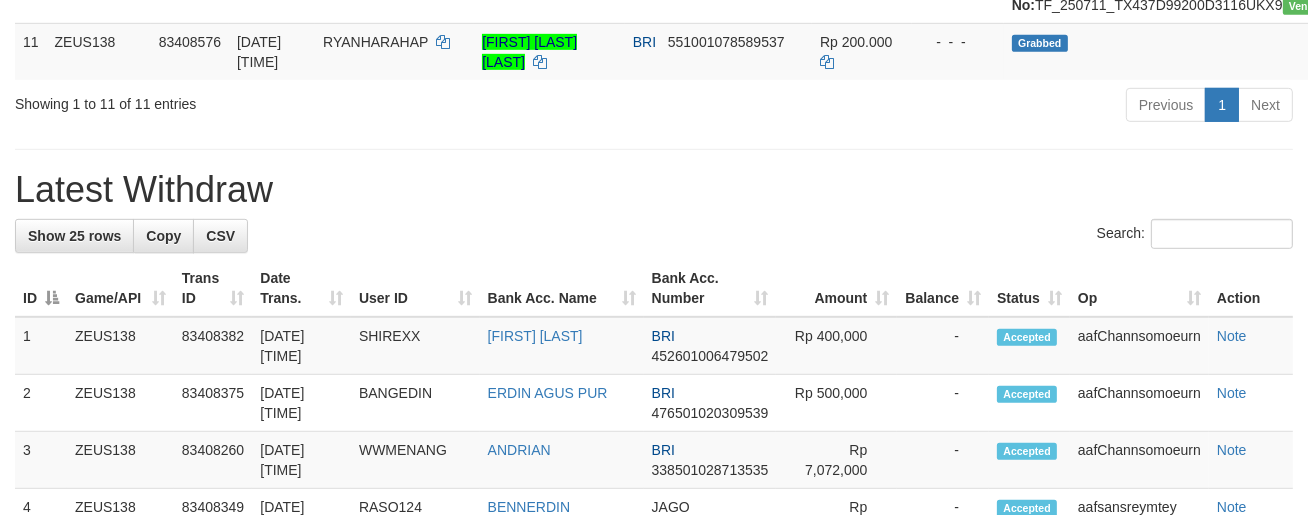 scroll, scrollTop: 1047, scrollLeft: 0, axis: vertical 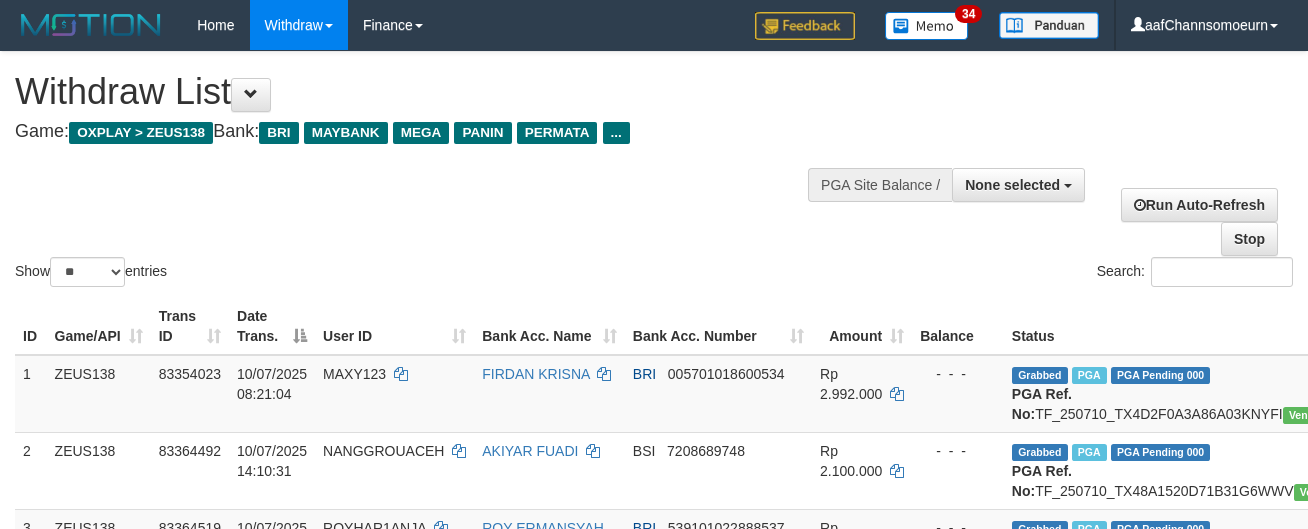 select 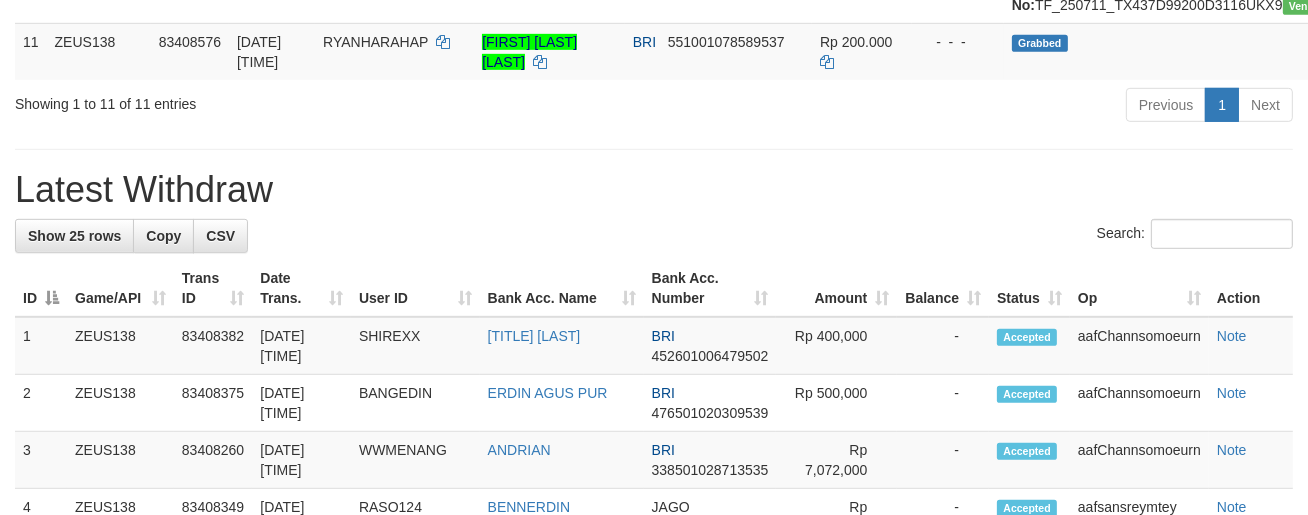 scroll, scrollTop: 1047, scrollLeft: 0, axis: vertical 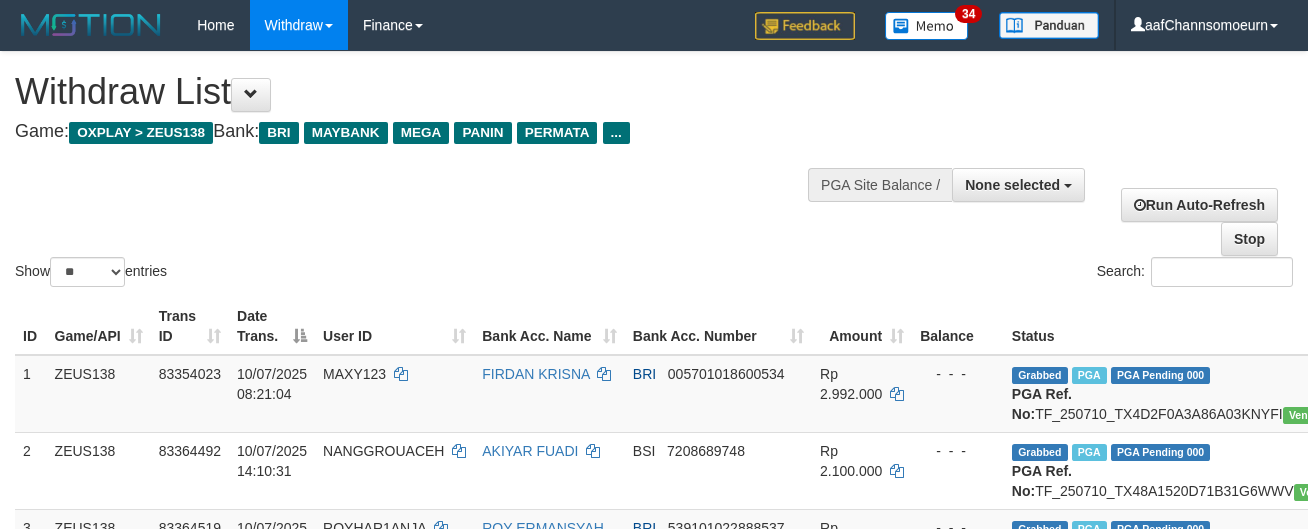 select 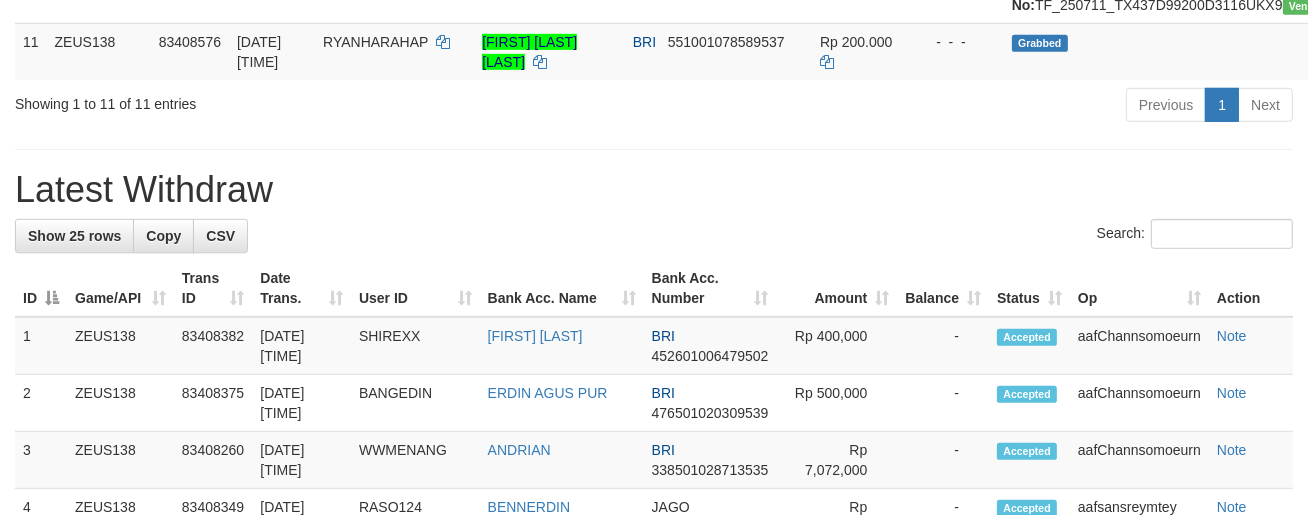 scroll, scrollTop: 1047, scrollLeft: 0, axis: vertical 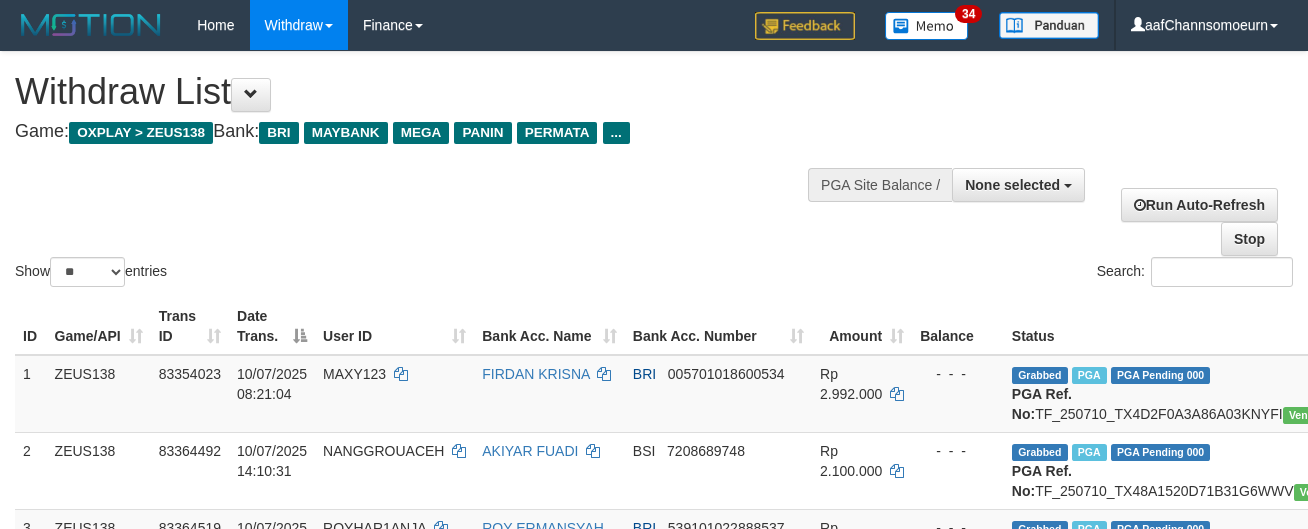 select 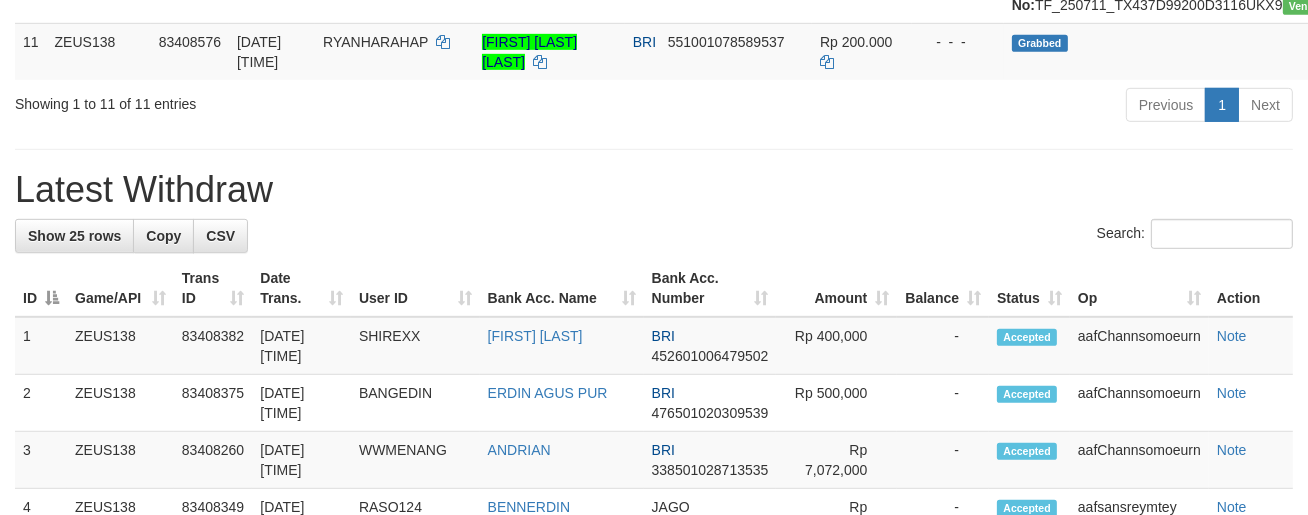 scroll, scrollTop: 1047, scrollLeft: 0, axis: vertical 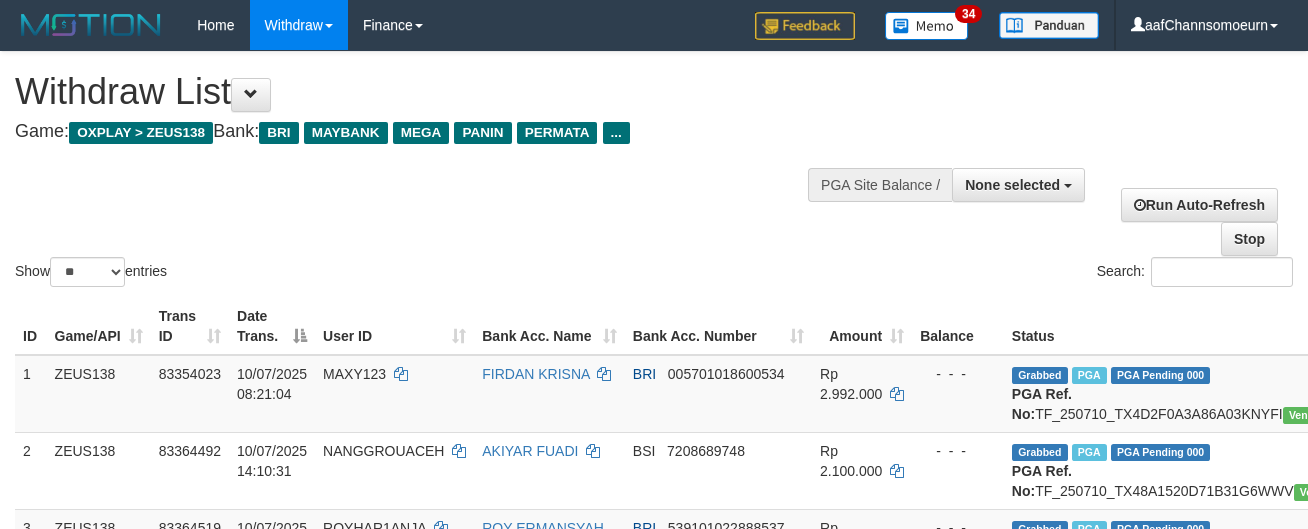 select 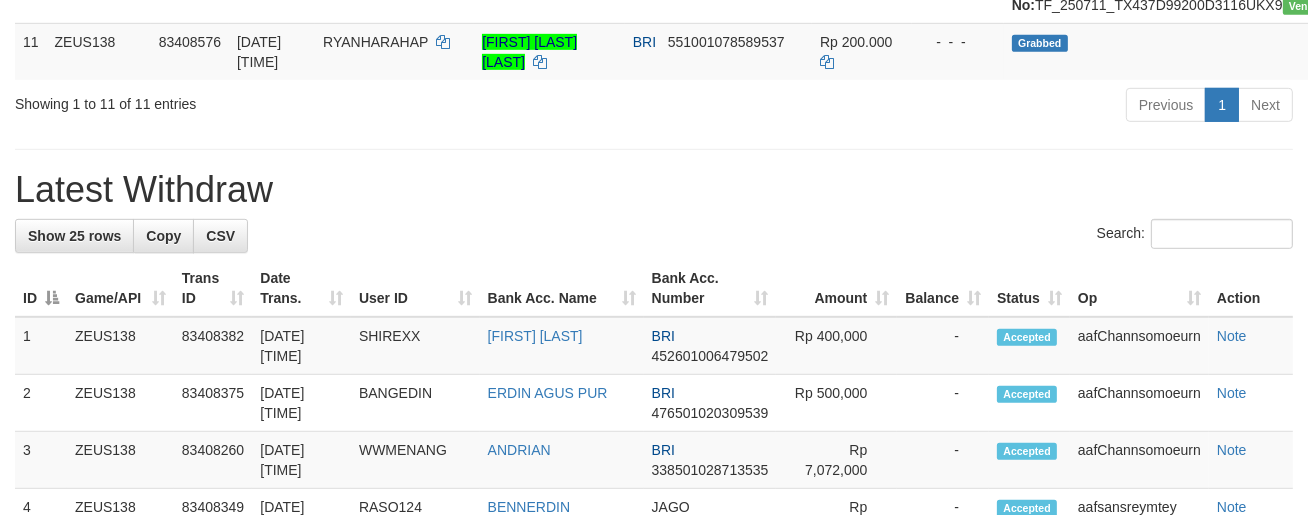 scroll, scrollTop: 1047, scrollLeft: 0, axis: vertical 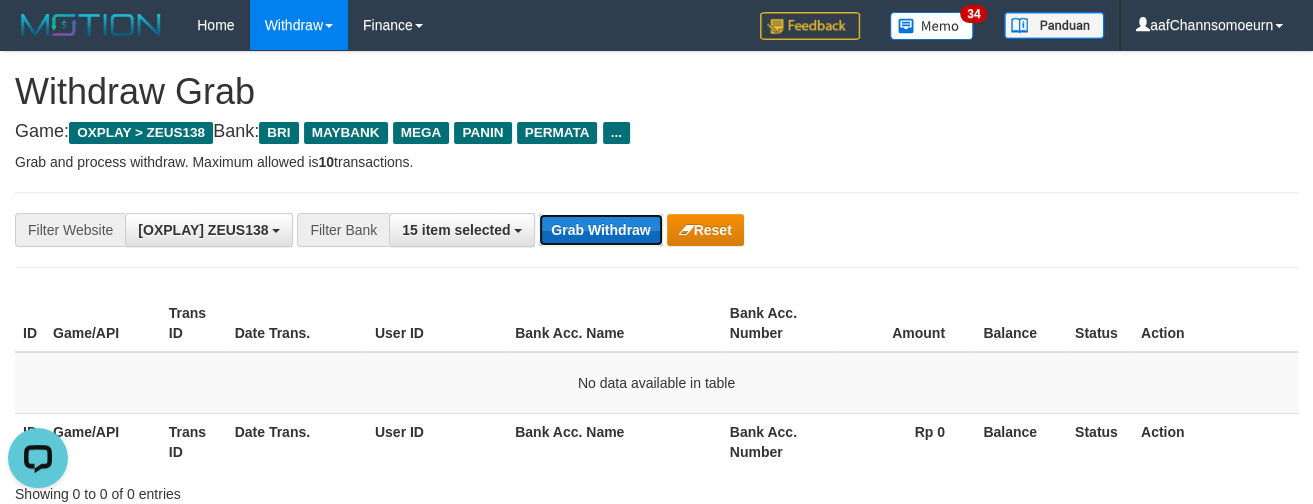 click on "Grab Withdraw" at bounding box center [600, 230] 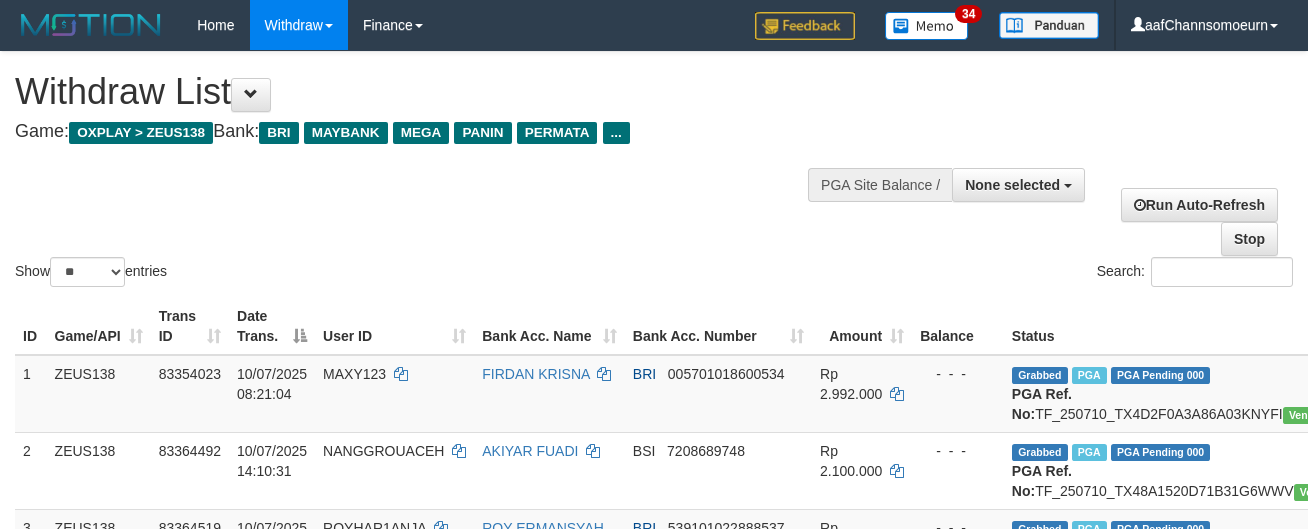 select 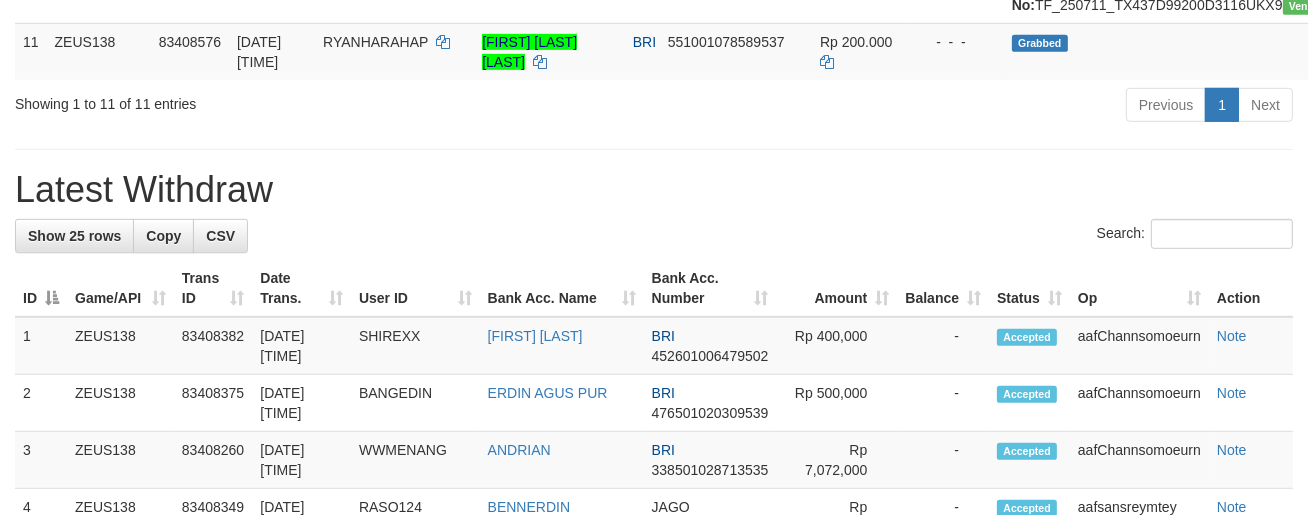 scroll, scrollTop: 1047, scrollLeft: 0, axis: vertical 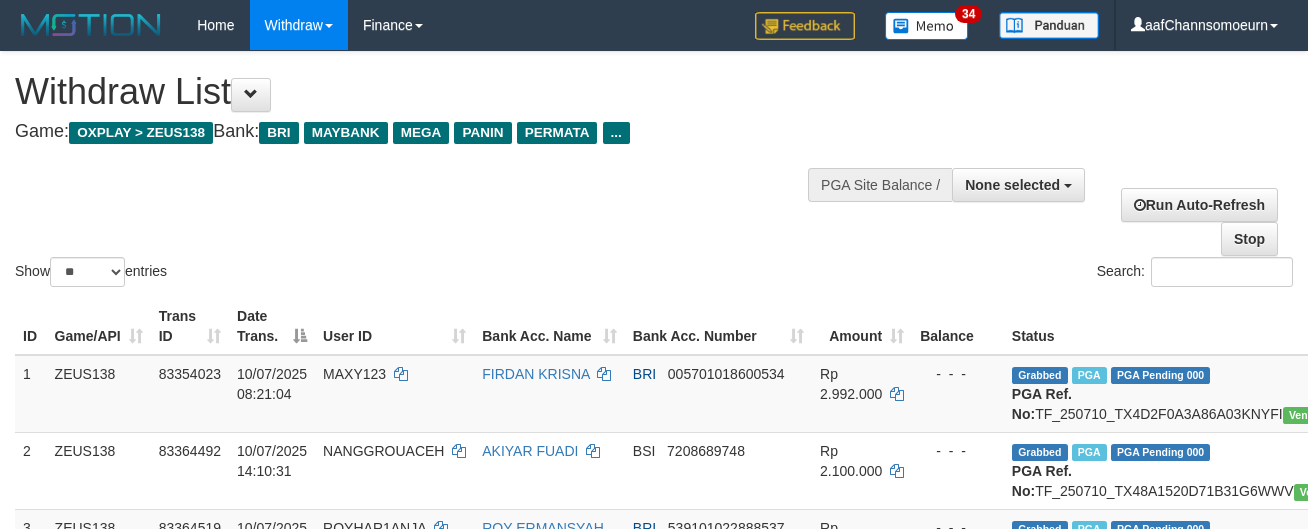 select 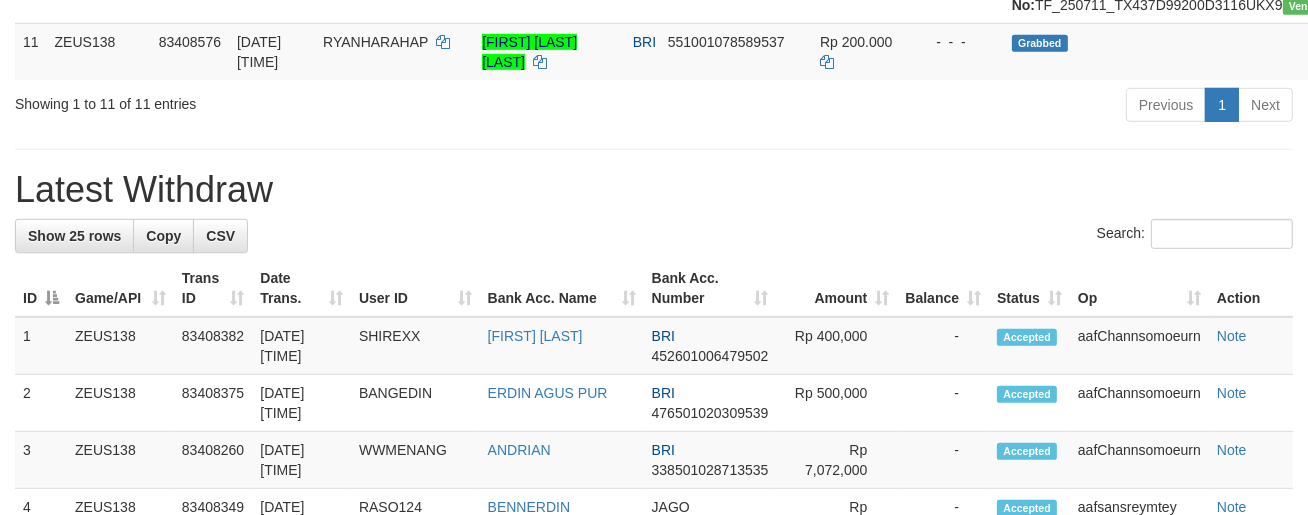 scroll, scrollTop: 1047, scrollLeft: 0, axis: vertical 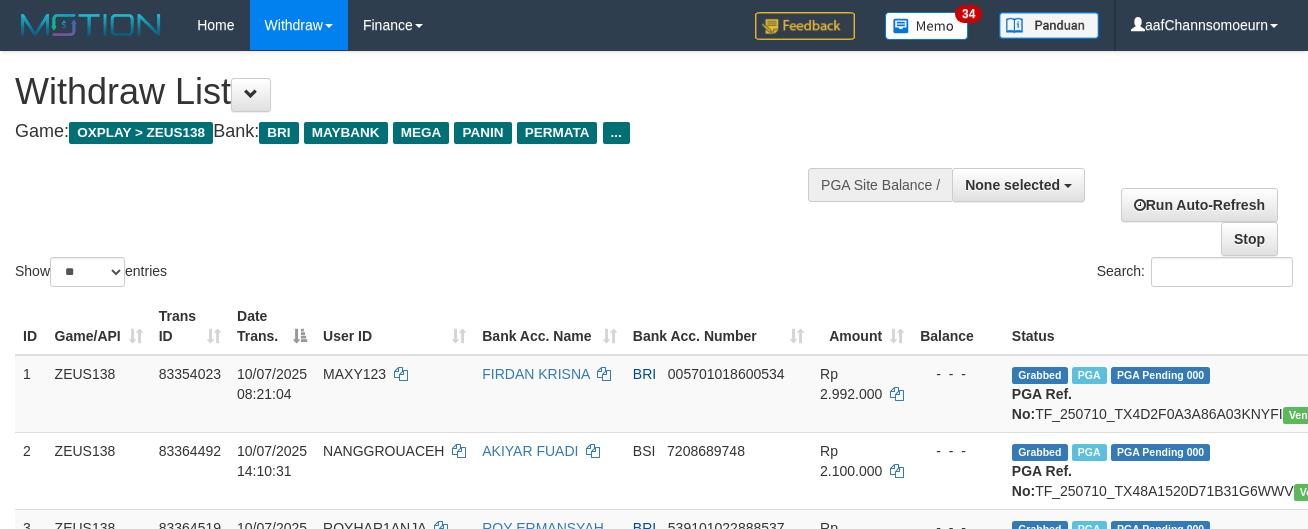 select 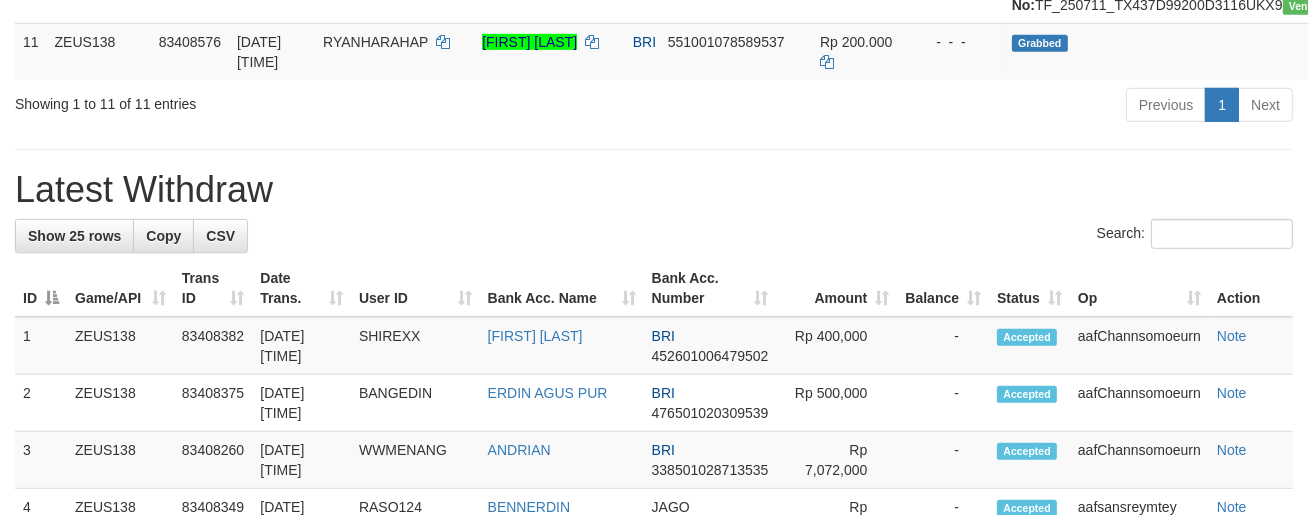 scroll, scrollTop: 1047, scrollLeft: 0, axis: vertical 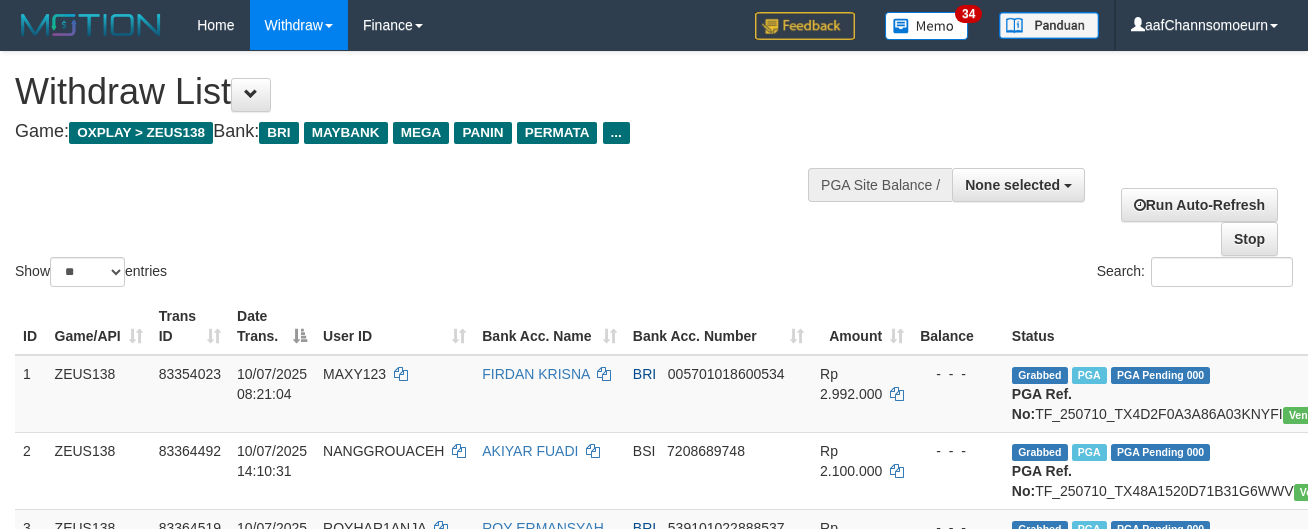 select 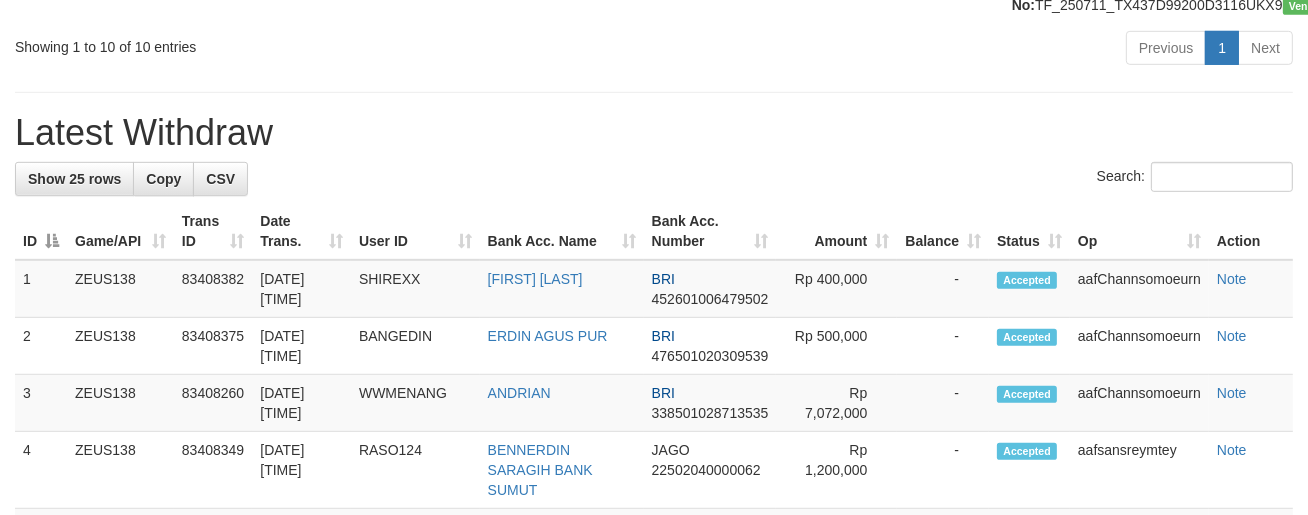 scroll, scrollTop: 1047, scrollLeft: 0, axis: vertical 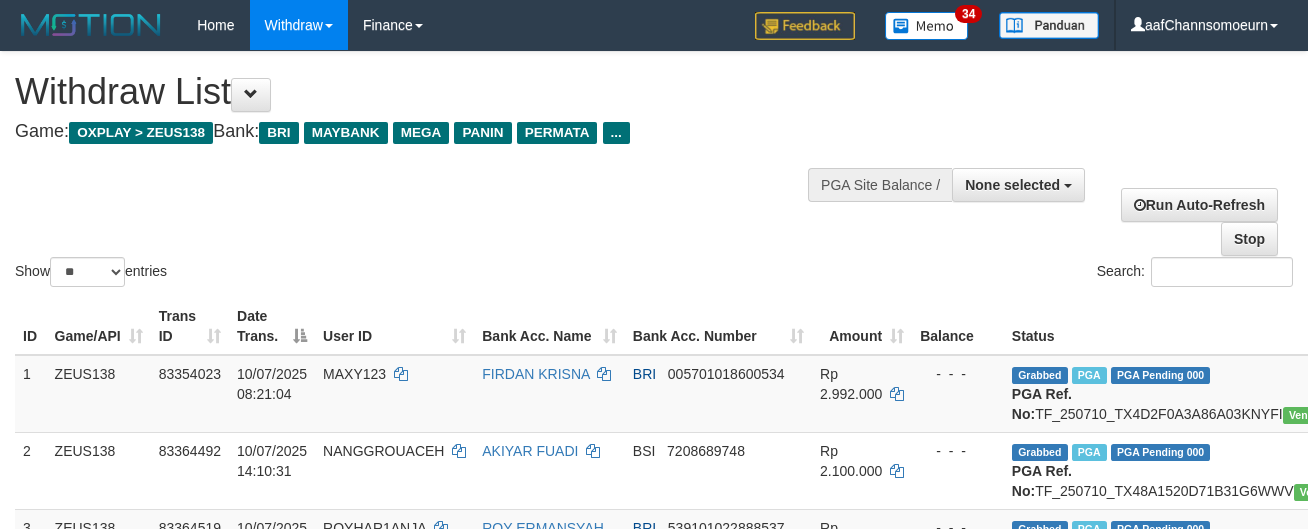 select 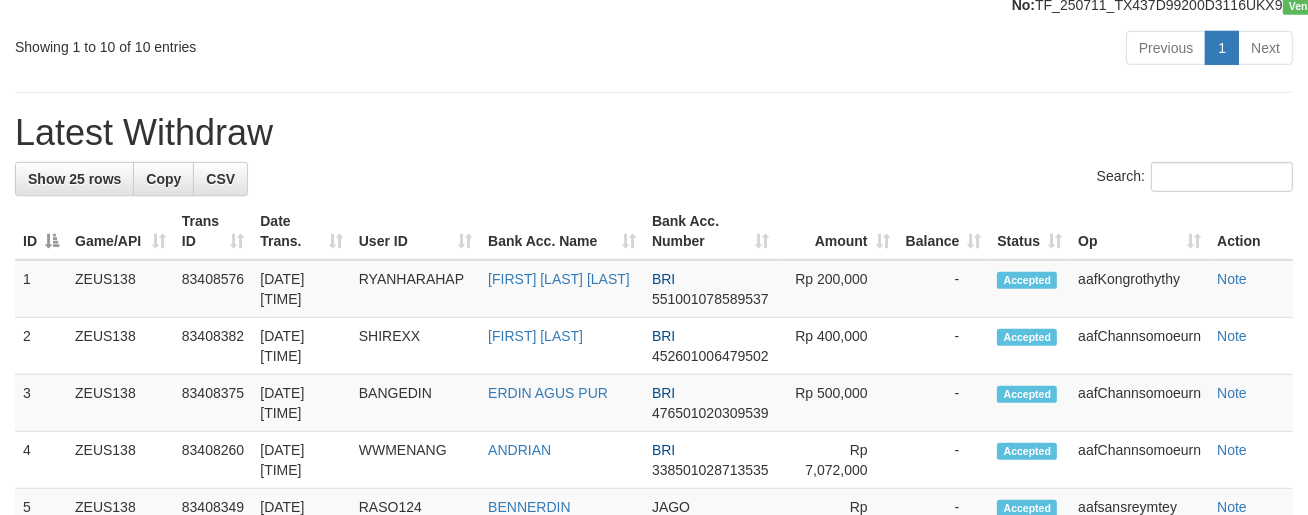 scroll, scrollTop: 1047, scrollLeft: 0, axis: vertical 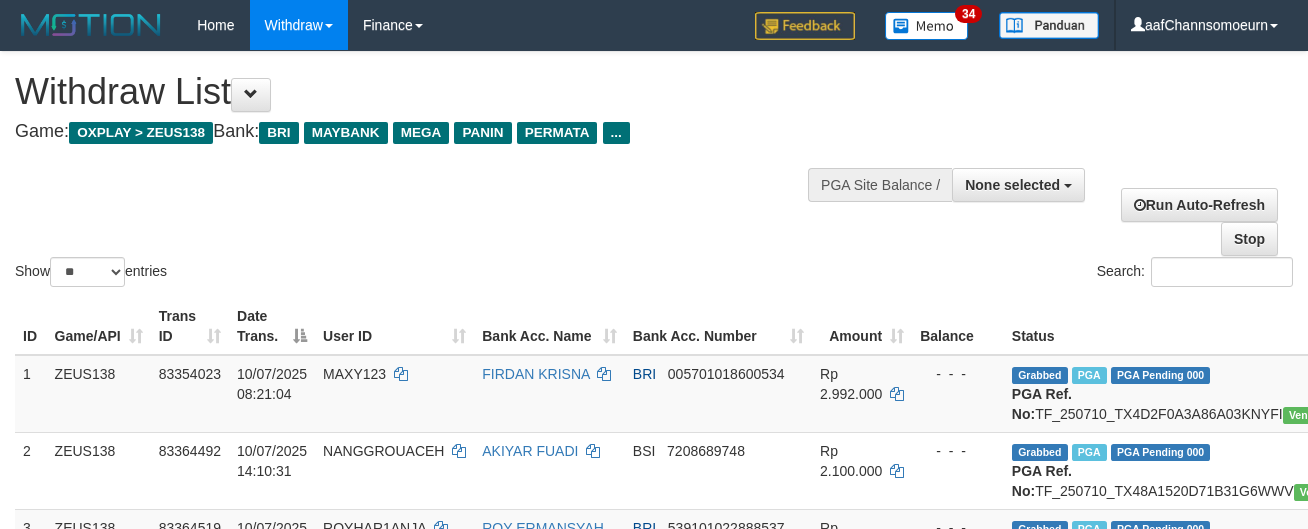 select 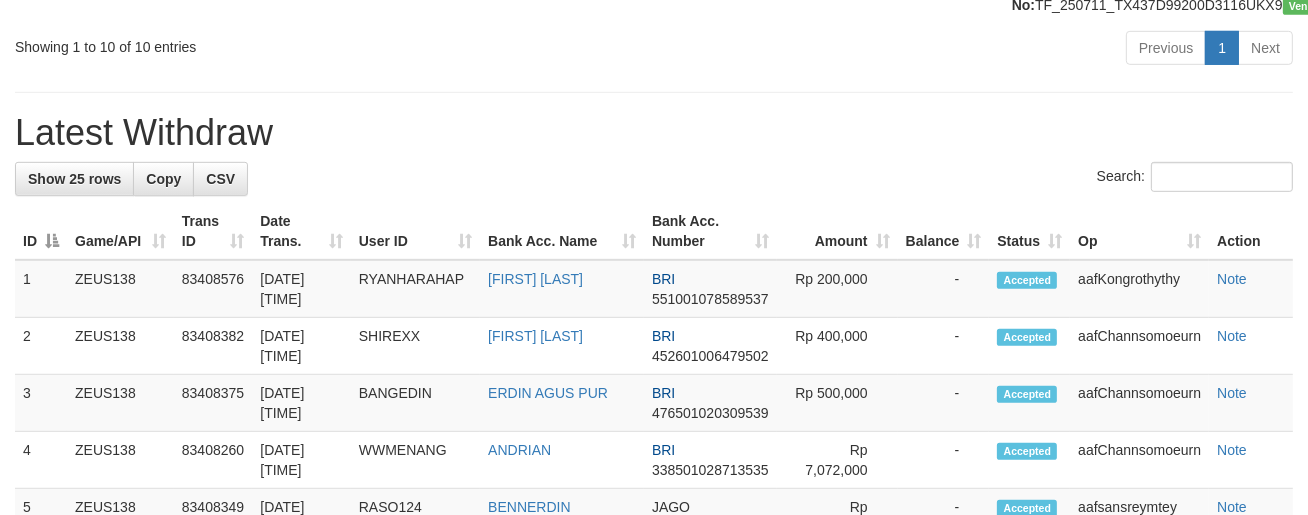 scroll, scrollTop: 1047, scrollLeft: 0, axis: vertical 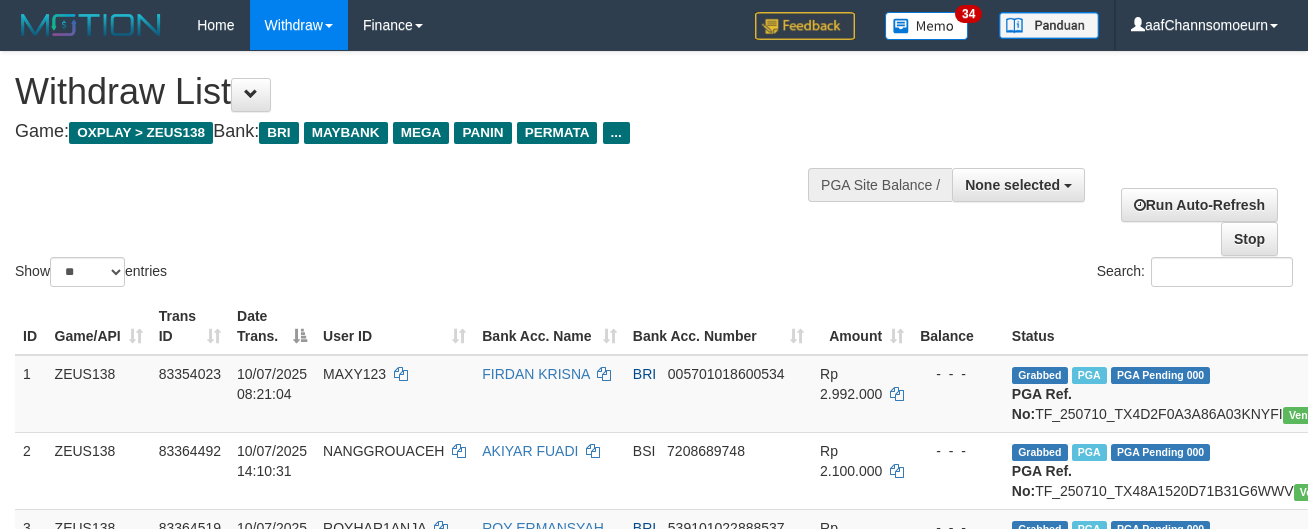 select 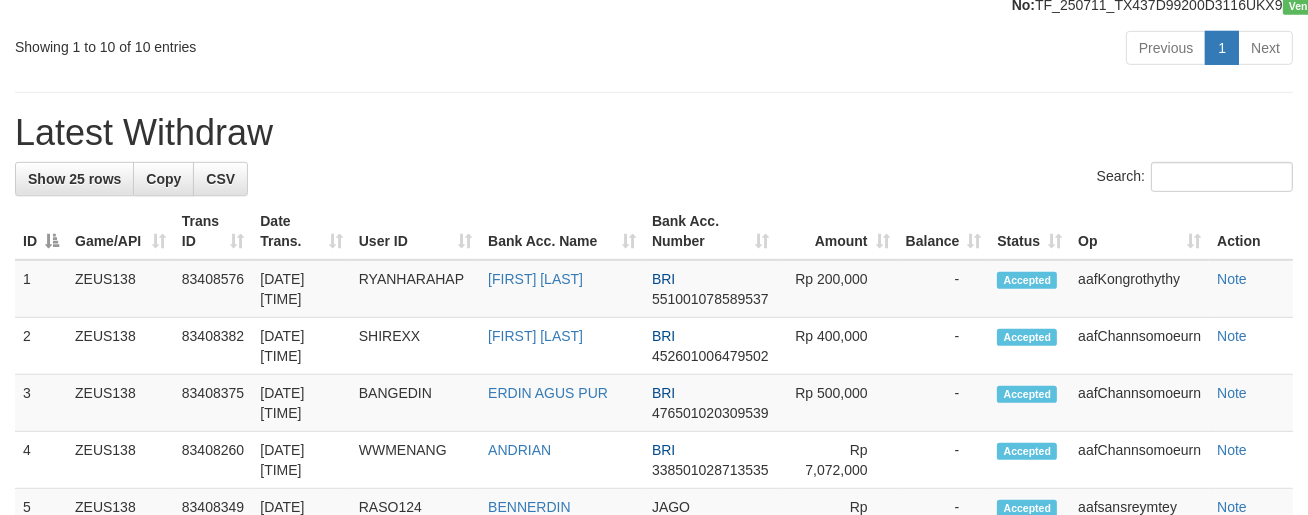 scroll, scrollTop: 1047, scrollLeft: 0, axis: vertical 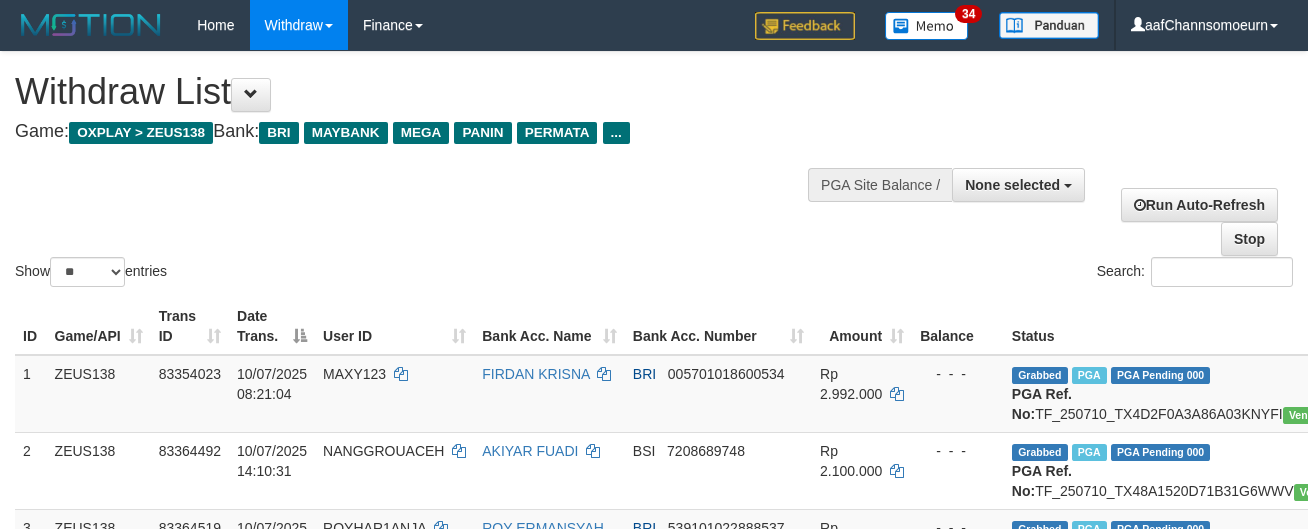 select 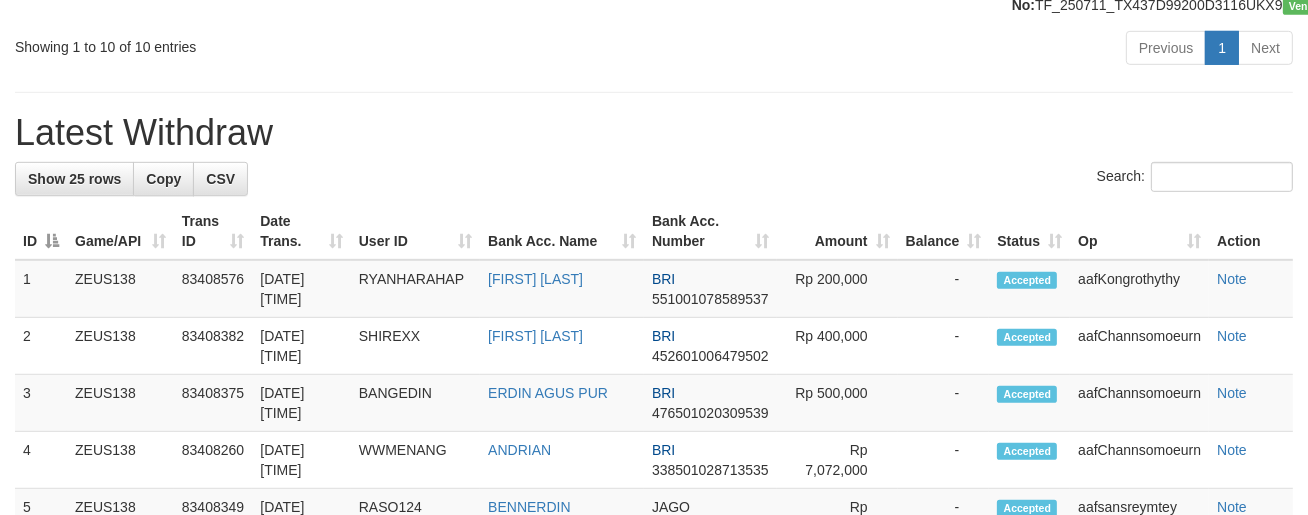 scroll, scrollTop: 1047, scrollLeft: 0, axis: vertical 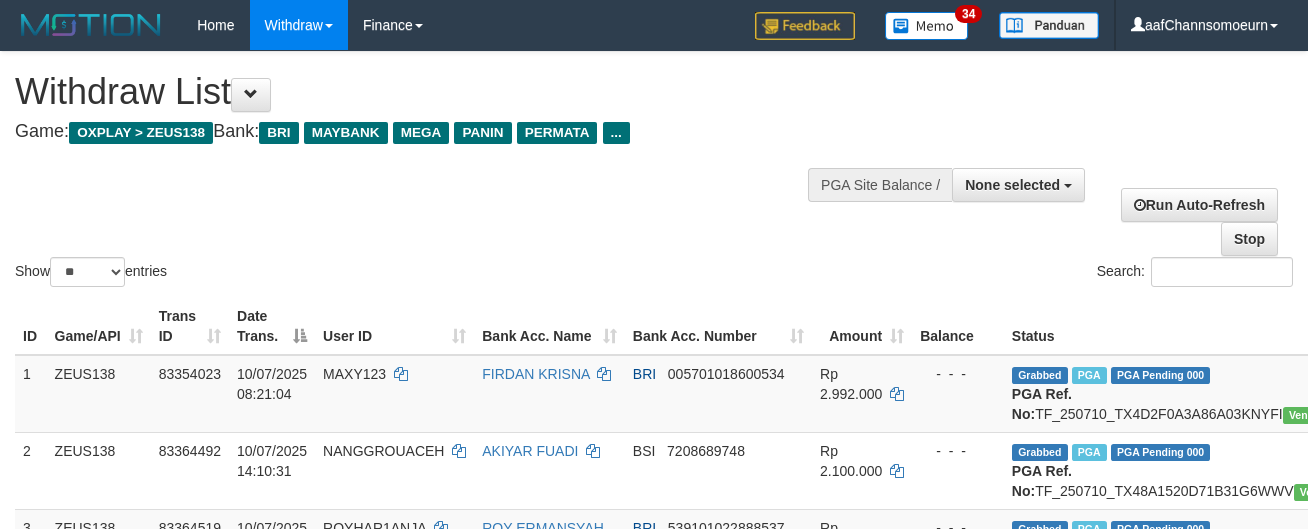 select 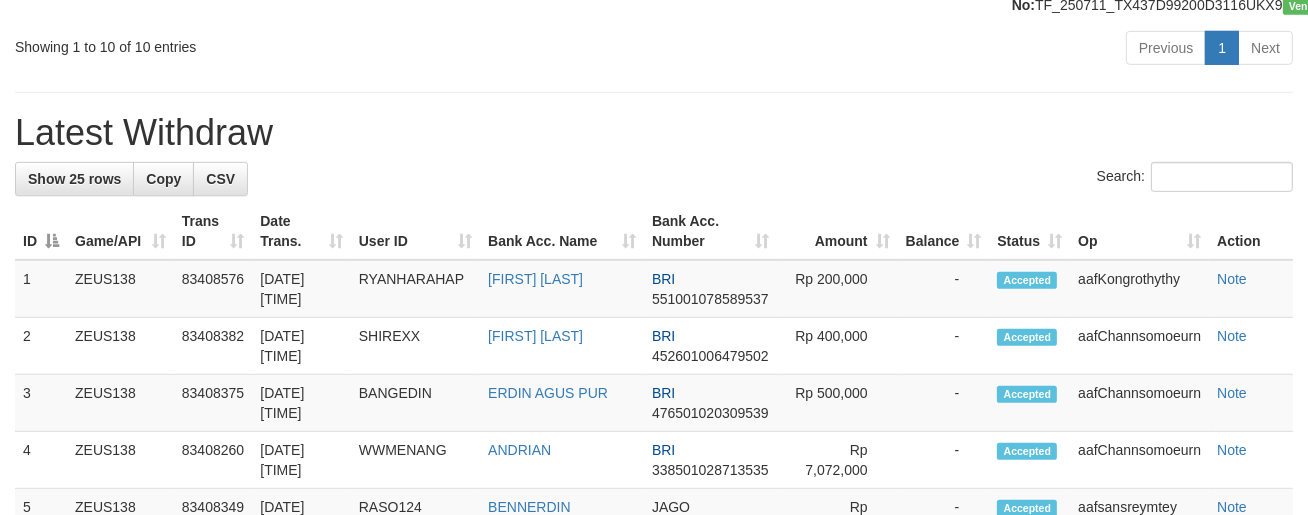 scroll, scrollTop: 1047, scrollLeft: 0, axis: vertical 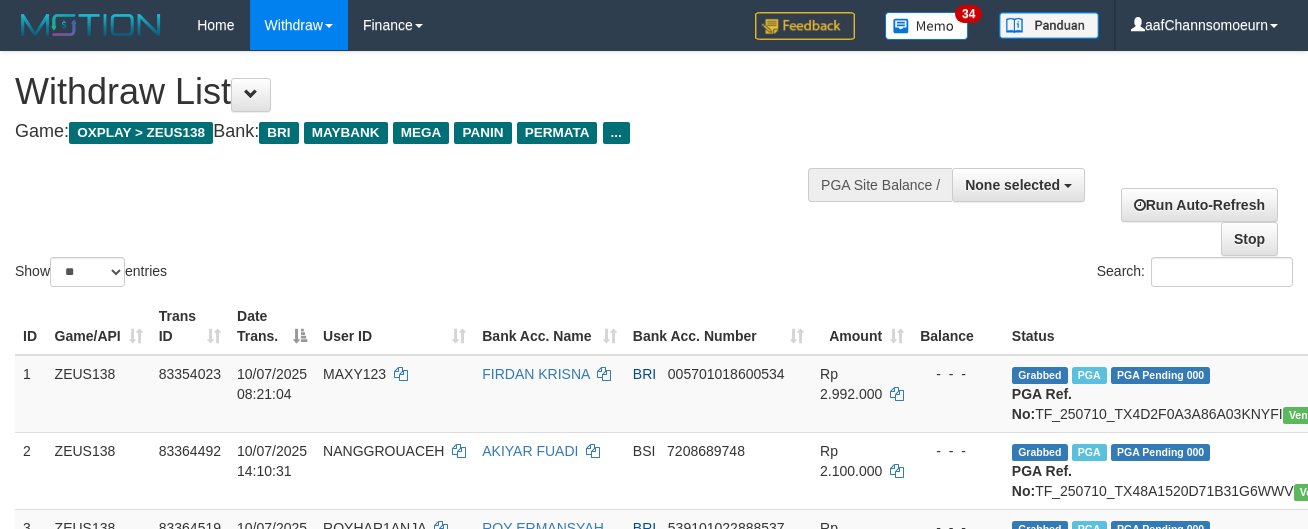select 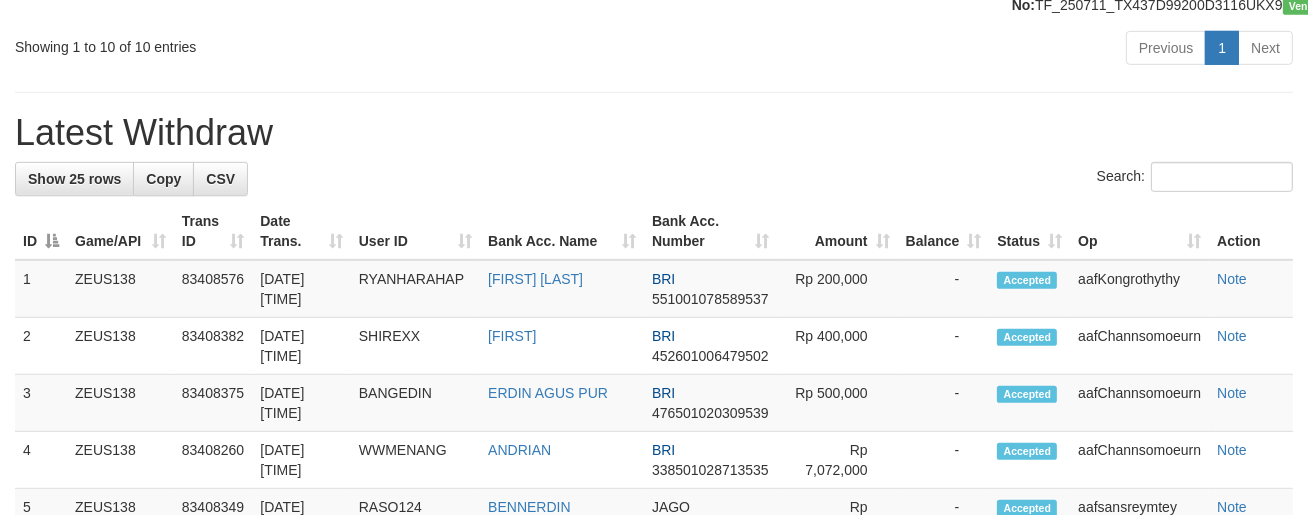 scroll, scrollTop: 1047, scrollLeft: 0, axis: vertical 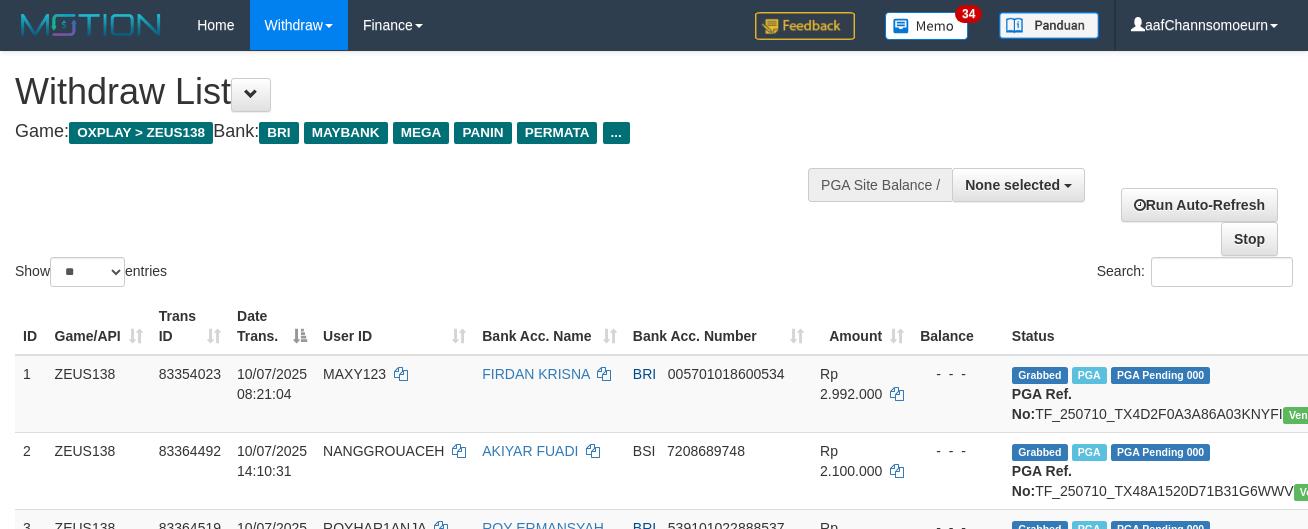 select 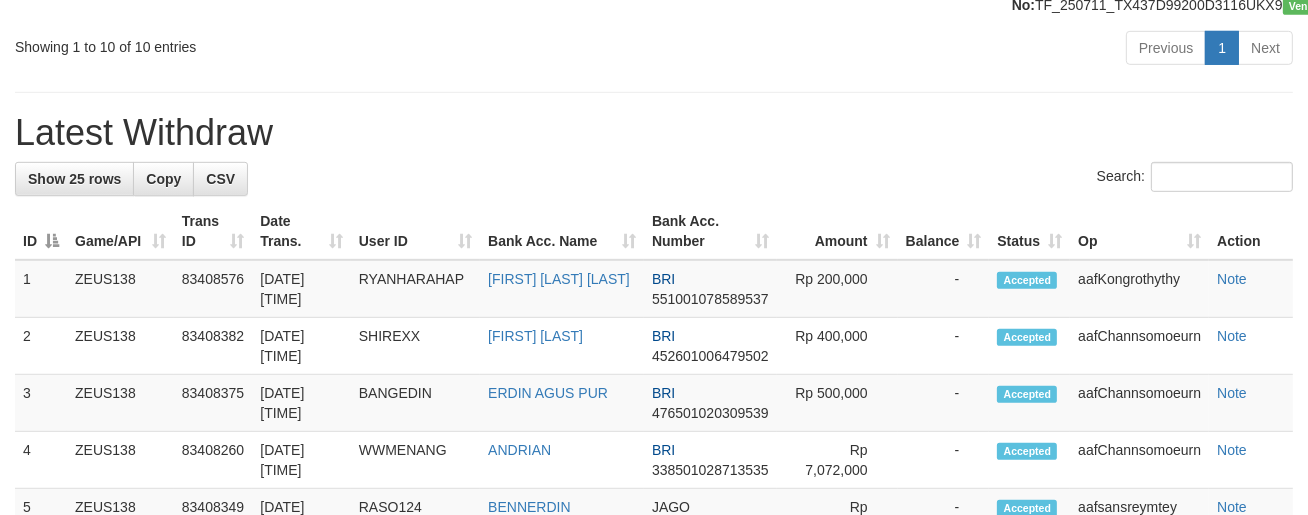scroll, scrollTop: 1047, scrollLeft: 0, axis: vertical 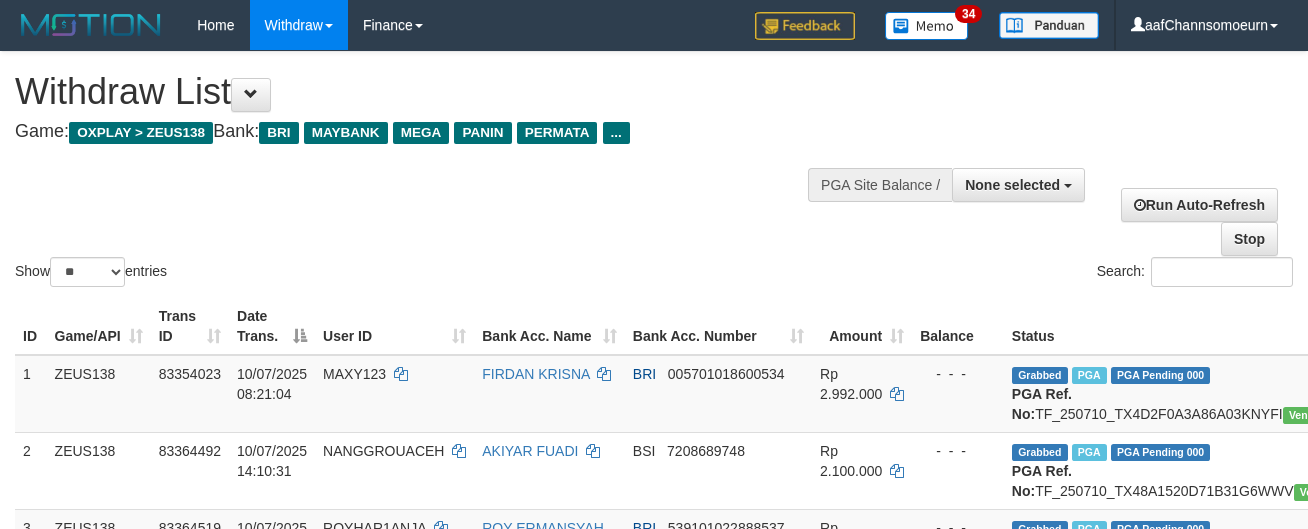 select 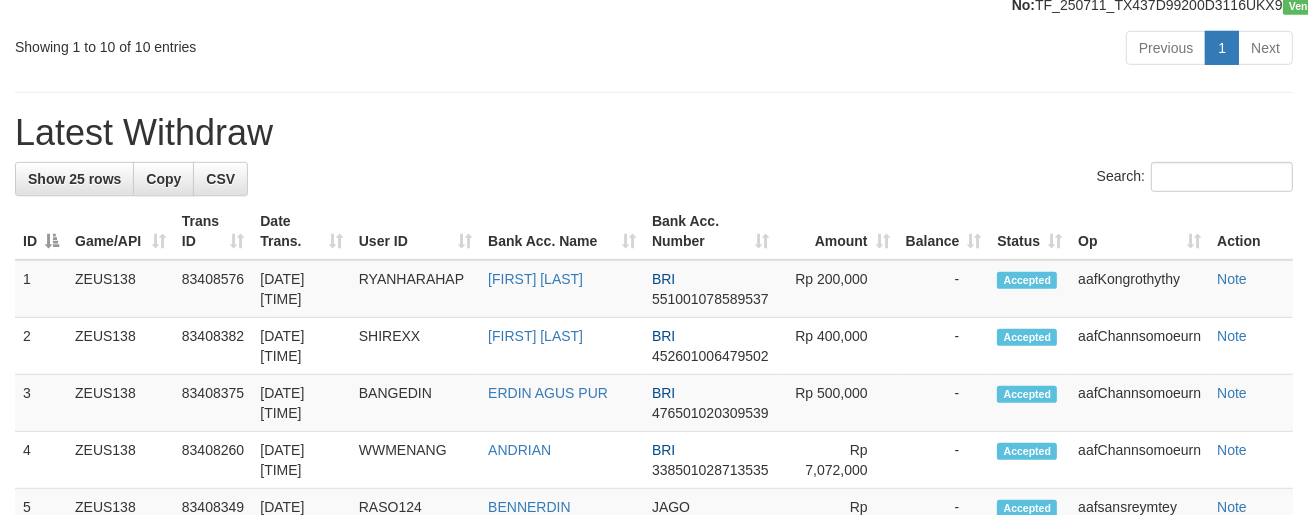 scroll, scrollTop: 1047, scrollLeft: 0, axis: vertical 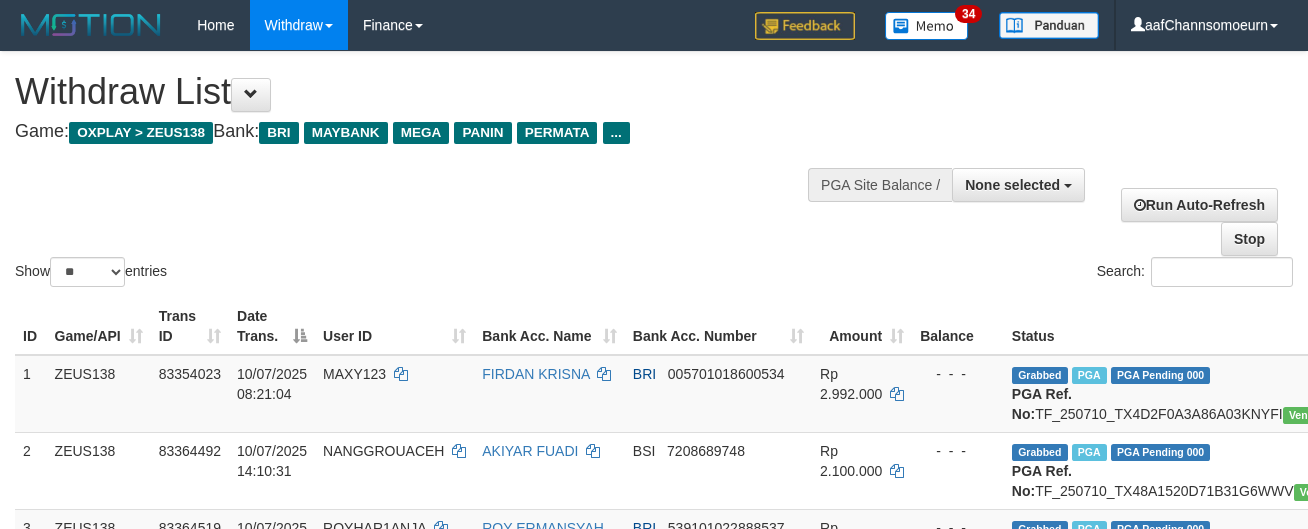 select 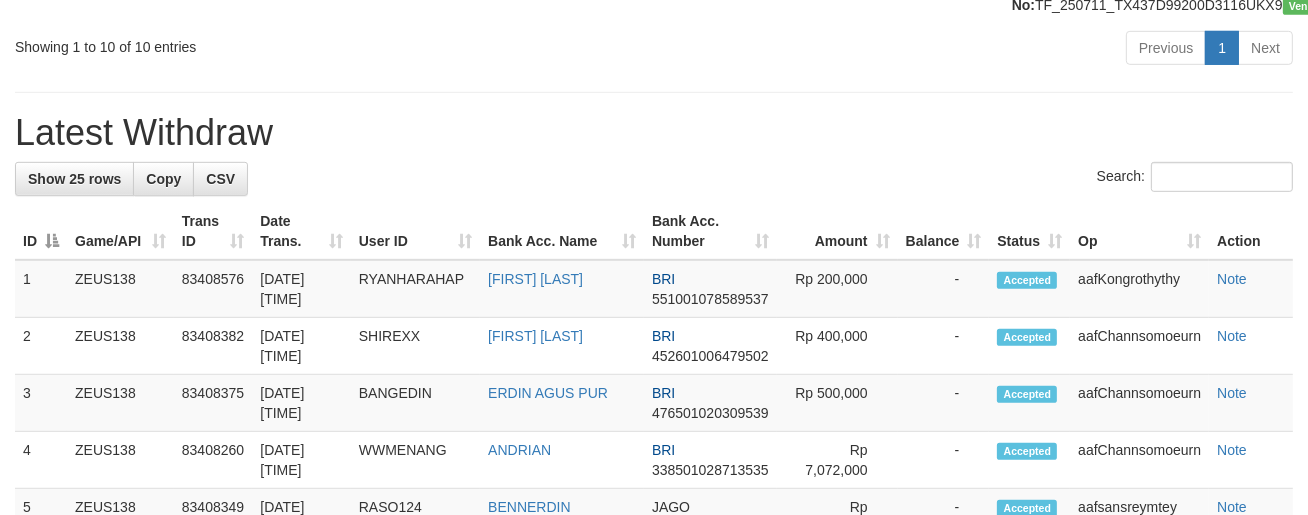 scroll, scrollTop: 1047, scrollLeft: 0, axis: vertical 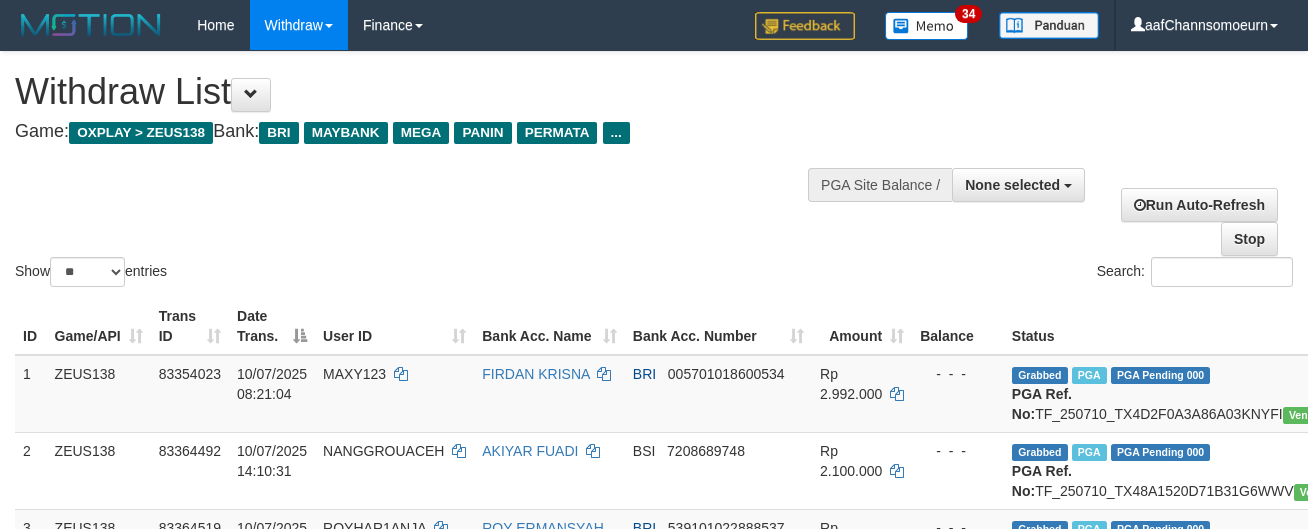 select 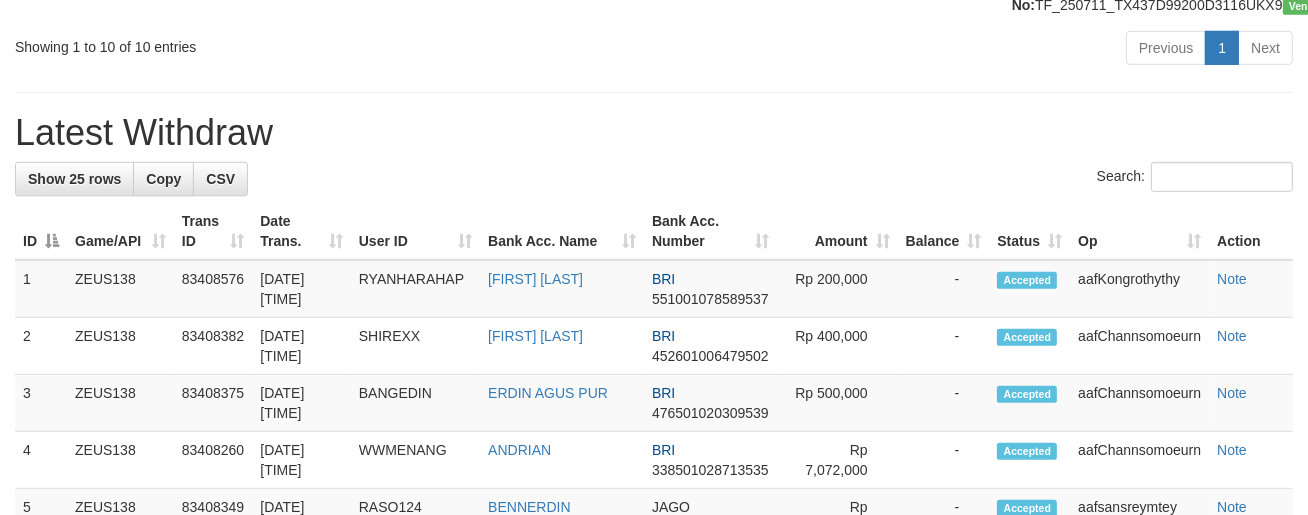 scroll, scrollTop: 1047, scrollLeft: 0, axis: vertical 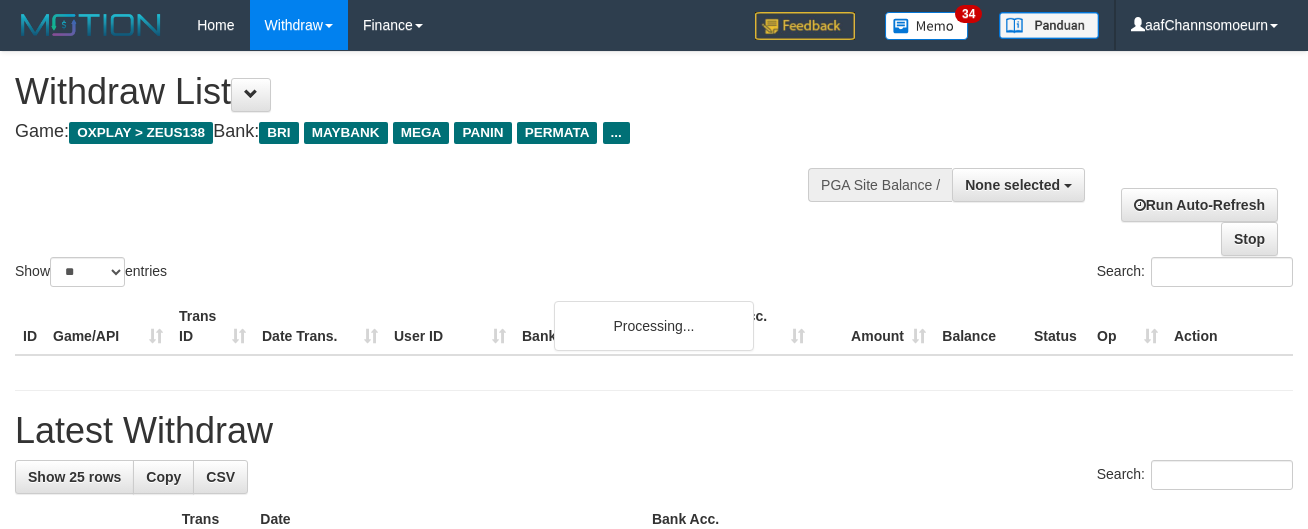 select 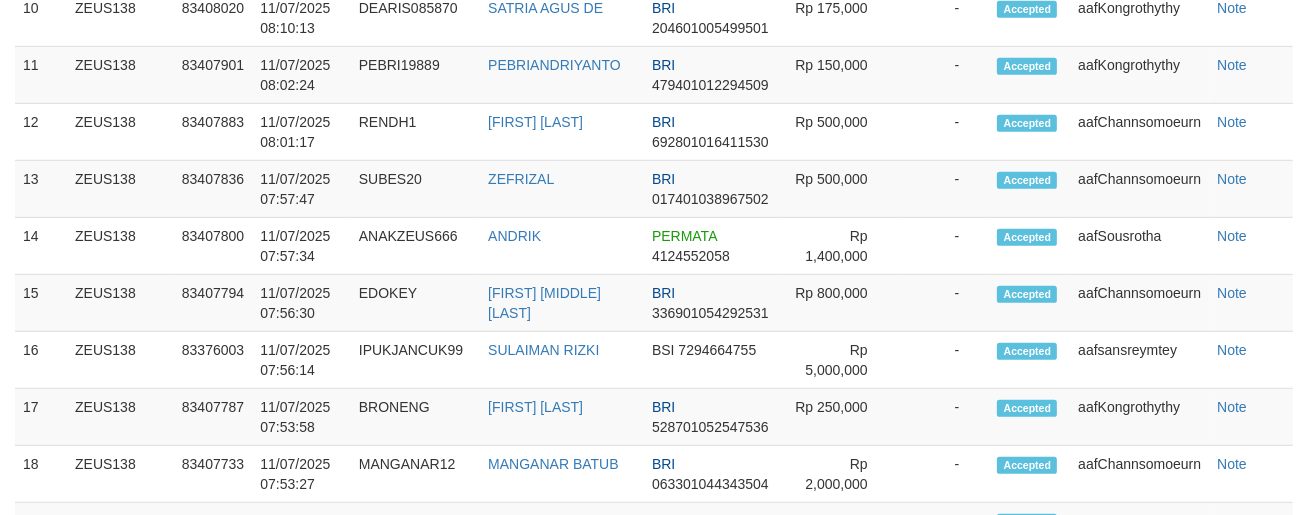 scroll, scrollTop: 1047, scrollLeft: 0, axis: vertical 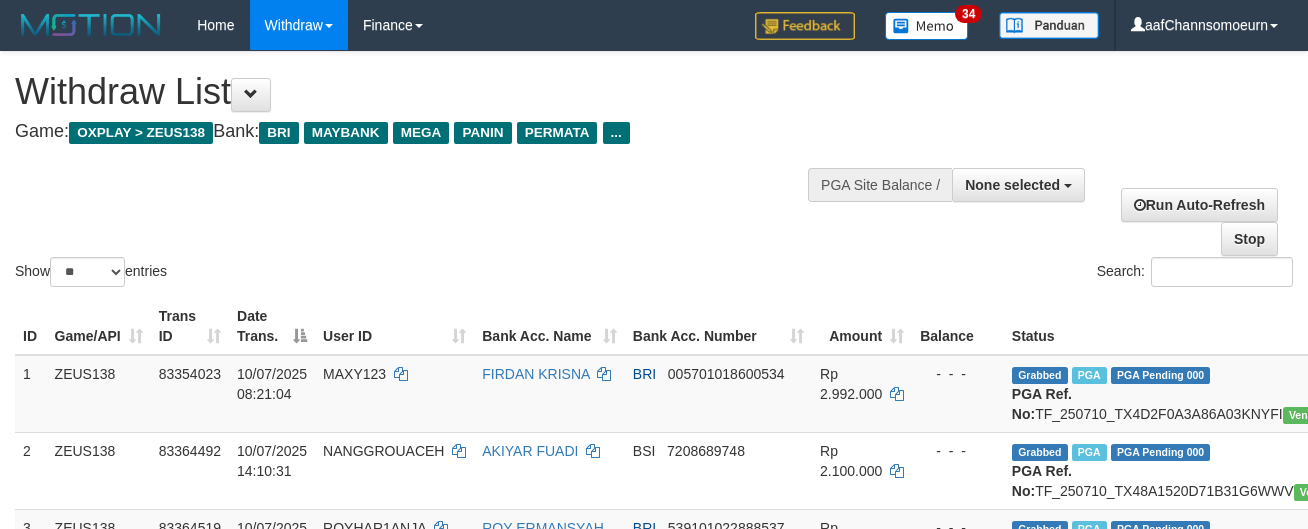 select 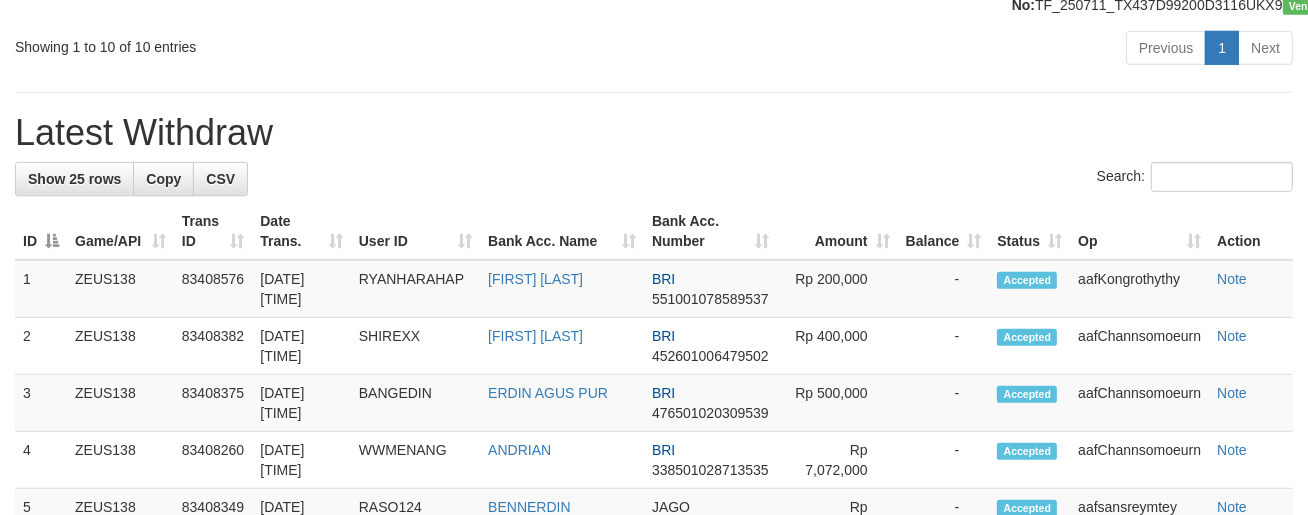 scroll, scrollTop: 1047, scrollLeft: 0, axis: vertical 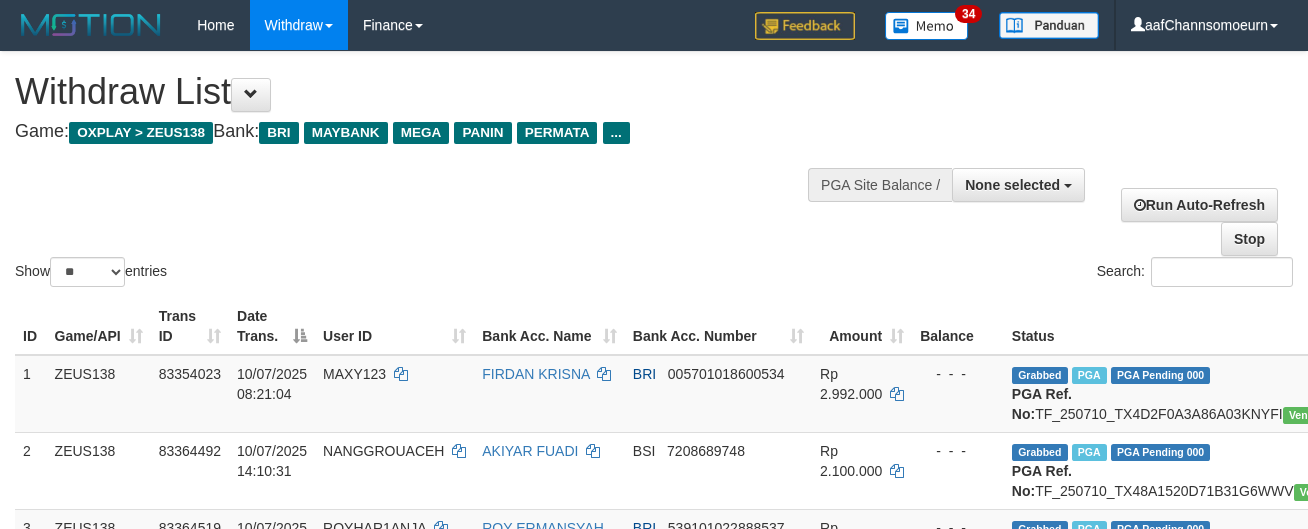 select 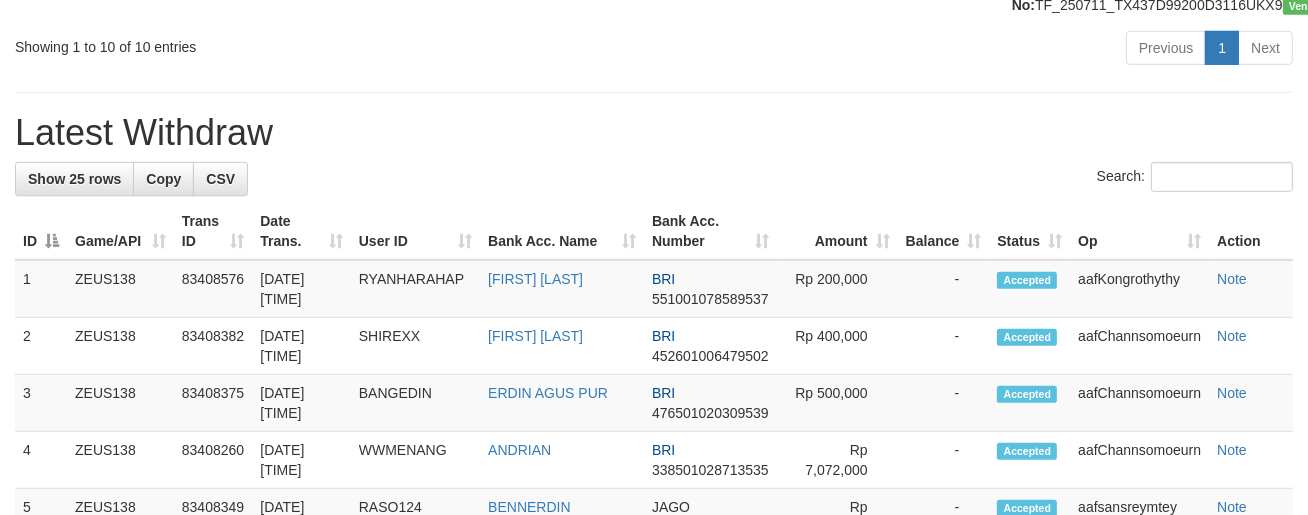 scroll, scrollTop: 1047, scrollLeft: 0, axis: vertical 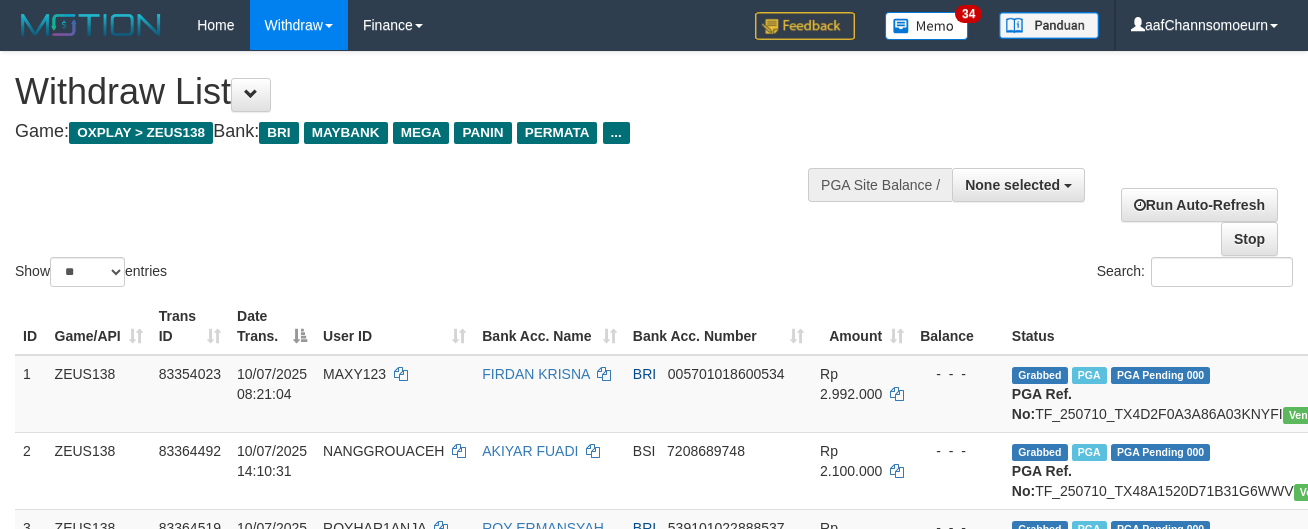 select 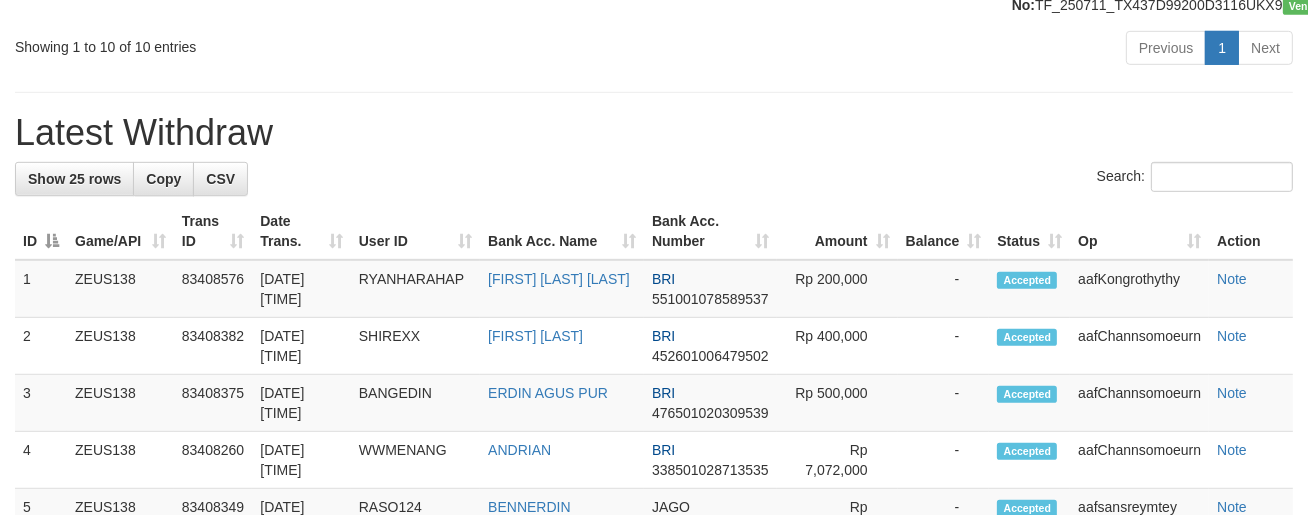 scroll, scrollTop: 1047, scrollLeft: 0, axis: vertical 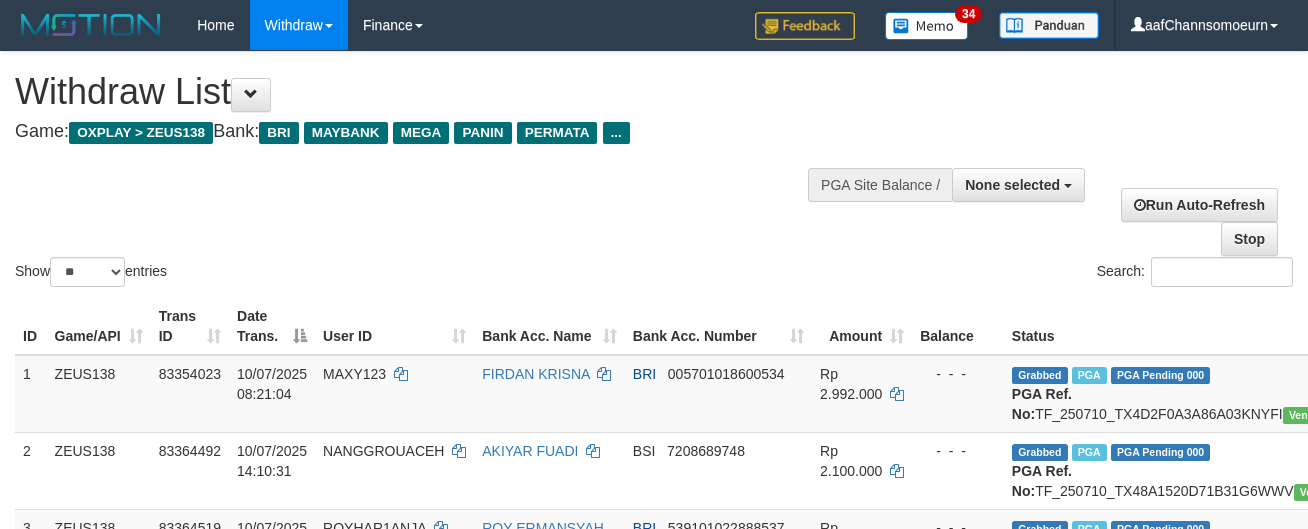 select 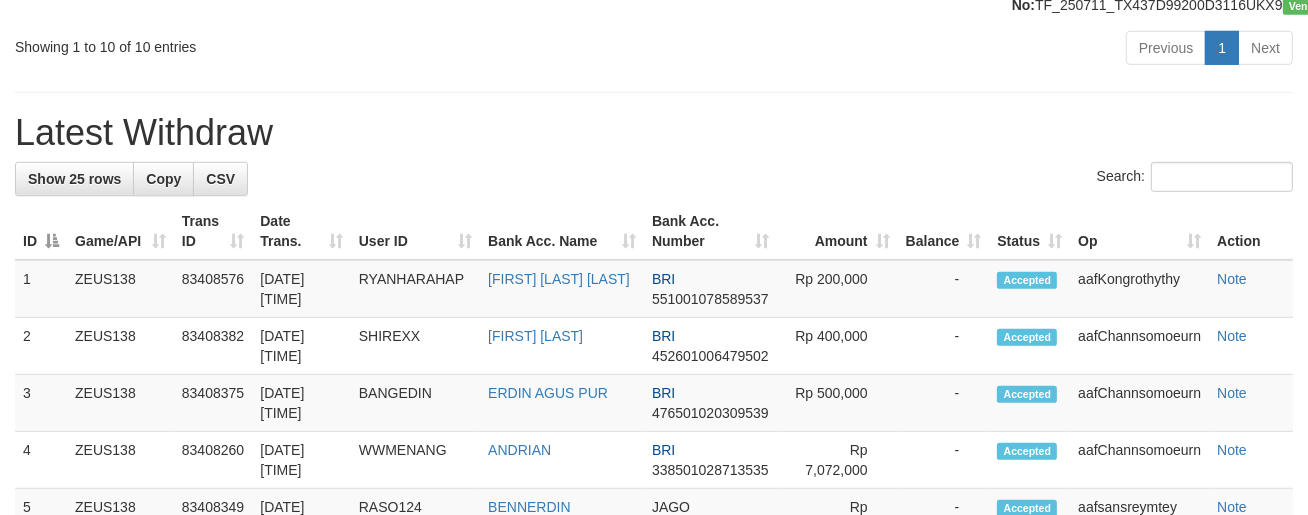 scroll, scrollTop: 1047, scrollLeft: 0, axis: vertical 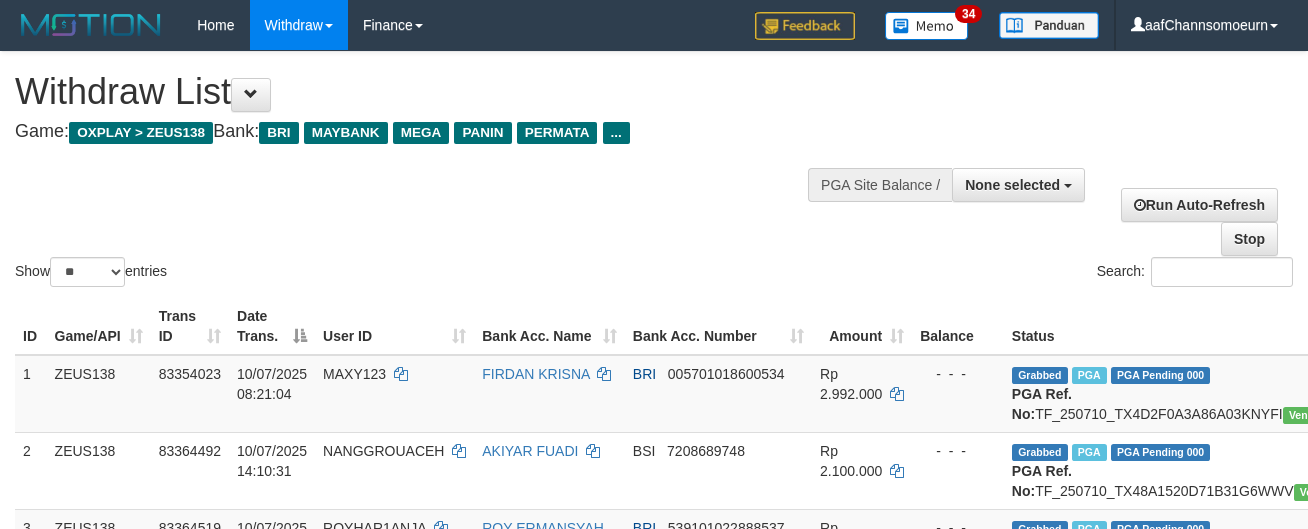 select 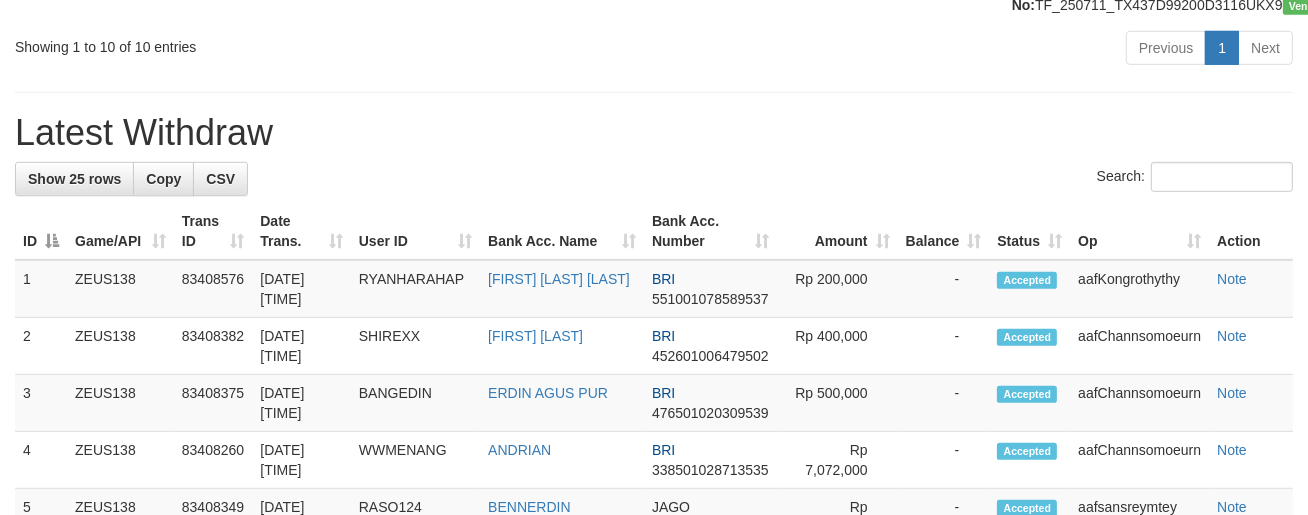scroll, scrollTop: 1047, scrollLeft: 0, axis: vertical 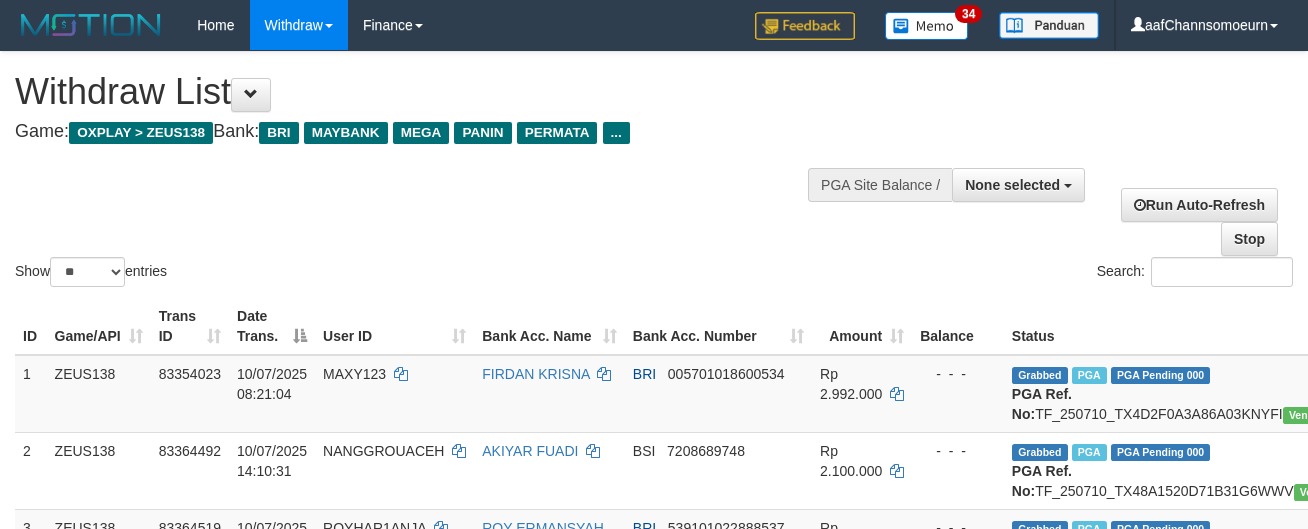 select 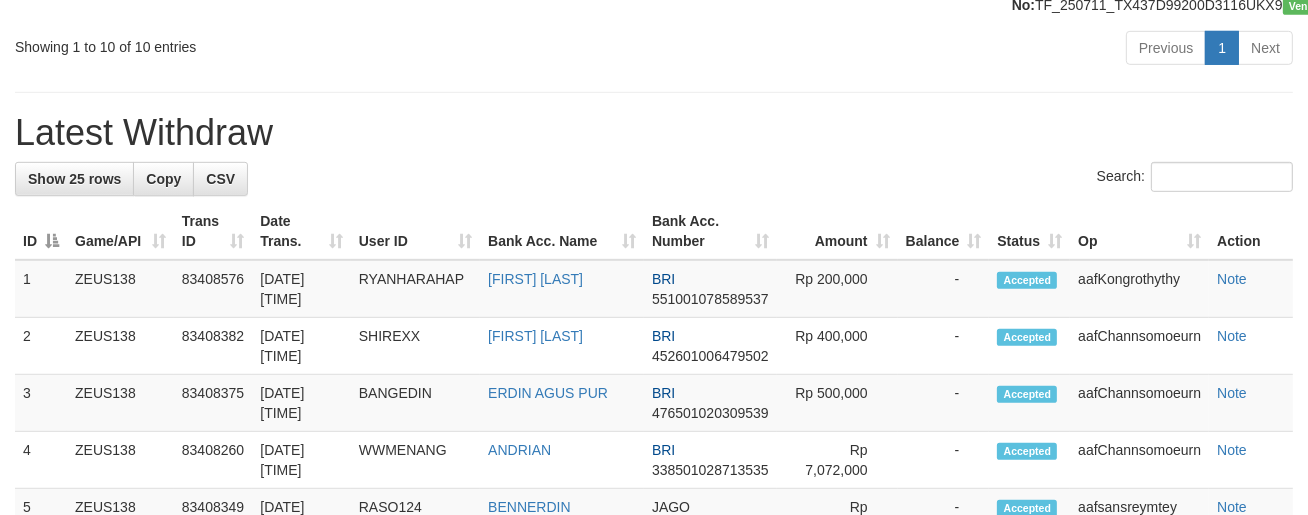 scroll, scrollTop: 1047, scrollLeft: 0, axis: vertical 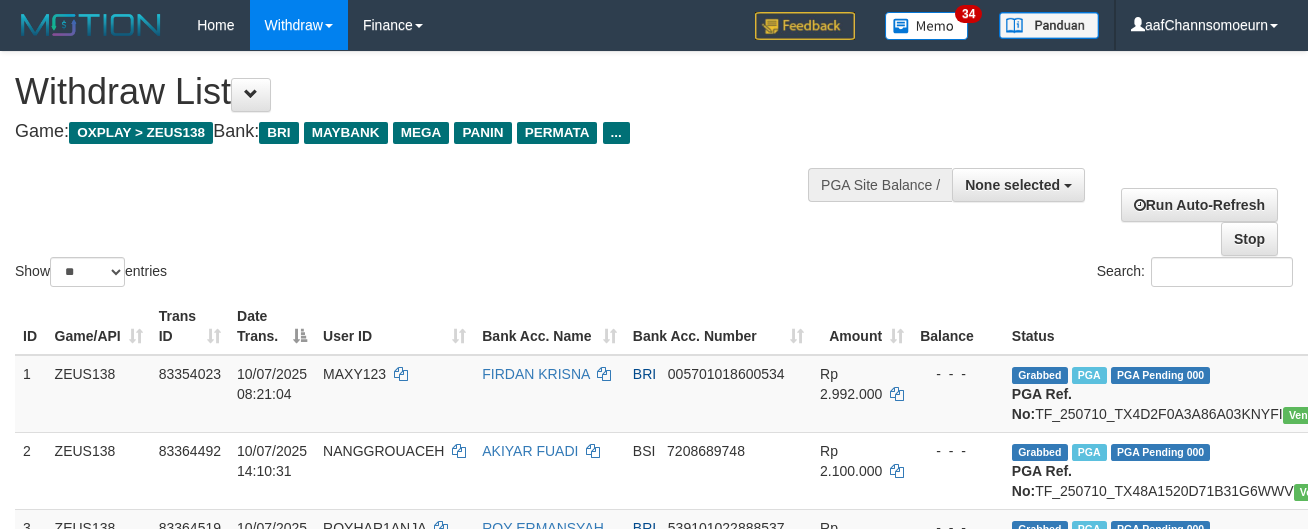 select 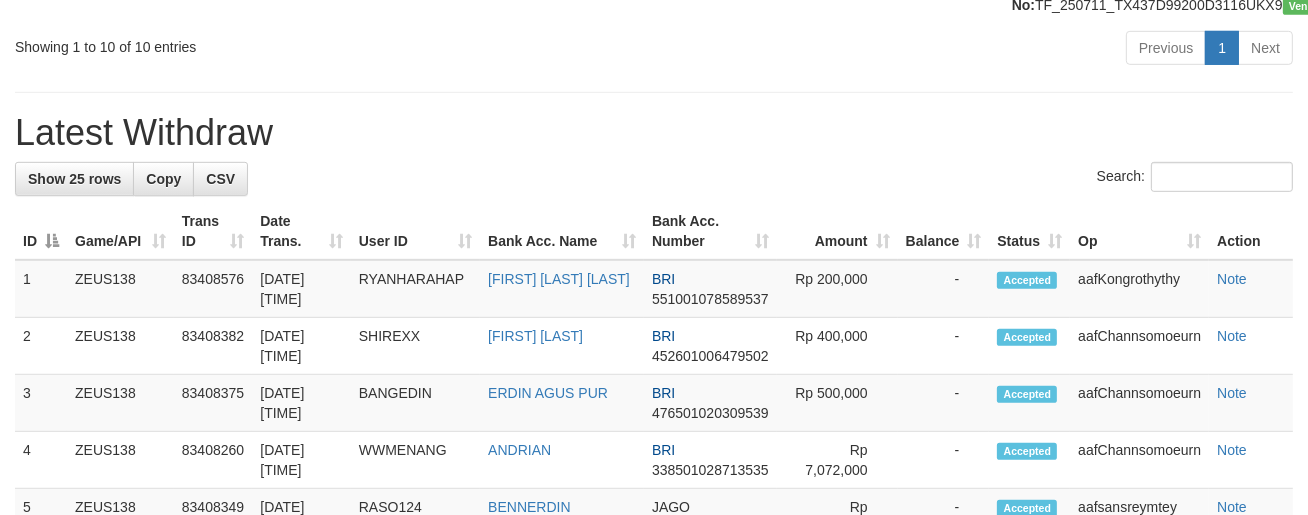 scroll, scrollTop: 1047, scrollLeft: 0, axis: vertical 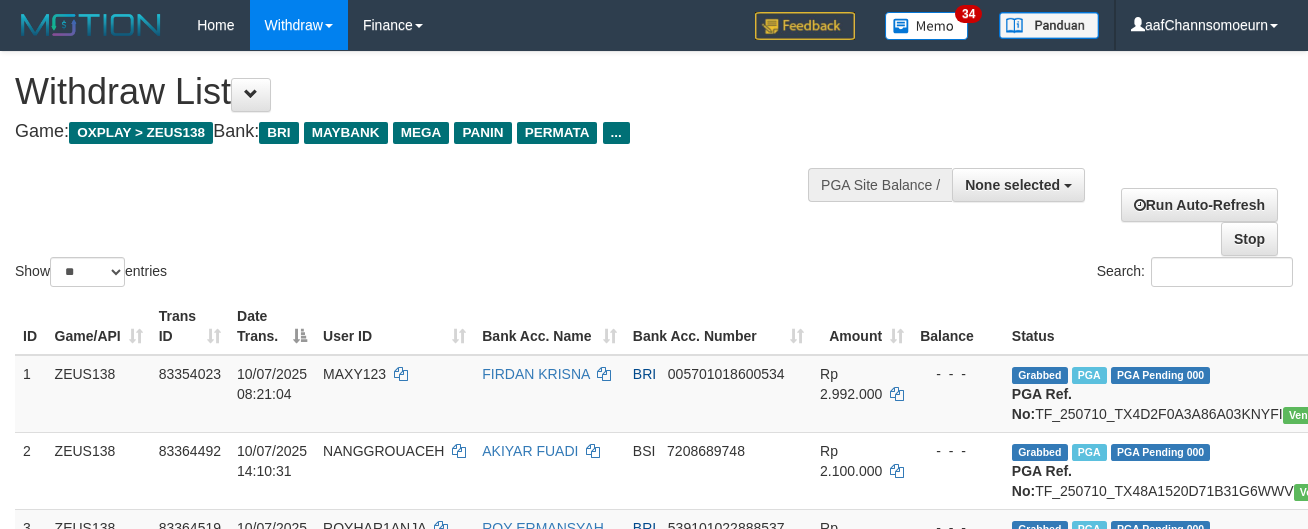 select 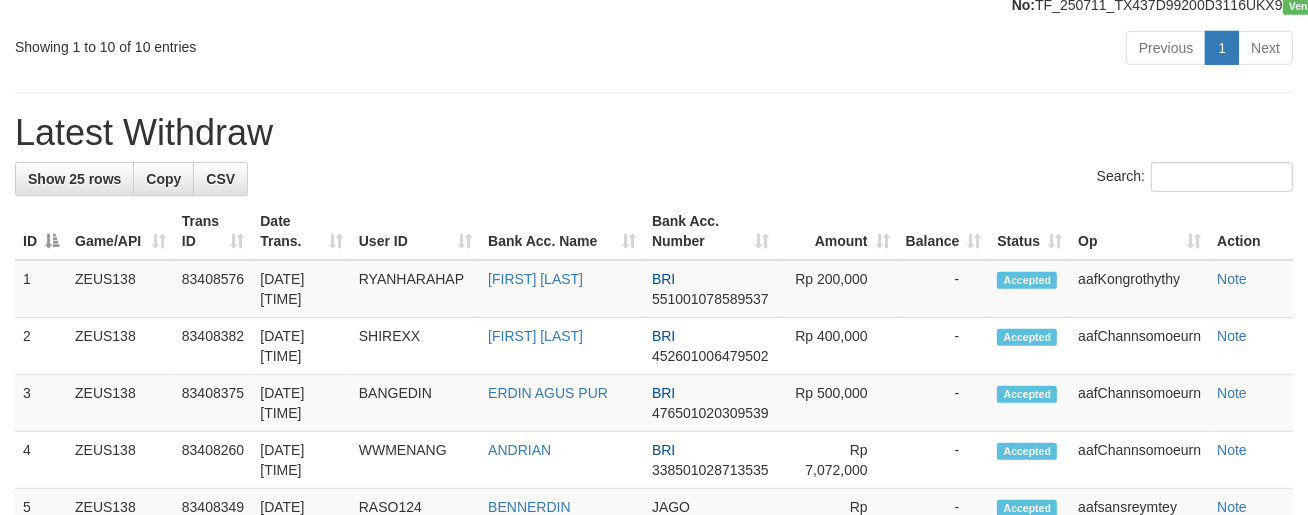 scroll, scrollTop: 1047, scrollLeft: 0, axis: vertical 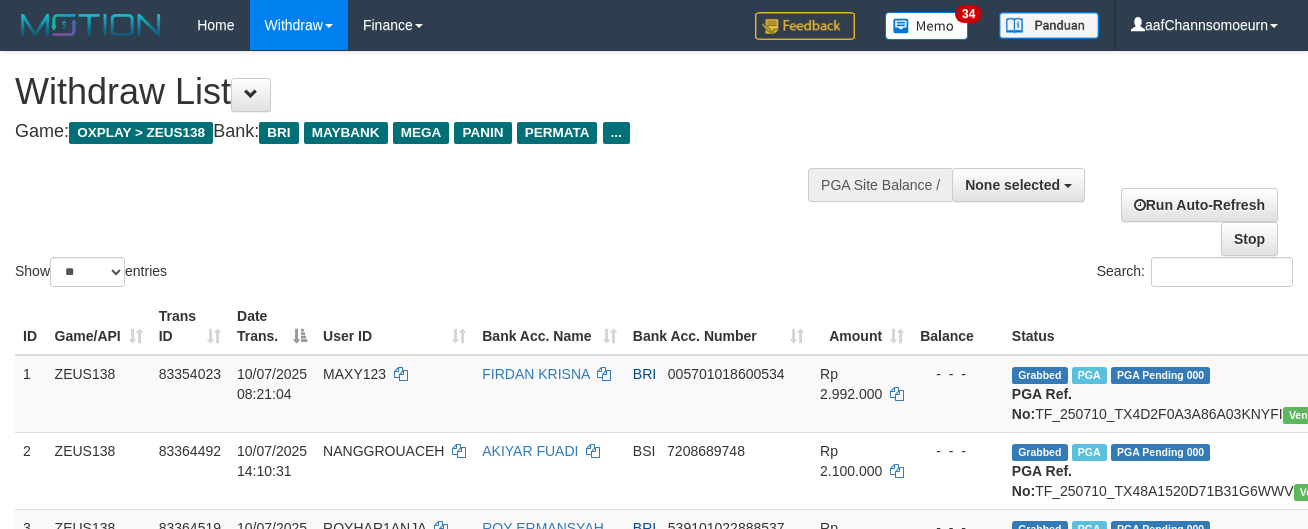 select 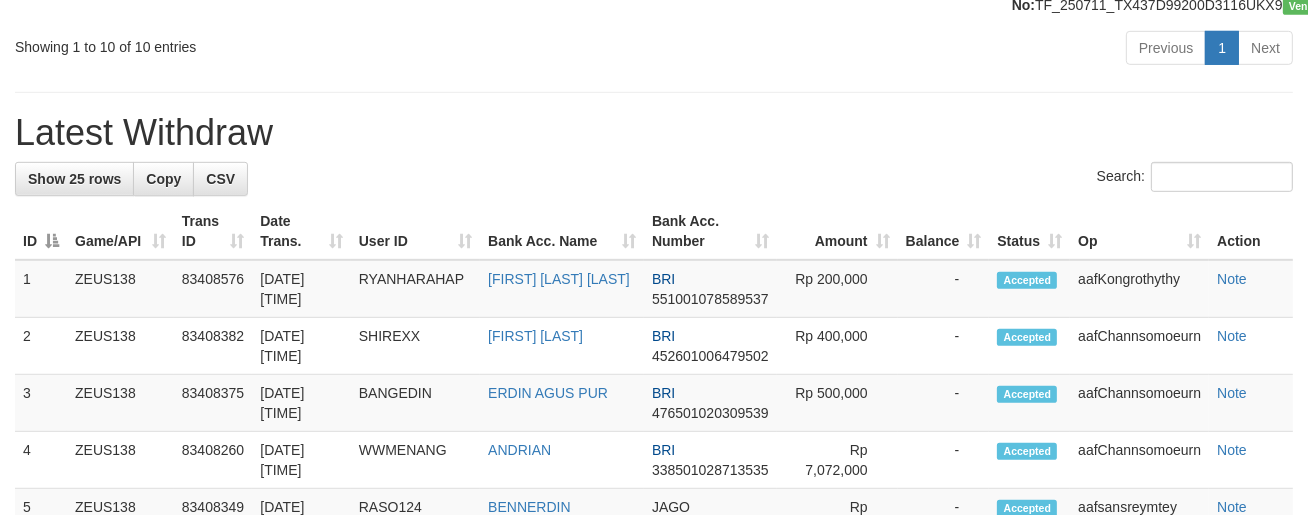 scroll, scrollTop: 1047, scrollLeft: 0, axis: vertical 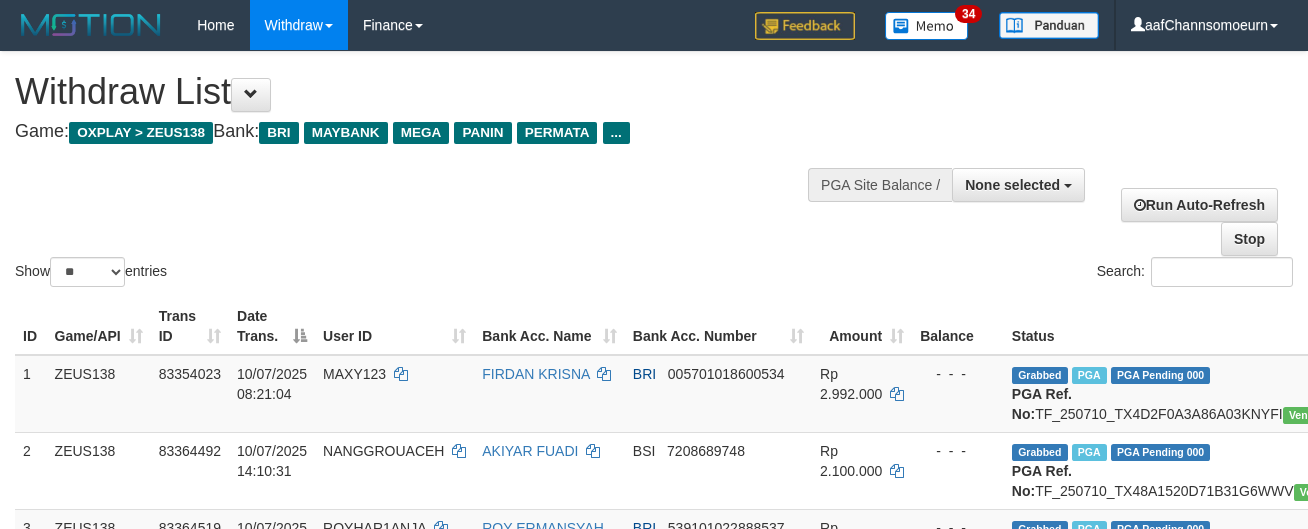 select 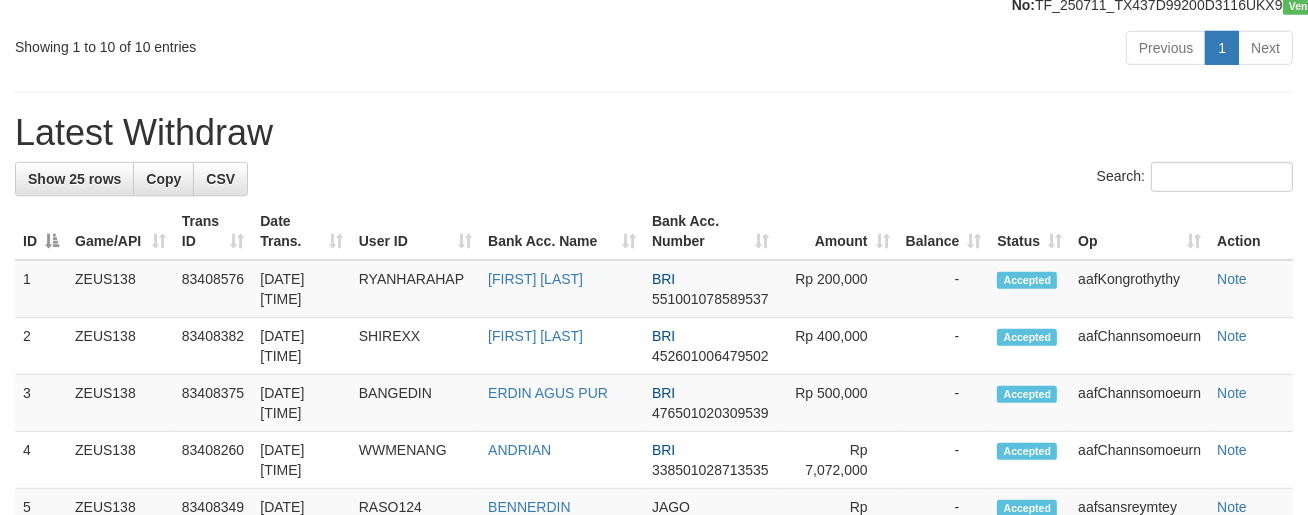 scroll, scrollTop: 1047, scrollLeft: 0, axis: vertical 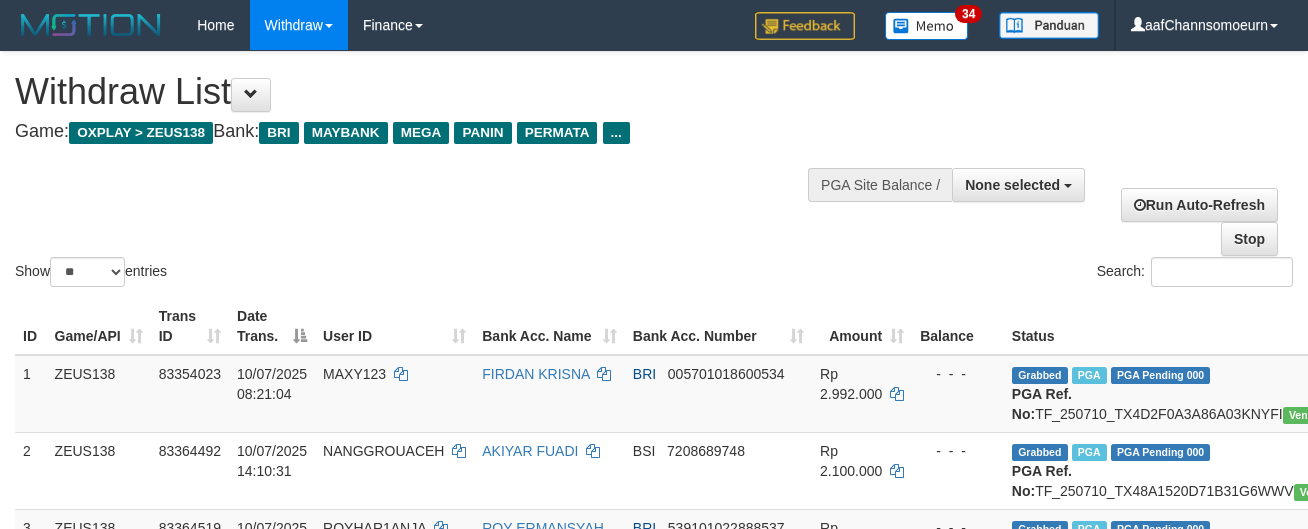 select 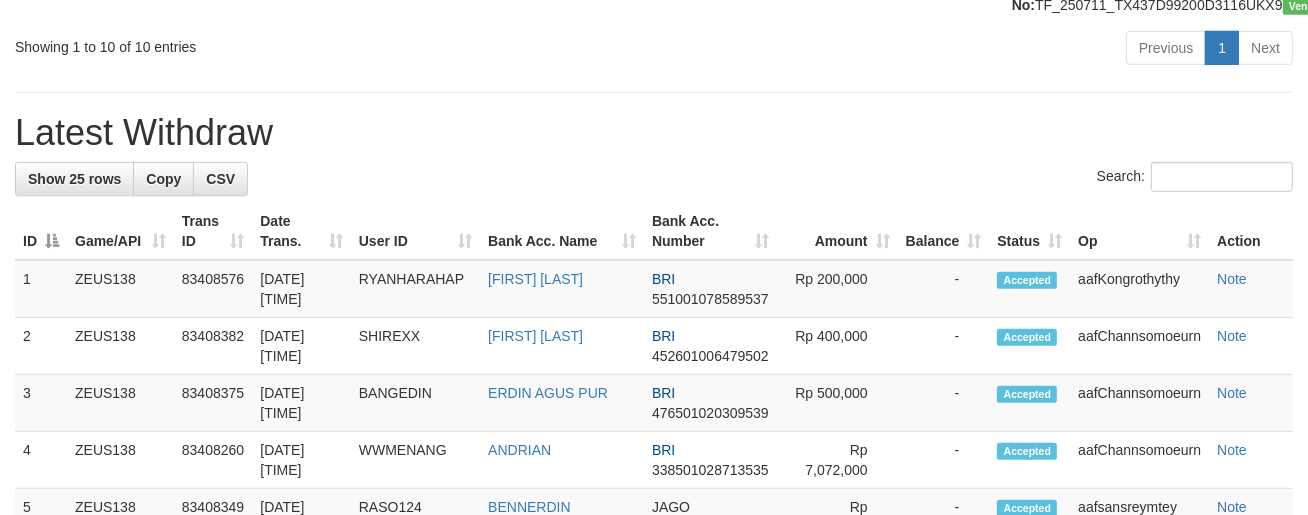 scroll, scrollTop: 1047, scrollLeft: 0, axis: vertical 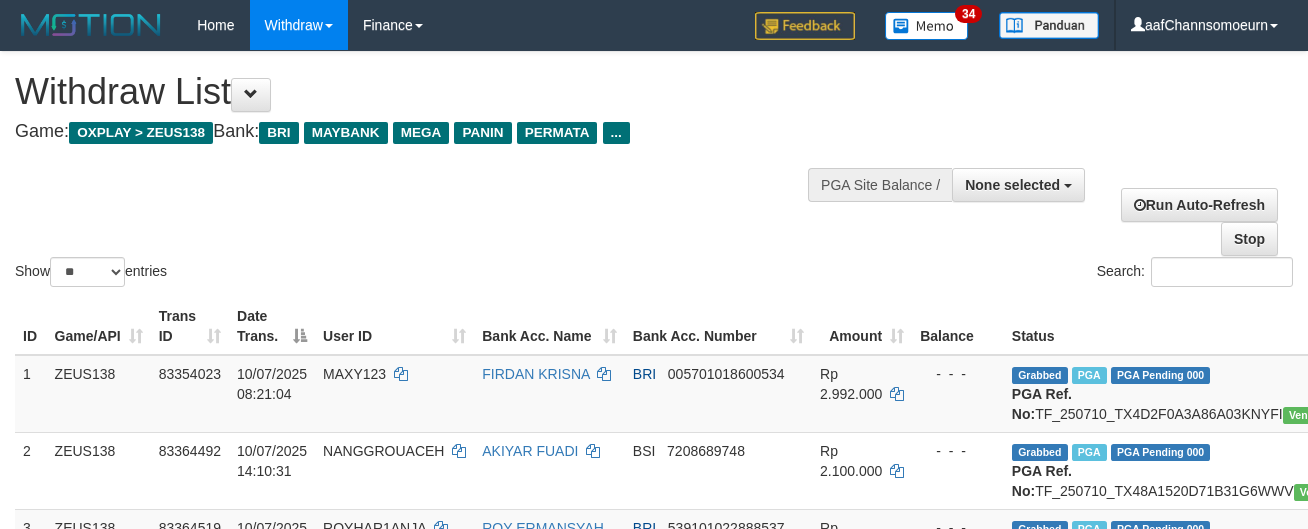 select 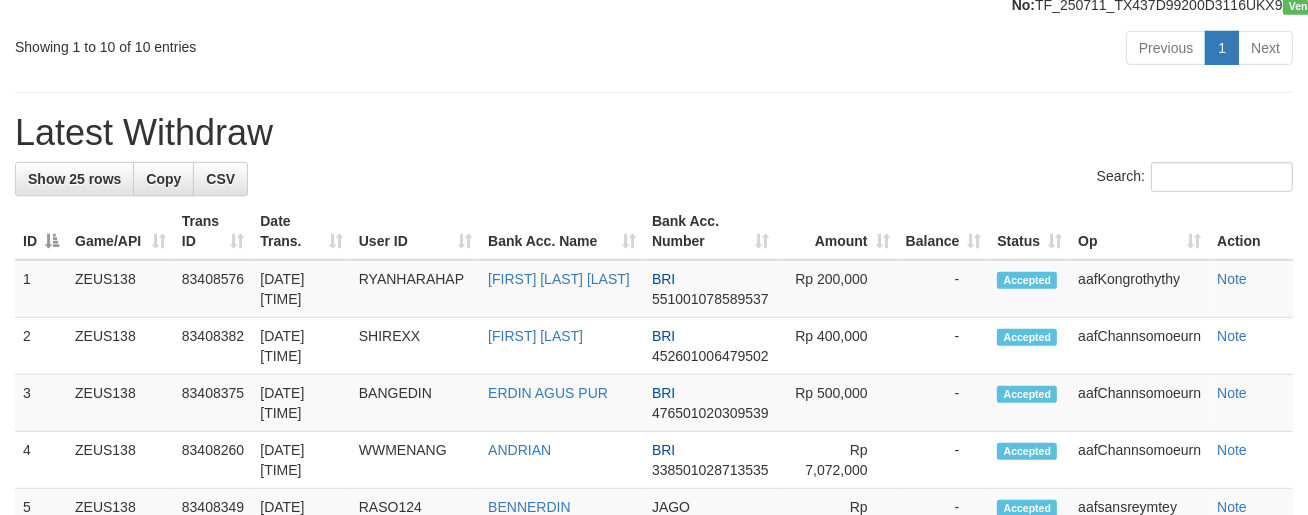 scroll, scrollTop: 1047, scrollLeft: 0, axis: vertical 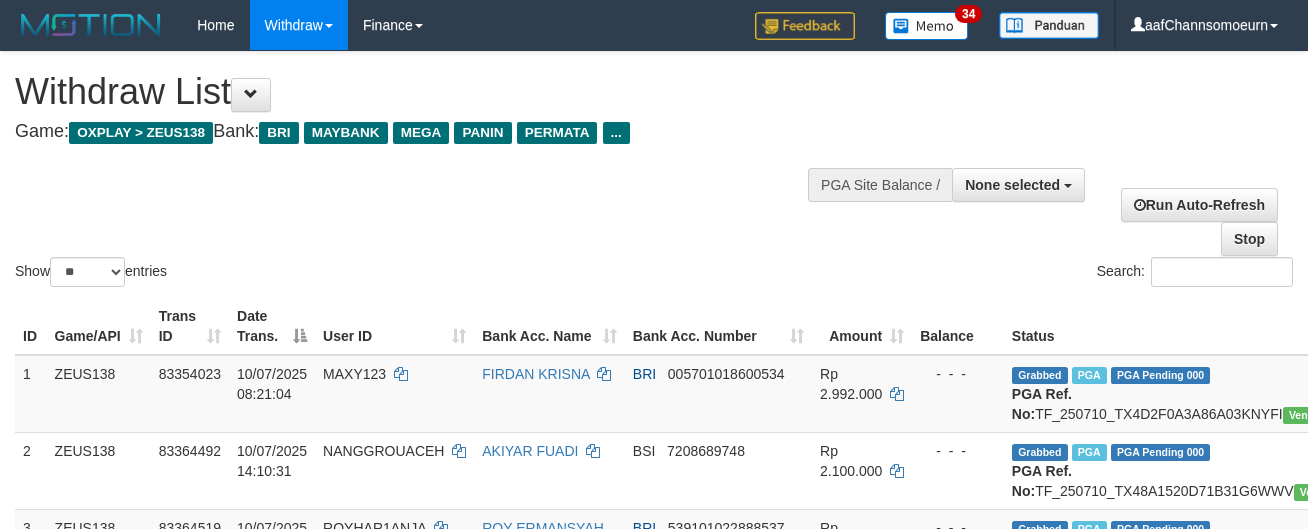 select 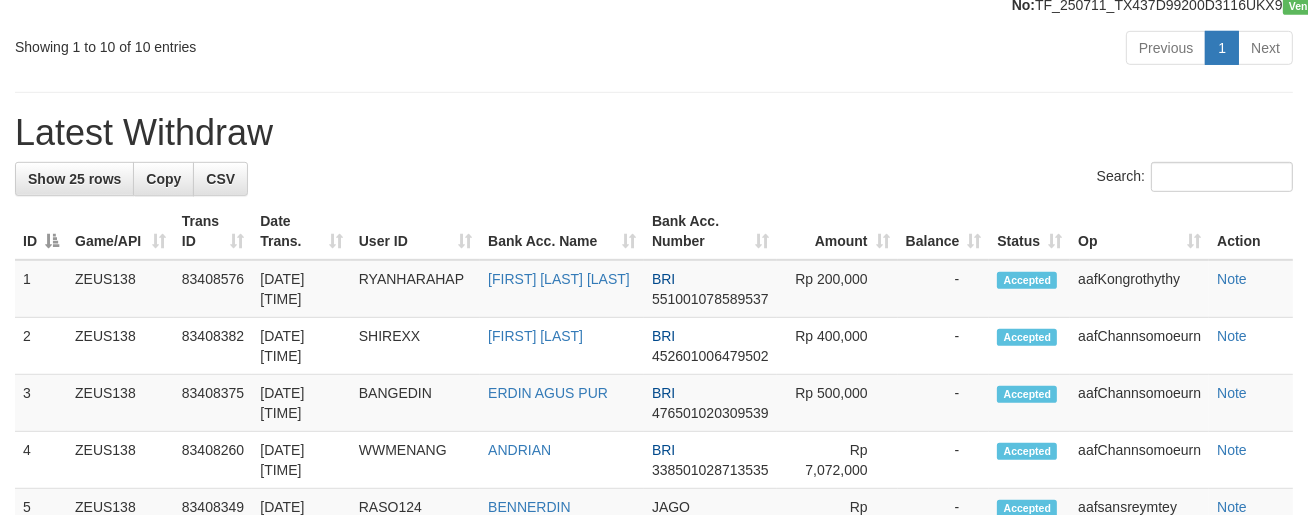 scroll, scrollTop: 1047, scrollLeft: 0, axis: vertical 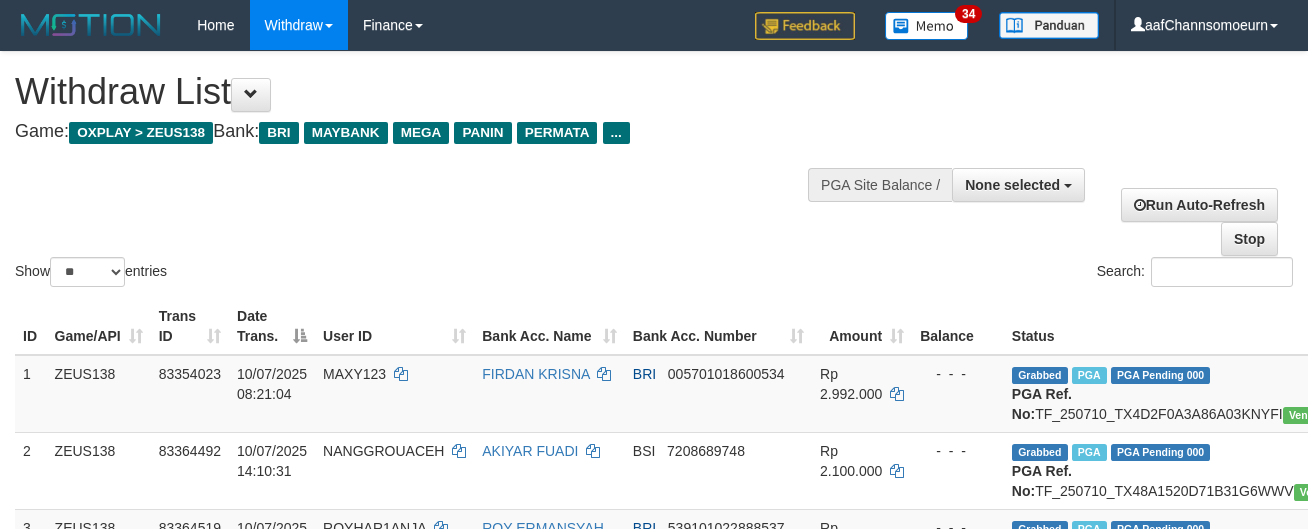 select 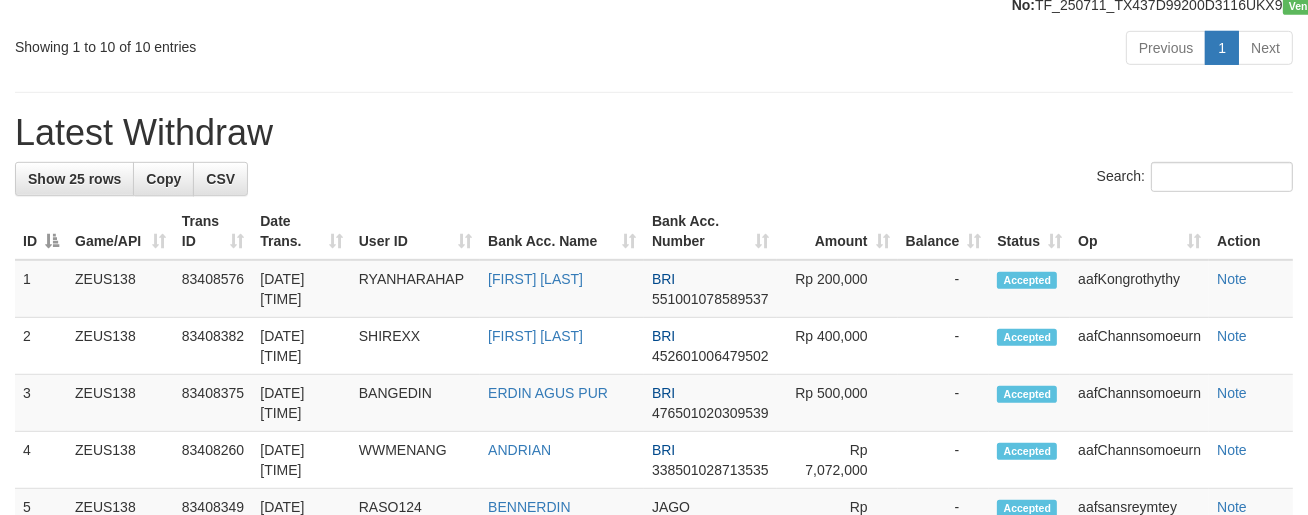 scroll, scrollTop: 1047, scrollLeft: 0, axis: vertical 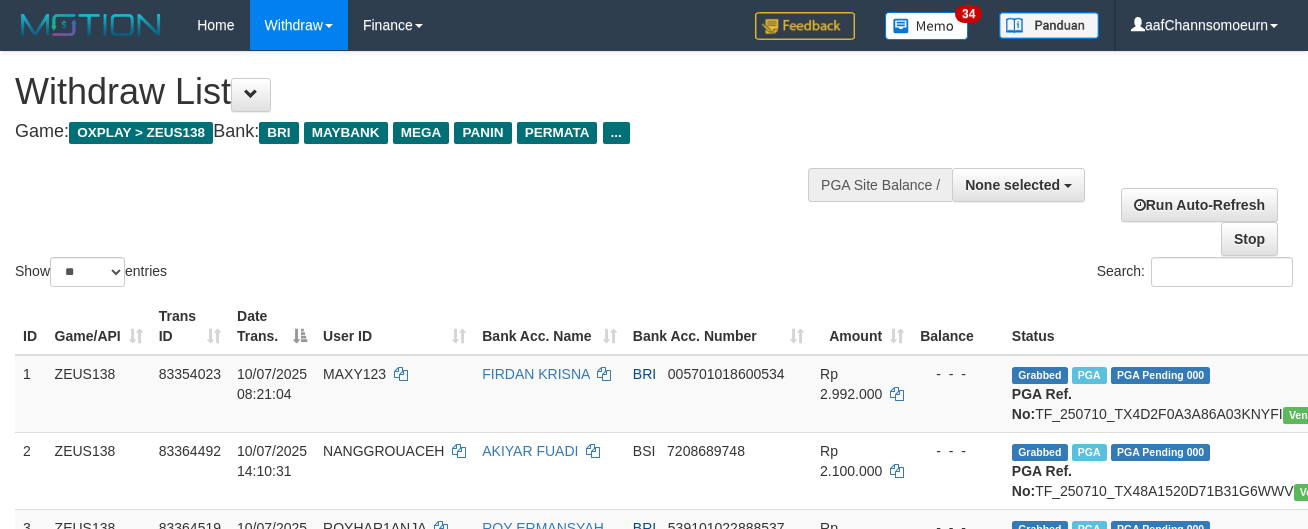 select 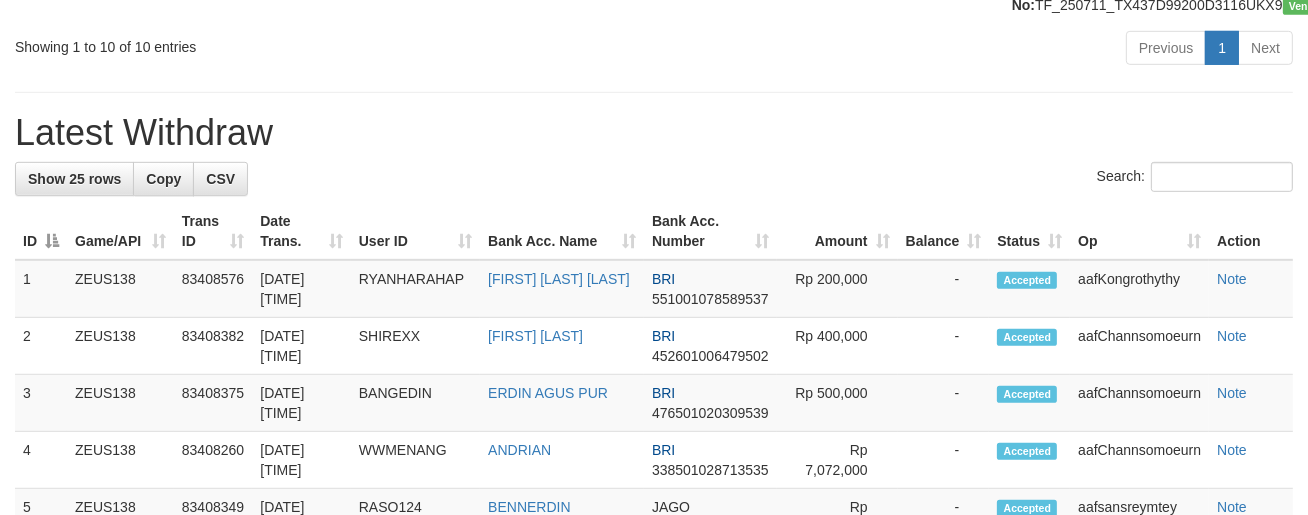 scroll, scrollTop: 1047, scrollLeft: 0, axis: vertical 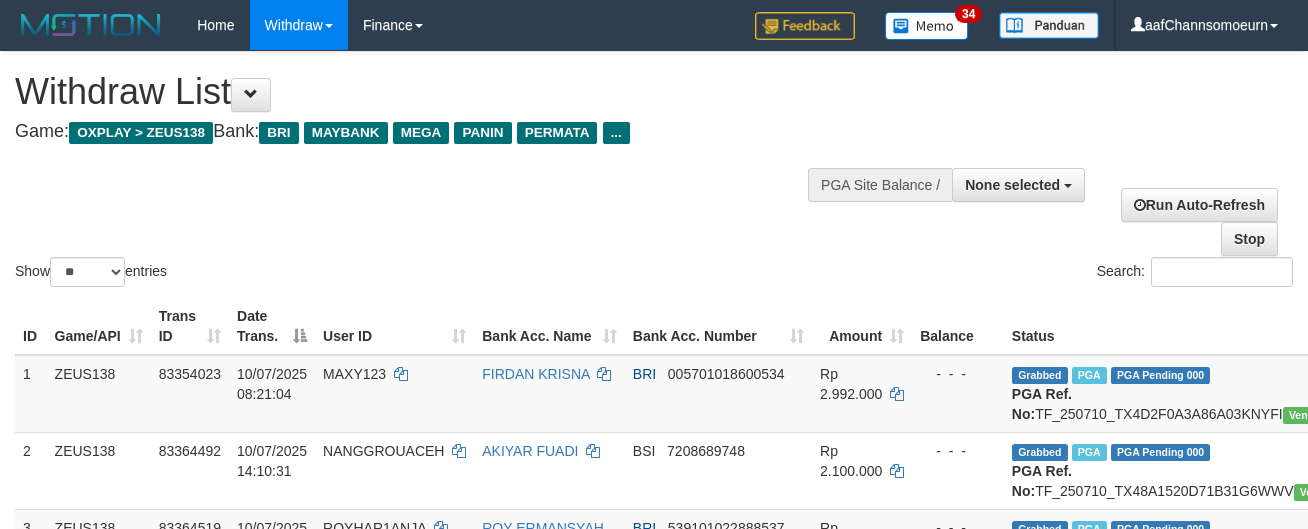 select 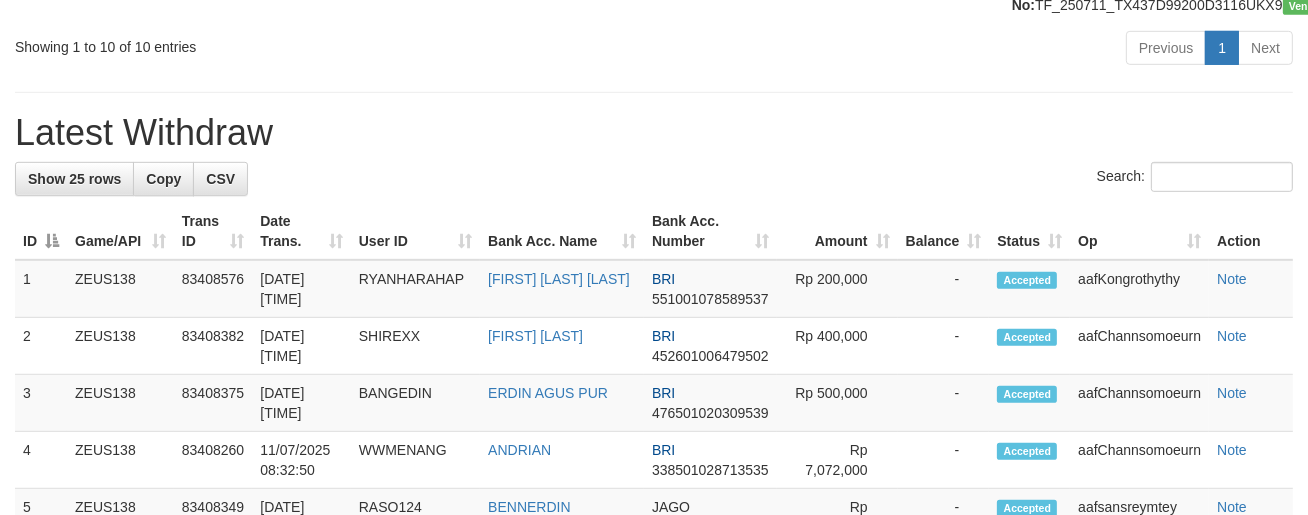 scroll, scrollTop: 1047, scrollLeft: 0, axis: vertical 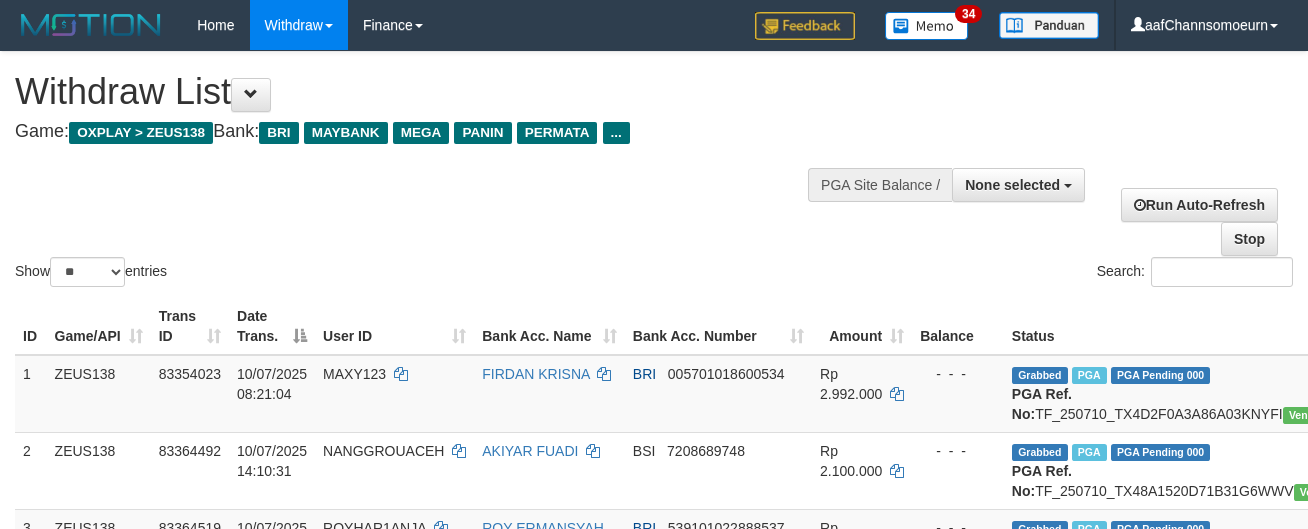 select 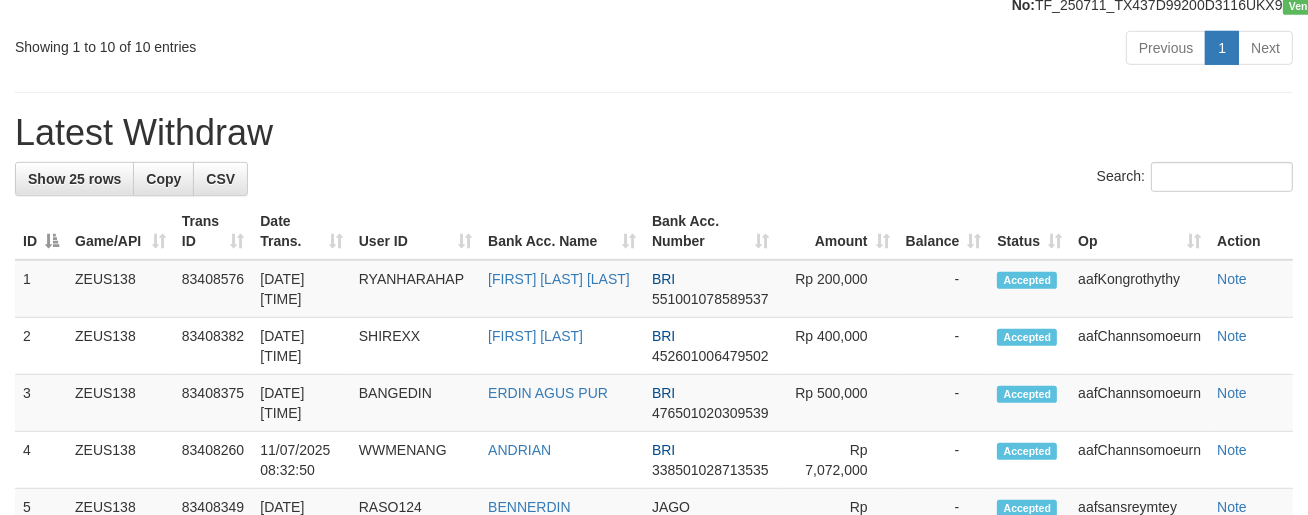 scroll, scrollTop: 1047, scrollLeft: 0, axis: vertical 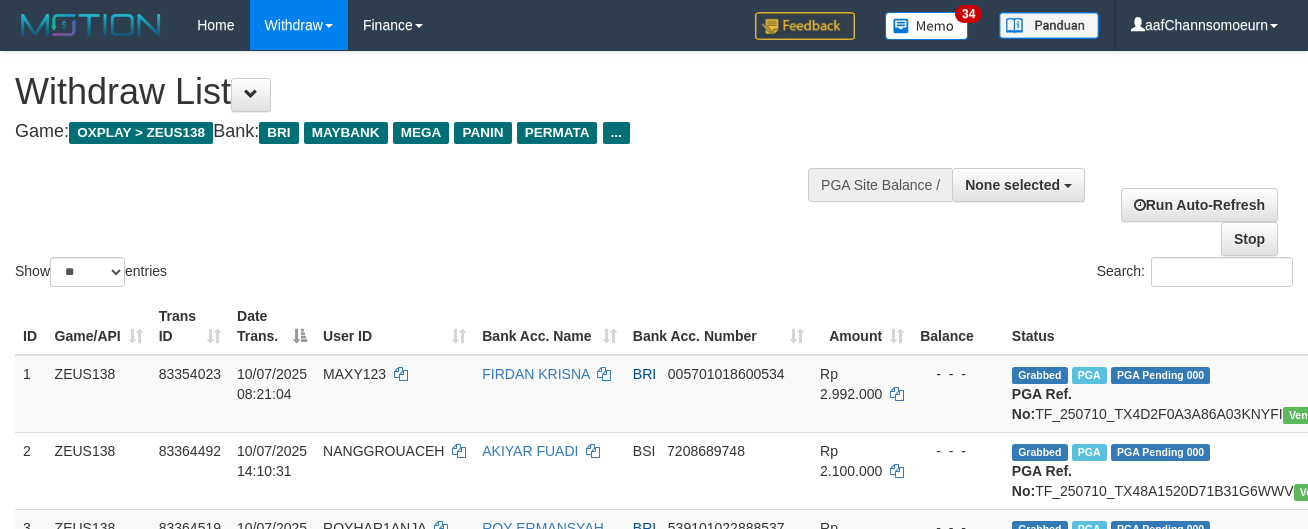 select 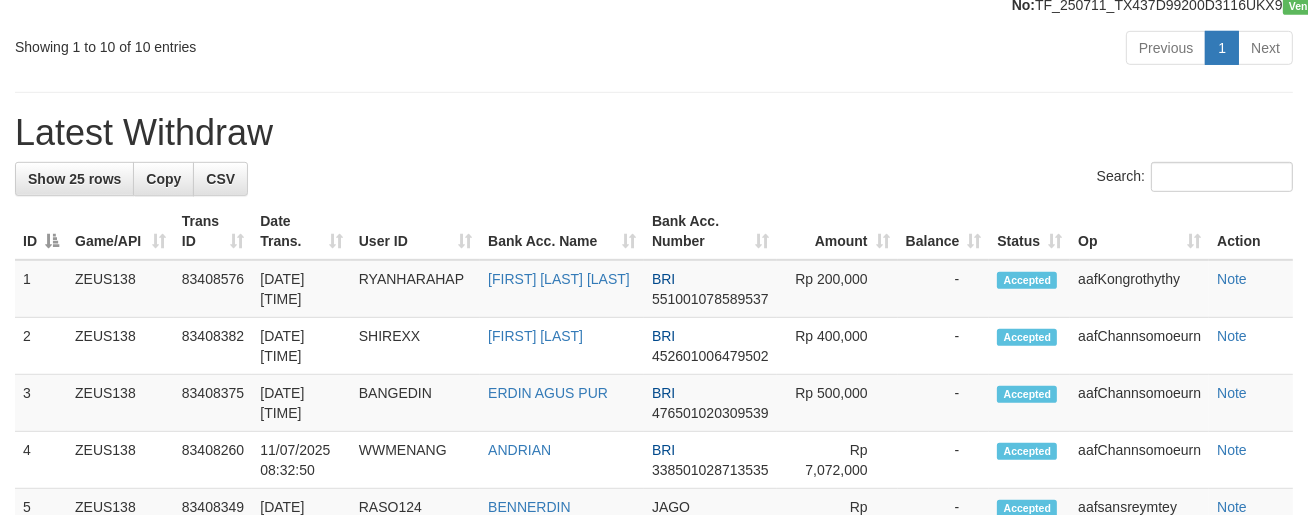 scroll, scrollTop: 1047, scrollLeft: 0, axis: vertical 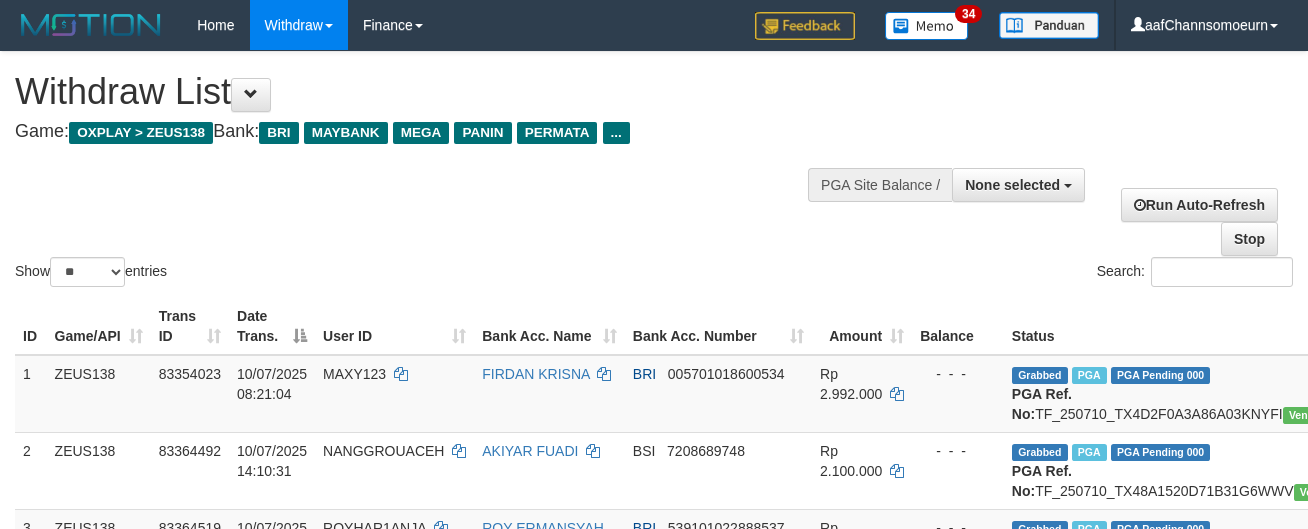 select 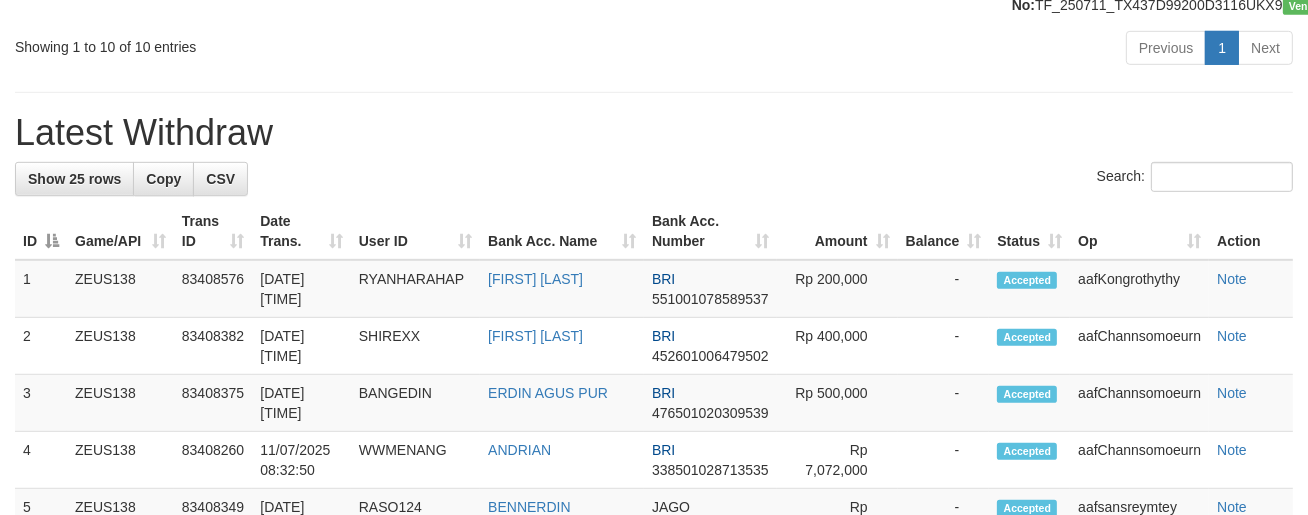 scroll, scrollTop: 1047, scrollLeft: 0, axis: vertical 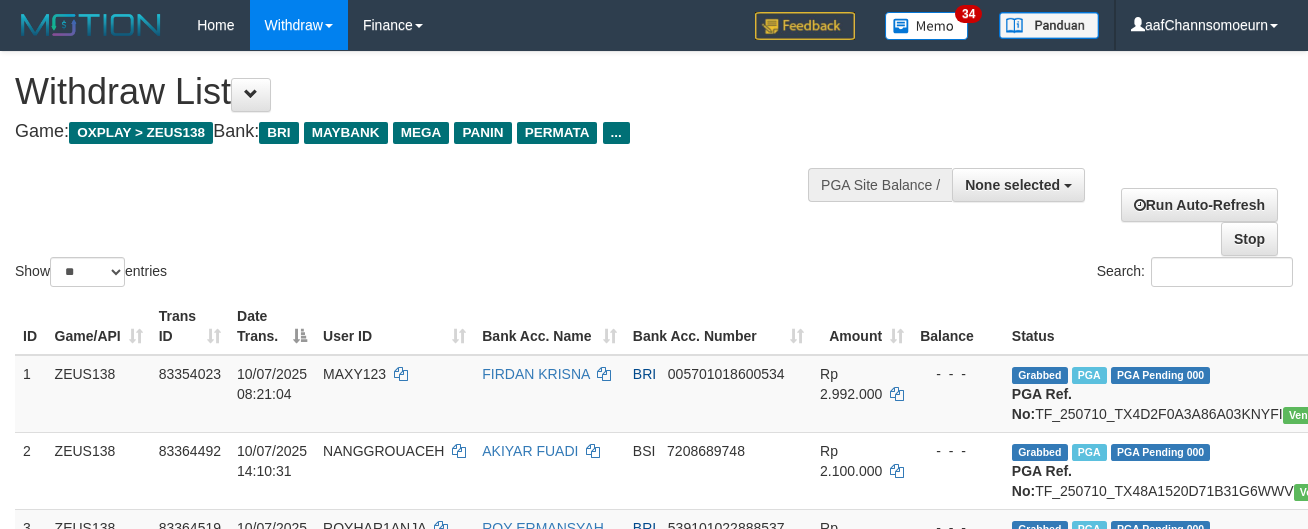 select 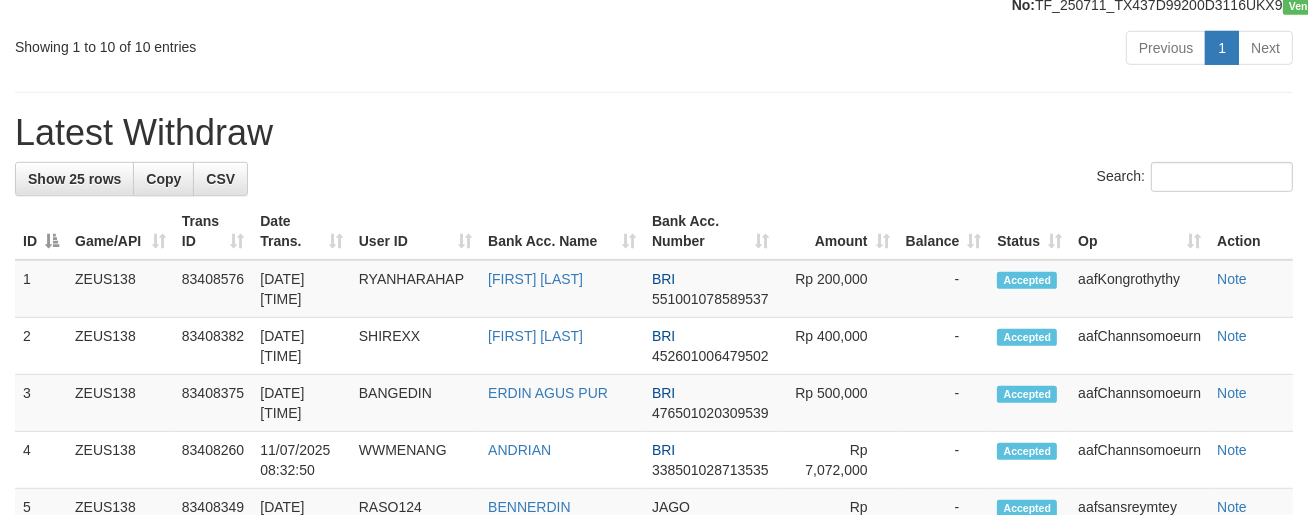 scroll, scrollTop: 1047, scrollLeft: 0, axis: vertical 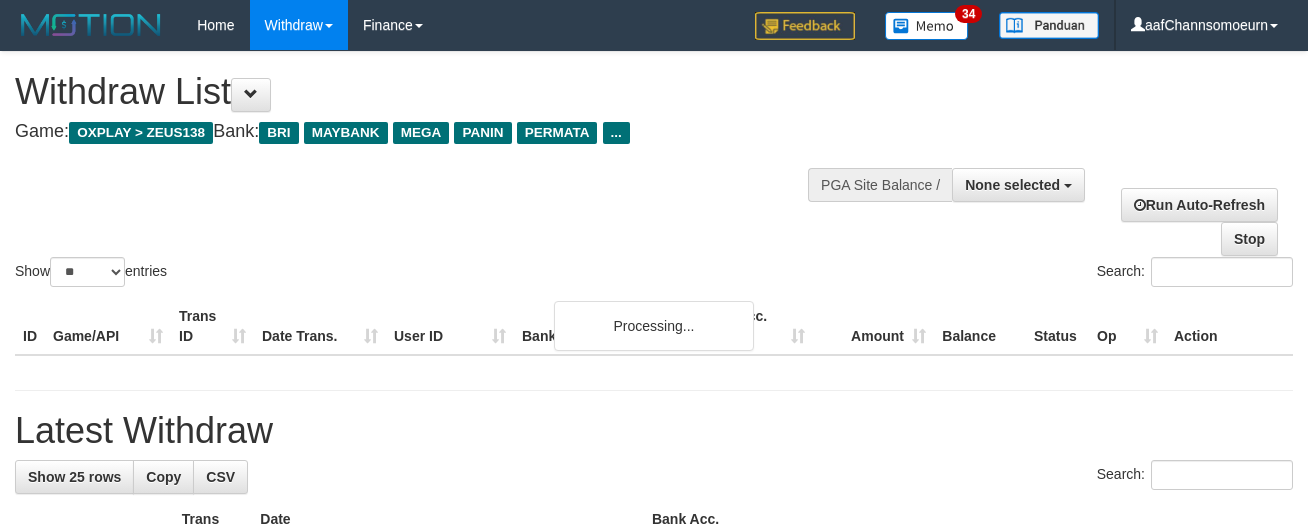 select 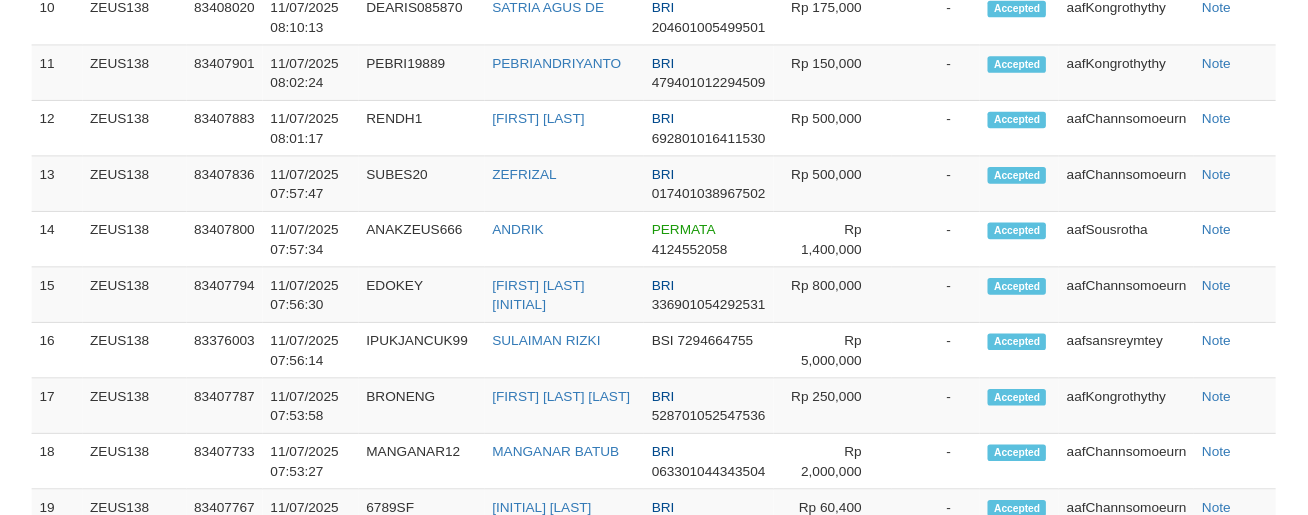scroll, scrollTop: 2050, scrollLeft: 0, axis: vertical 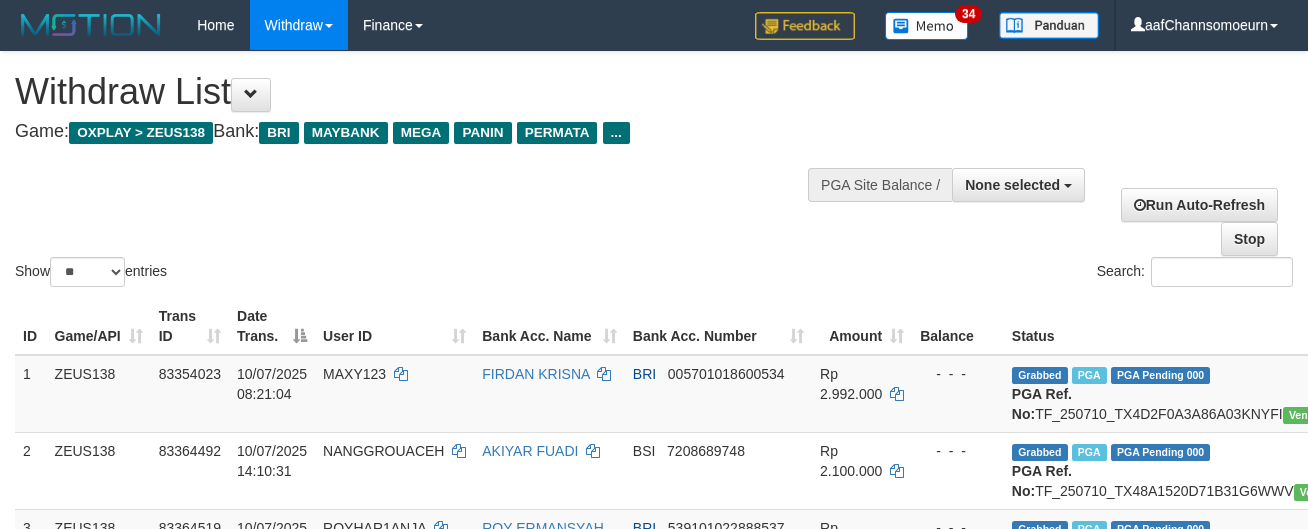 select 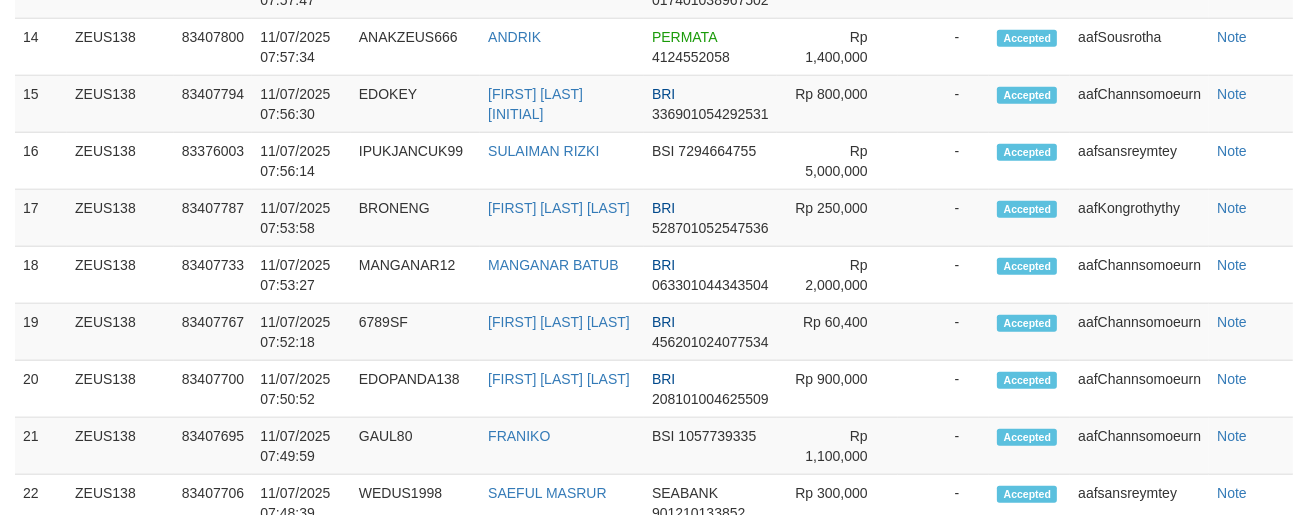 scroll, scrollTop: 2050, scrollLeft: 0, axis: vertical 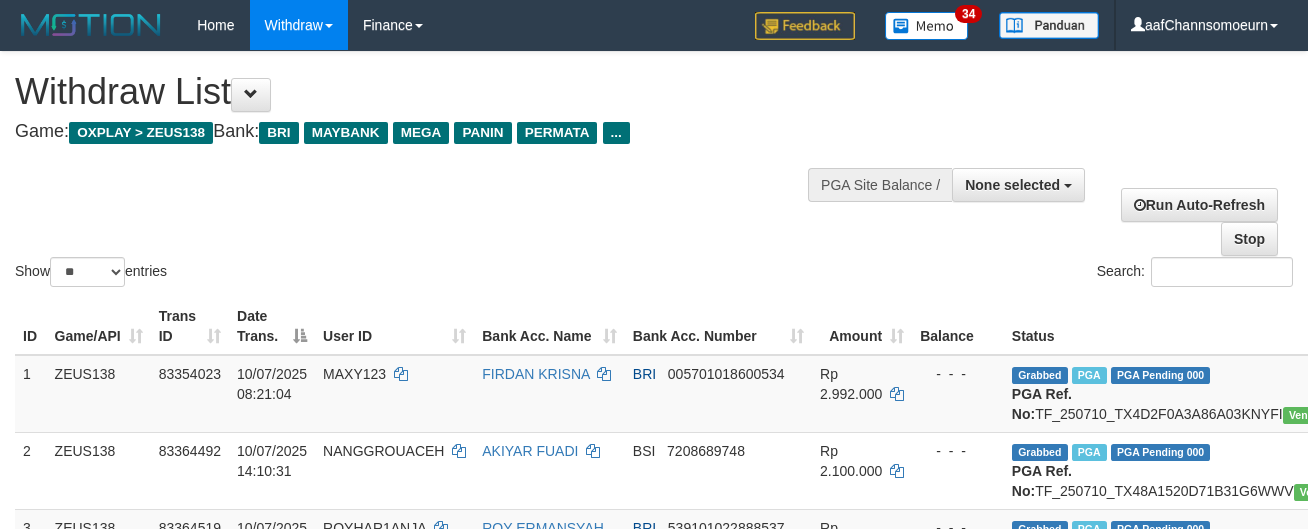select 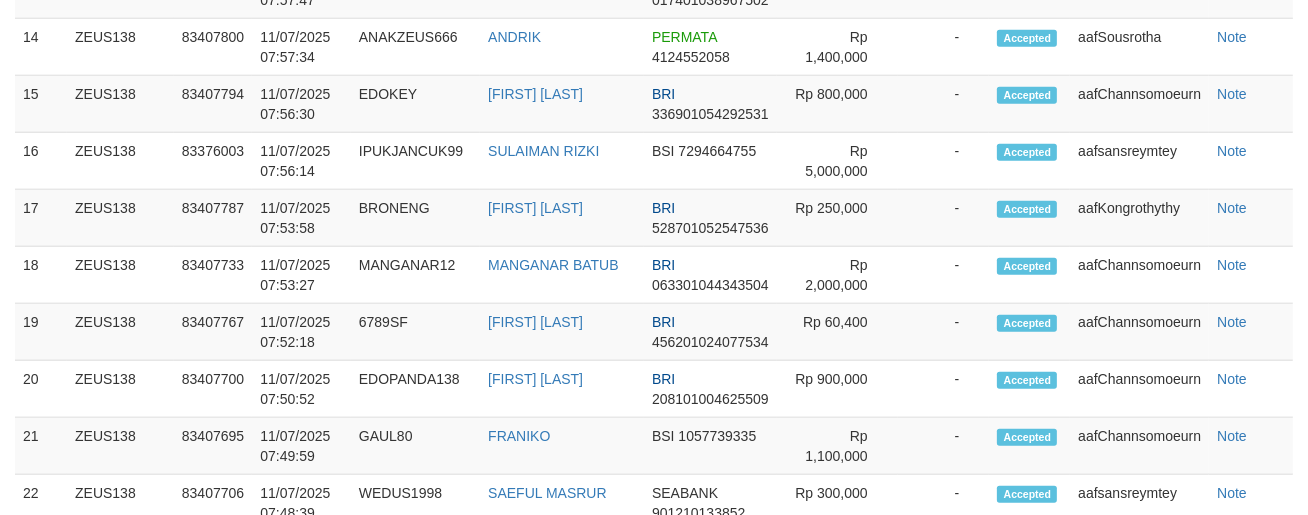 scroll, scrollTop: 2050, scrollLeft: 0, axis: vertical 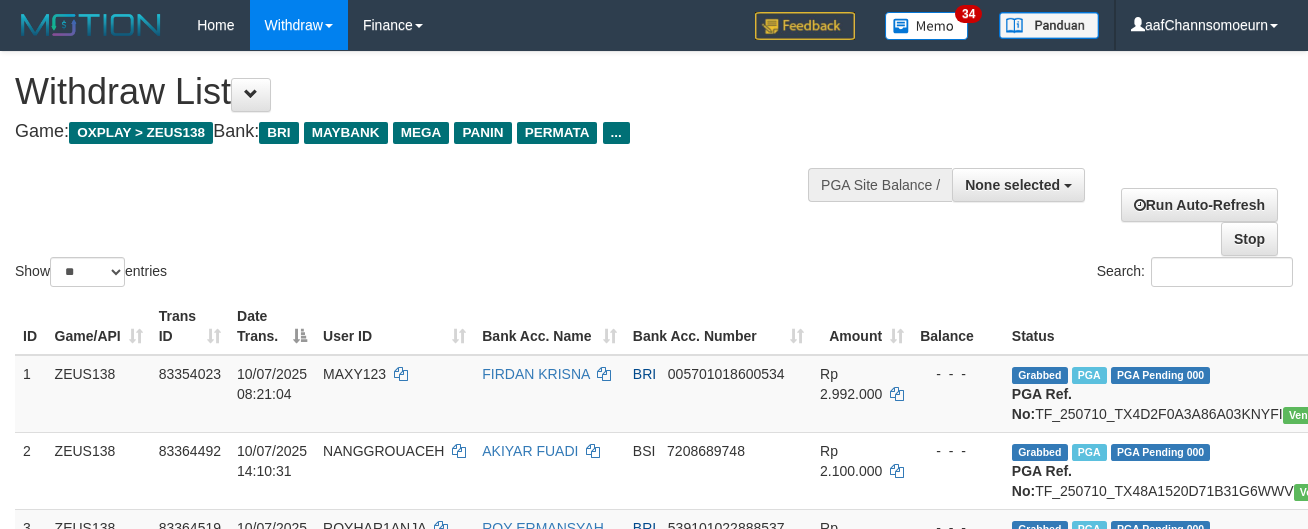 select 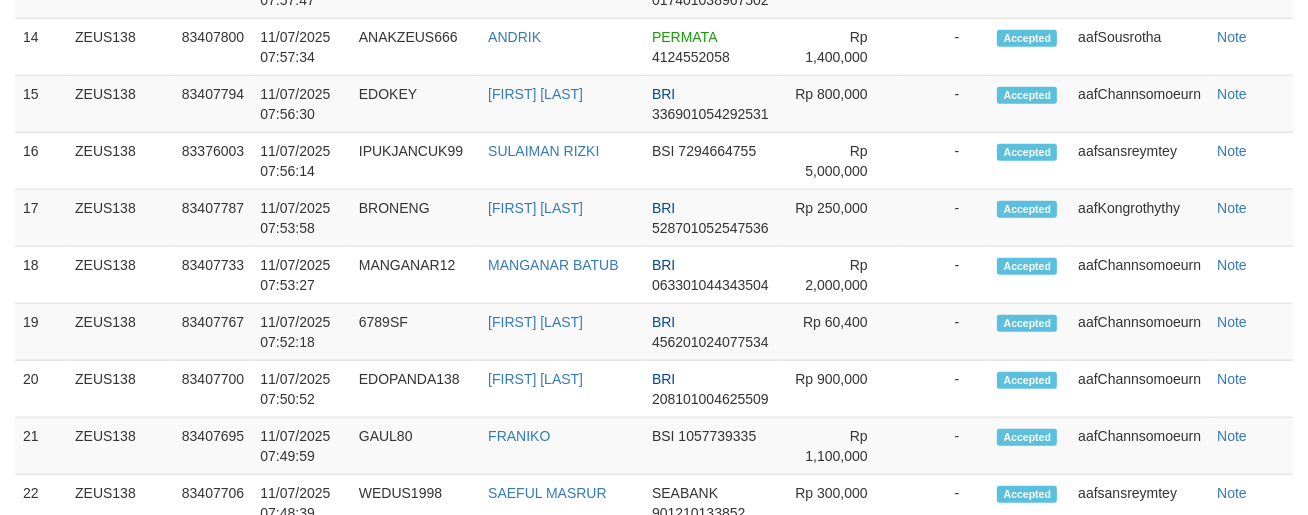 scroll, scrollTop: 2050, scrollLeft: 0, axis: vertical 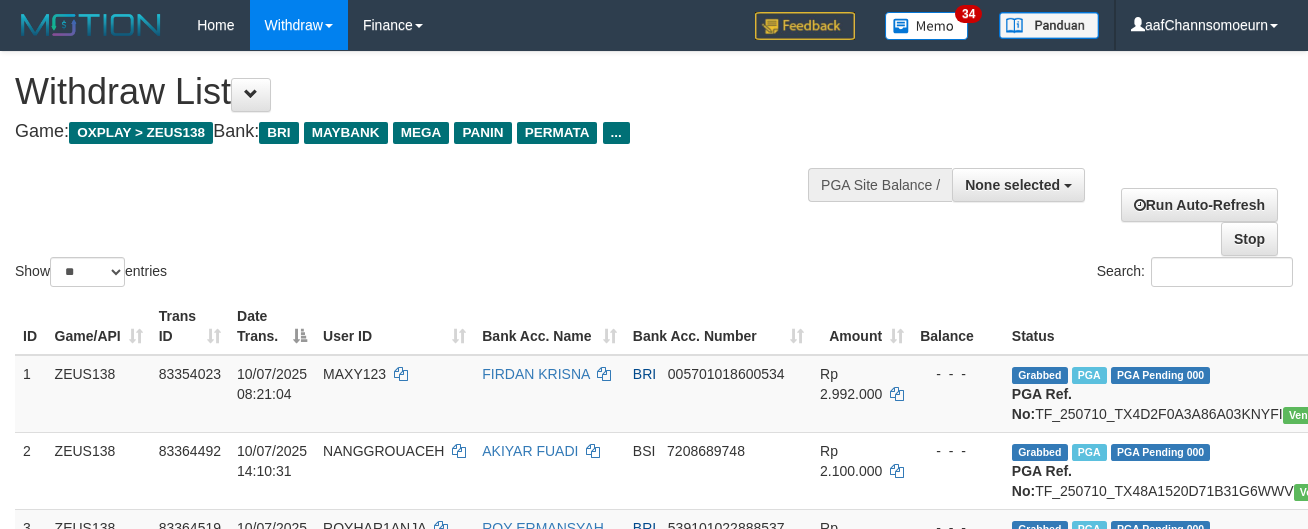 select 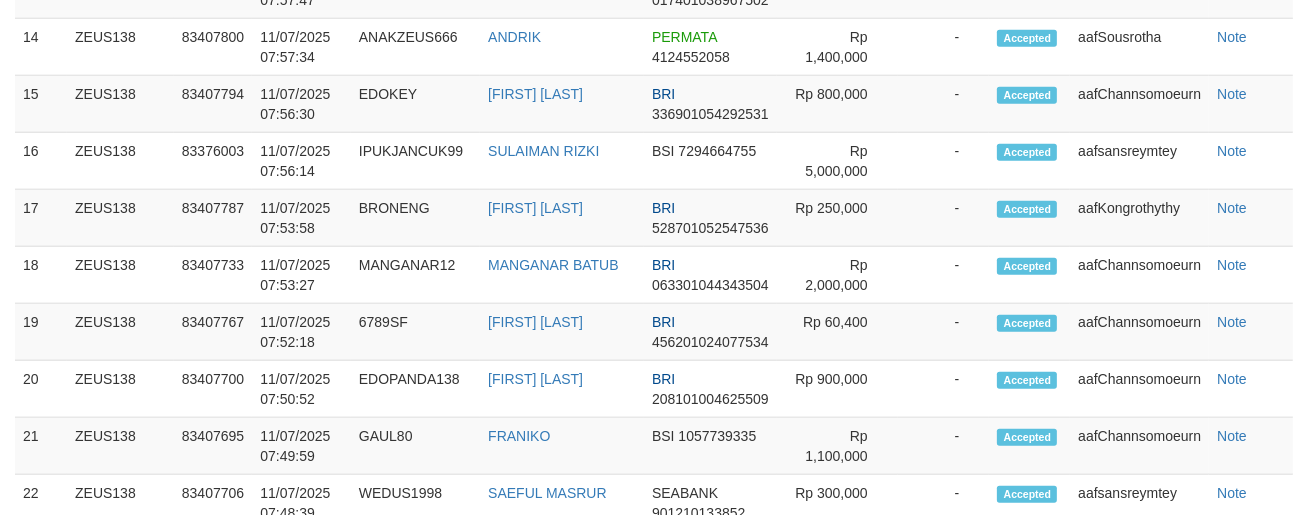 scroll, scrollTop: 2050, scrollLeft: 0, axis: vertical 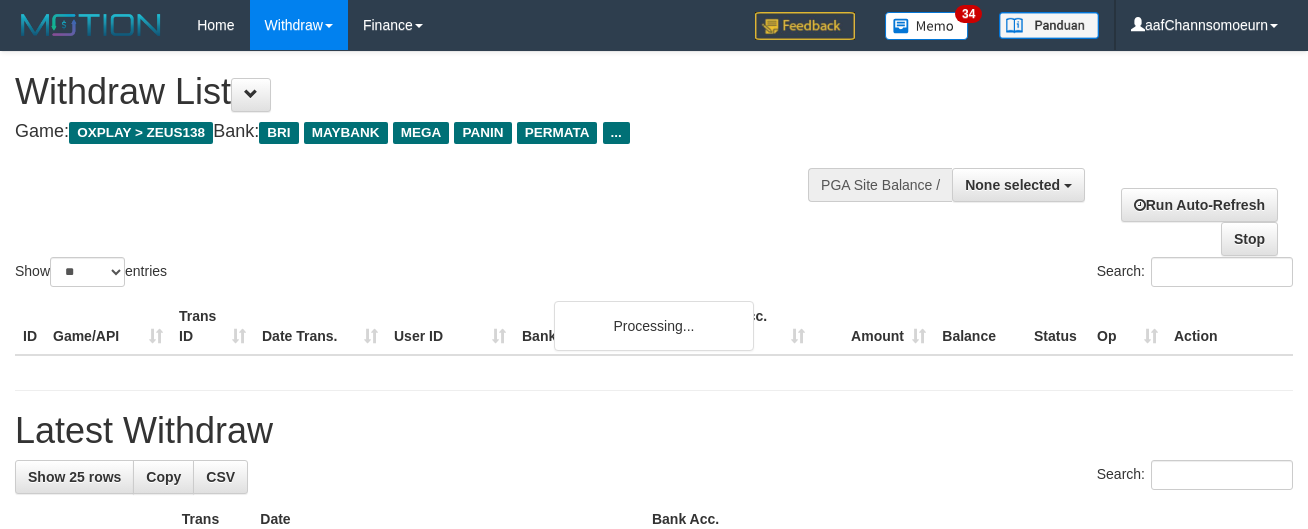 select 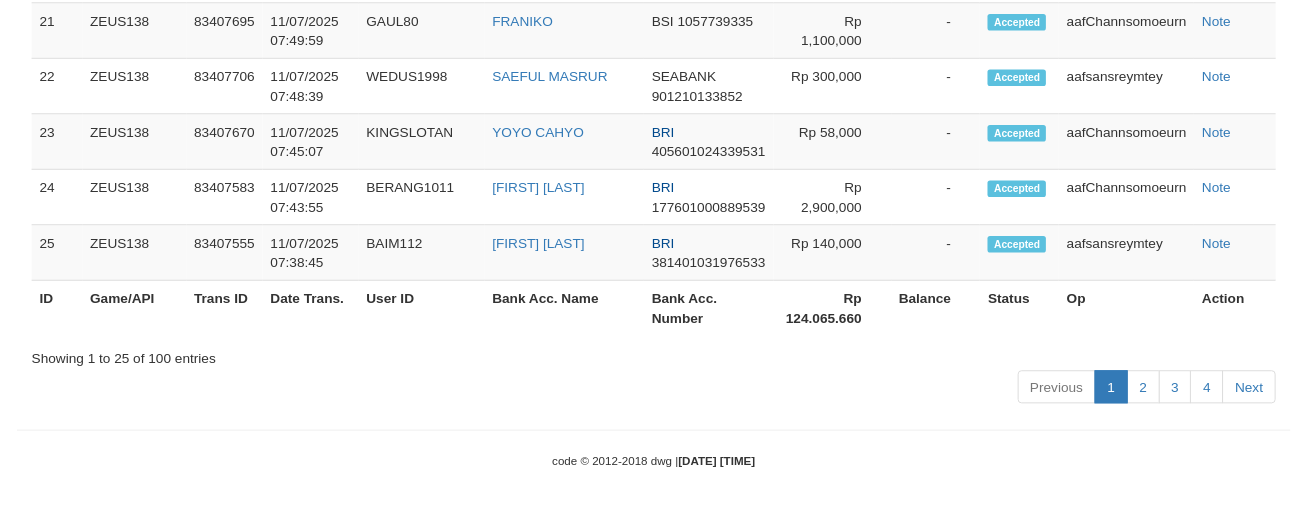 scroll, scrollTop: 2105, scrollLeft: 0, axis: vertical 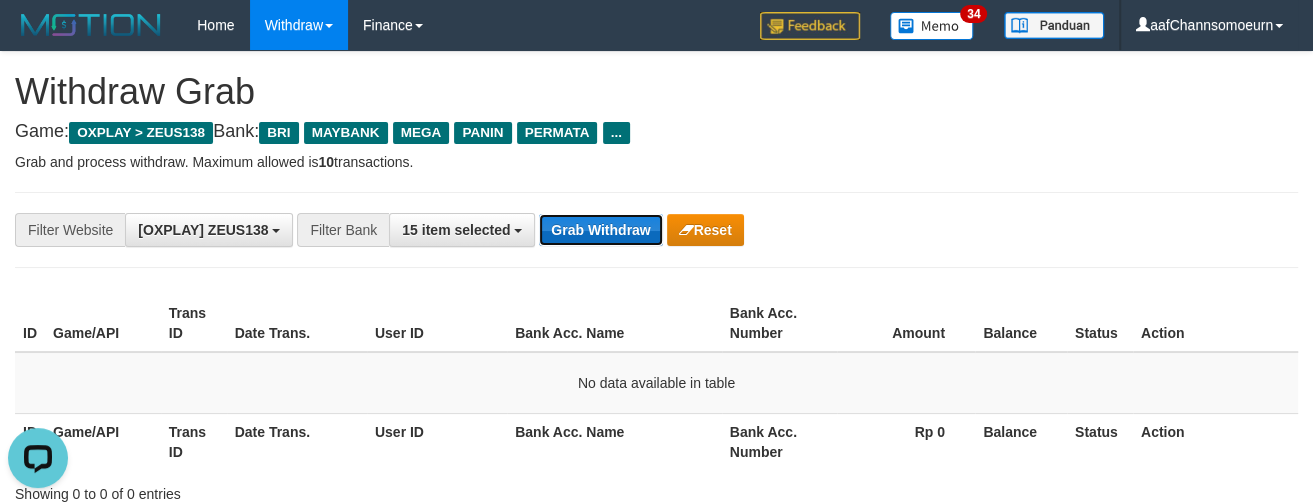 click on "Grab Withdraw" at bounding box center [600, 230] 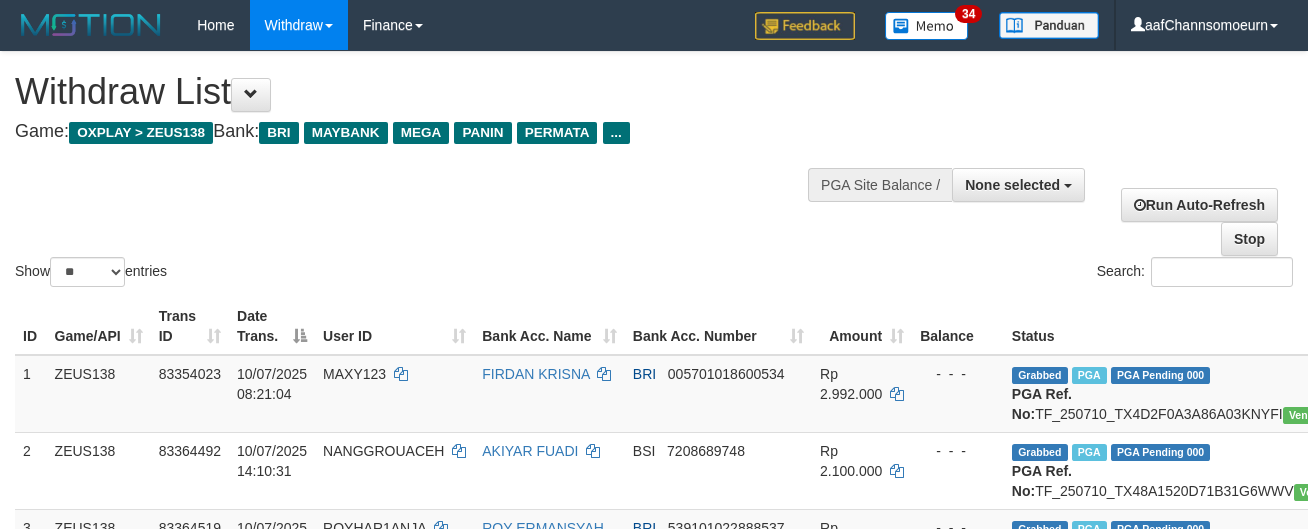 select 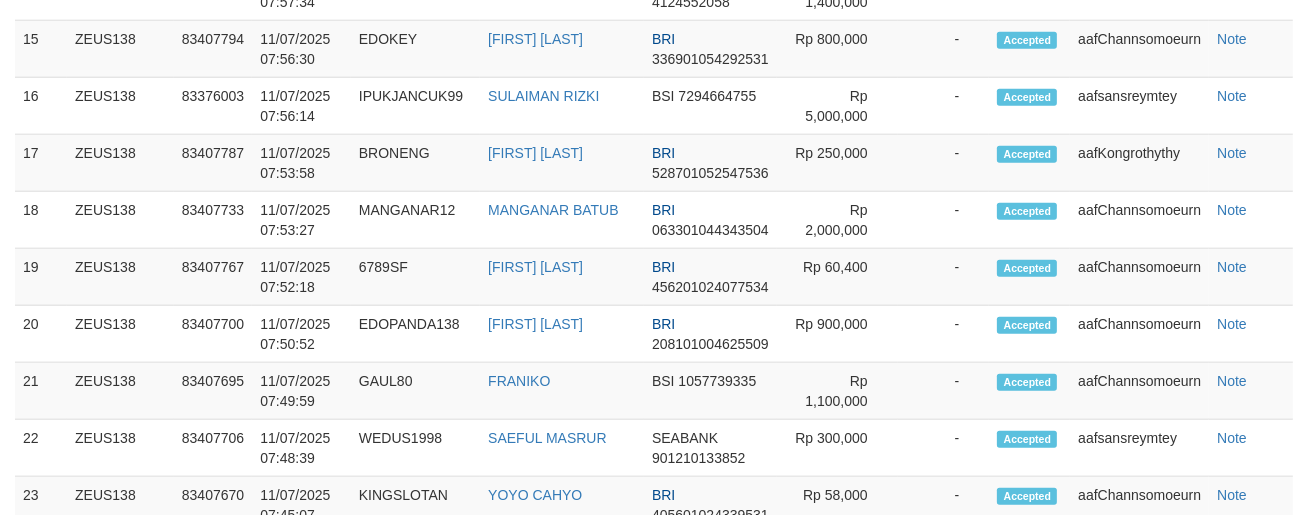 scroll, scrollTop: 2105, scrollLeft: 0, axis: vertical 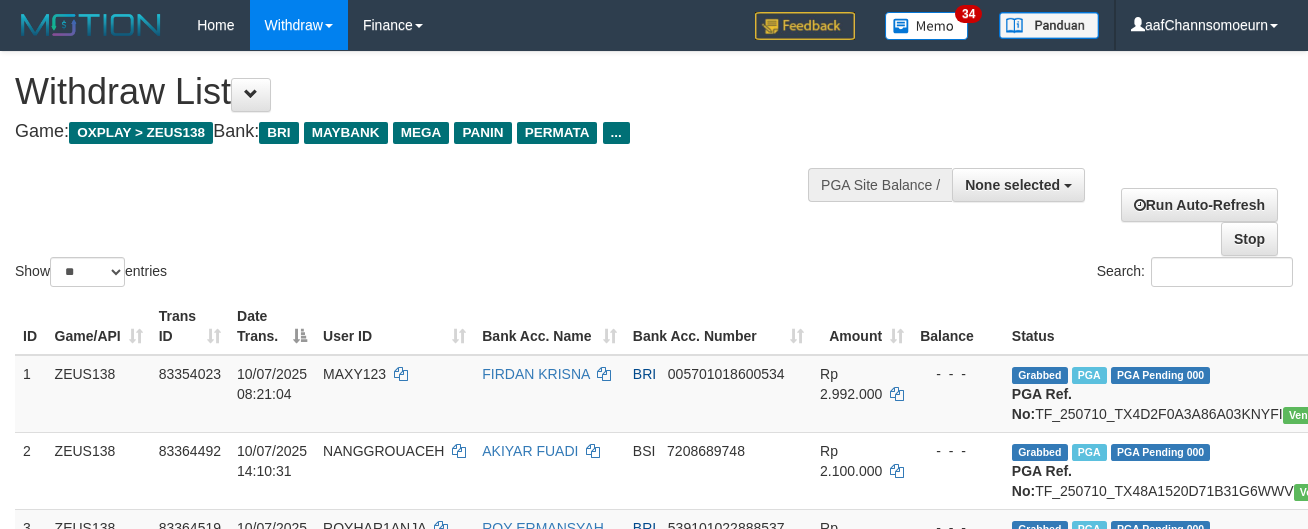 select 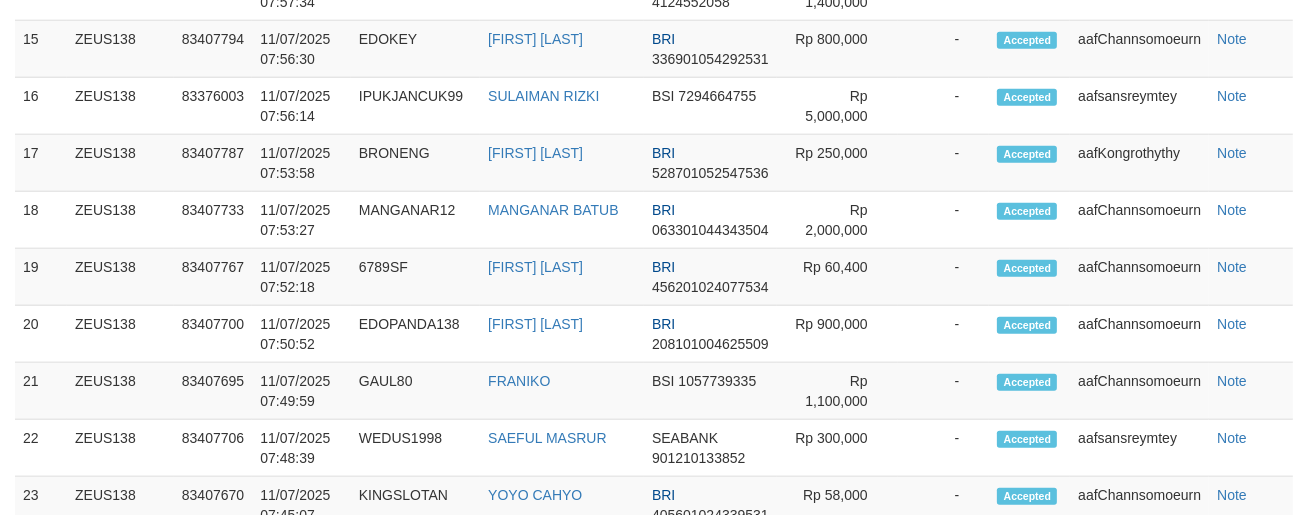 scroll, scrollTop: 2105, scrollLeft: 0, axis: vertical 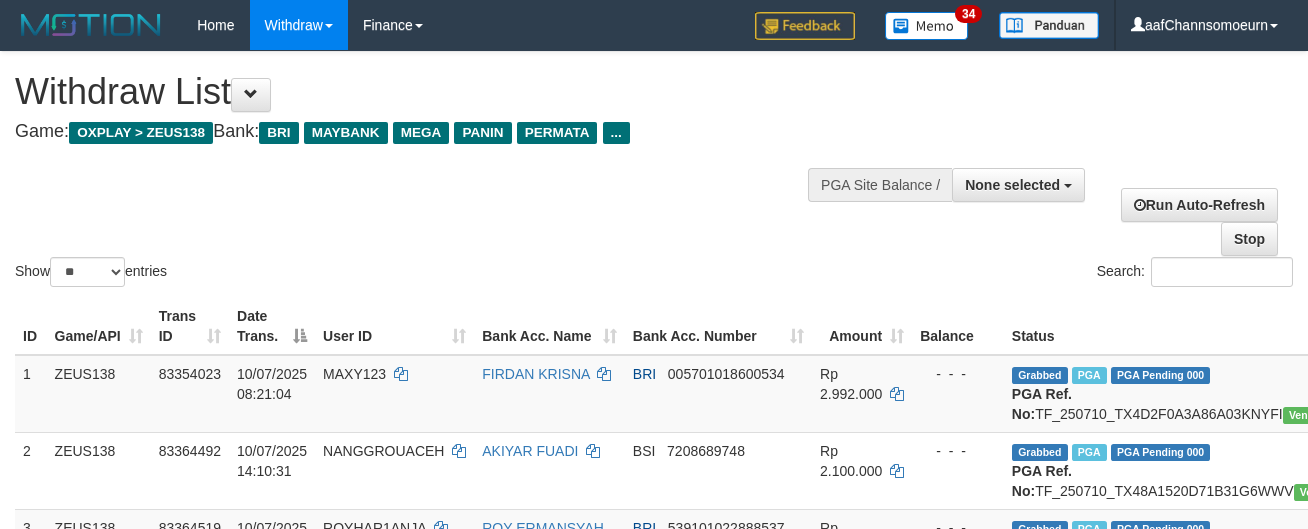 select 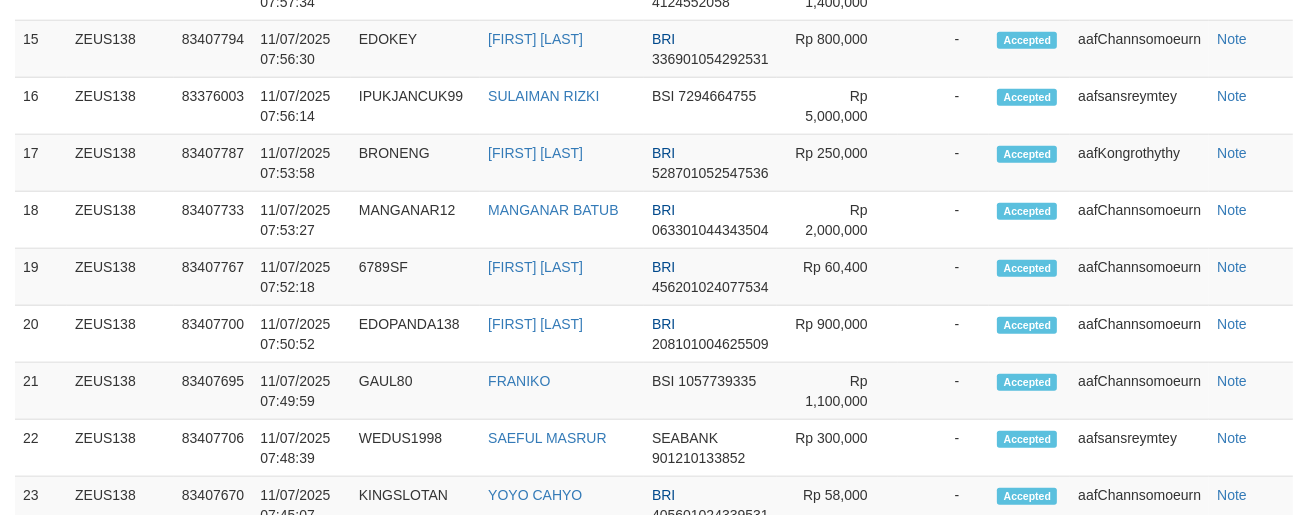 scroll, scrollTop: 2105, scrollLeft: 0, axis: vertical 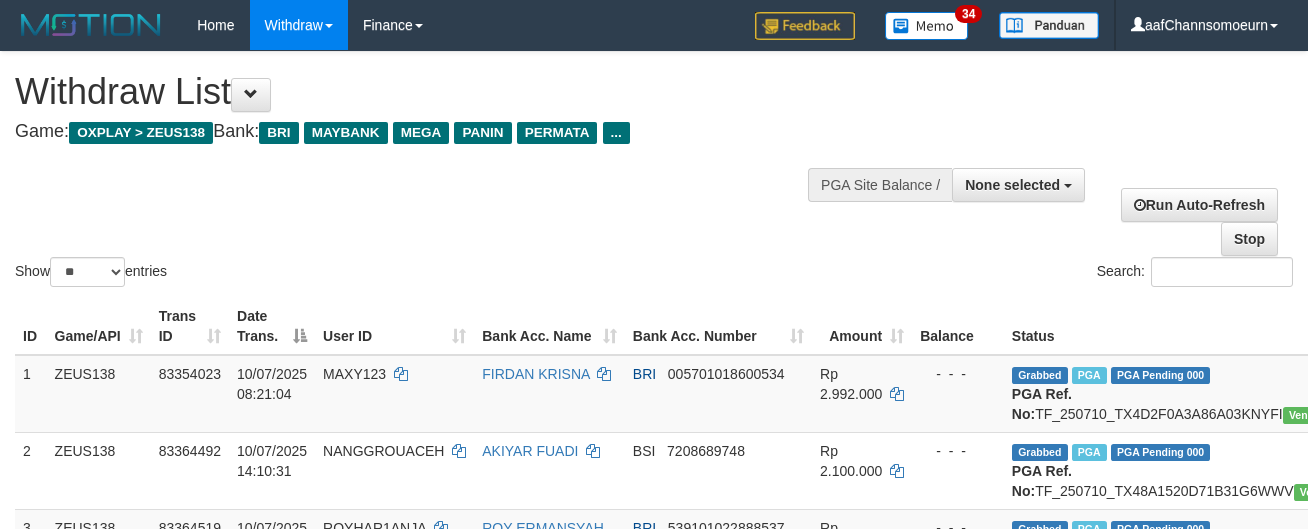 select 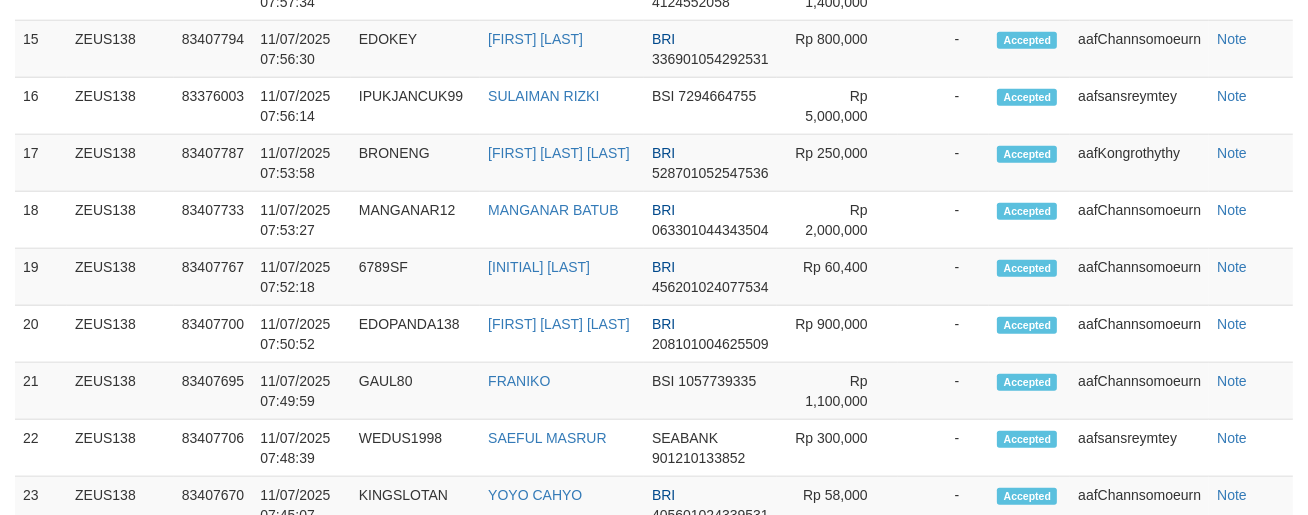 scroll, scrollTop: 2105, scrollLeft: 0, axis: vertical 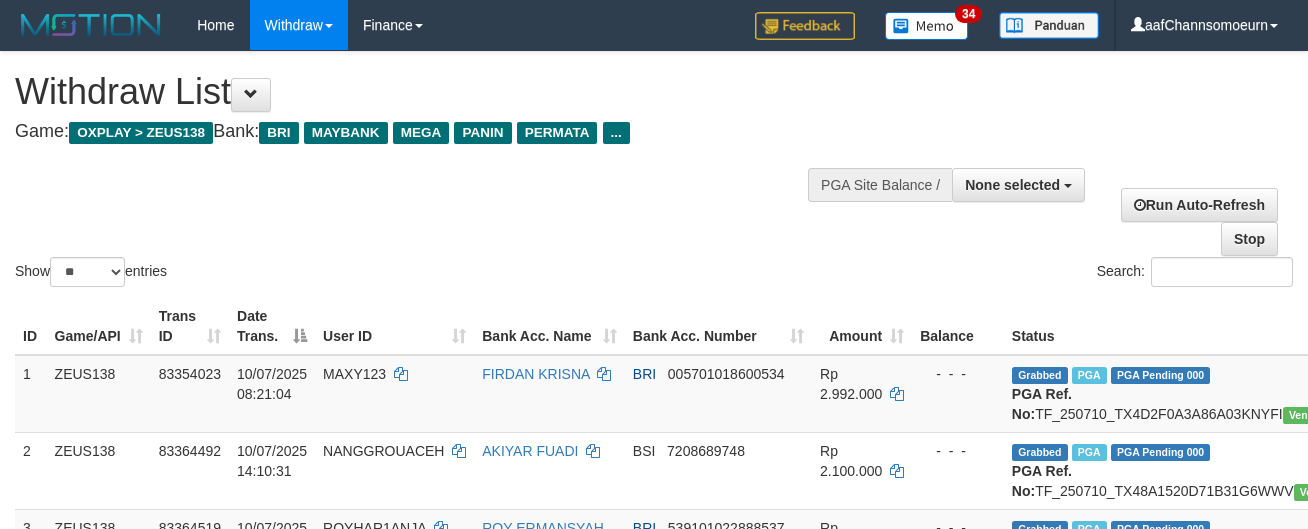 select 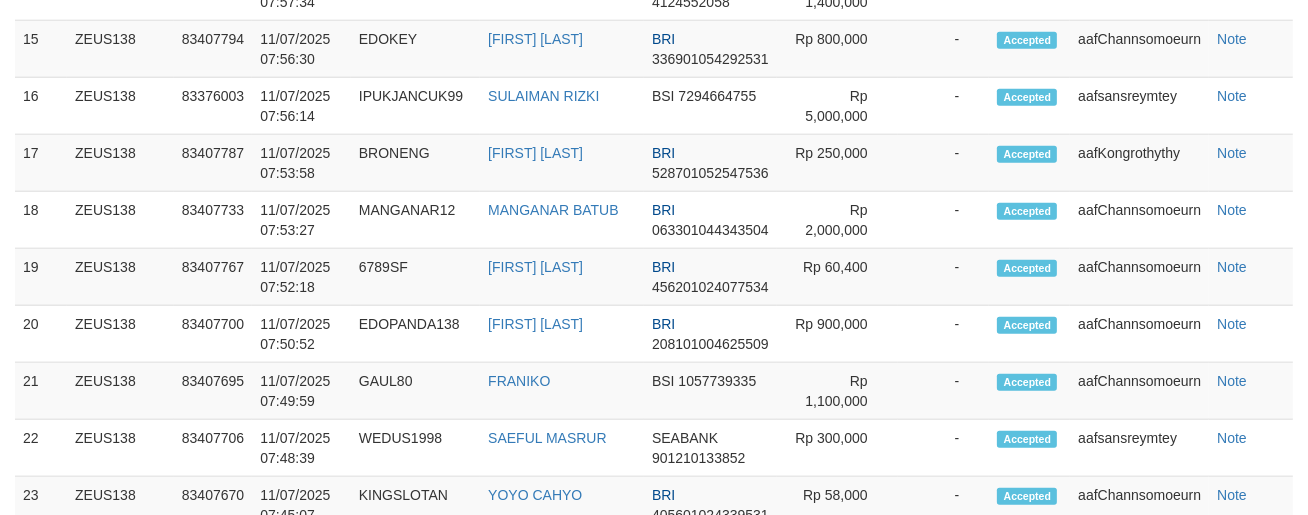scroll, scrollTop: 2105, scrollLeft: 0, axis: vertical 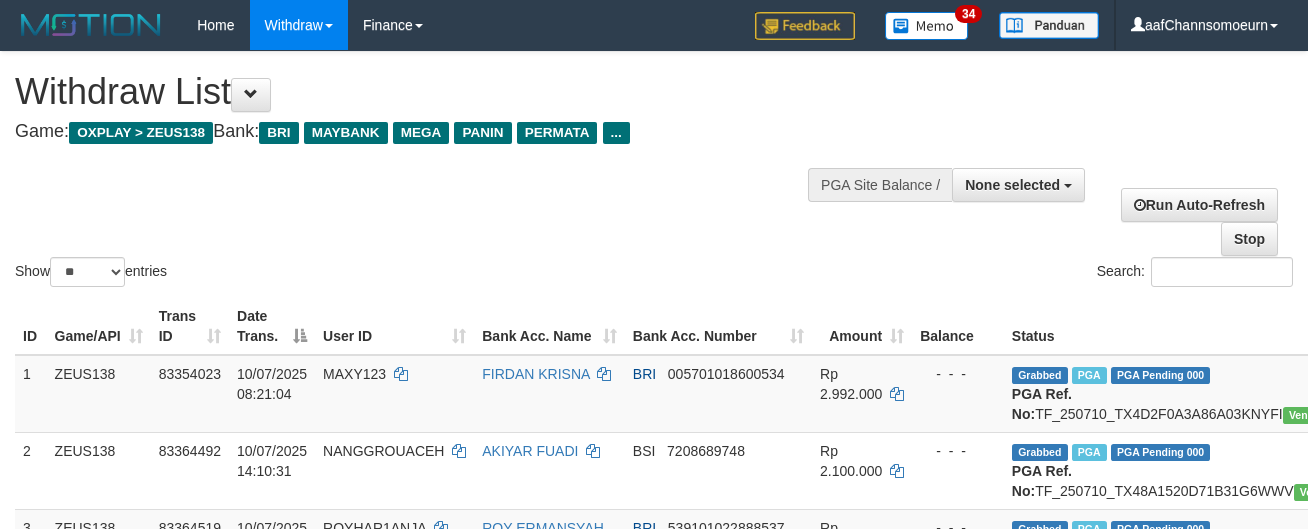 select 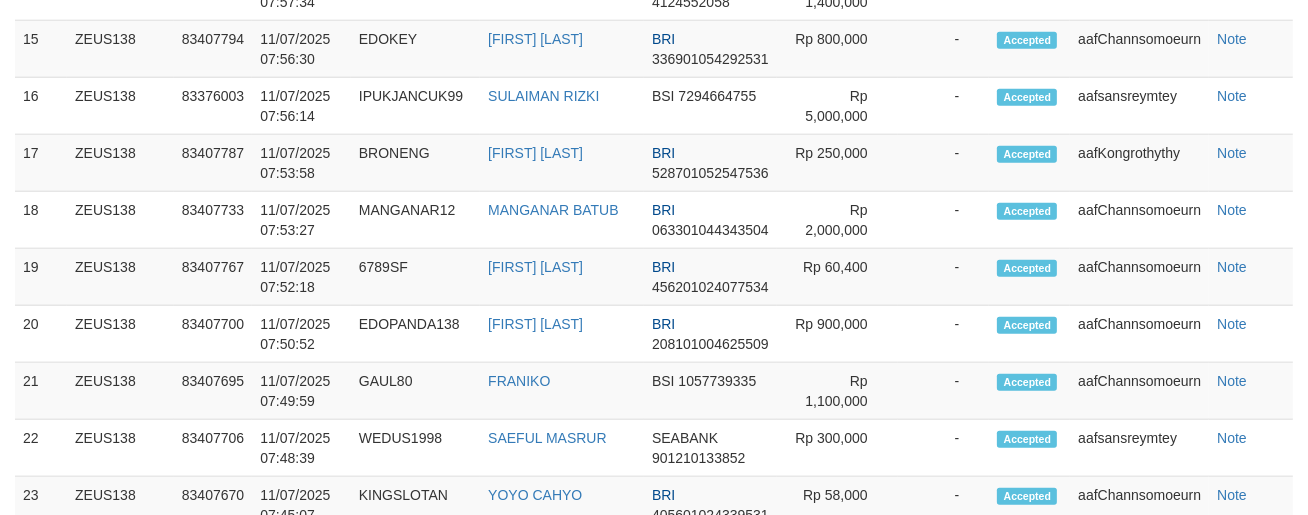 scroll, scrollTop: 2105, scrollLeft: 0, axis: vertical 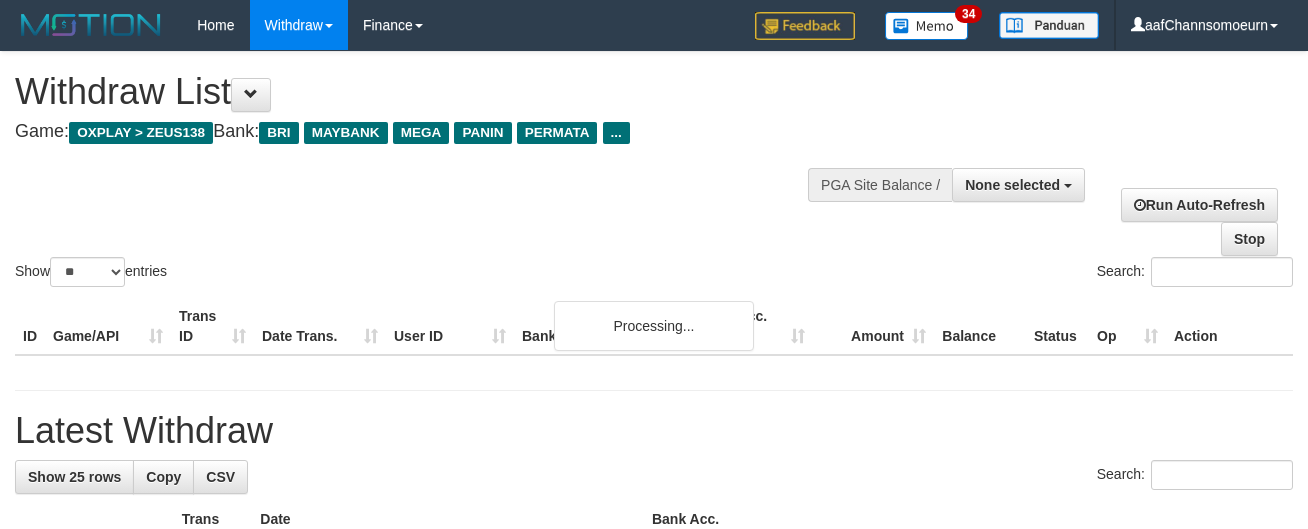select 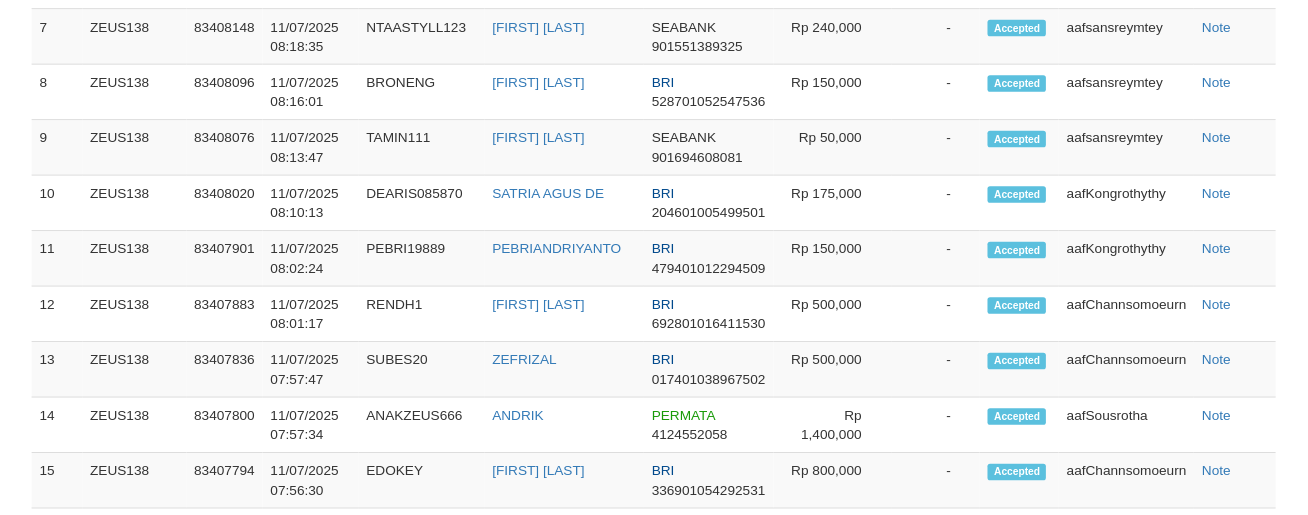 scroll, scrollTop: 2160, scrollLeft: 0, axis: vertical 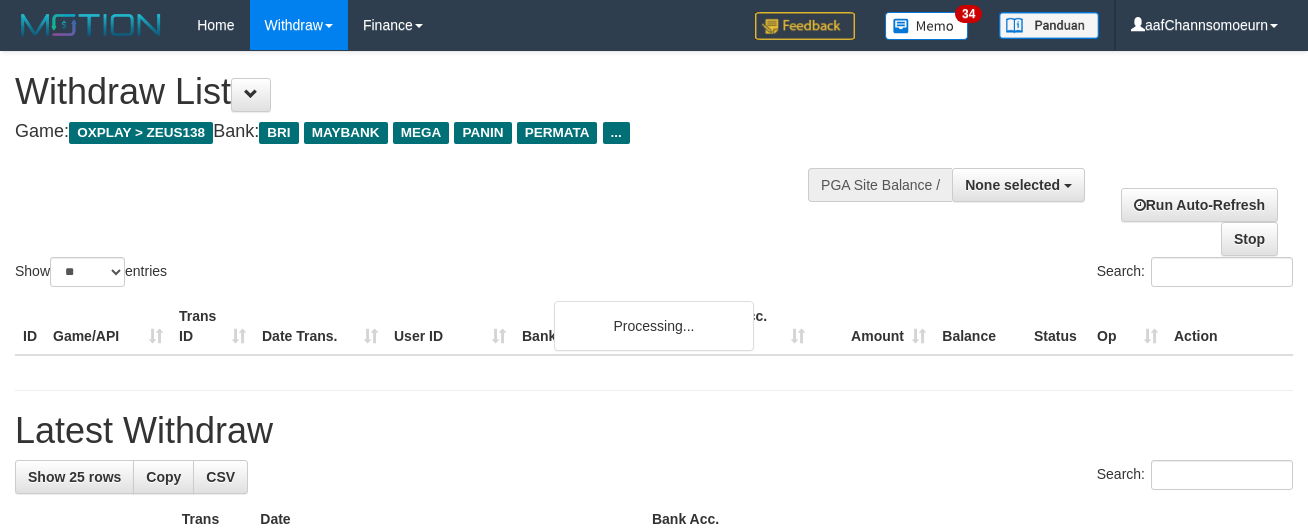 select 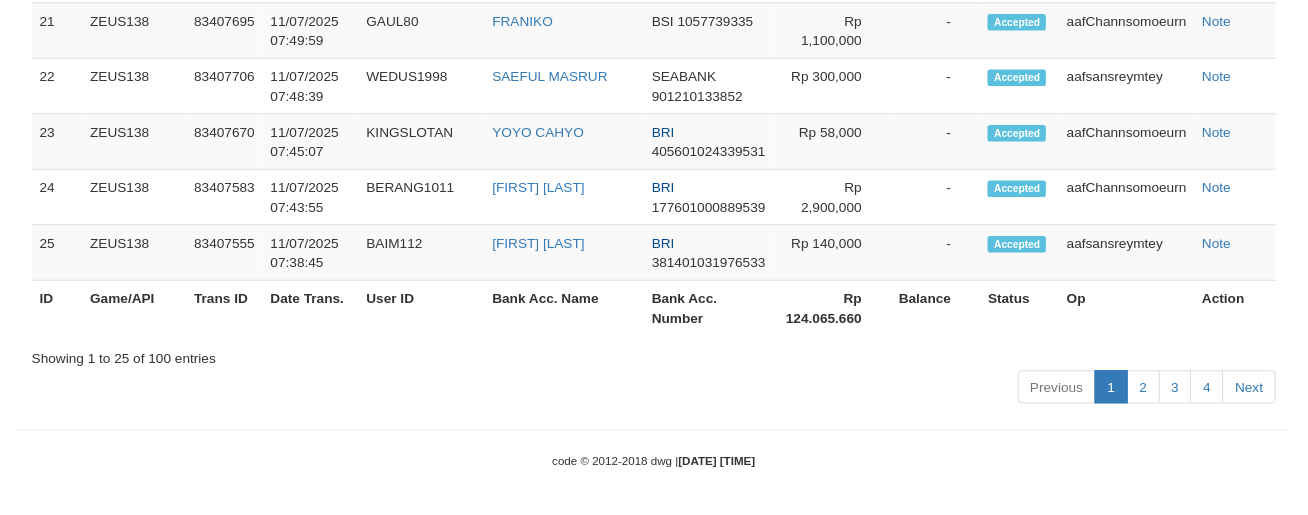 scroll, scrollTop: 2160, scrollLeft: 0, axis: vertical 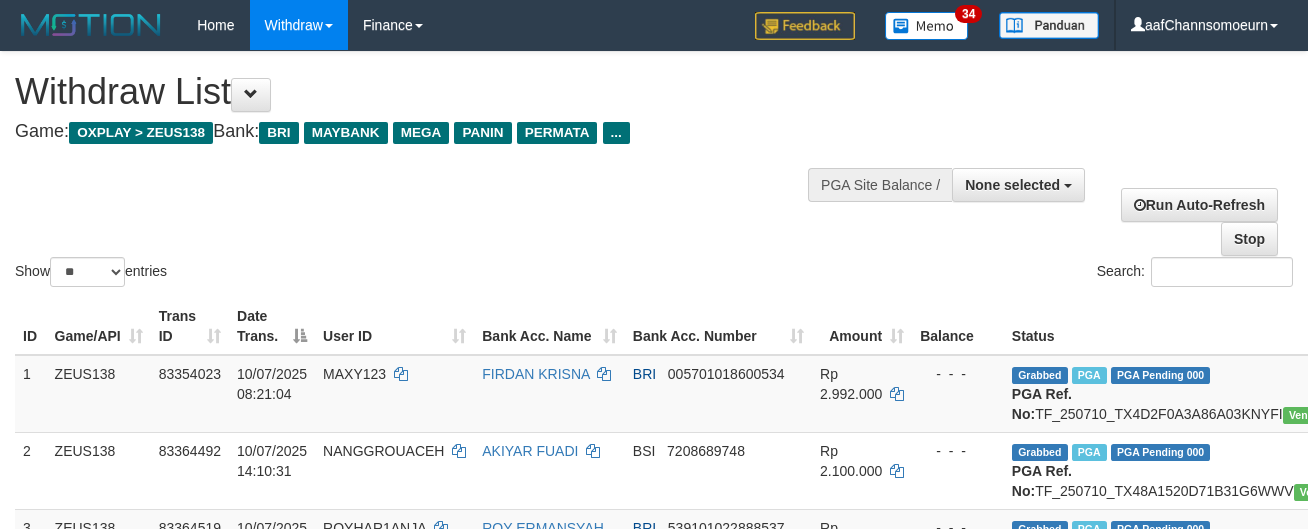select 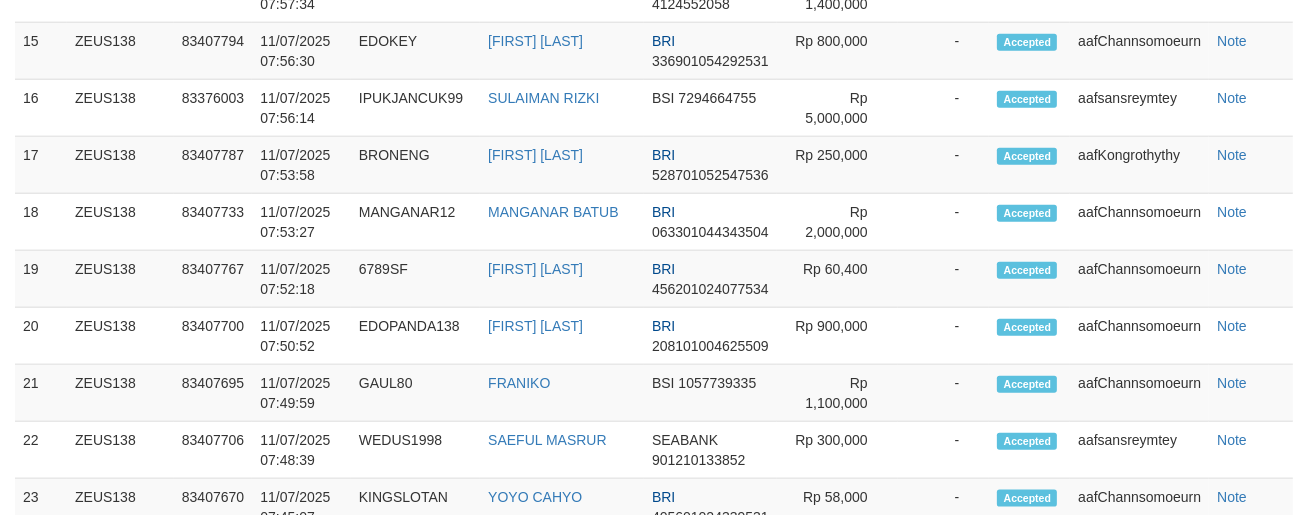 scroll, scrollTop: 2160, scrollLeft: 0, axis: vertical 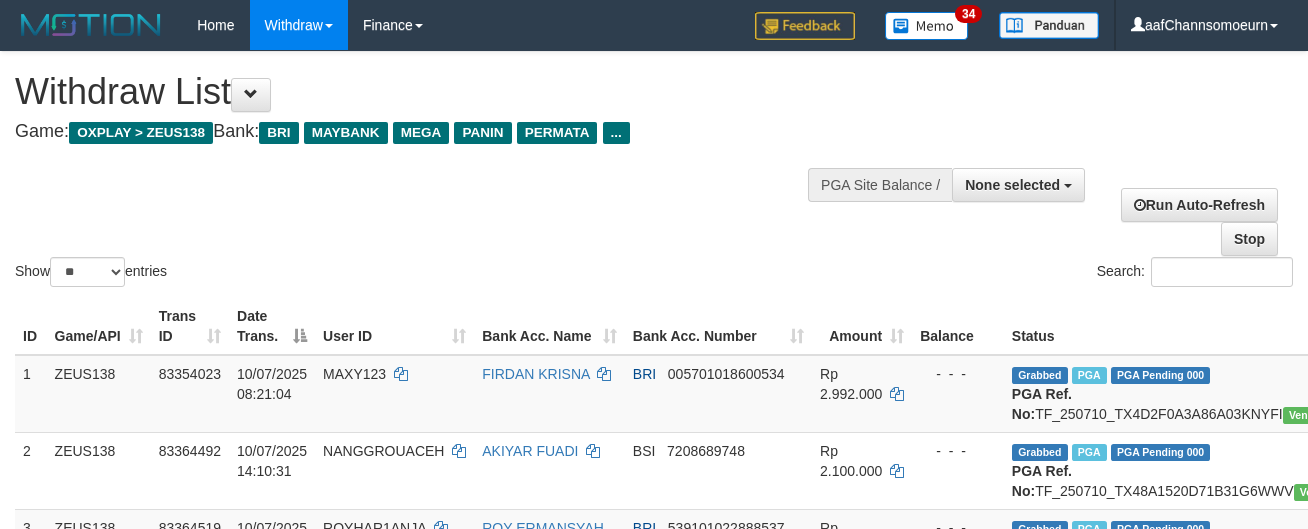 select 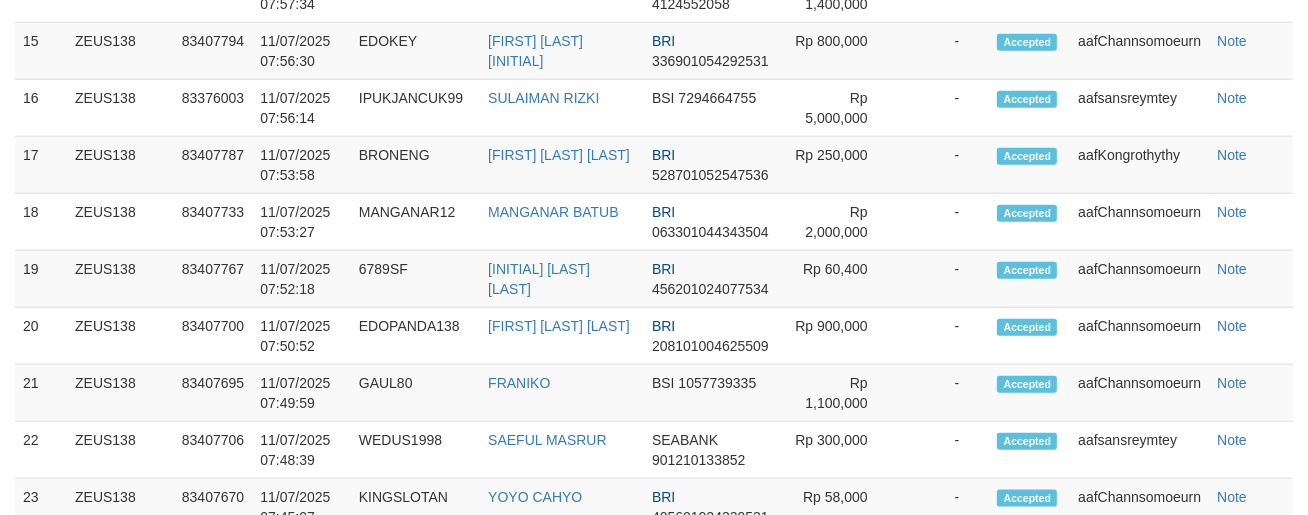 scroll, scrollTop: 2160, scrollLeft: 0, axis: vertical 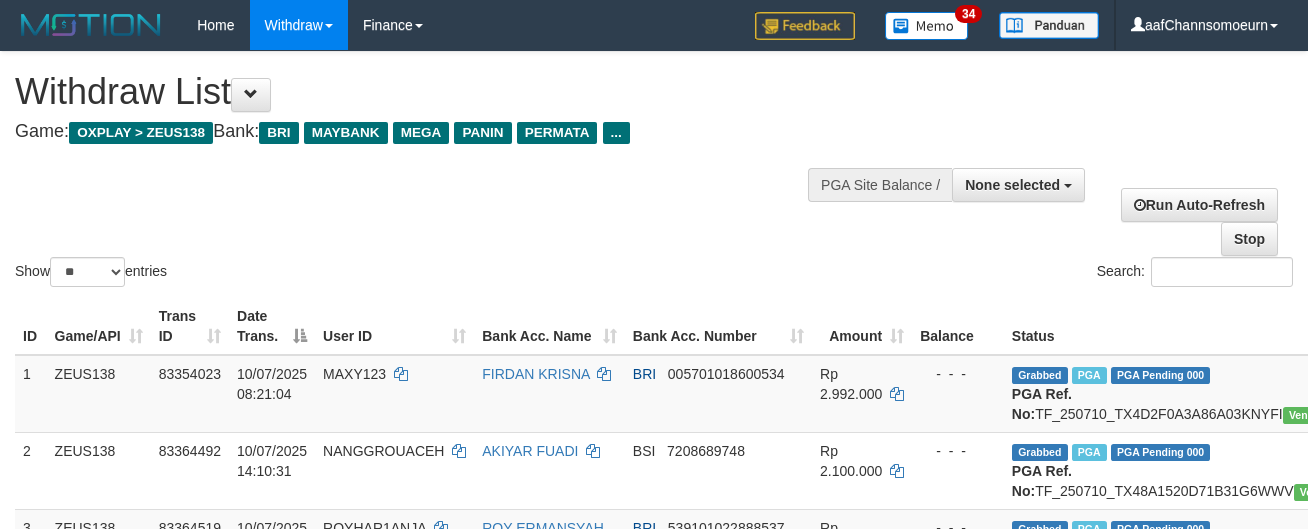 select 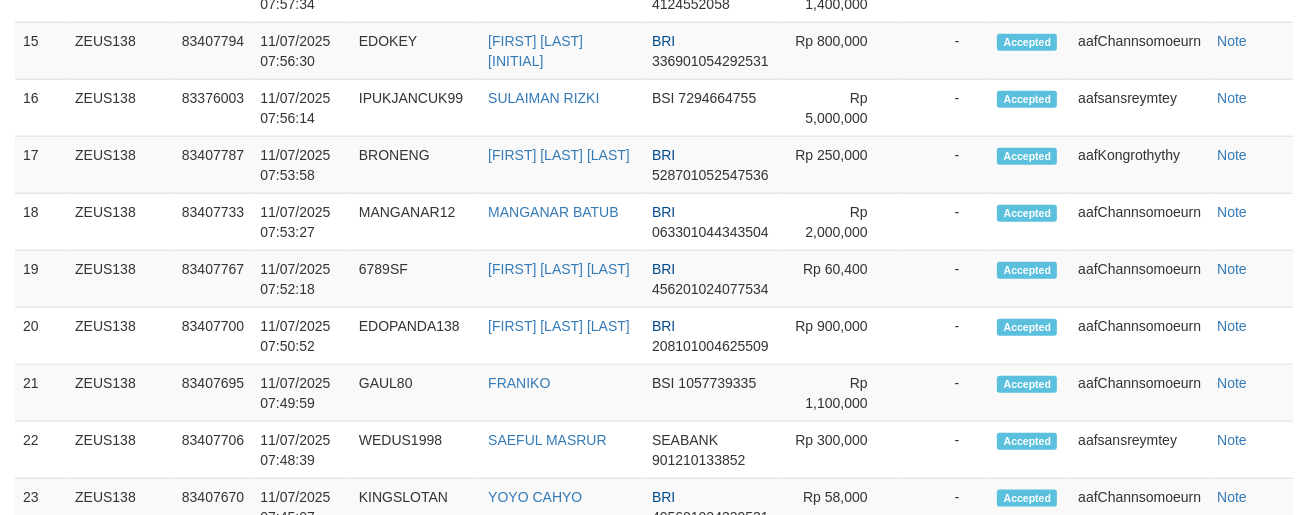 scroll, scrollTop: 2160, scrollLeft: 0, axis: vertical 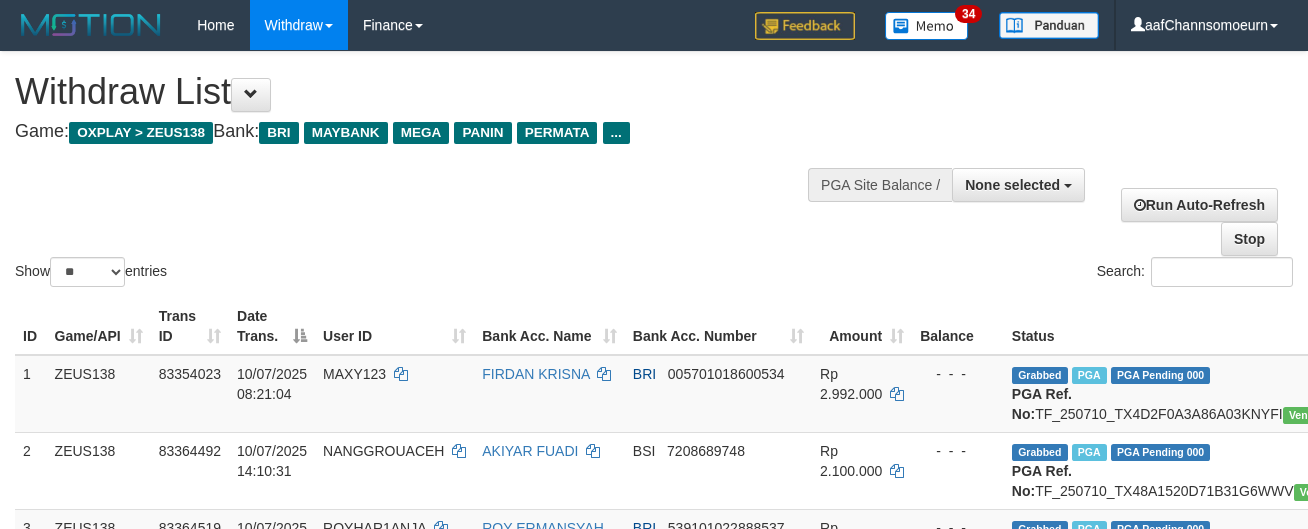 select 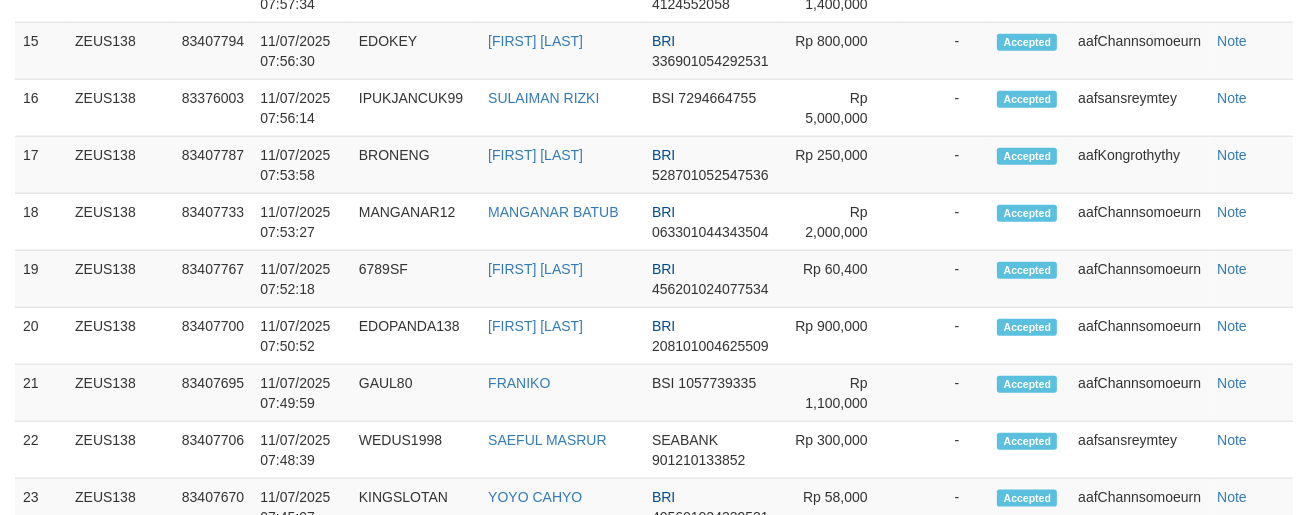 scroll, scrollTop: 2160, scrollLeft: 0, axis: vertical 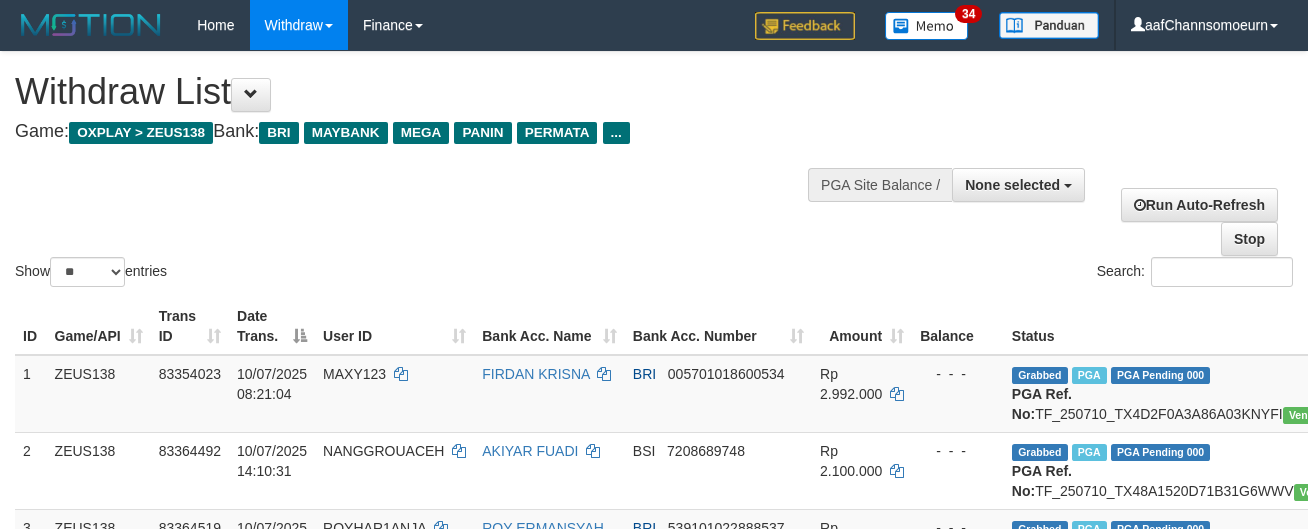 select 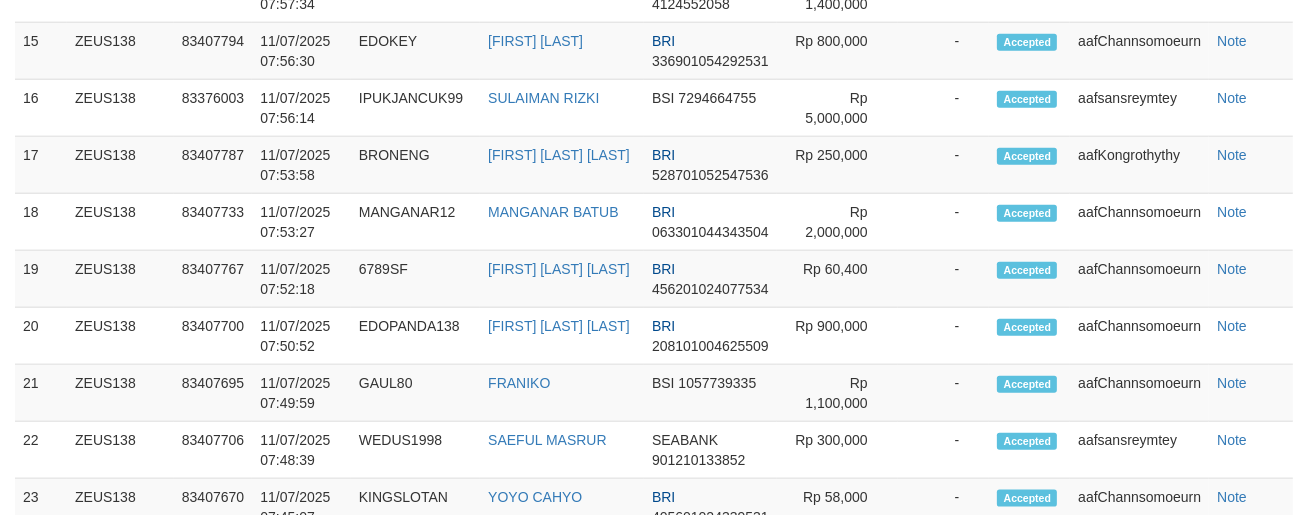 scroll, scrollTop: 2160, scrollLeft: 0, axis: vertical 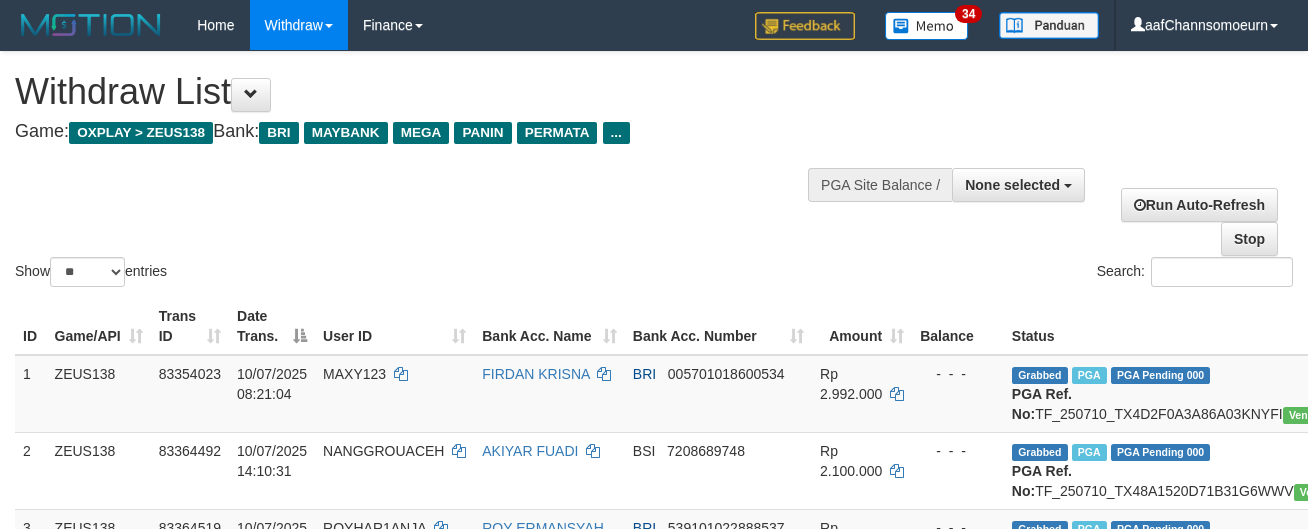 select 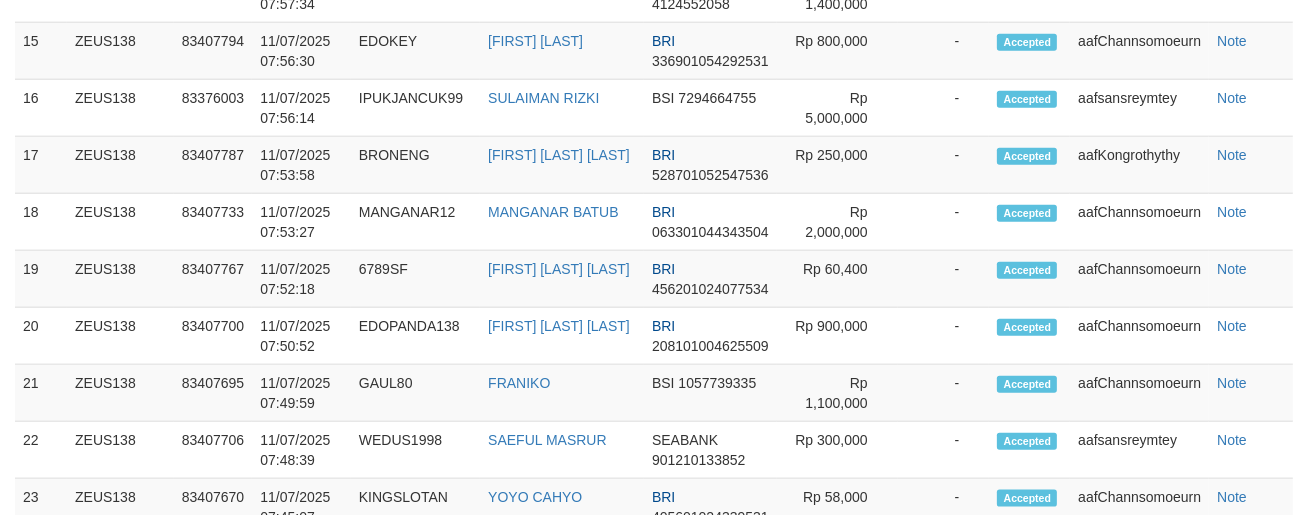 scroll, scrollTop: 2160, scrollLeft: 0, axis: vertical 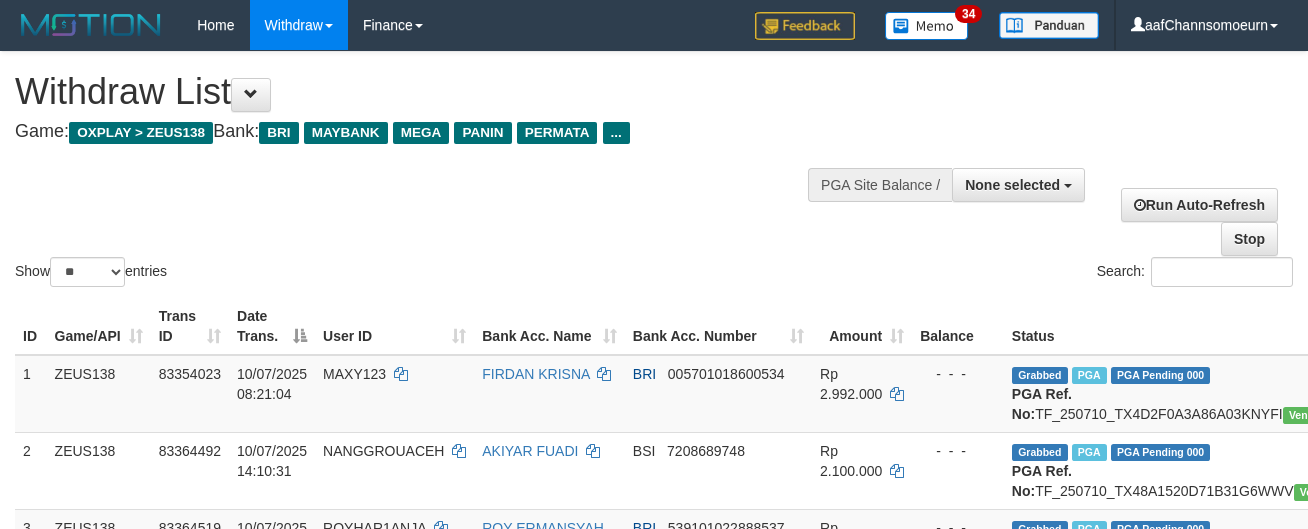 select 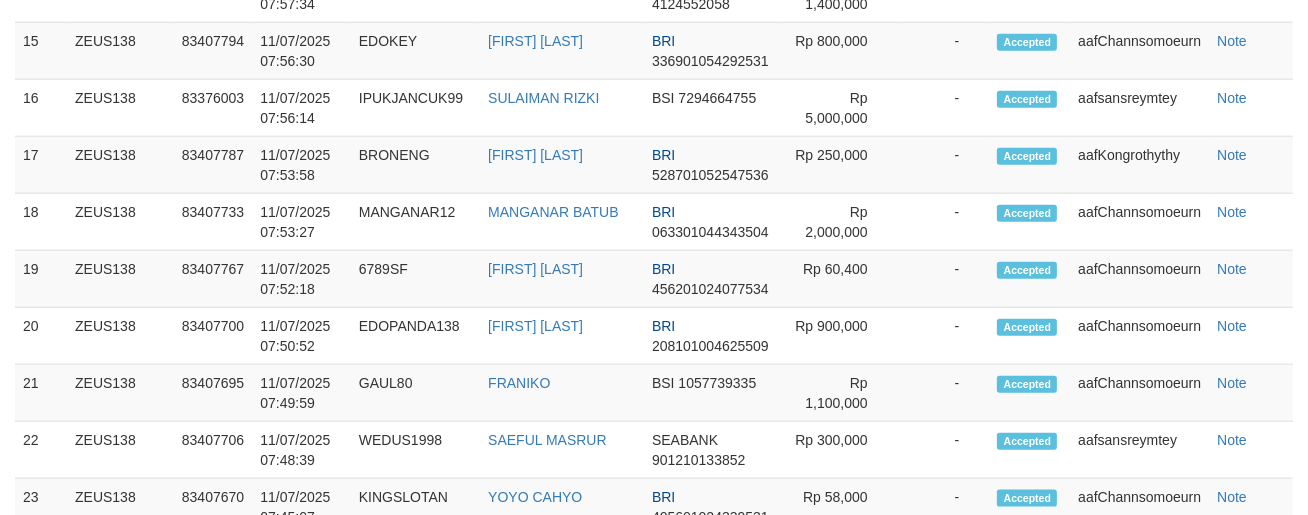 scroll, scrollTop: 2160, scrollLeft: 0, axis: vertical 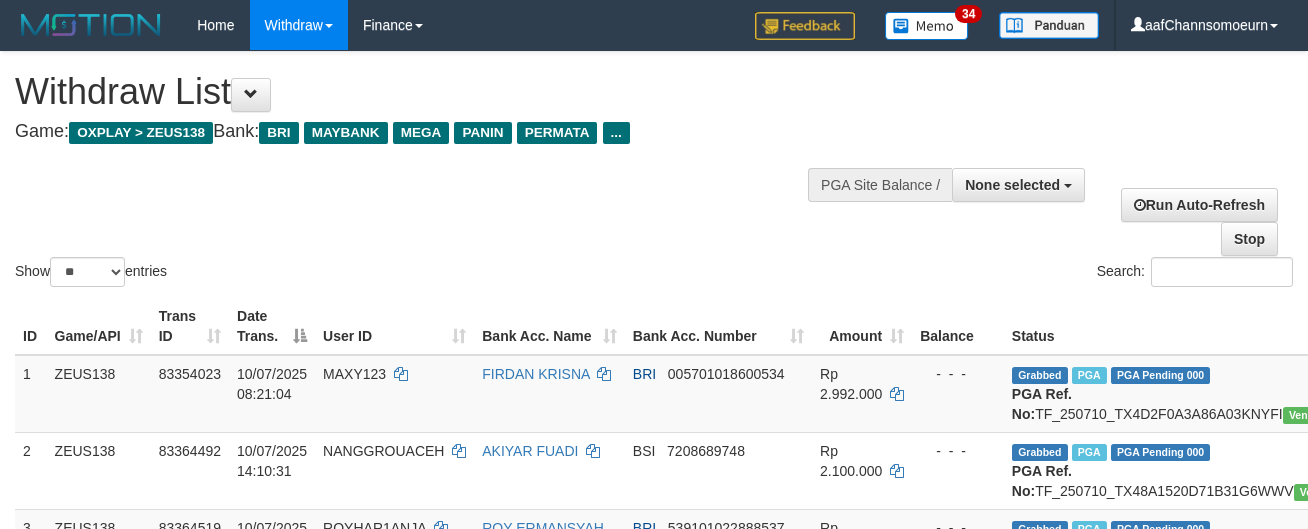 select 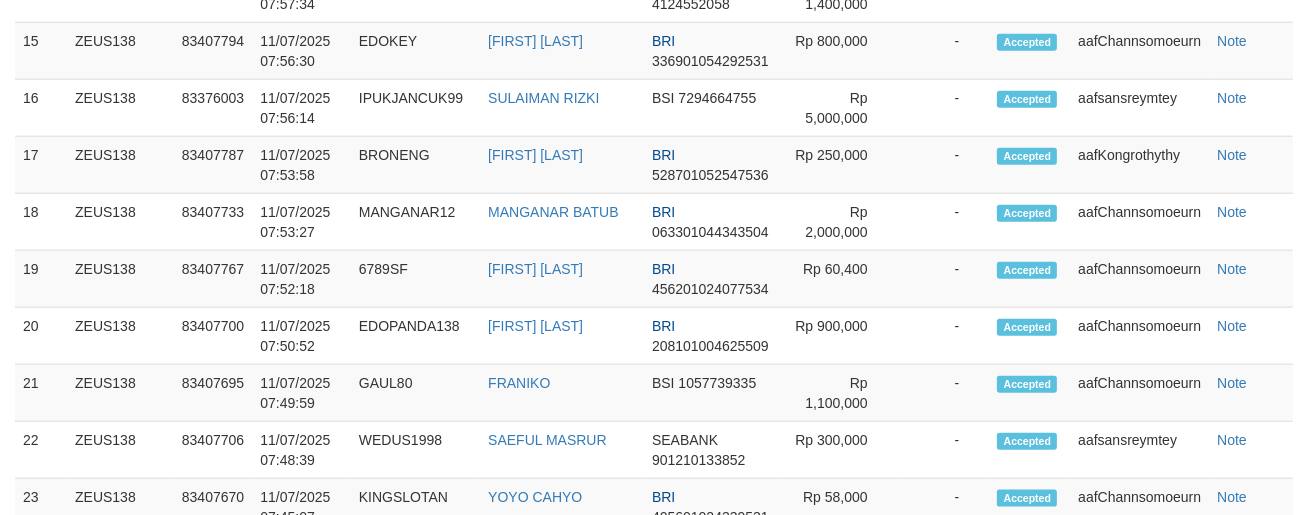 scroll, scrollTop: 2160, scrollLeft: 0, axis: vertical 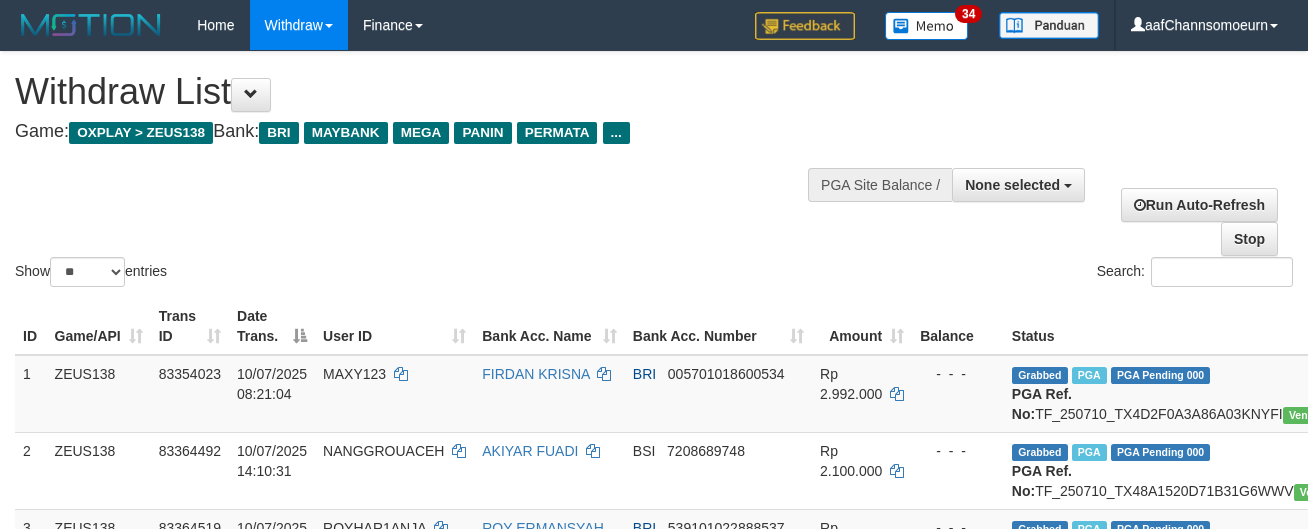 select 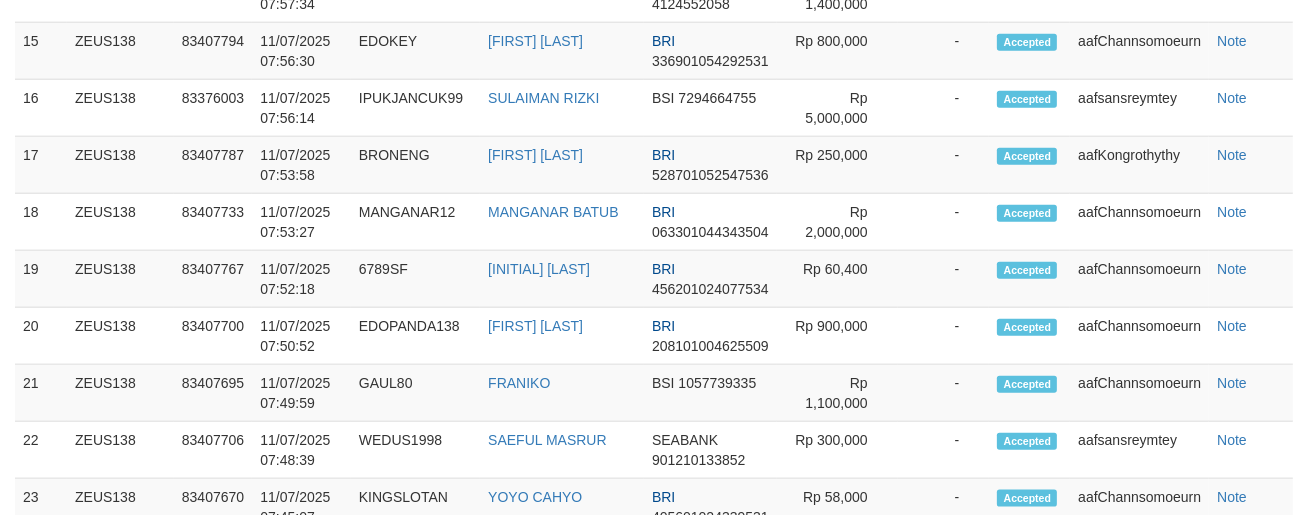 scroll, scrollTop: 2160, scrollLeft: 0, axis: vertical 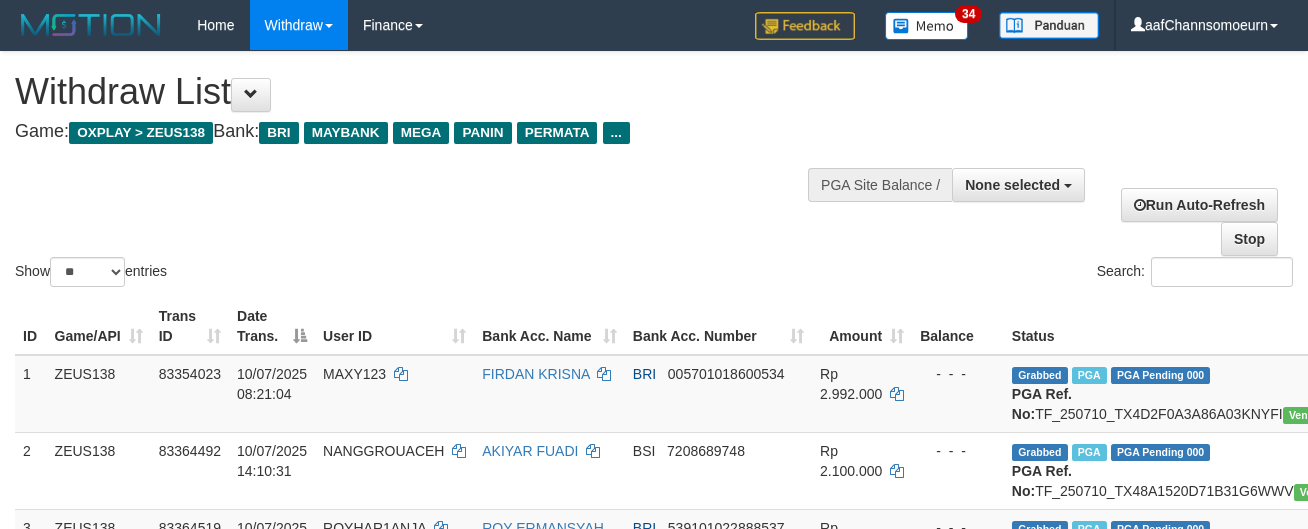 select 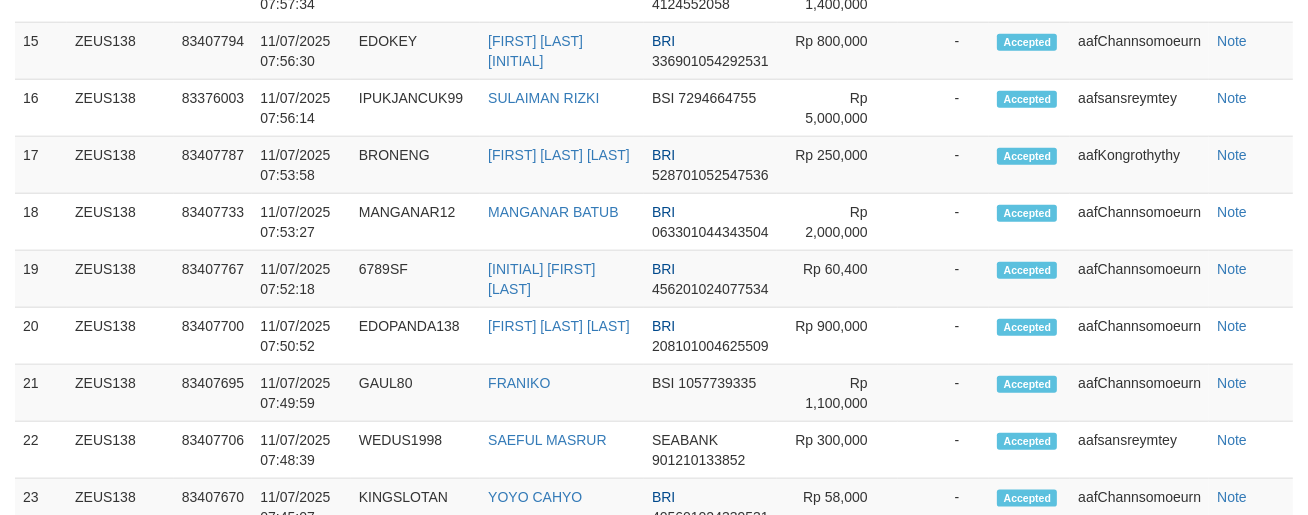 scroll, scrollTop: 2160, scrollLeft: 0, axis: vertical 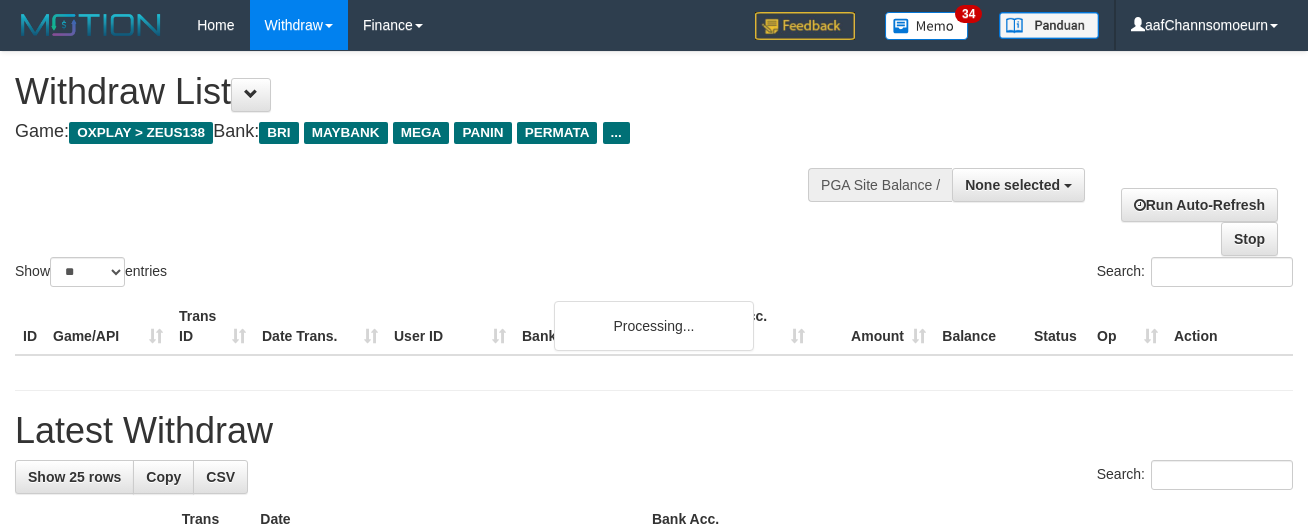 select 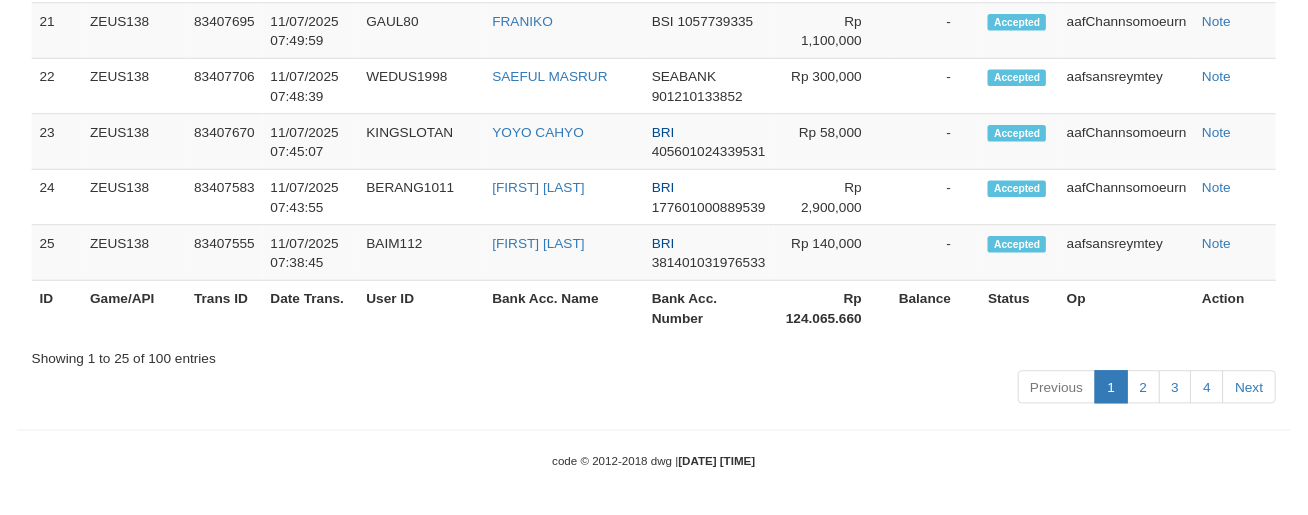 scroll, scrollTop: 2160, scrollLeft: 0, axis: vertical 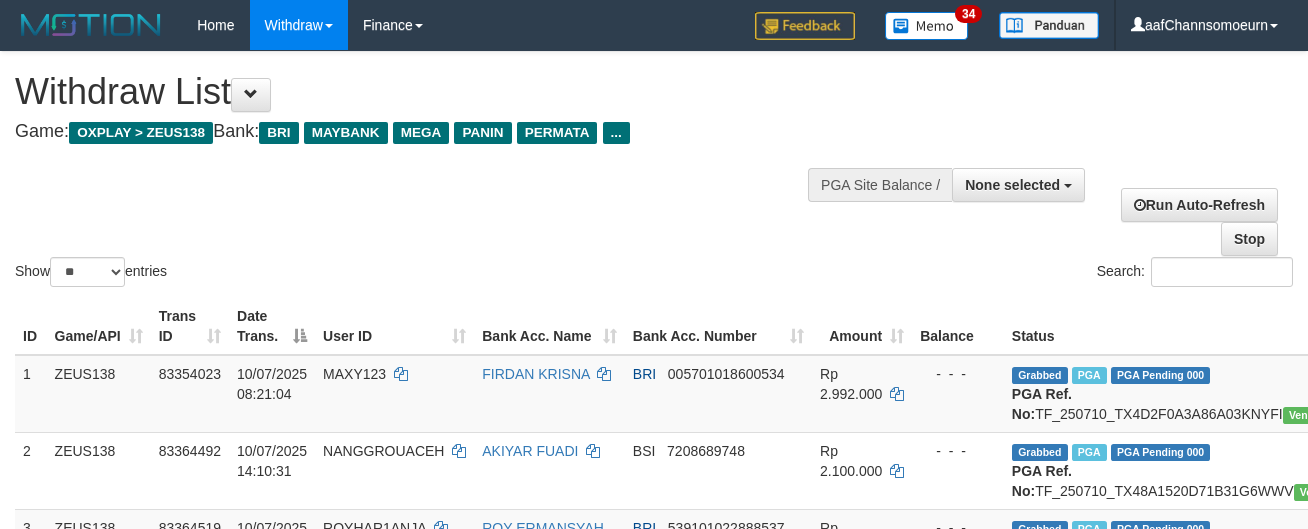 select 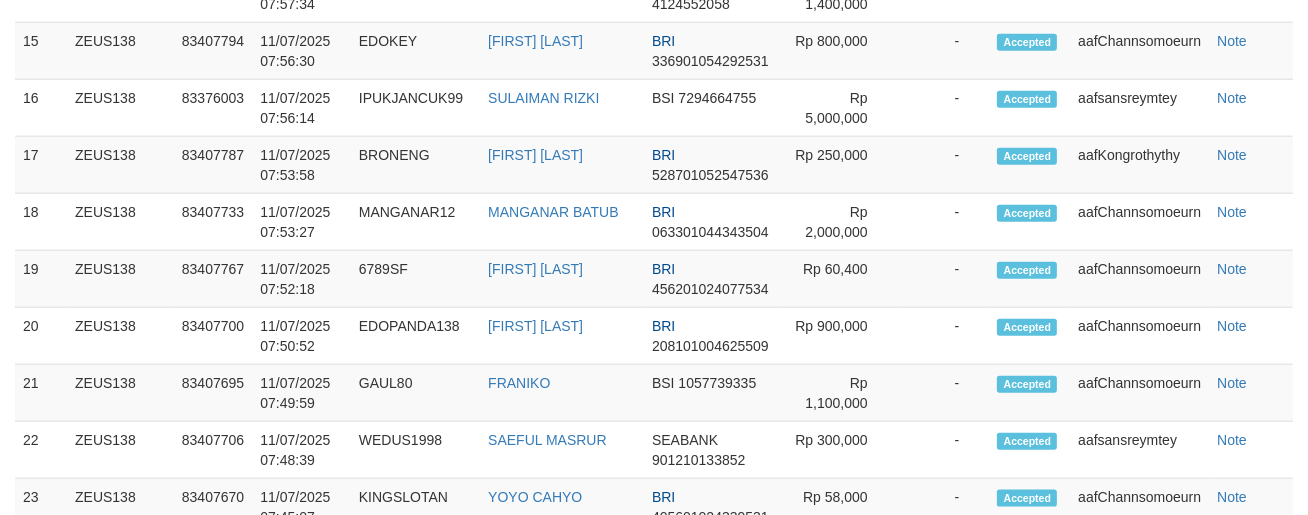 scroll, scrollTop: 2160, scrollLeft: 0, axis: vertical 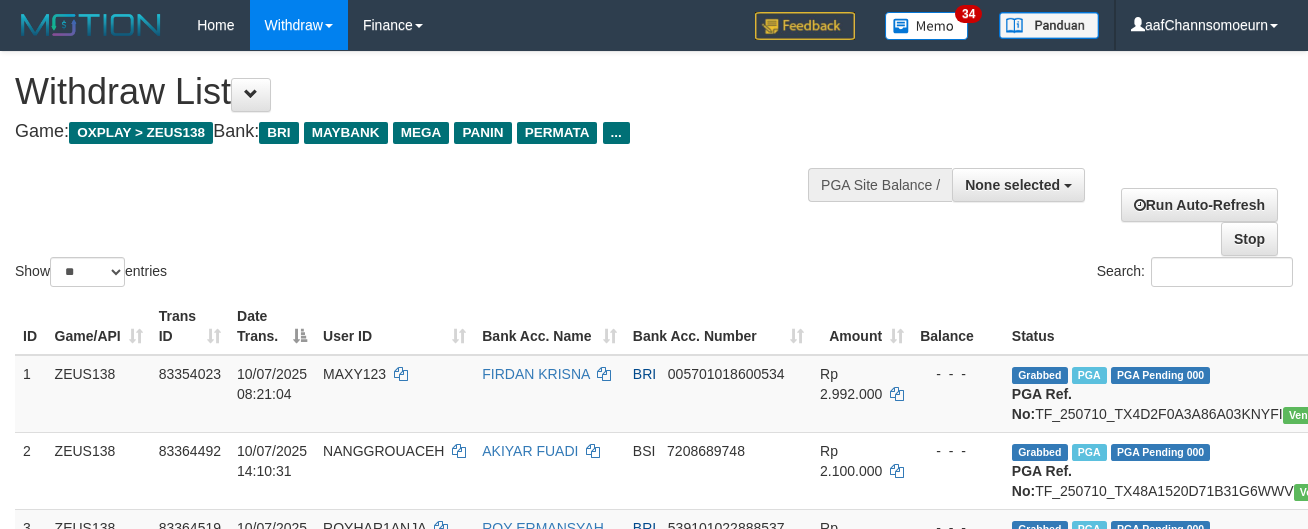 select 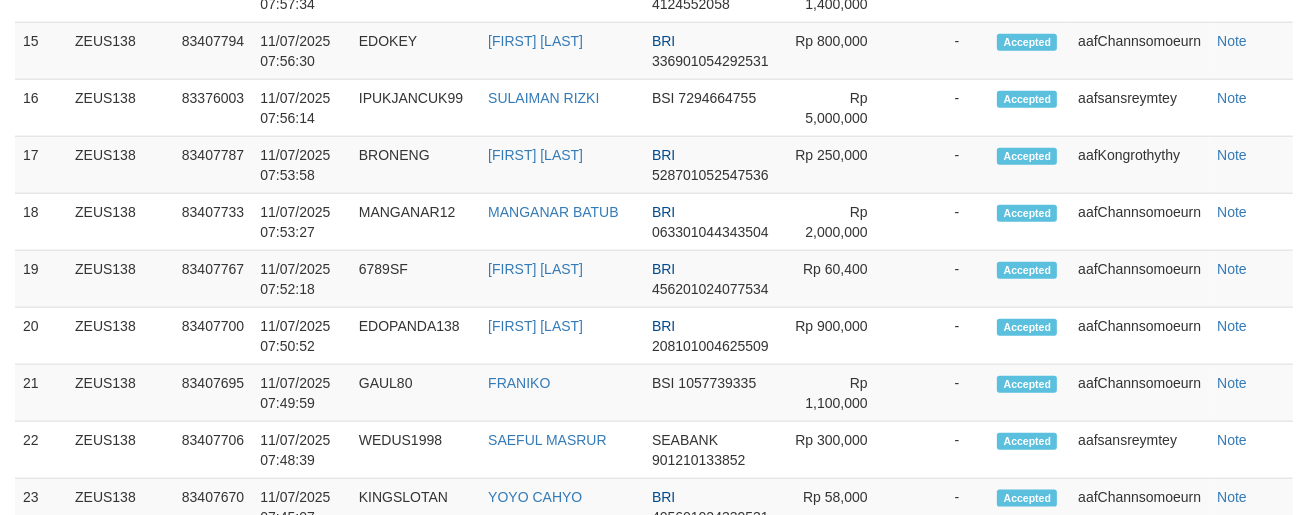 scroll, scrollTop: 2160, scrollLeft: 0, axis: vertical 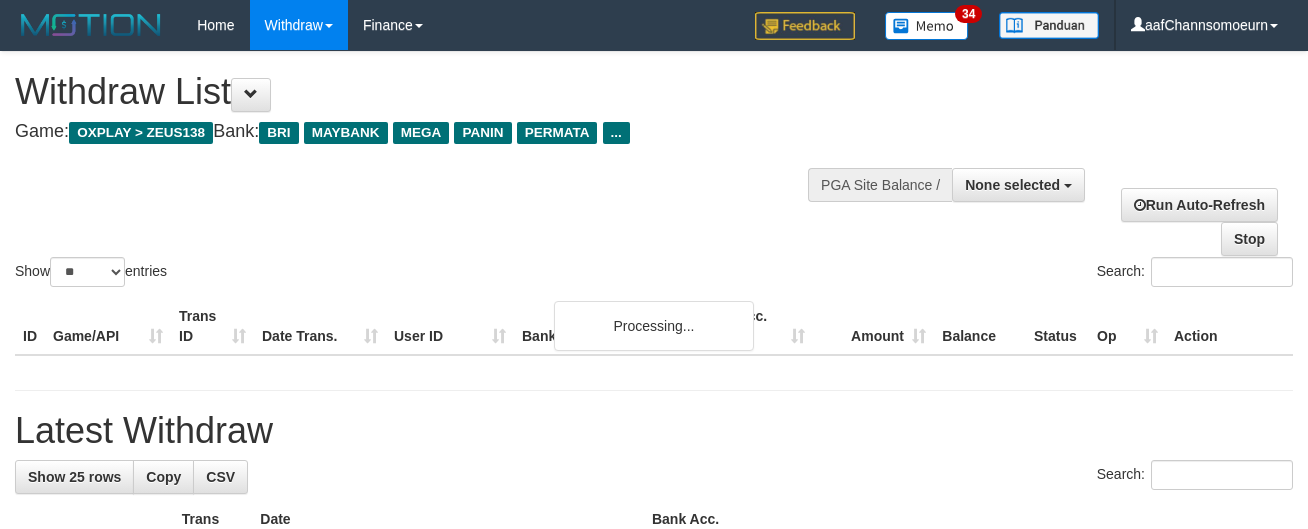 select 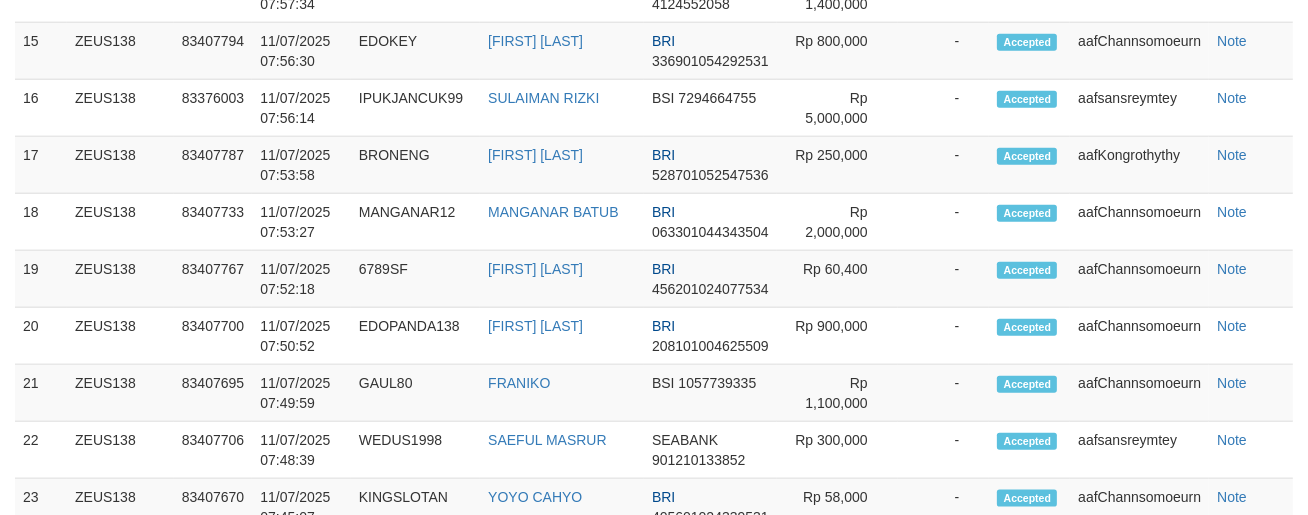 scroll, scrollTop: 2160, scrollLeft: 0, axis: vertical 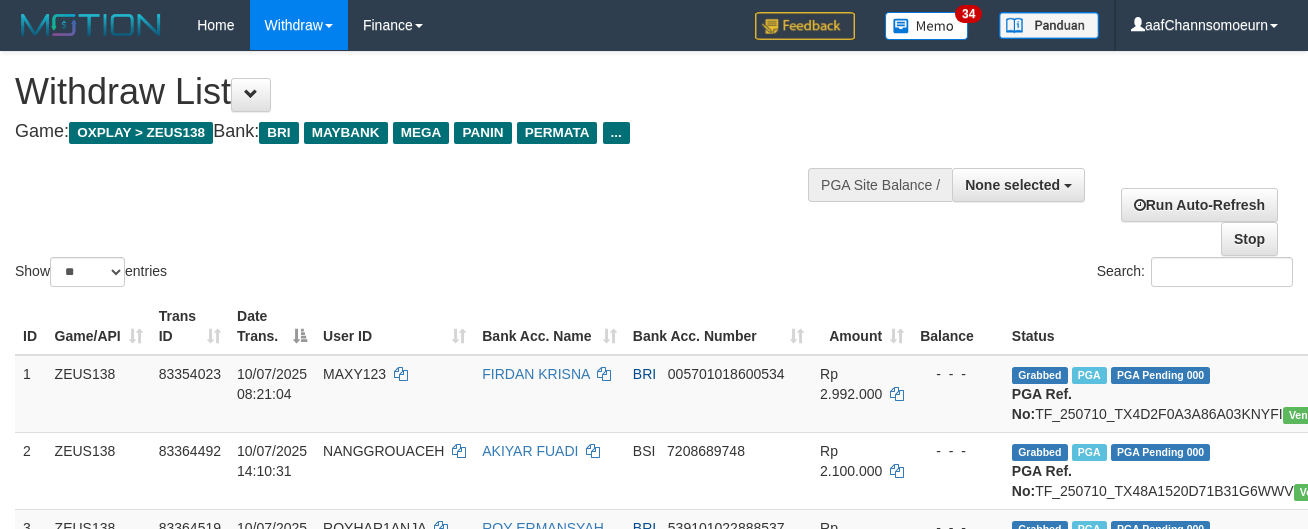 select 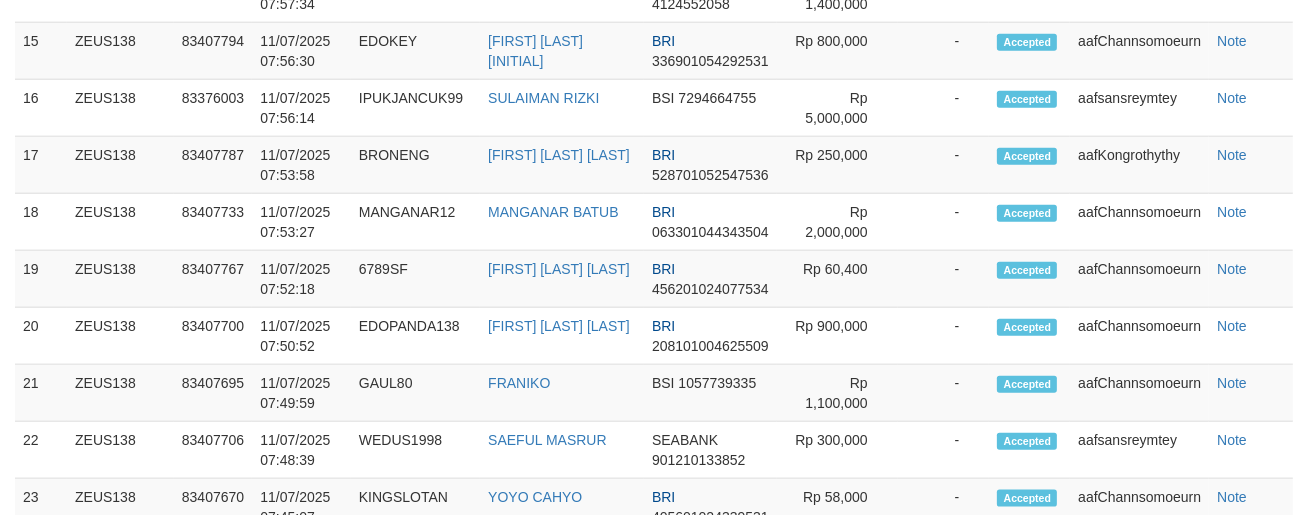 scroll, scrollTop: 2160, scrollLeft: 0, axis: vertical 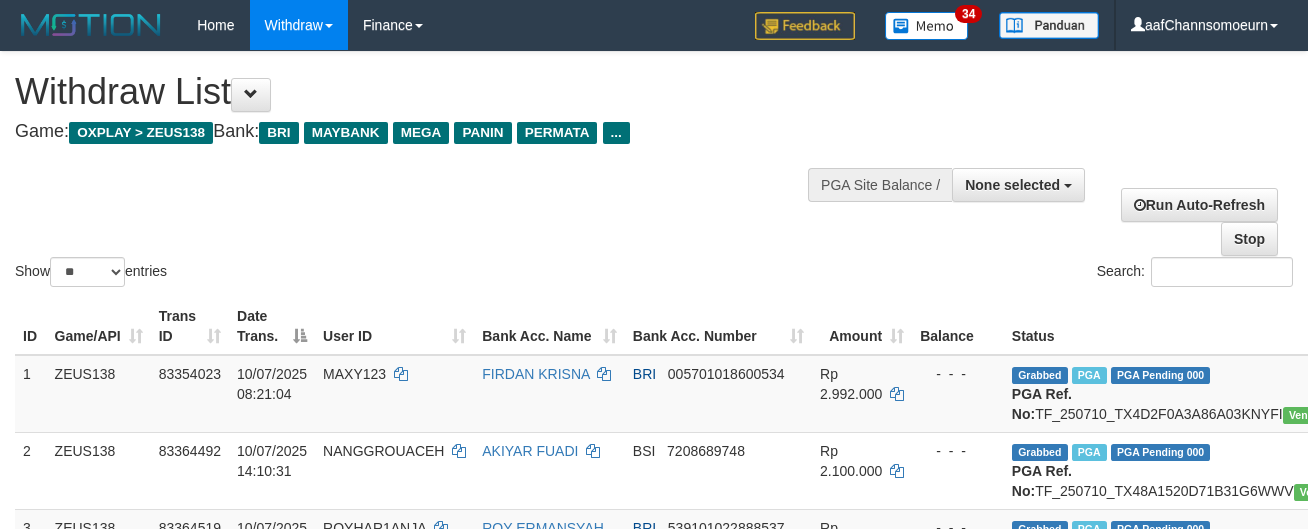 select 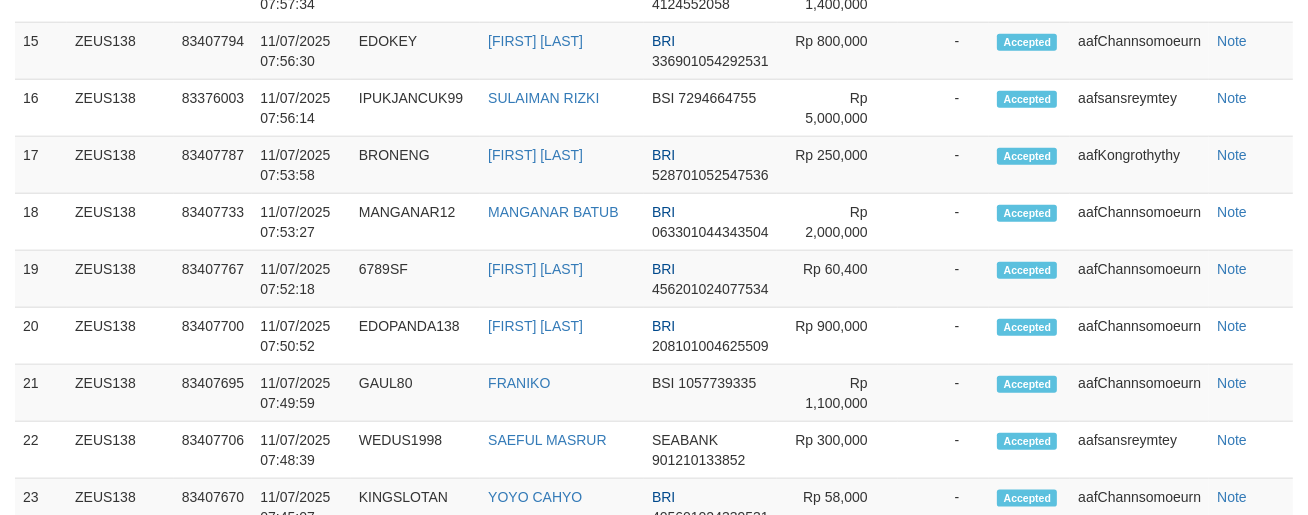 scroll, scrollTop: 2160, scrollLeft: 0, axis: vertical 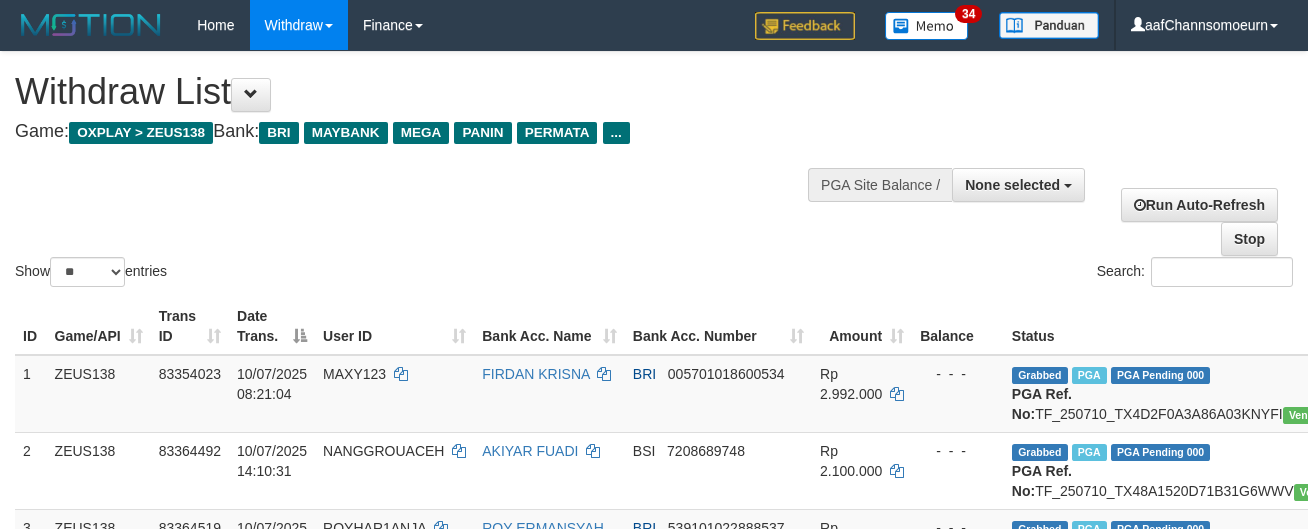 select 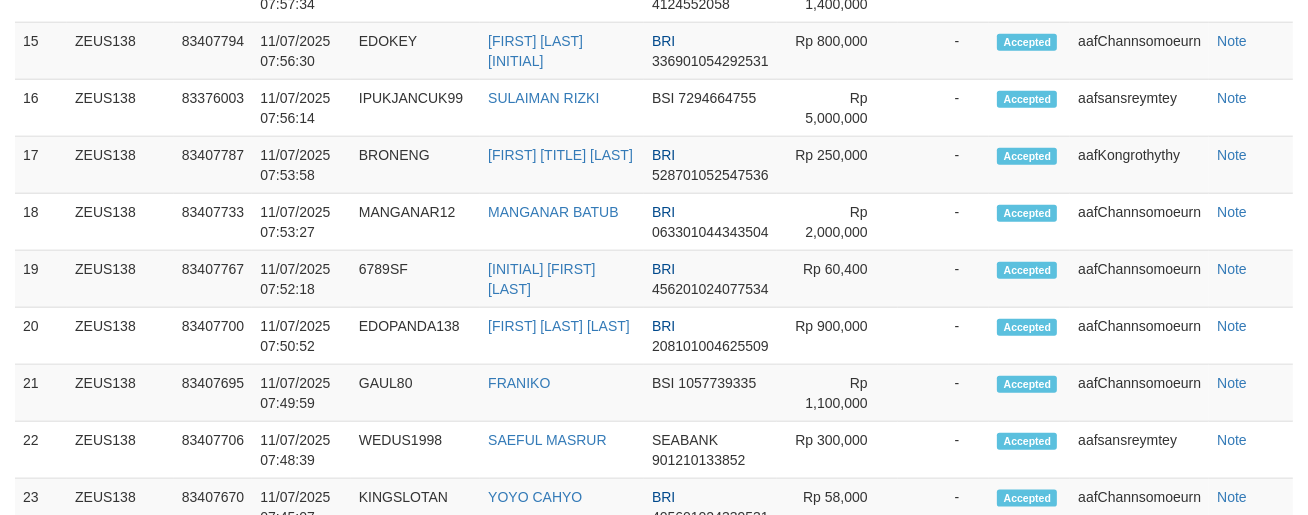 scroll, scrollTop: 2160, scrollLeft: 0, axis: vertical 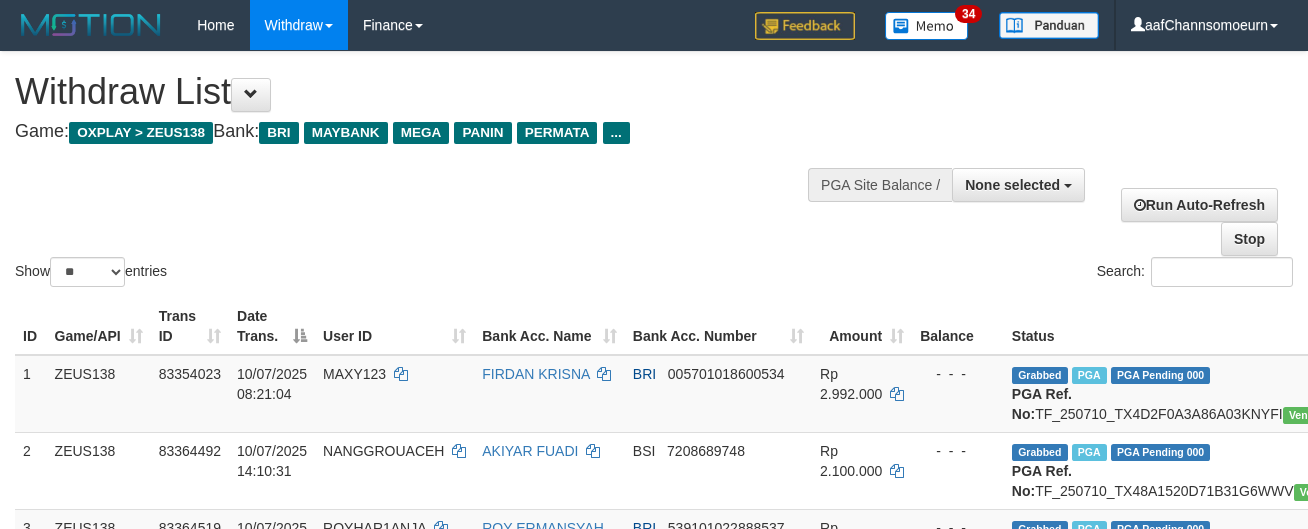 select 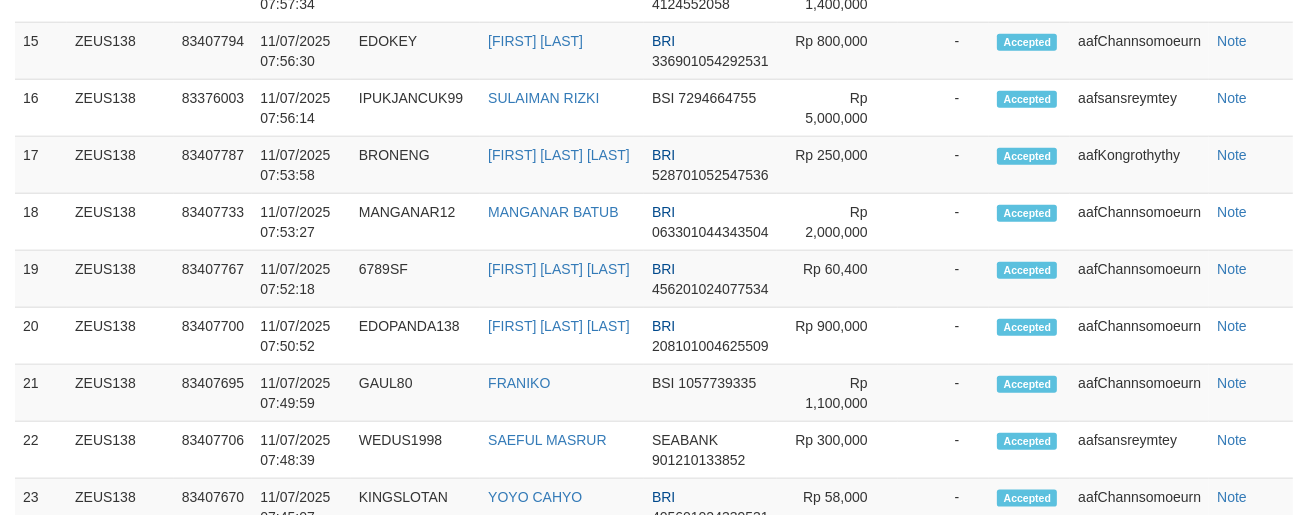scroll, scrollTop: 2160, scrollLeft: 0, axis: vertical 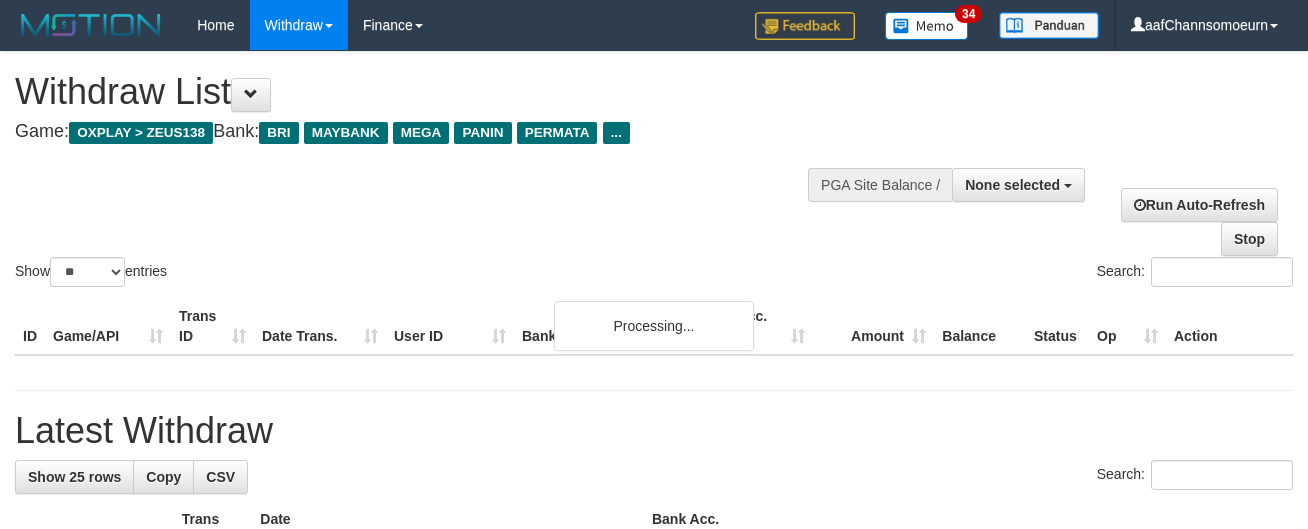 select 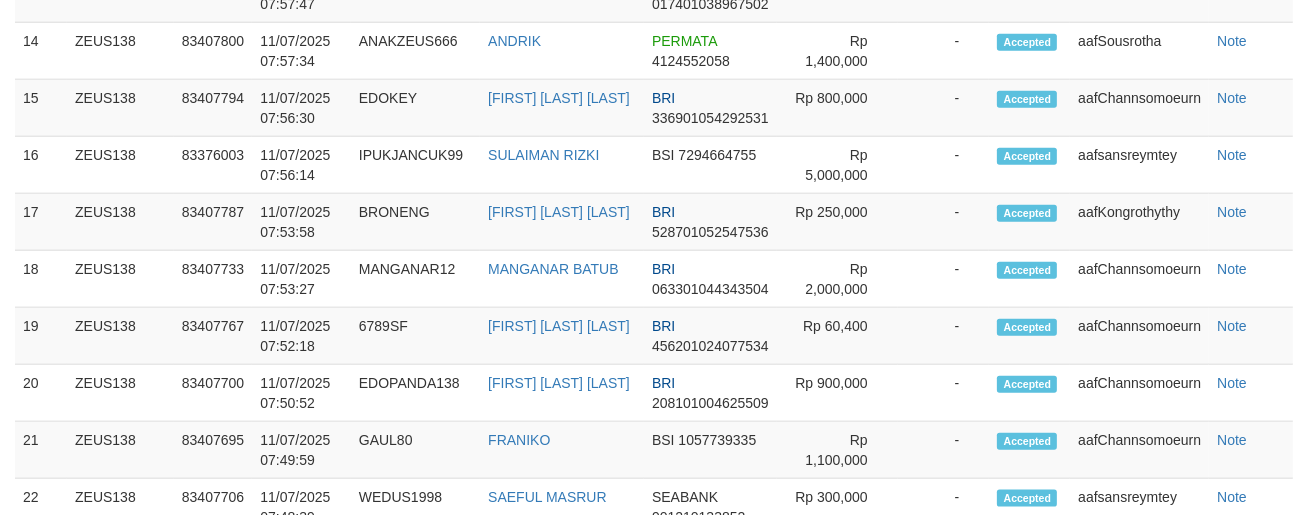 scroll, scrollTop: 2160, scrollLeft: 0, axis: vertical 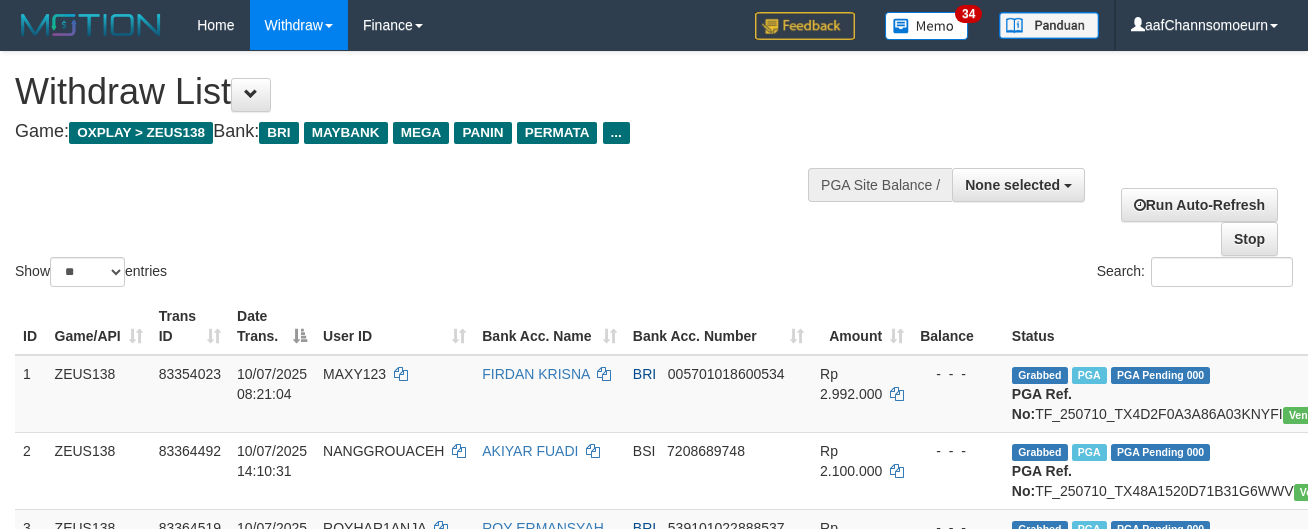select 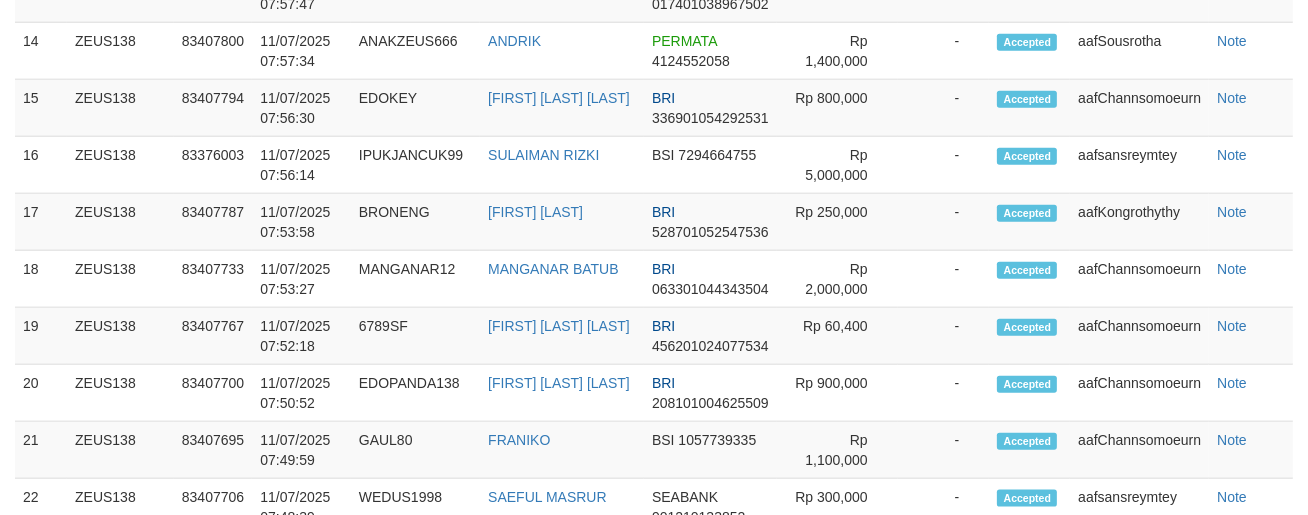 scroll, scrollTop: 2160, scrollLeft: 0, axis: vertical 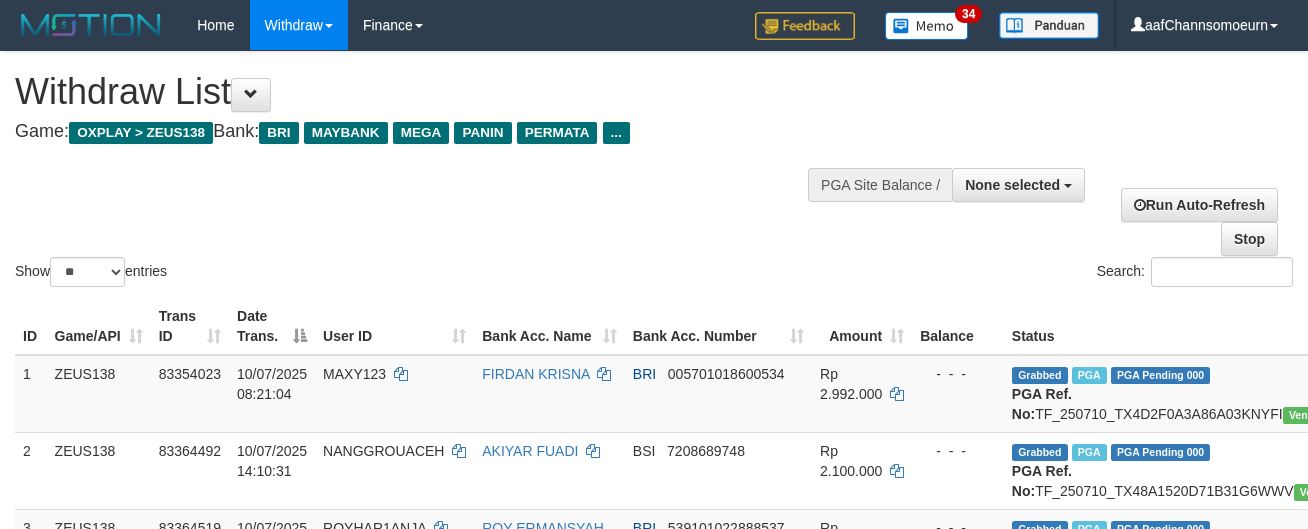 select 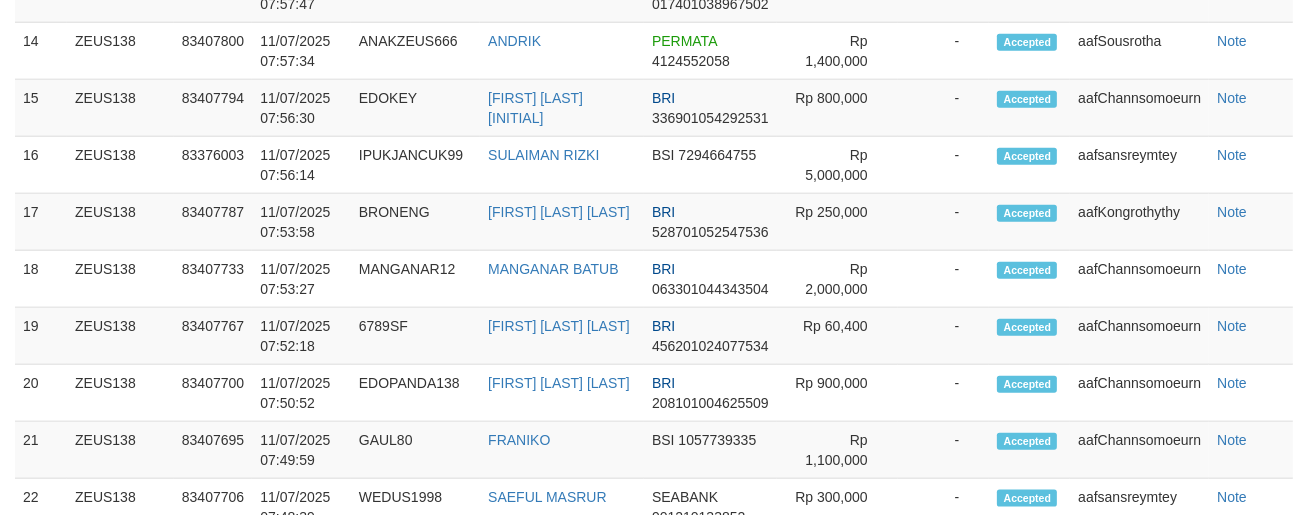 scroll, scrollTop: 2160, scrollLeft: 0, axis: vertical 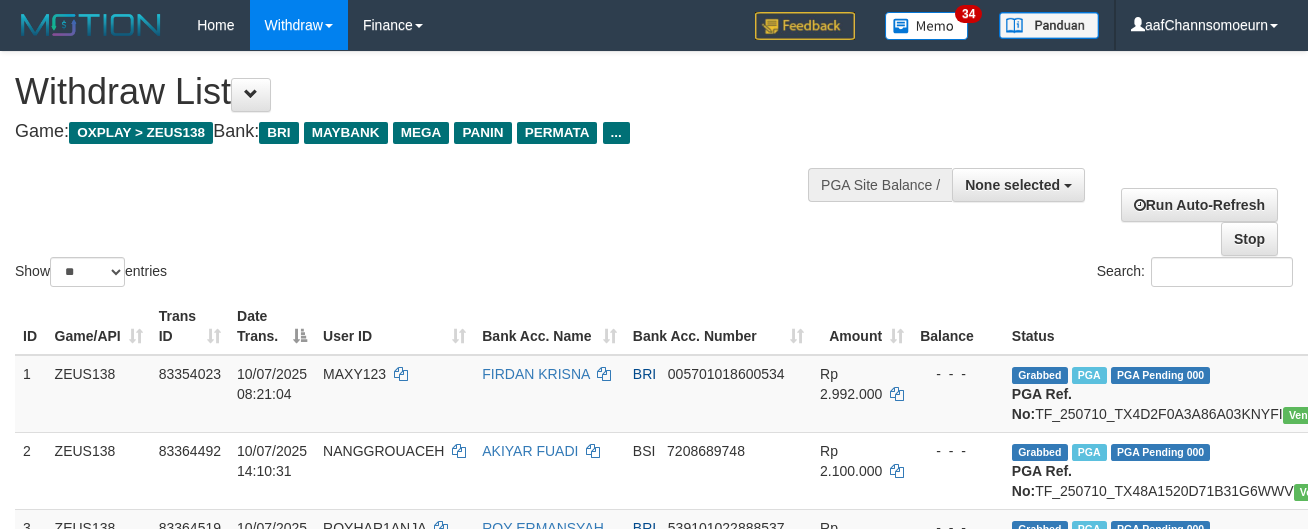 select 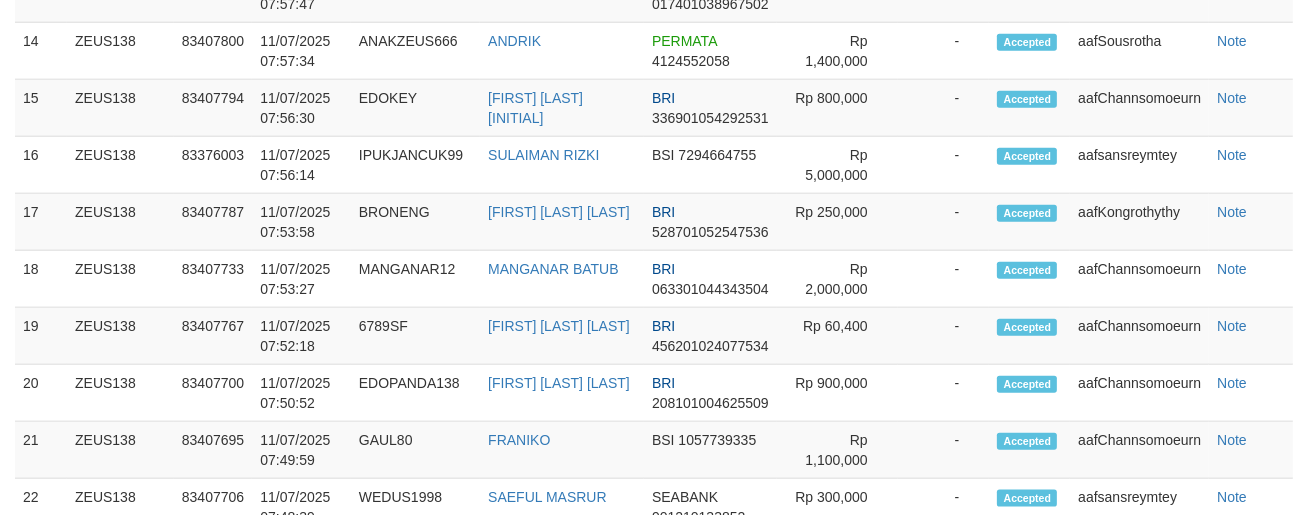 scroll, scrollTop: 2160, scrollLeft: 0, axis: vertical 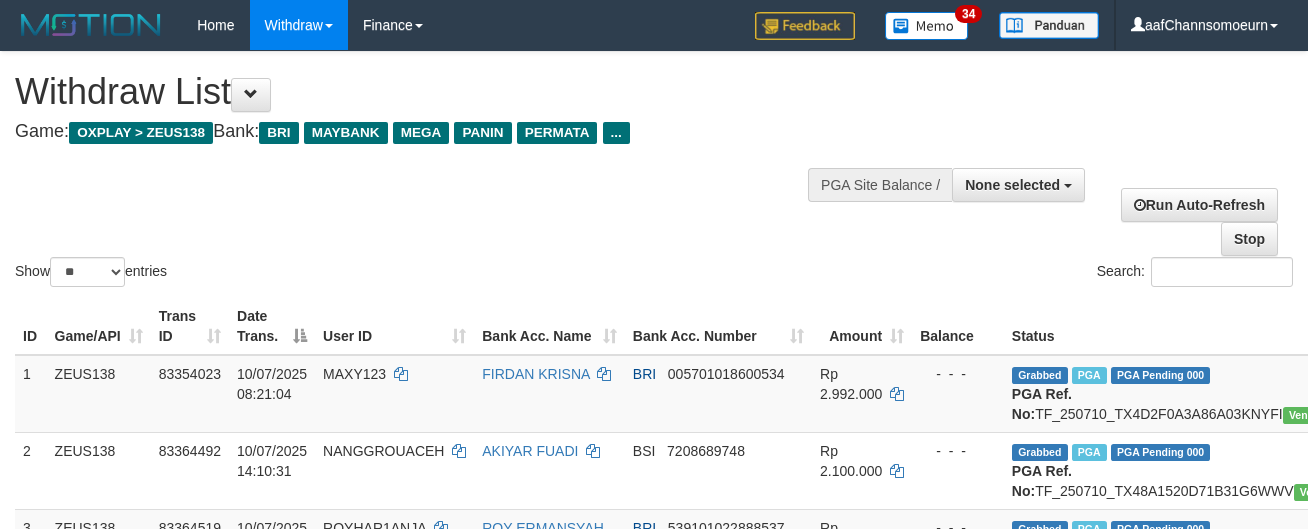 select 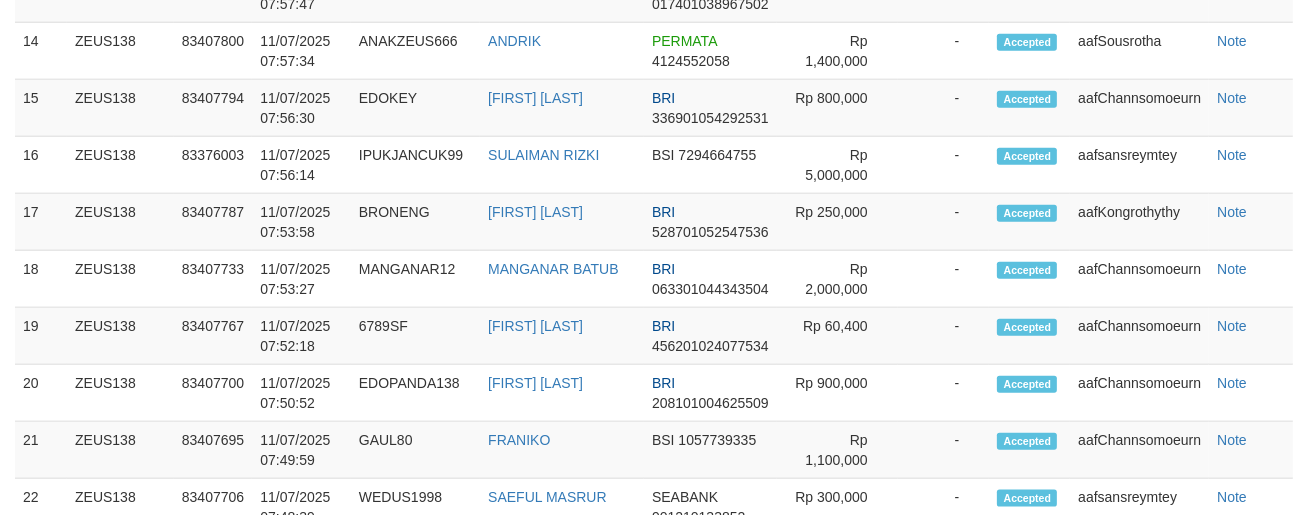 scroll, scrollTop: 2160, scrollLeft: 0, axis: vertical 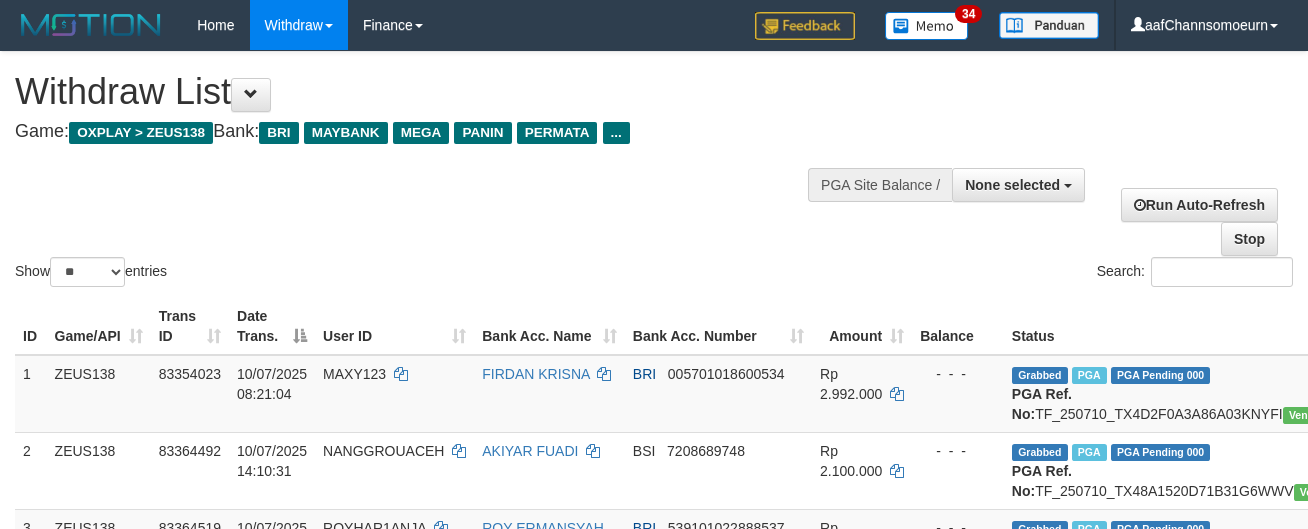 select 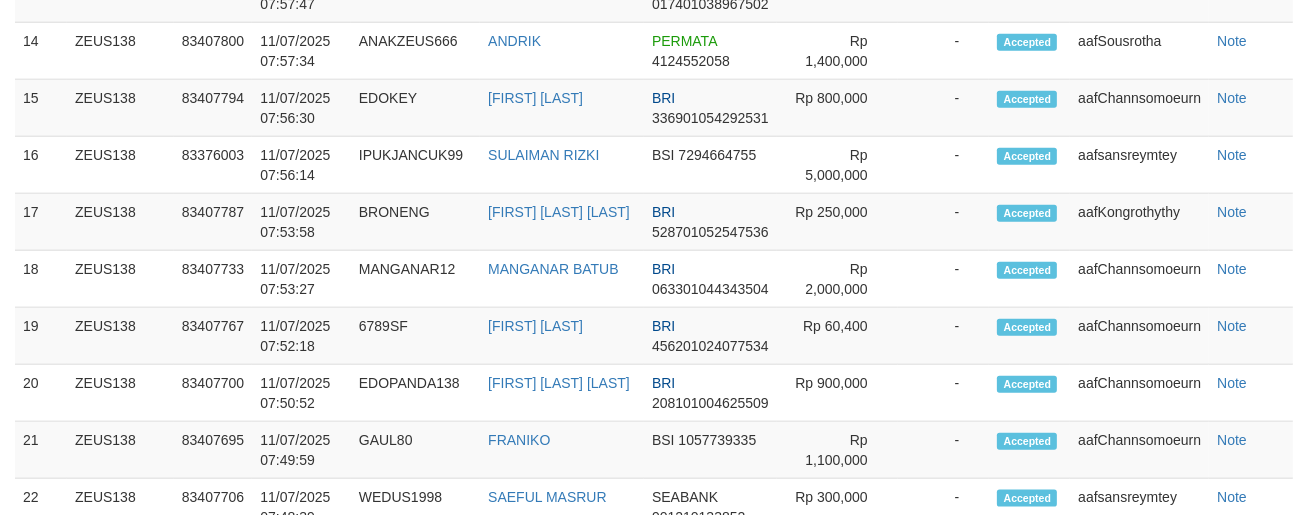 scroll, scrollTop: 2160, scrollLeft: 0, axis: vertical 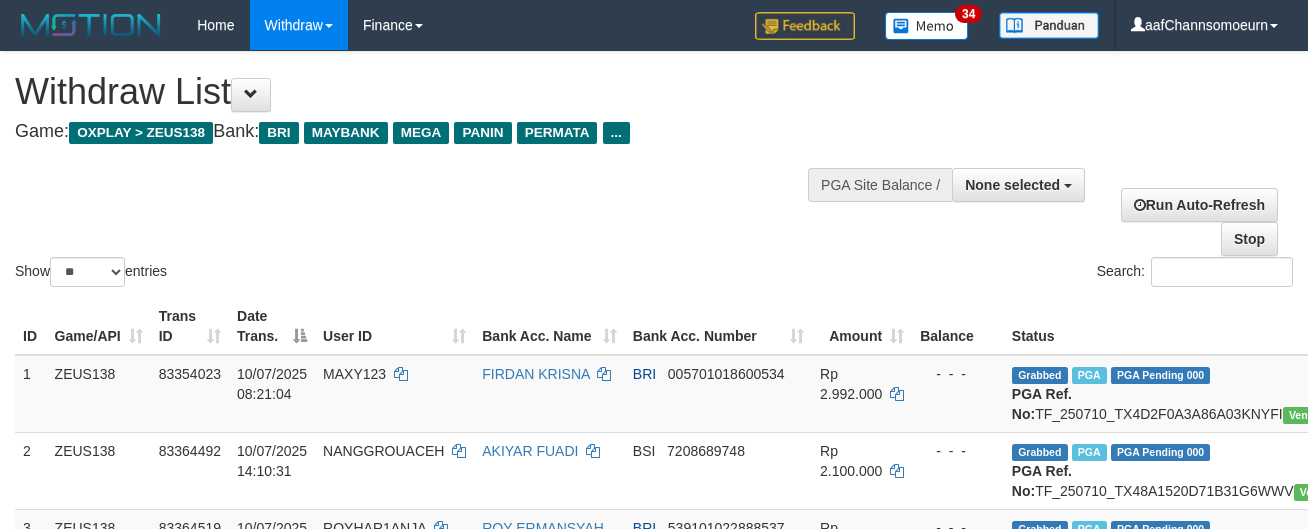 select 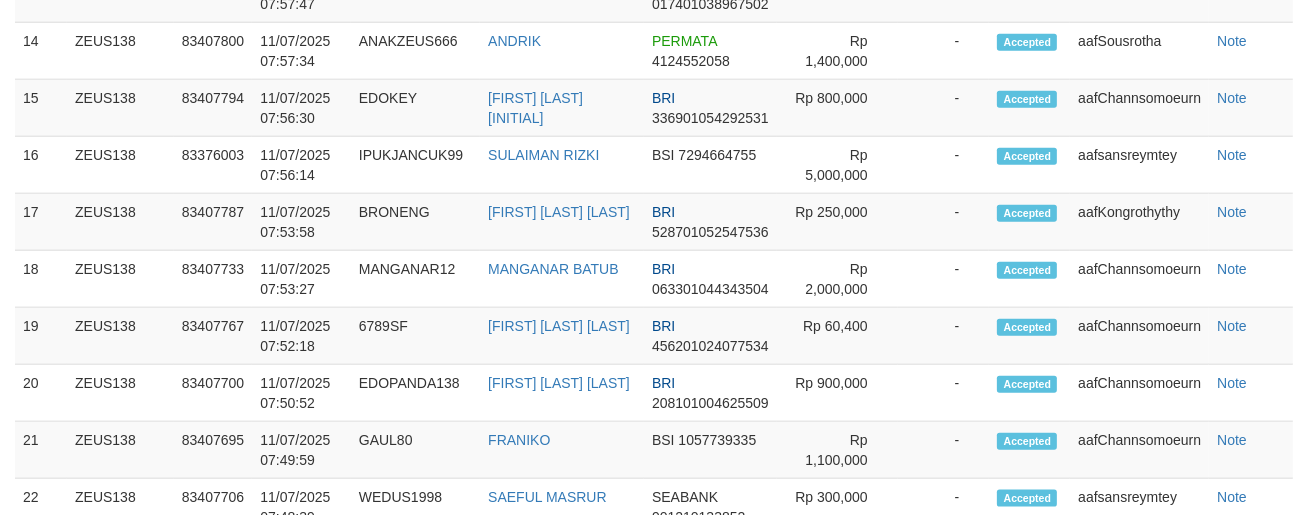 scroll, scrollTop: 2160, scrollLeft: 0, axis: vertical 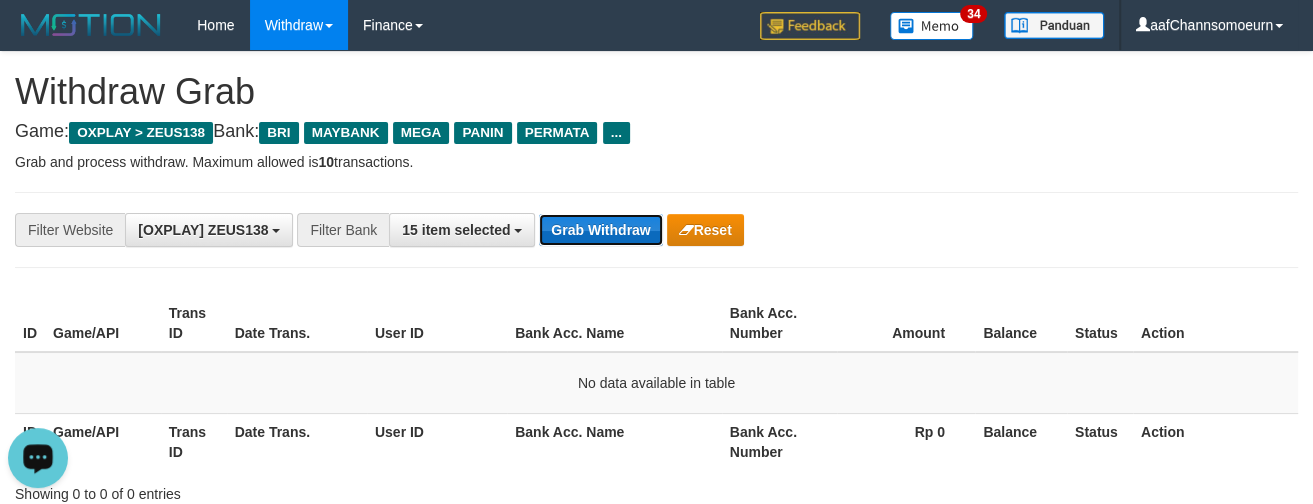 click on "Grab Withdraw" at bounding box center [600, 230] 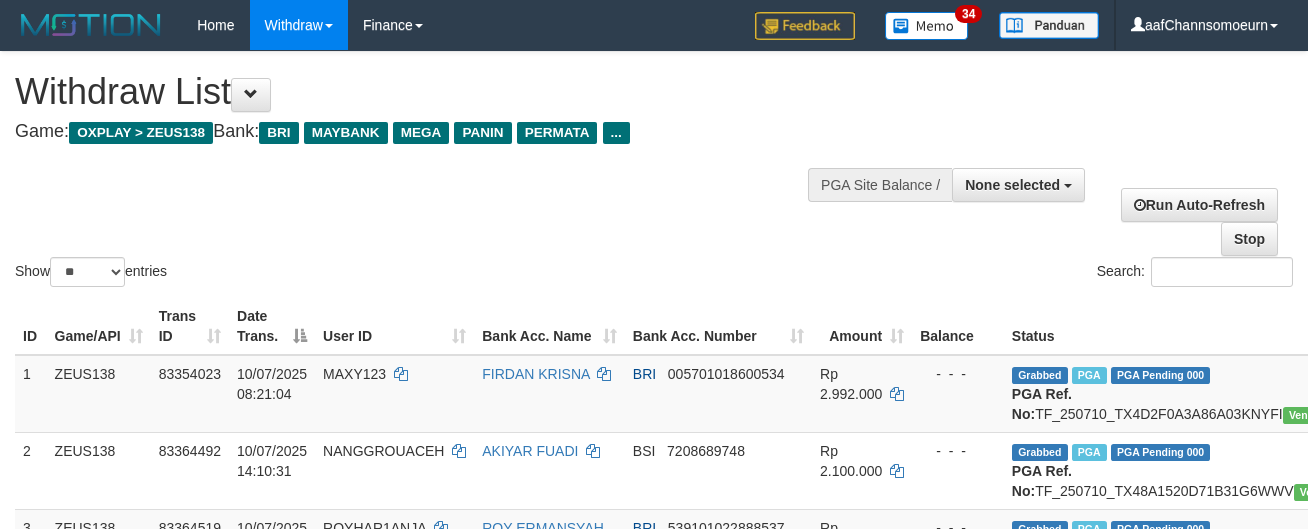 select 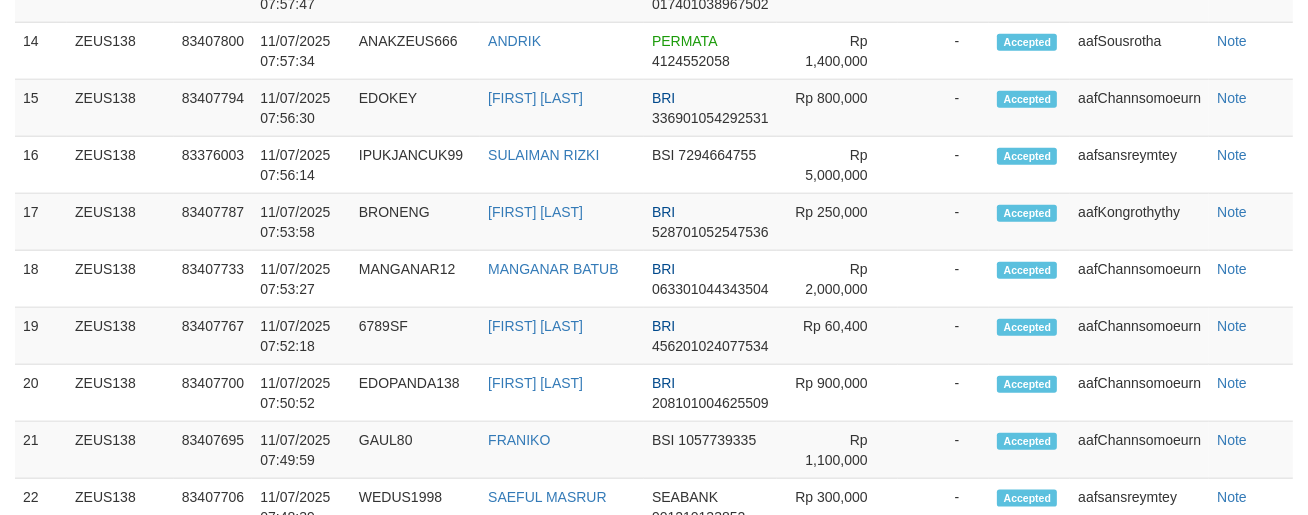 scroll, scrollTop: 2160, scrollLeft: 0, axis: vertical 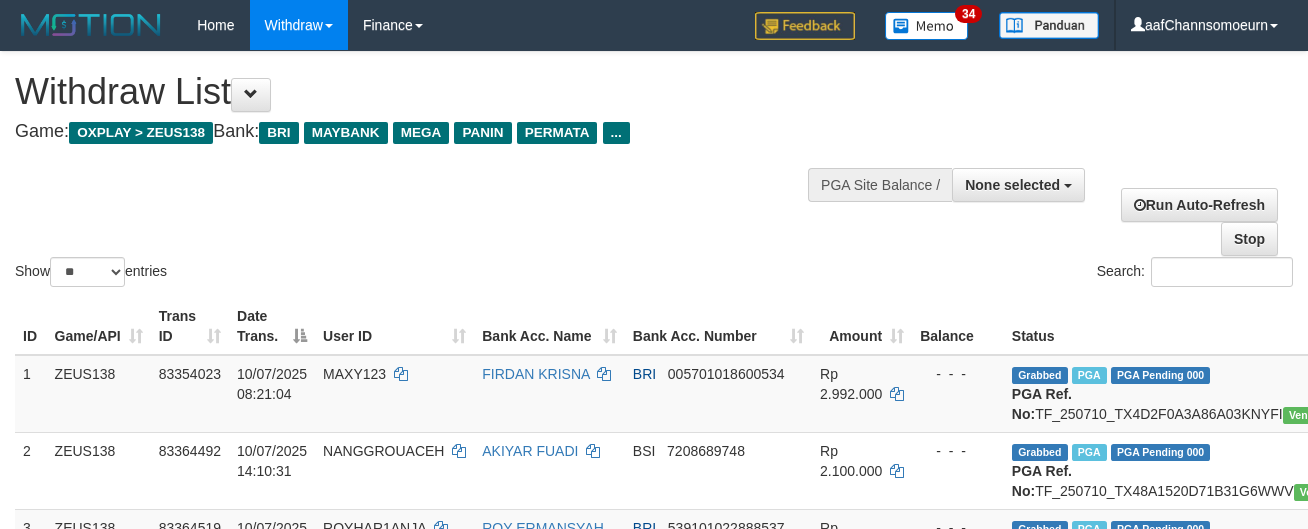 select 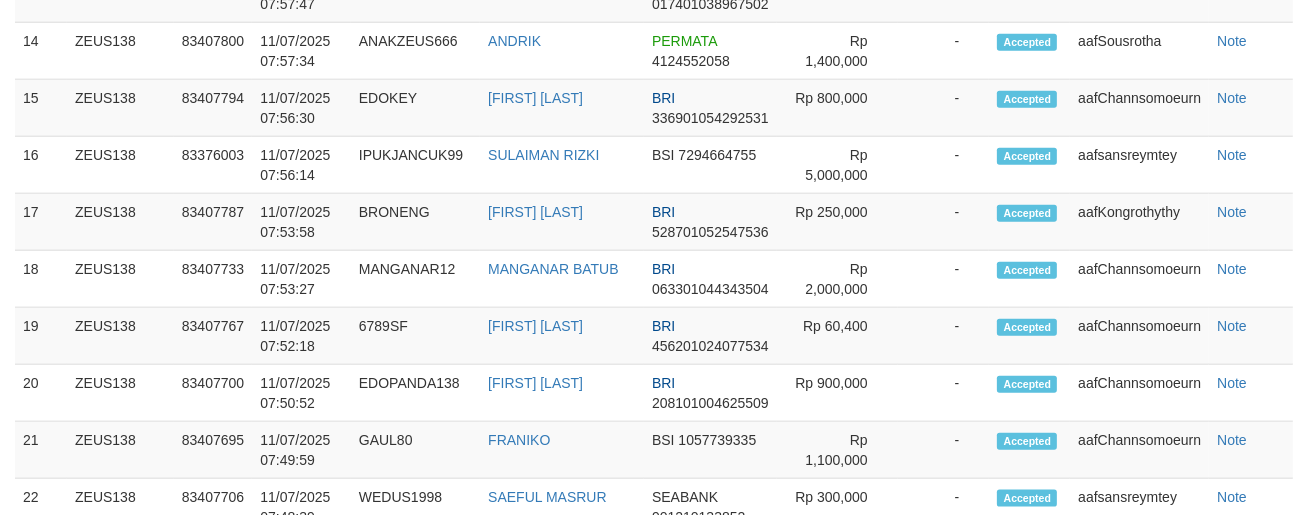 scroll, scrollTop: 2160, scrollLeft: 0, axis: vertical 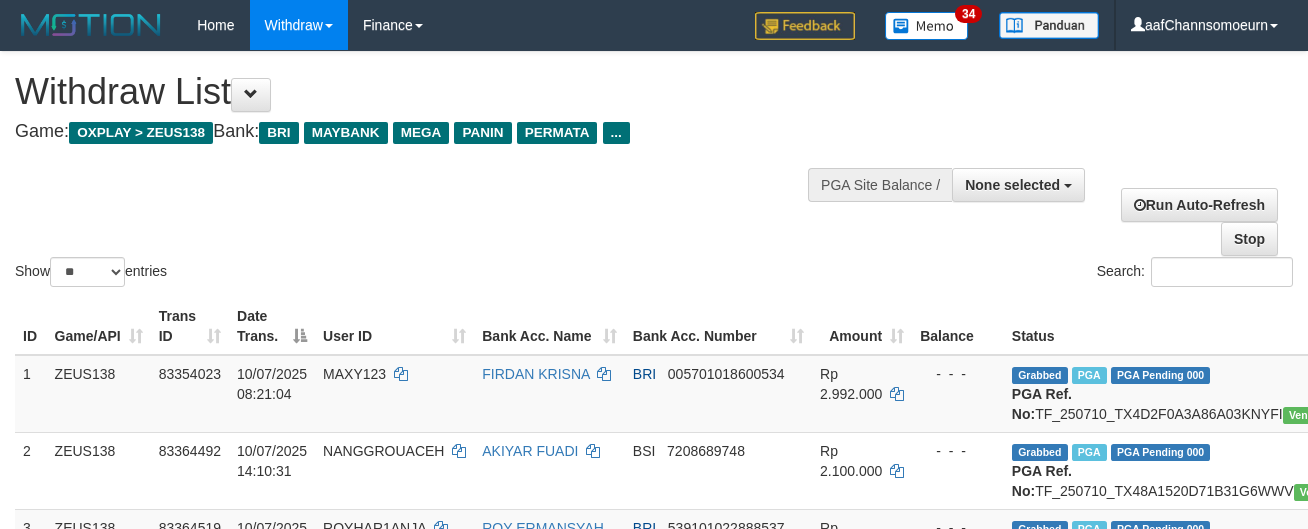select 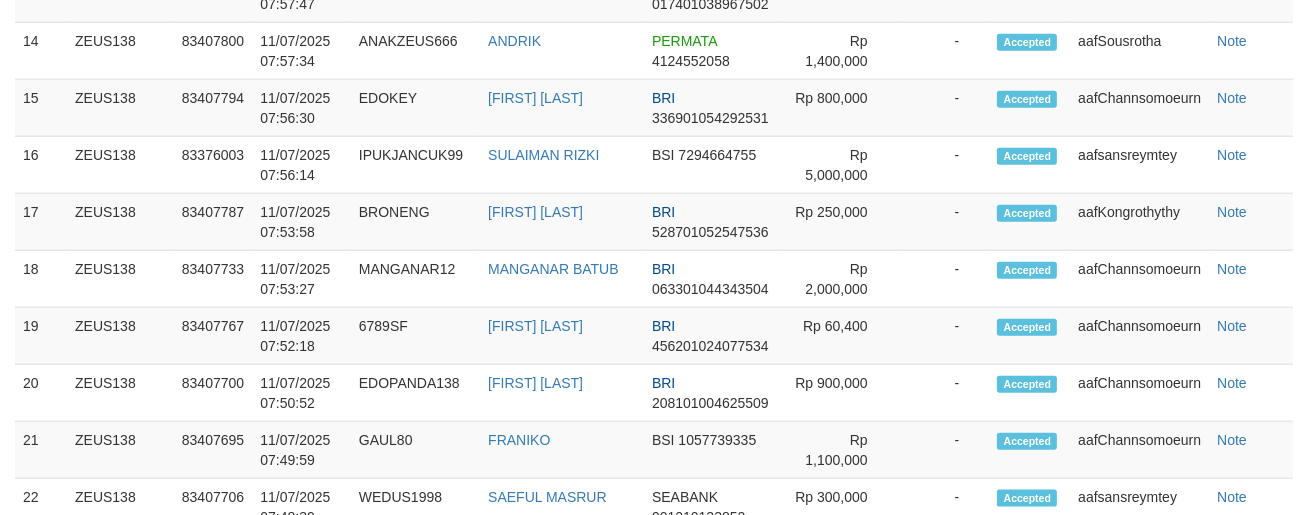 scroll, scrollTop: 2160, scrollLeft: 0, axis: vertical 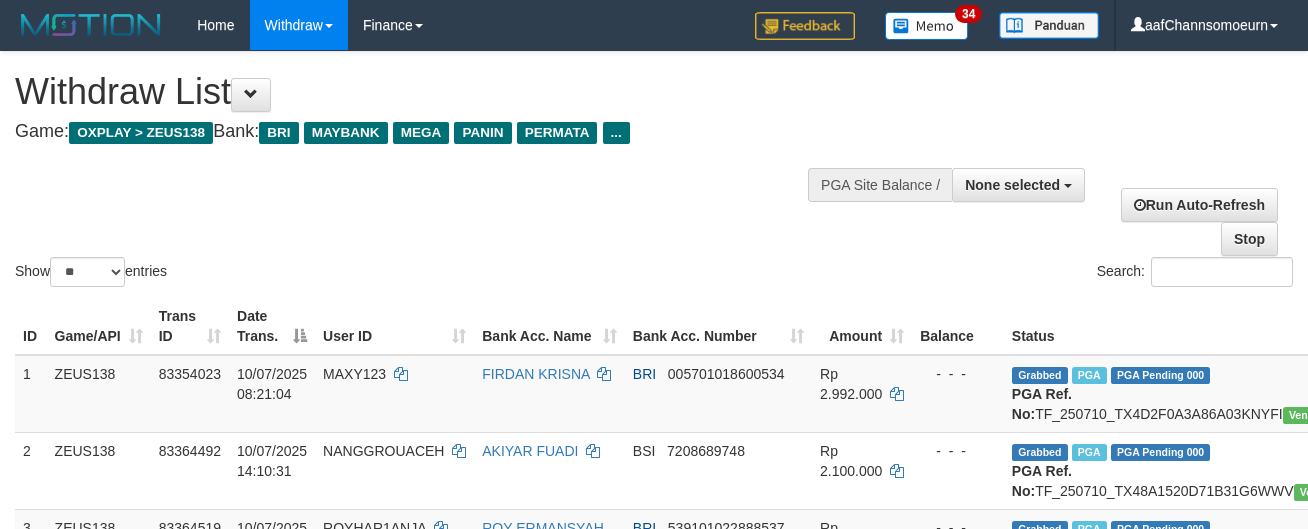 select 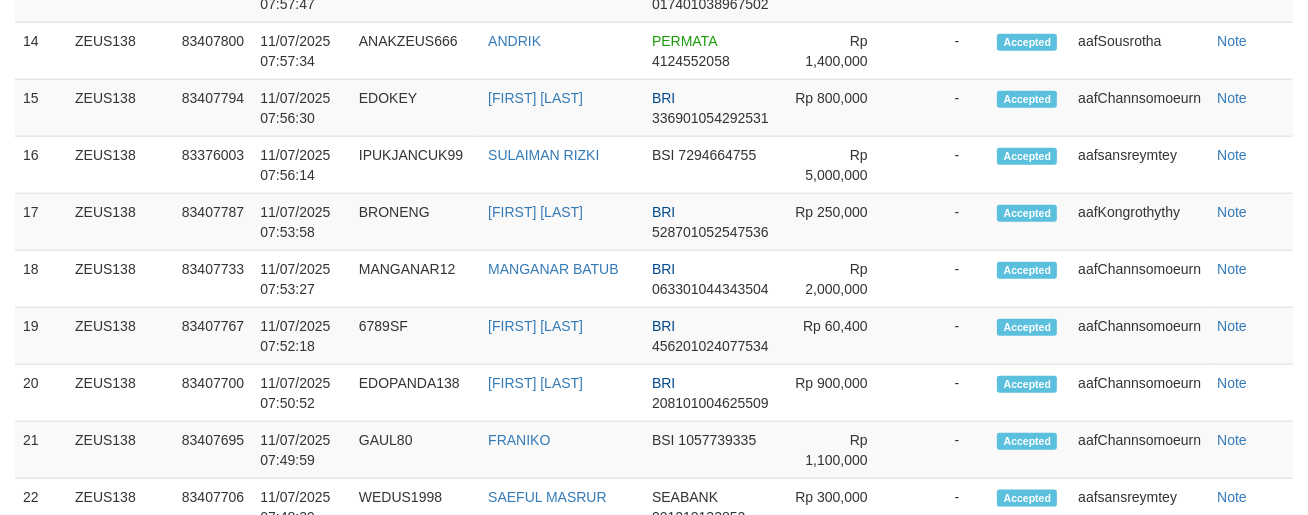 scroll, scrollTop: 2160, scrollLeft: 0, axis: vertical 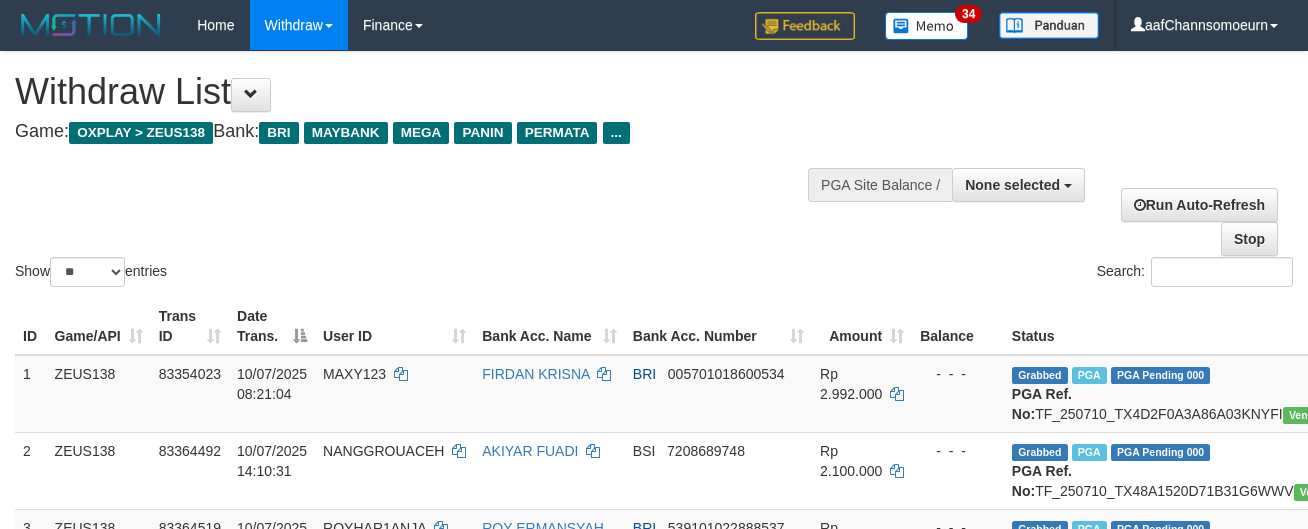 select 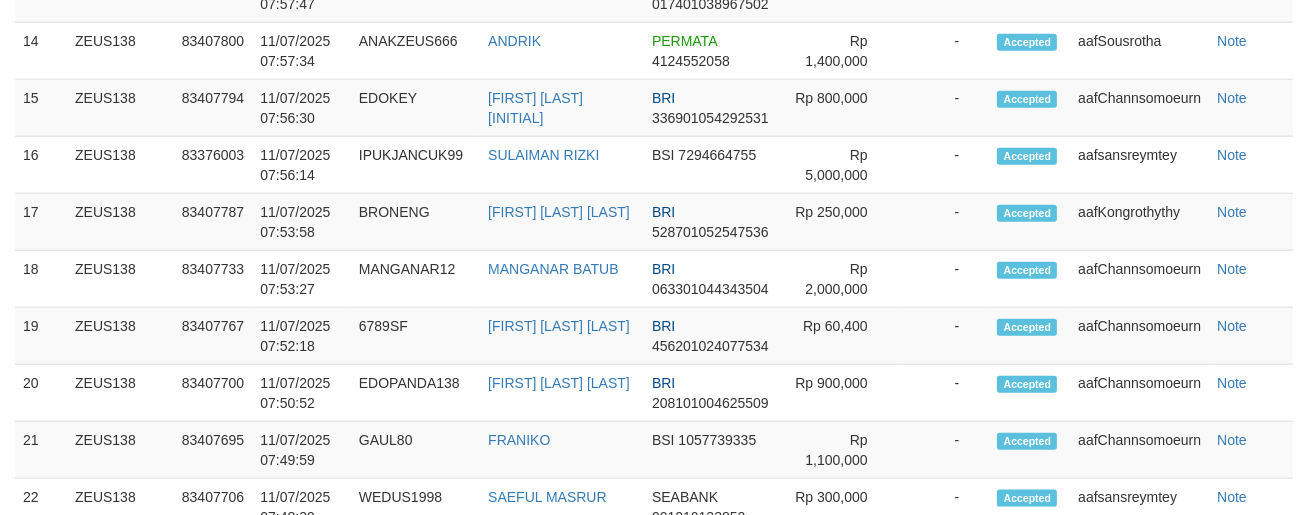 scroll, scrollTop: 2160, scrollLeft: 0, axis: vertical 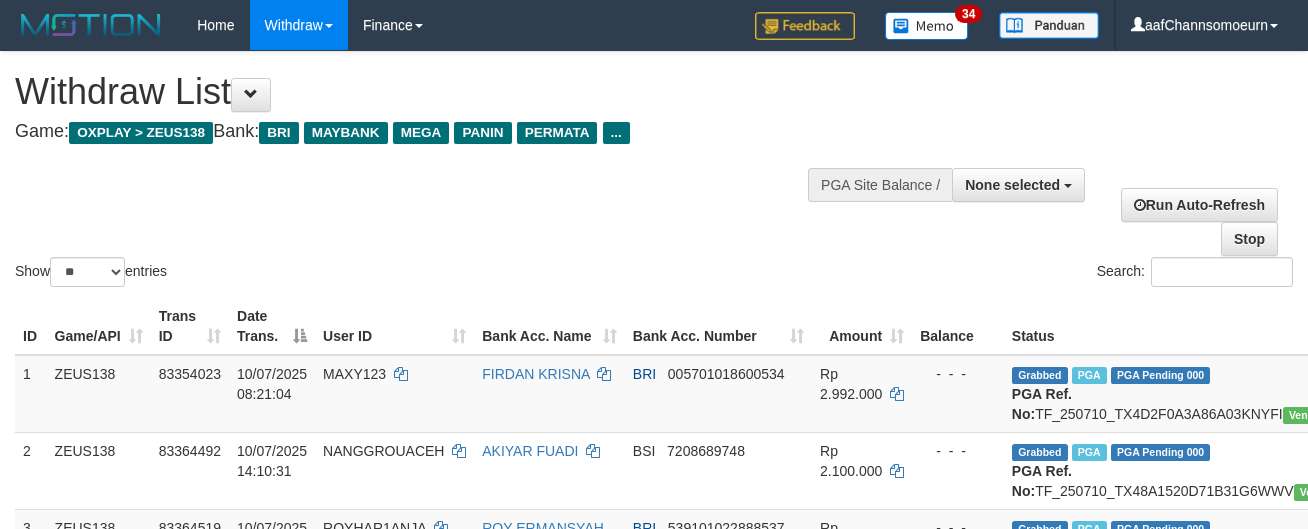 select 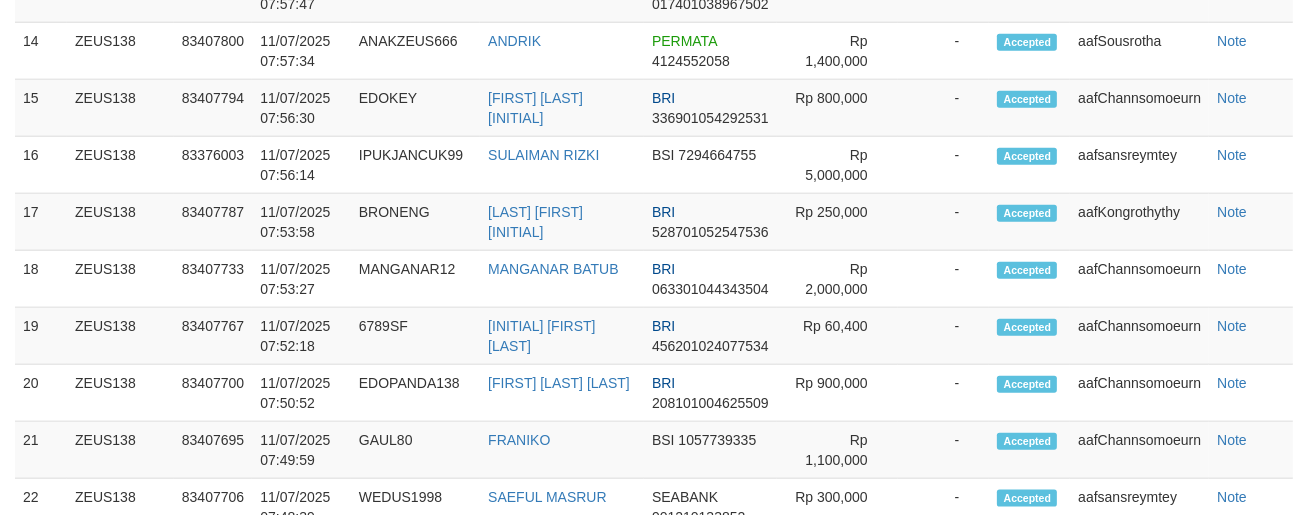 scroll, scrollTop: 2160, scrollLeft: 0, axis: vertical 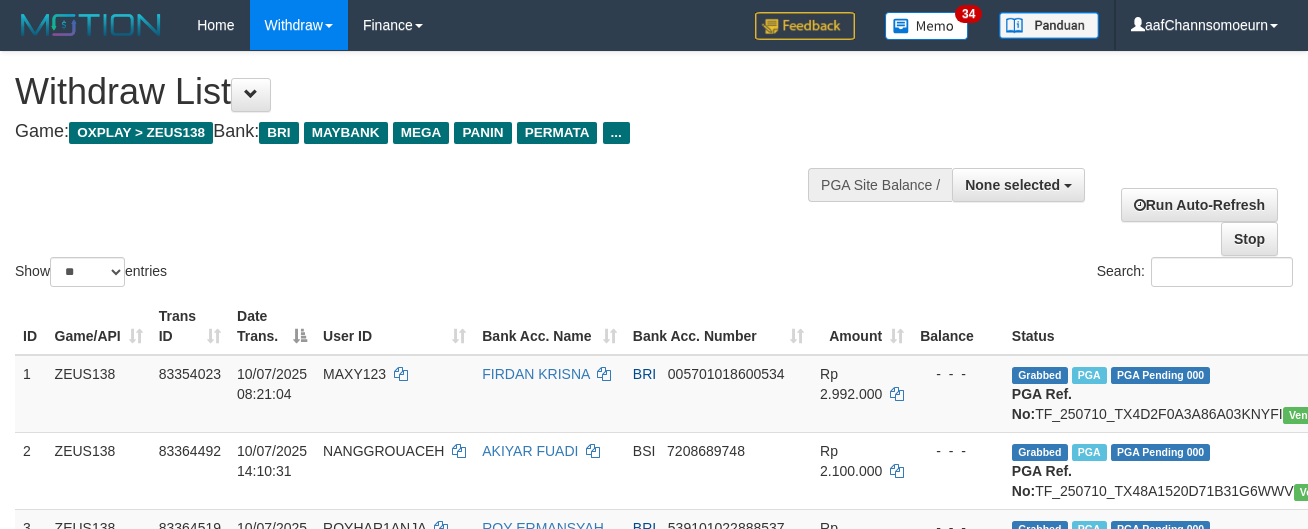 select 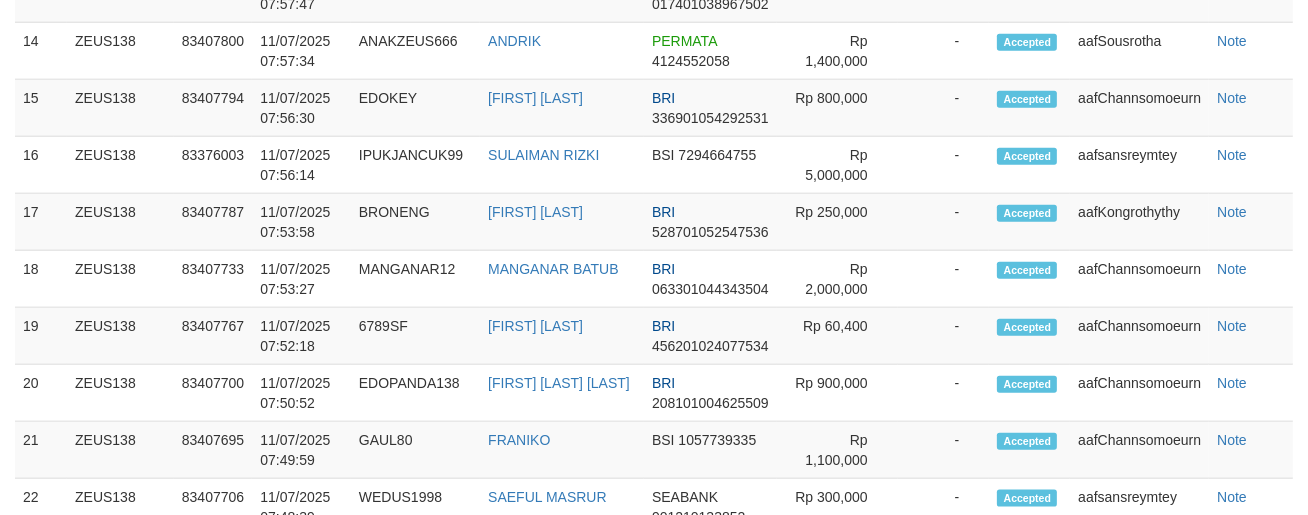 scroll, scrollTop: 2160, scrollLeft: 0, axis: vertical 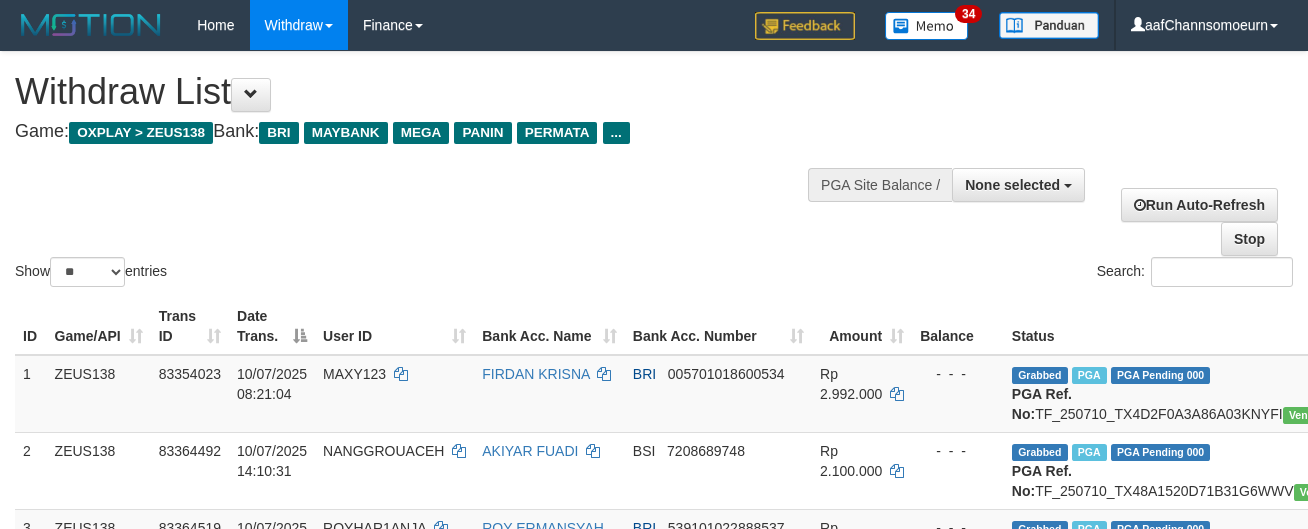select 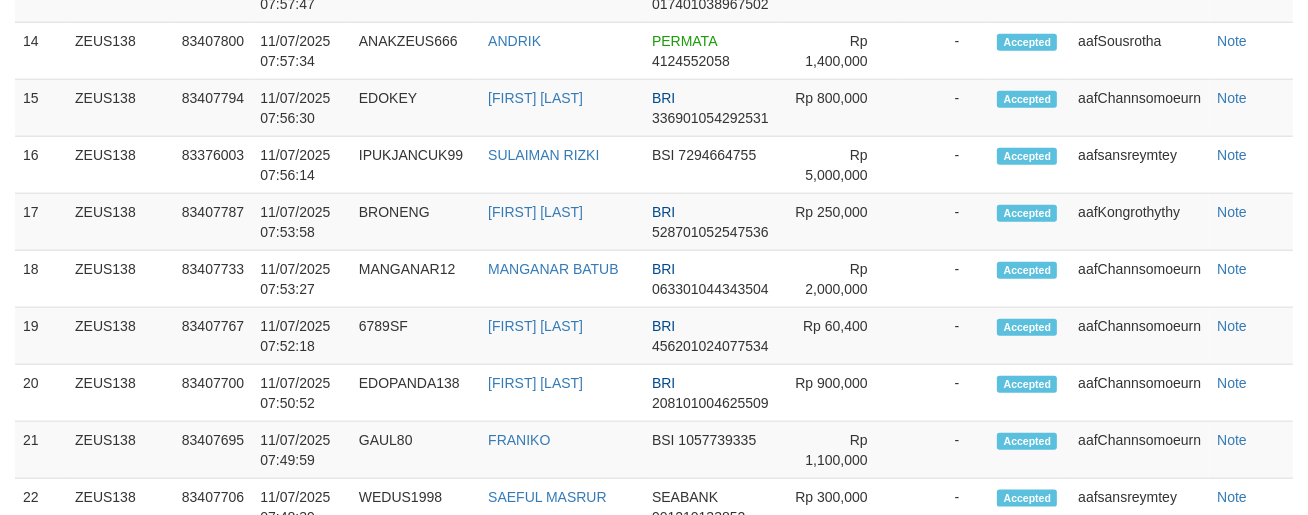 scroll, scrollTop: 2160, scrollLeft: 0, axis: vertical 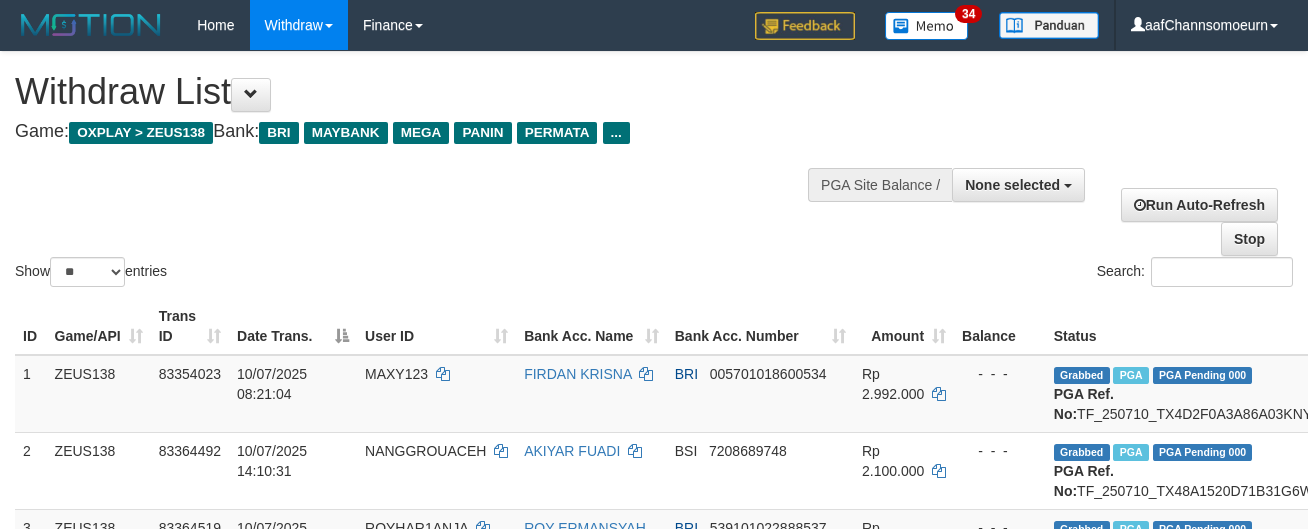 select 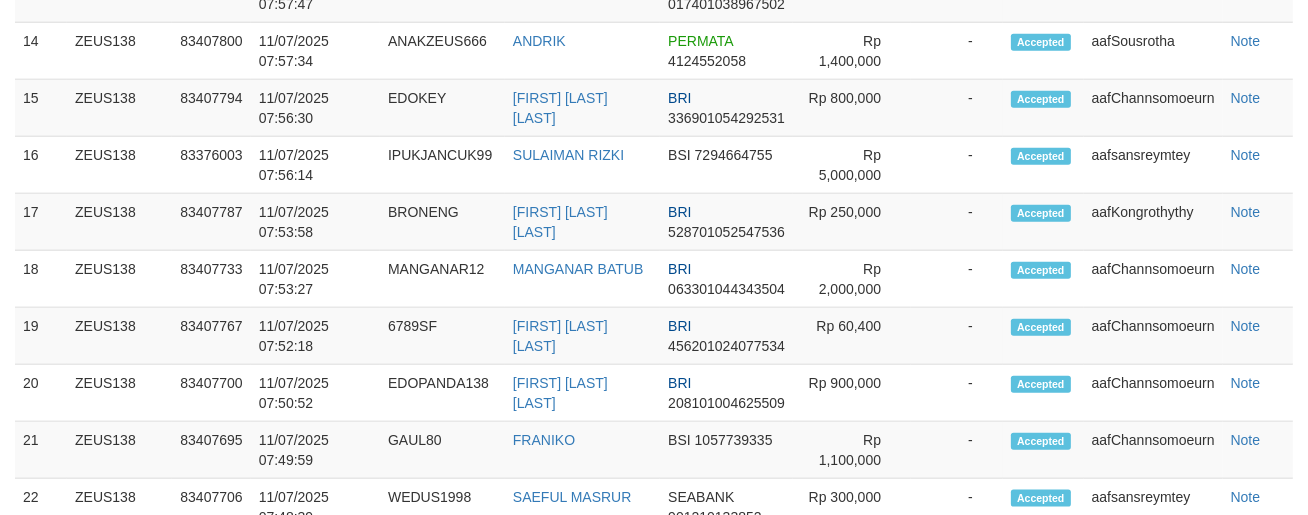 scroll, scrollTop: 2160, scrollLeft: 0, axis: vertical 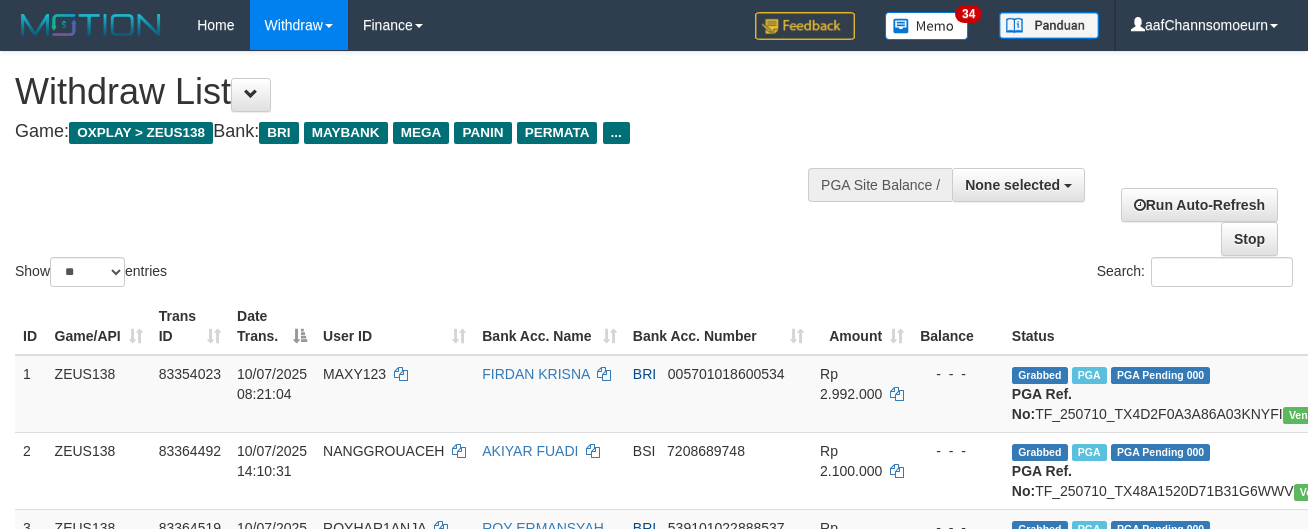 select 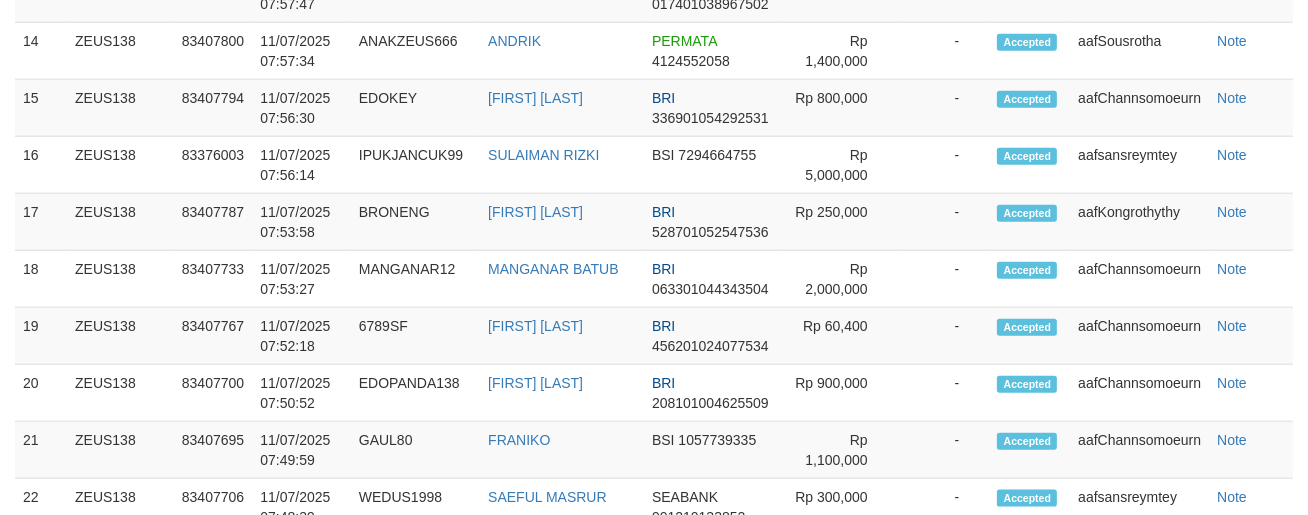 scroll, scrollTop: 2160, scrollLeft: 0, axis: vertical 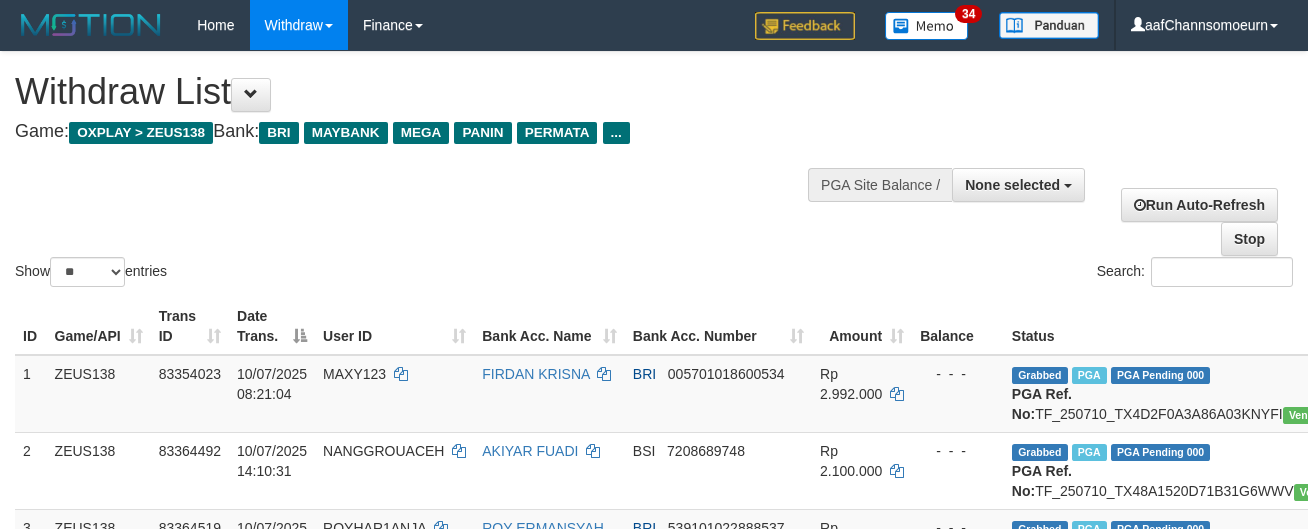 select 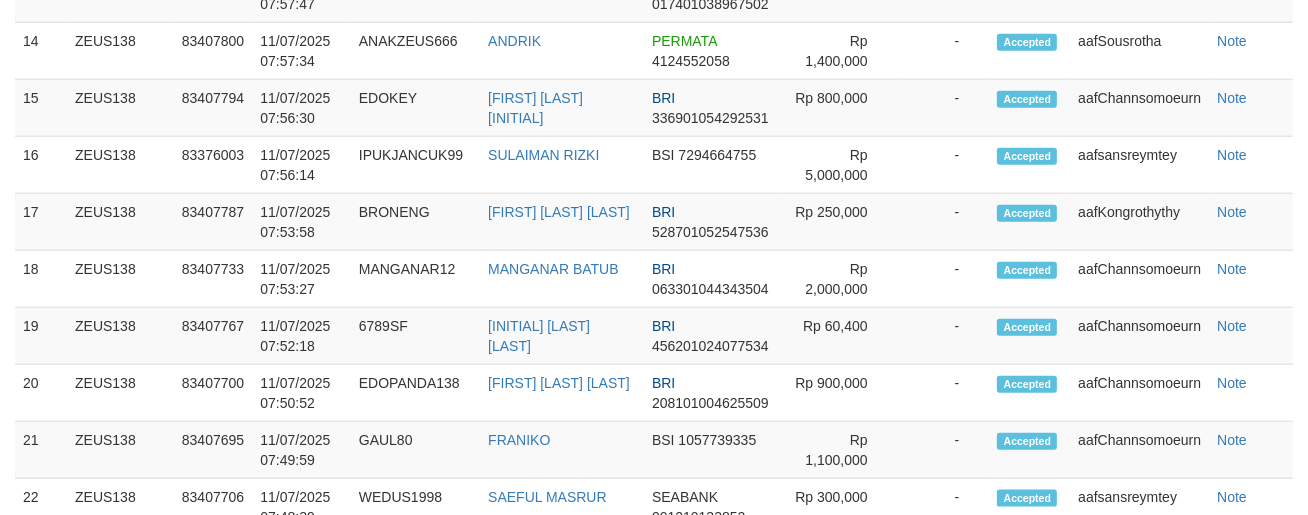 scroll, scrollTop: 2160, scrollLeft: 0, axis: vertical 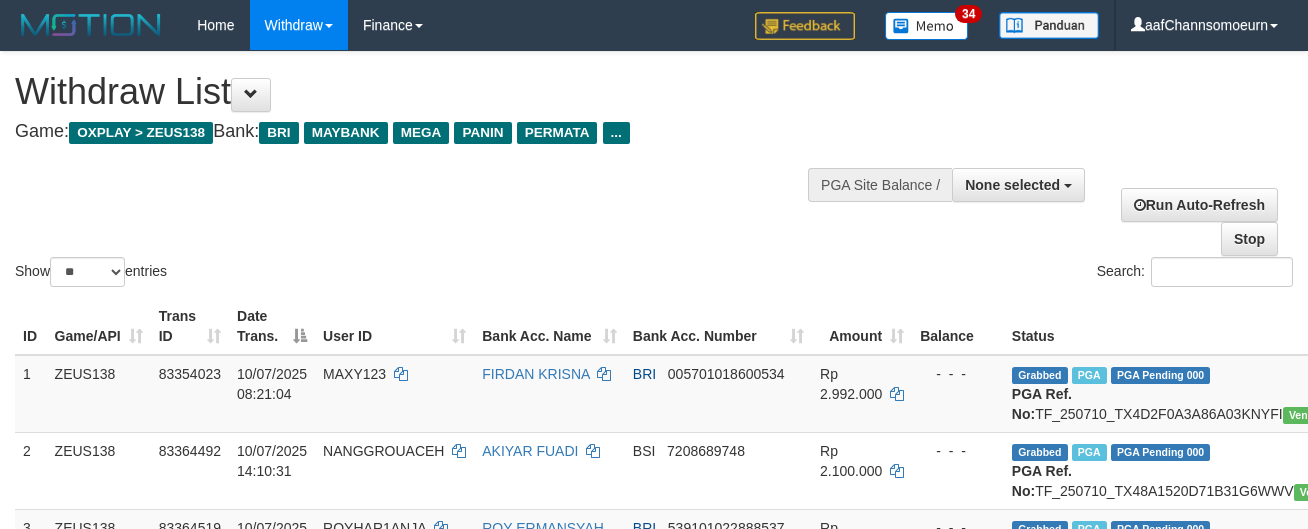 select 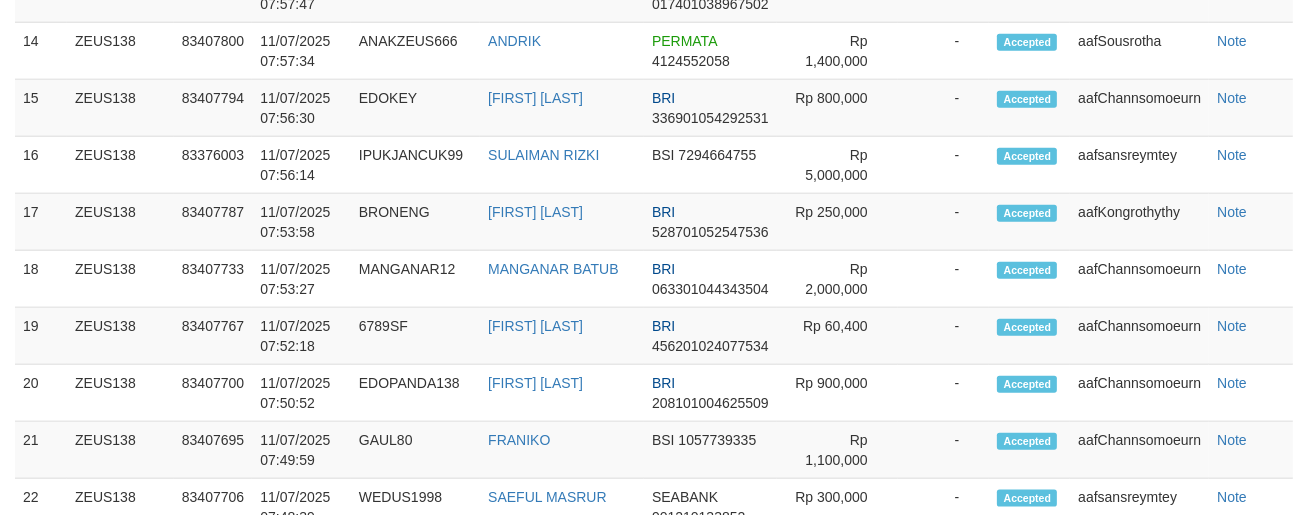 scroll, scrollTop: 2160, scrollLeft: 0, axis: vertical 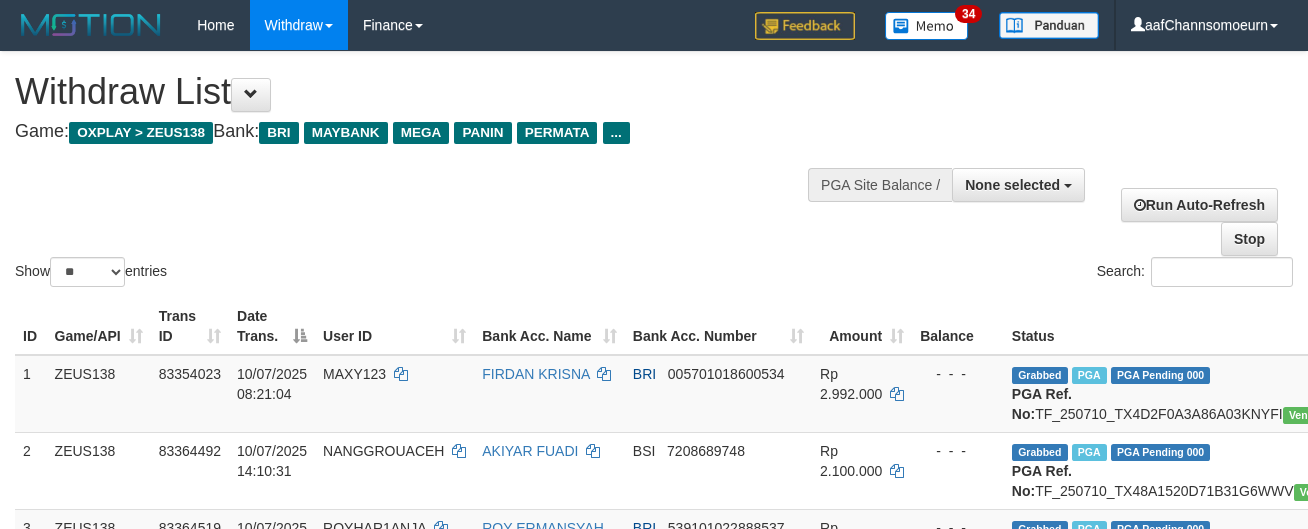 select 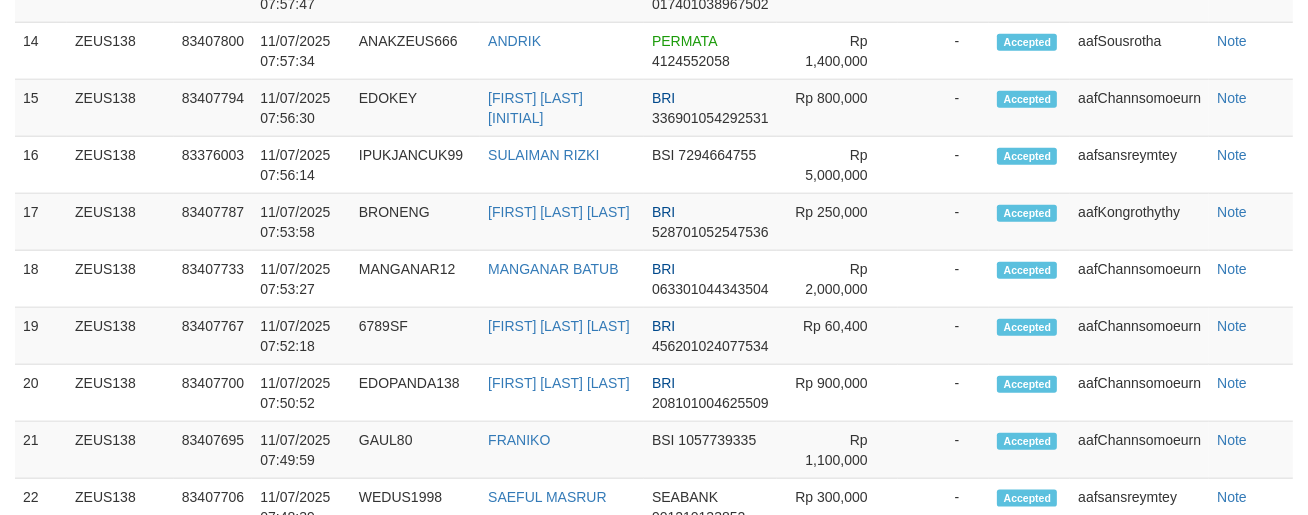 scroll, scrollTop: 2160, scrollLeft: 0, axis: vertical 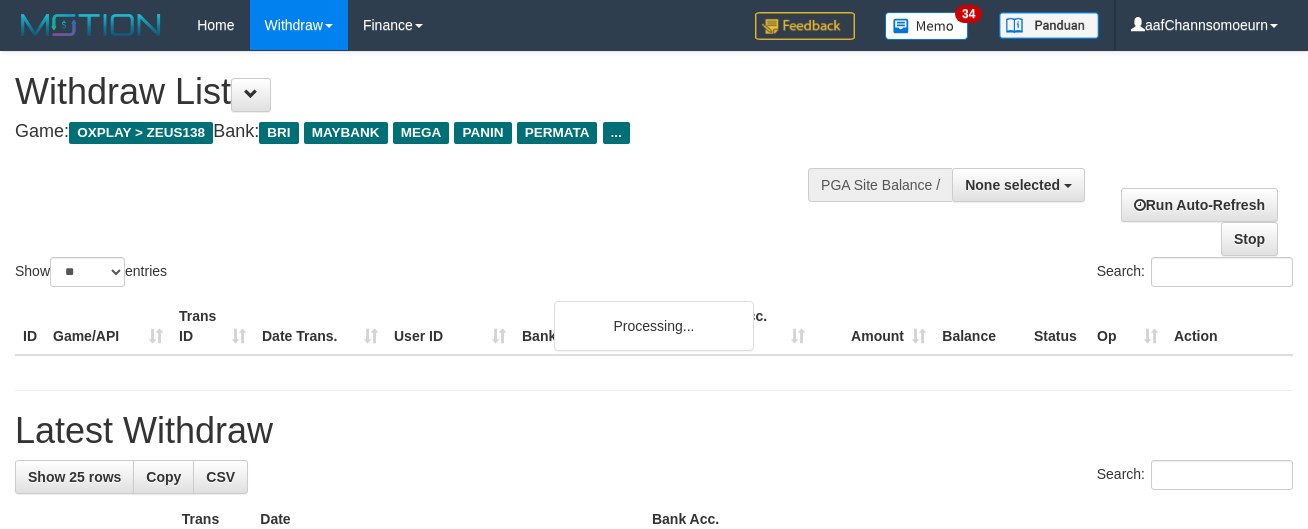 select 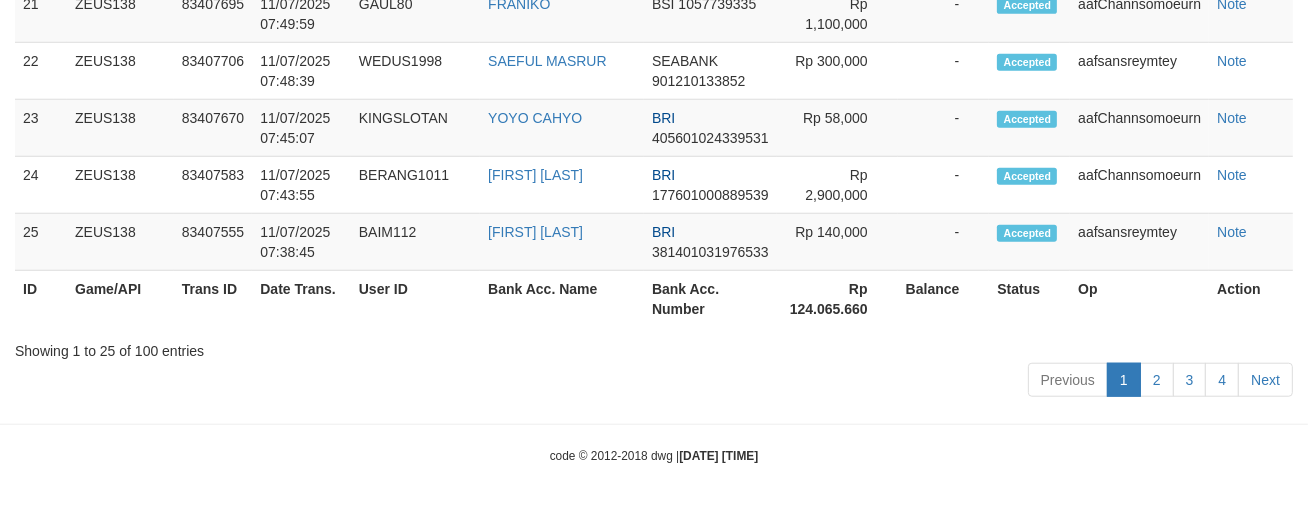 scroll, scrollTop: 2160, scrollLeft: 0, axis: vertical 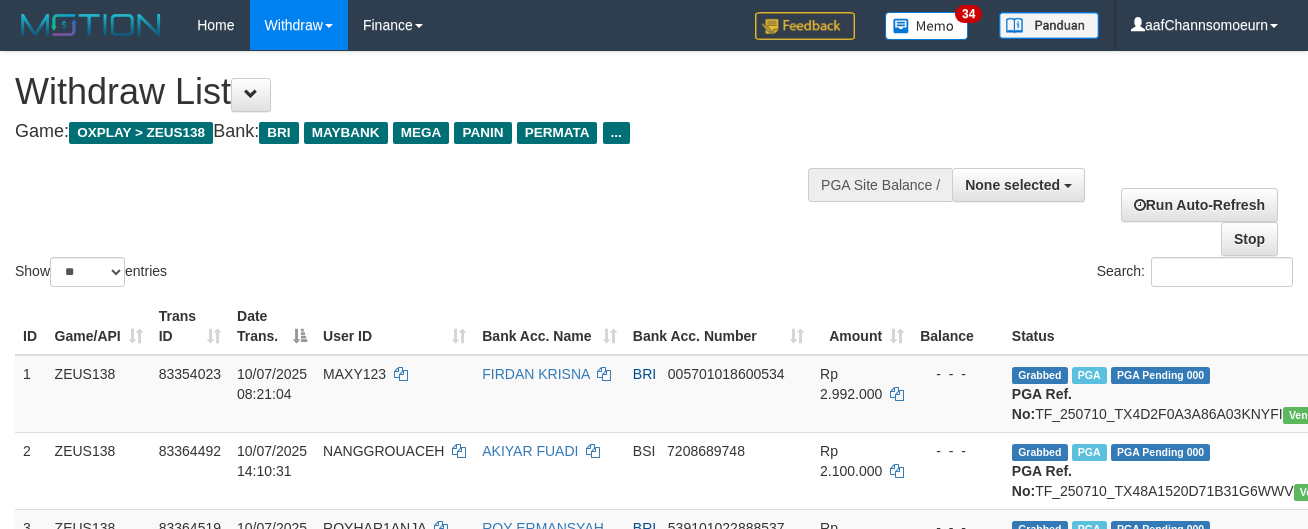 select 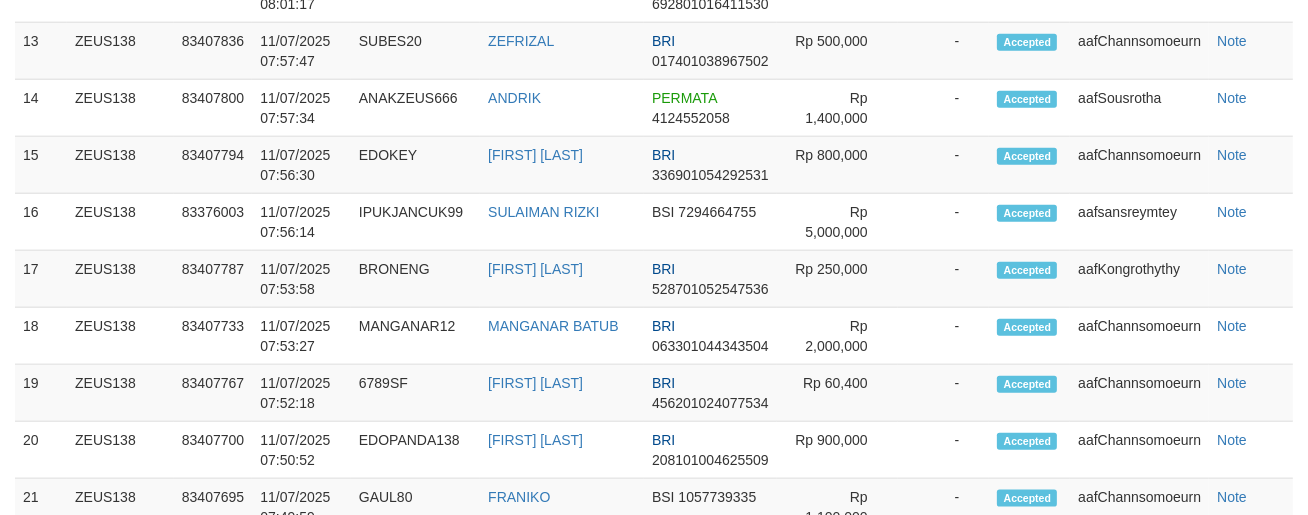 scroll, scrollTop: 2160, scrollLeft: 0, axis: vertical 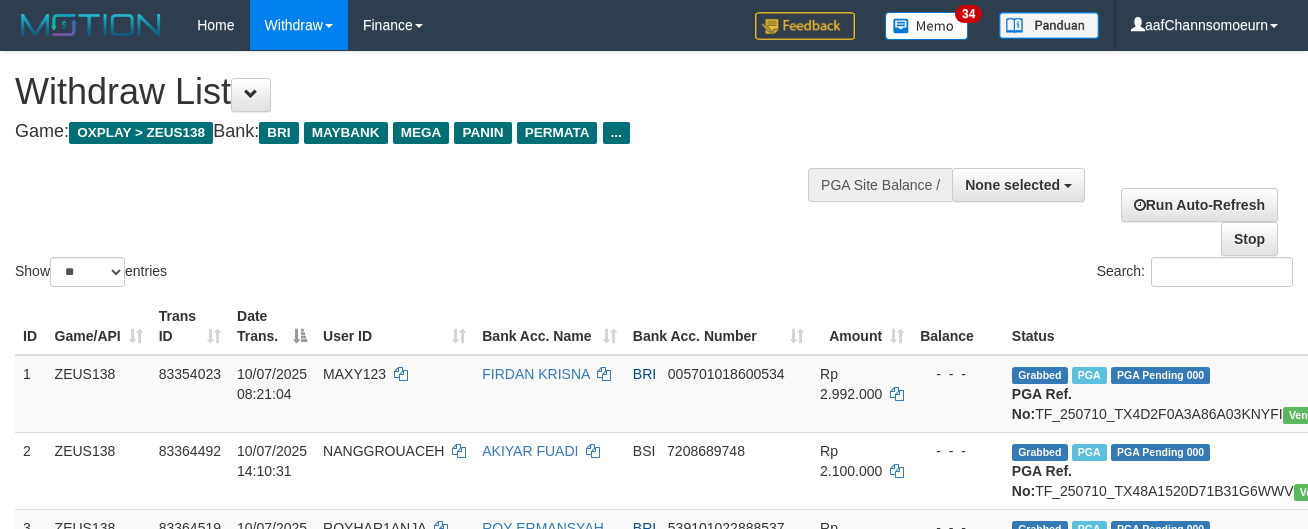 select 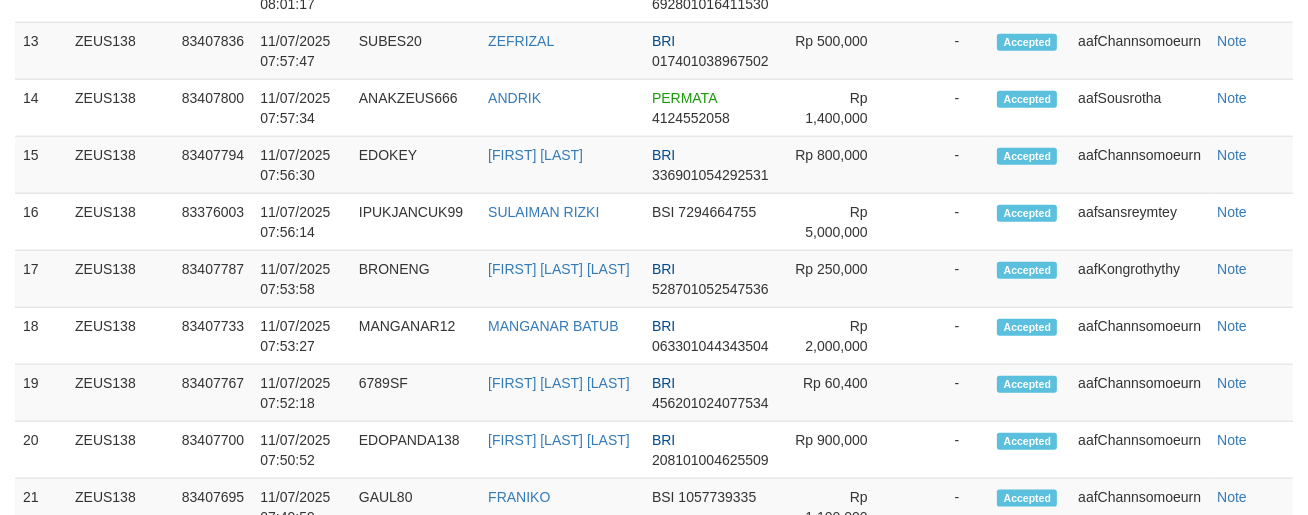 scroll, scrollTop: 2160, scrollLeft: 0, axis: vertical 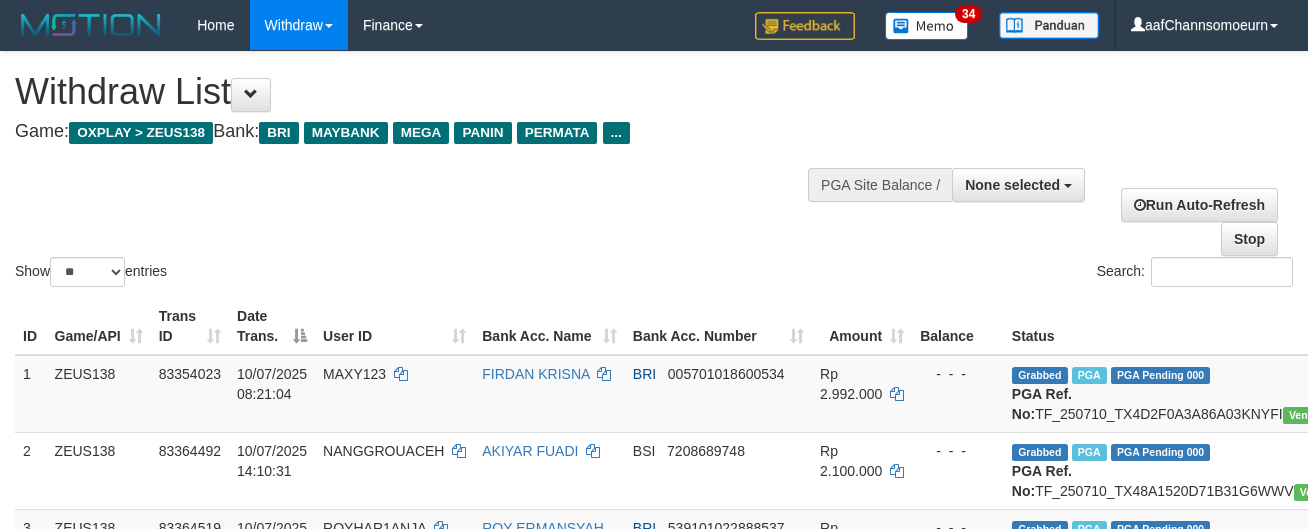 select 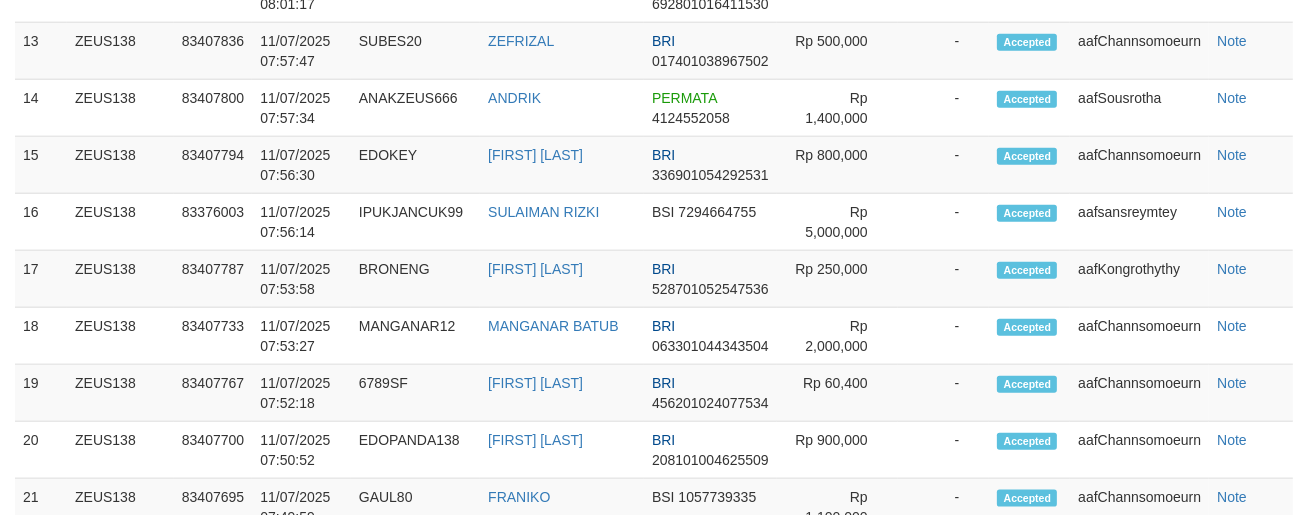 scroll, scrollTop: 2160, scrollLeft: 0, axis: vertical 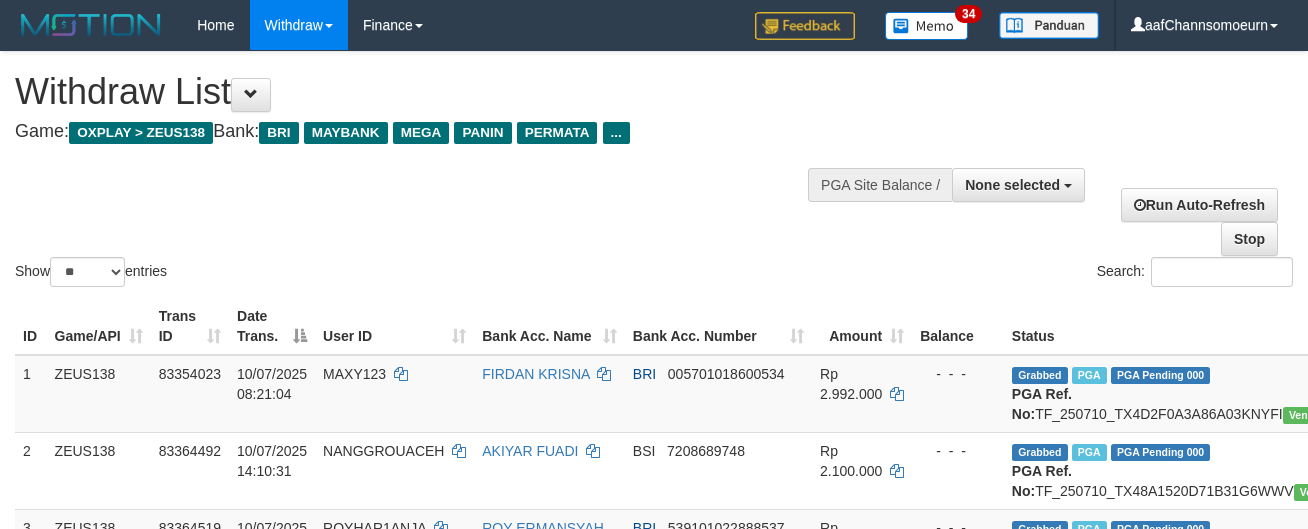 select 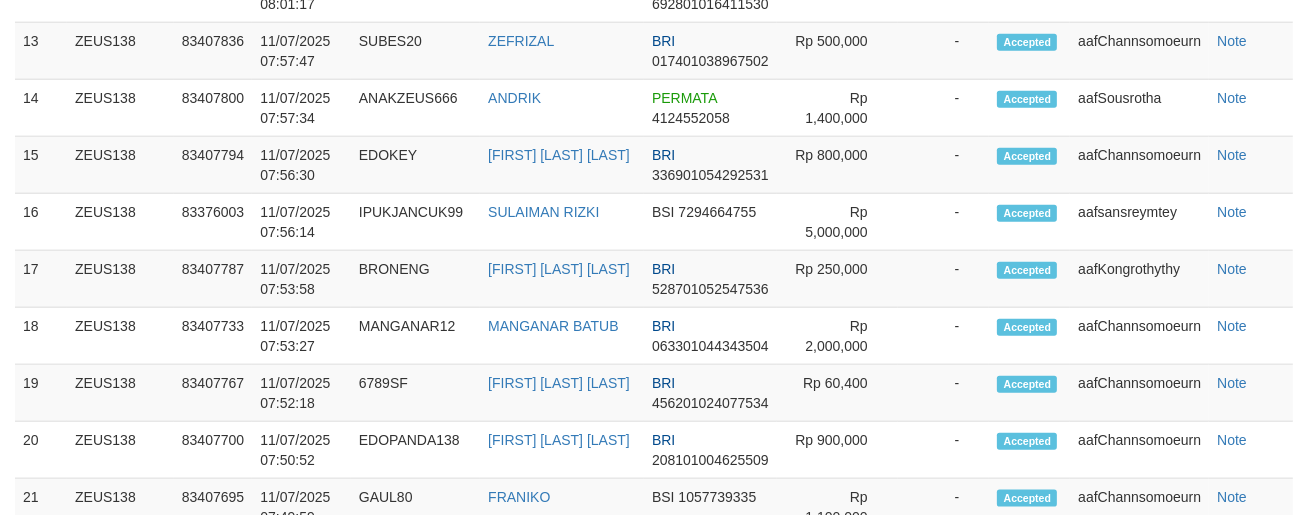scroll, scrollTop: 2160, scrollLeft: 0, axis: vertical 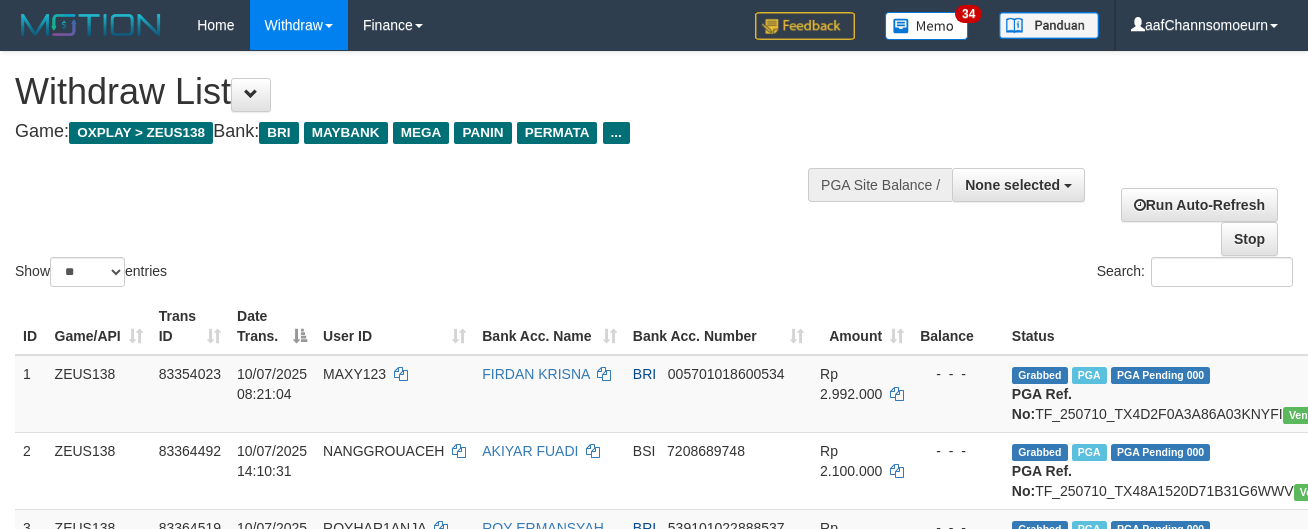 select 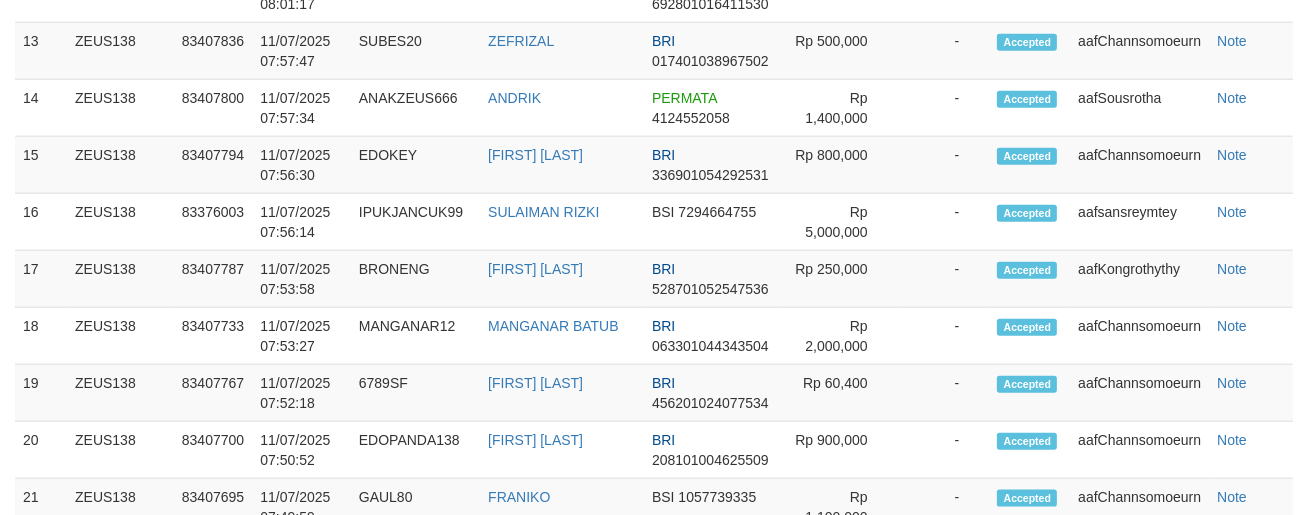 scroll, scrollTop: 2160, scrollLeft: 0, axis: vertical 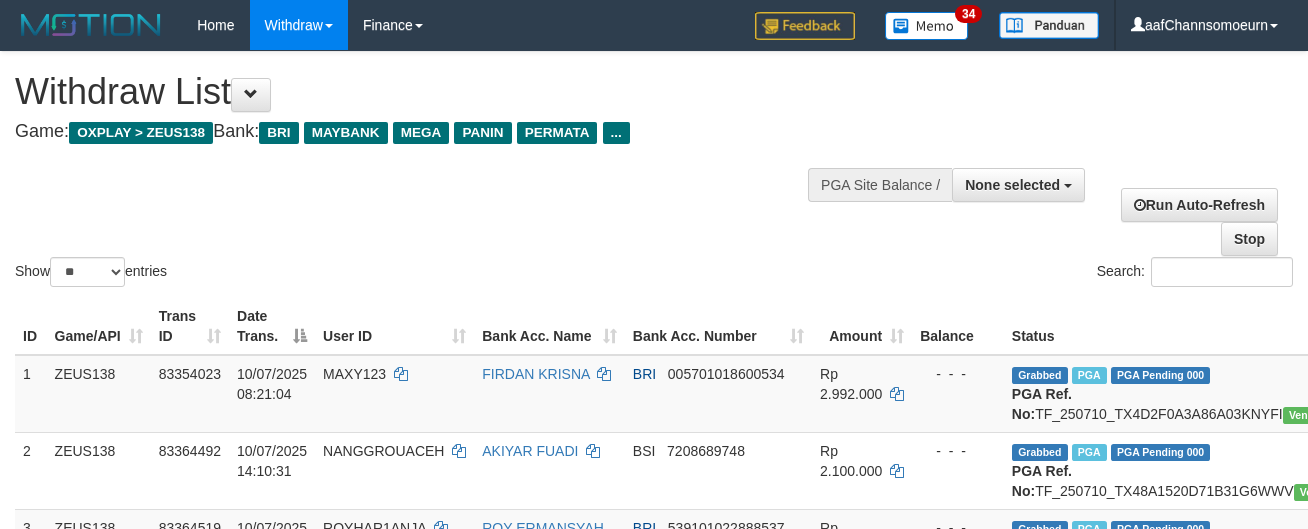 select 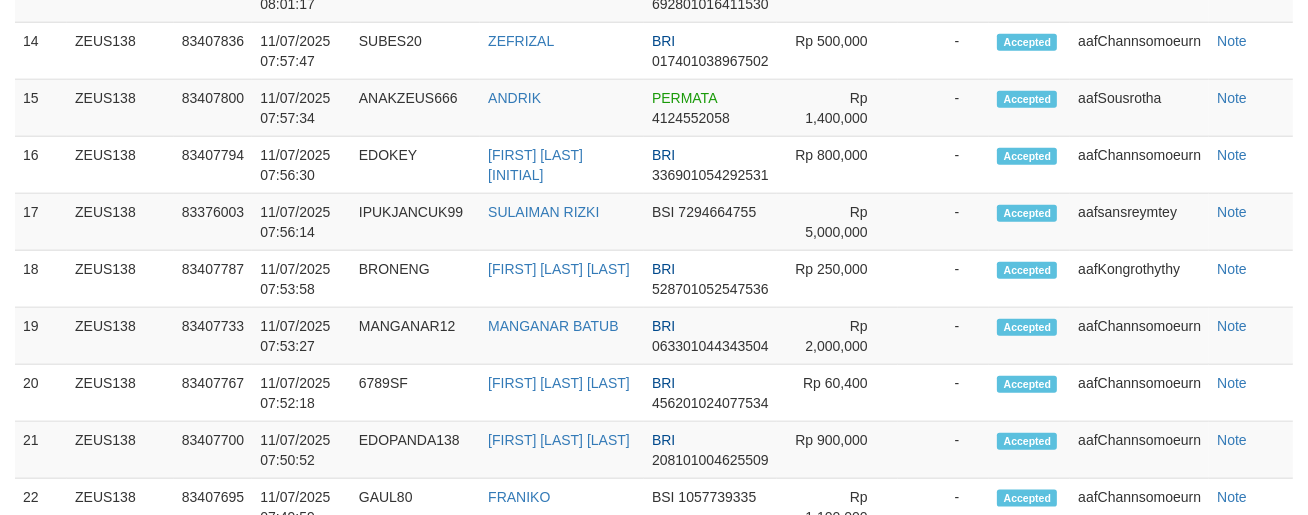 scroll, scrollTop: 2160, scrollLeft: 0, axis: vertical 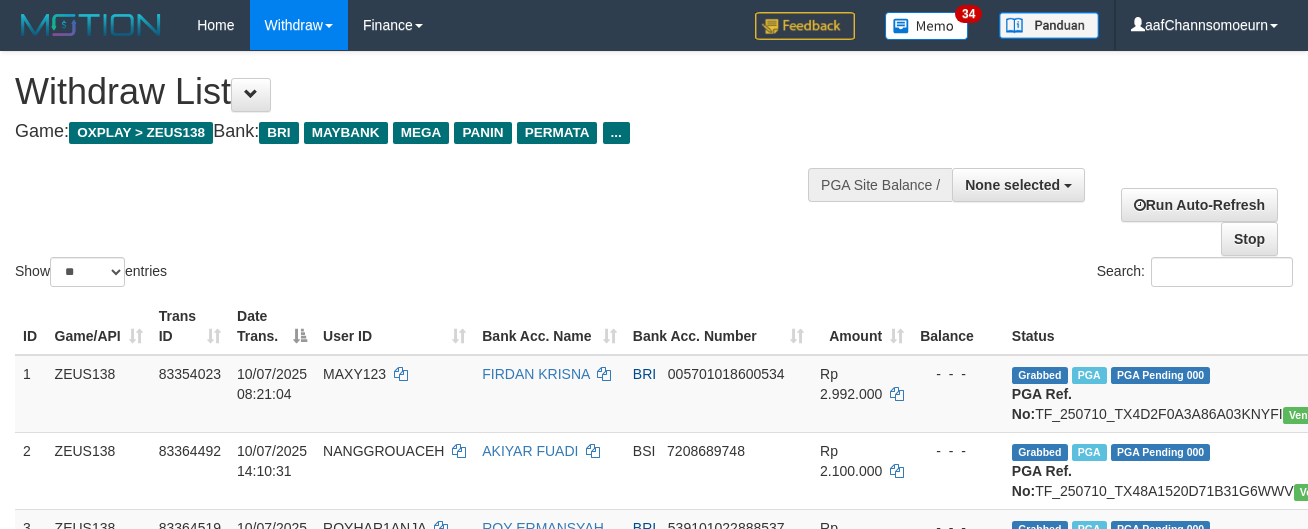 select 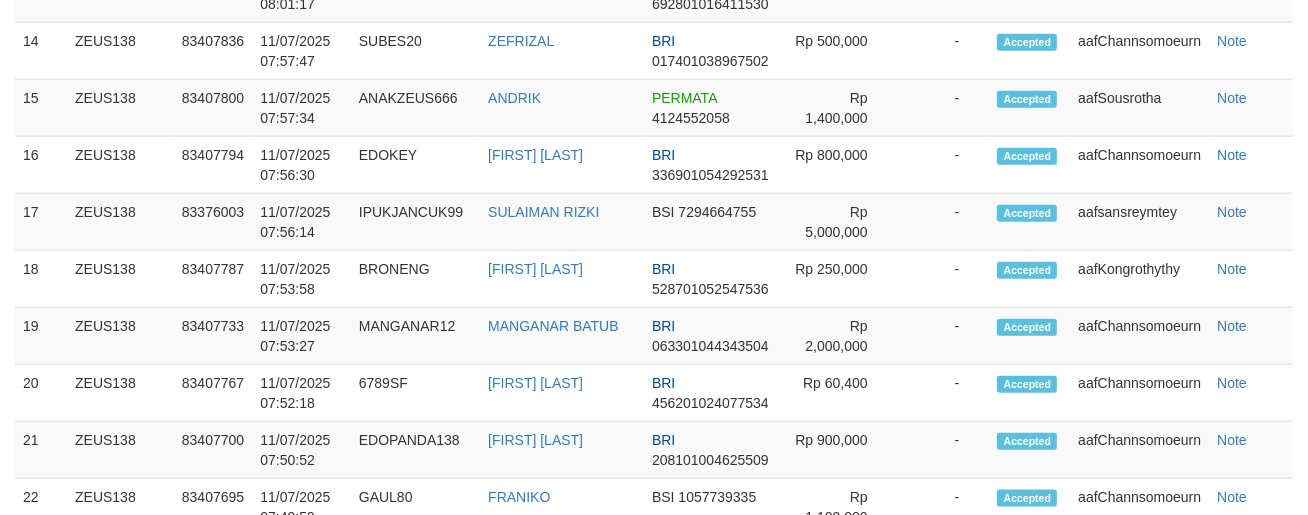 scroll, scrollTop: 2160, scrollLeft: 0, axis: vertical 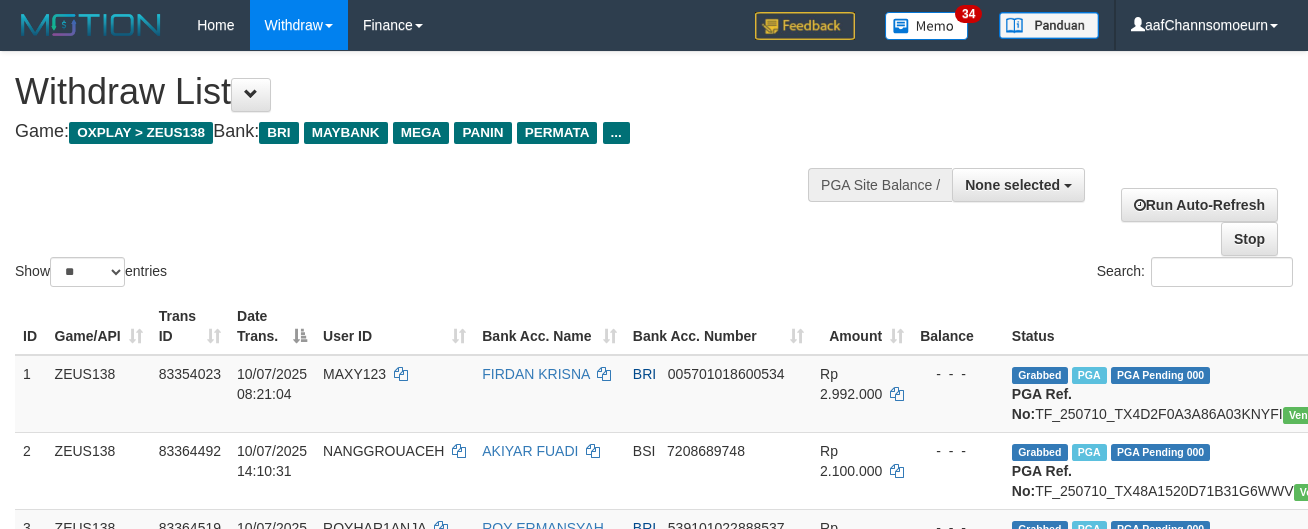 select 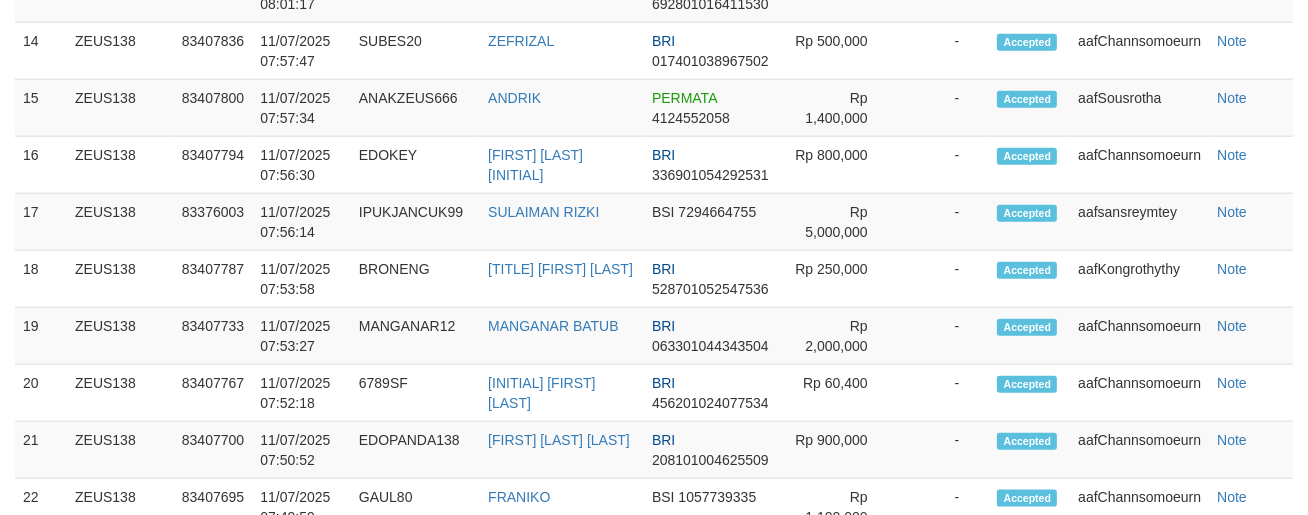 scroll, scrollTop: 2160, scrollLeft: 0, axis: vertical 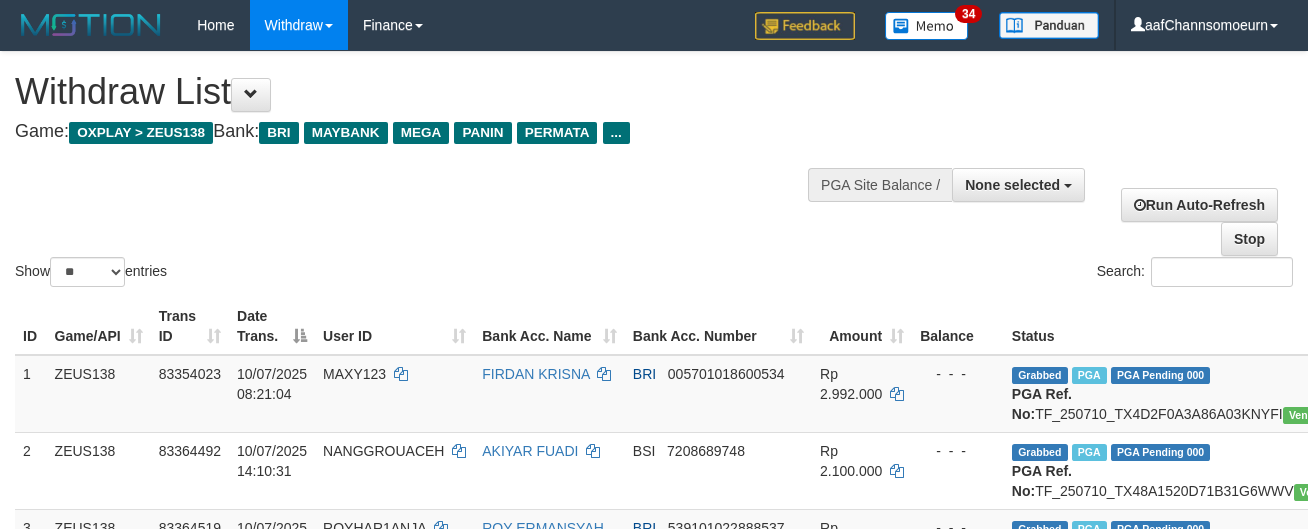 select 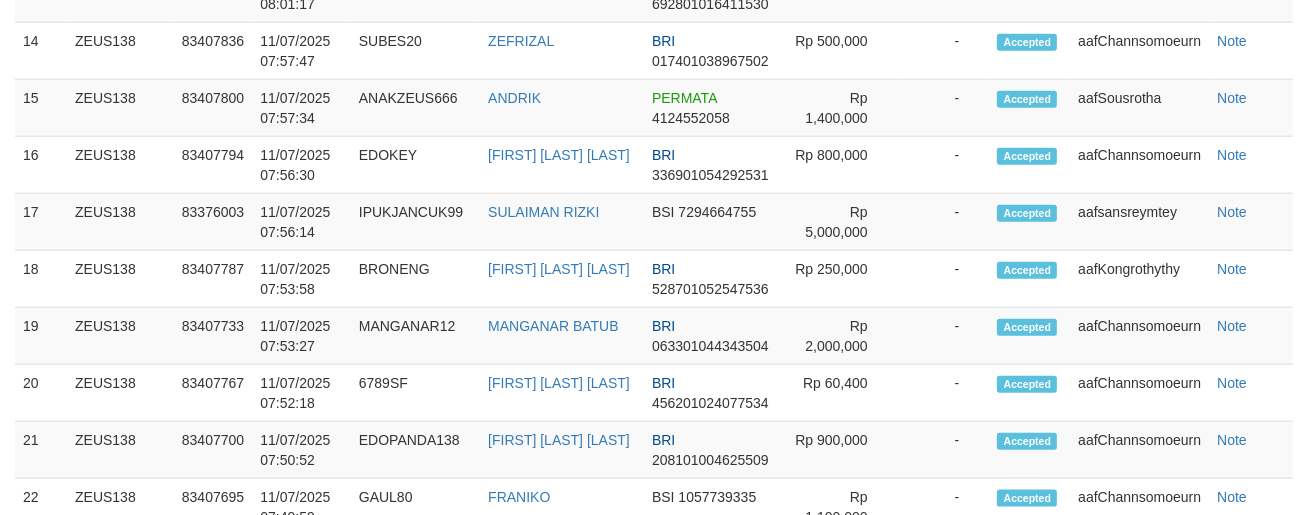 scroll, scrollTop: 2160, scrollLeft: 0, axis: vertical 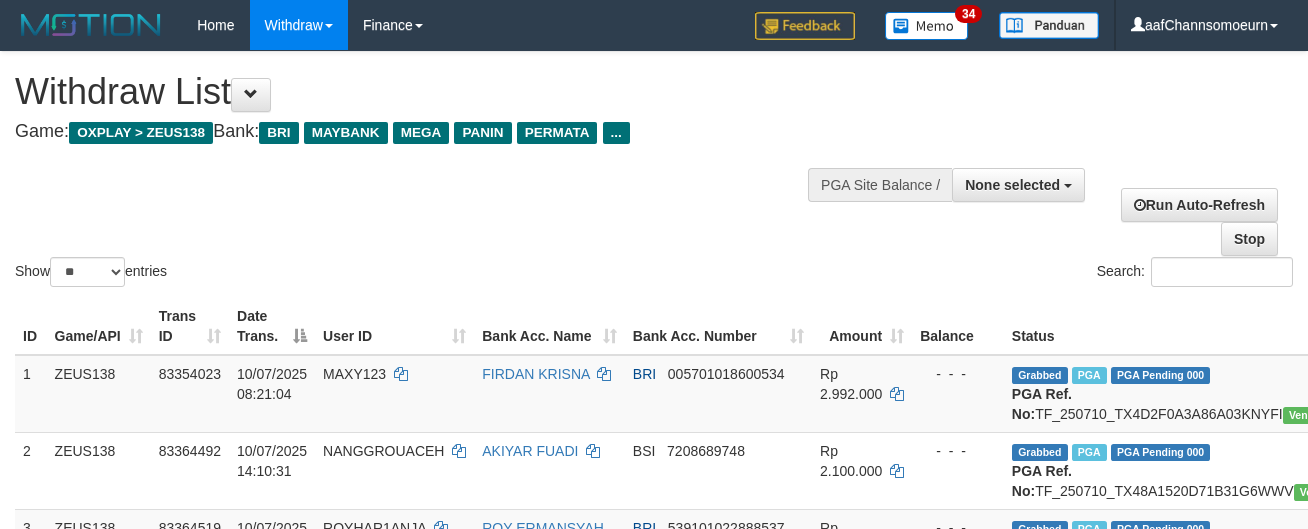 select 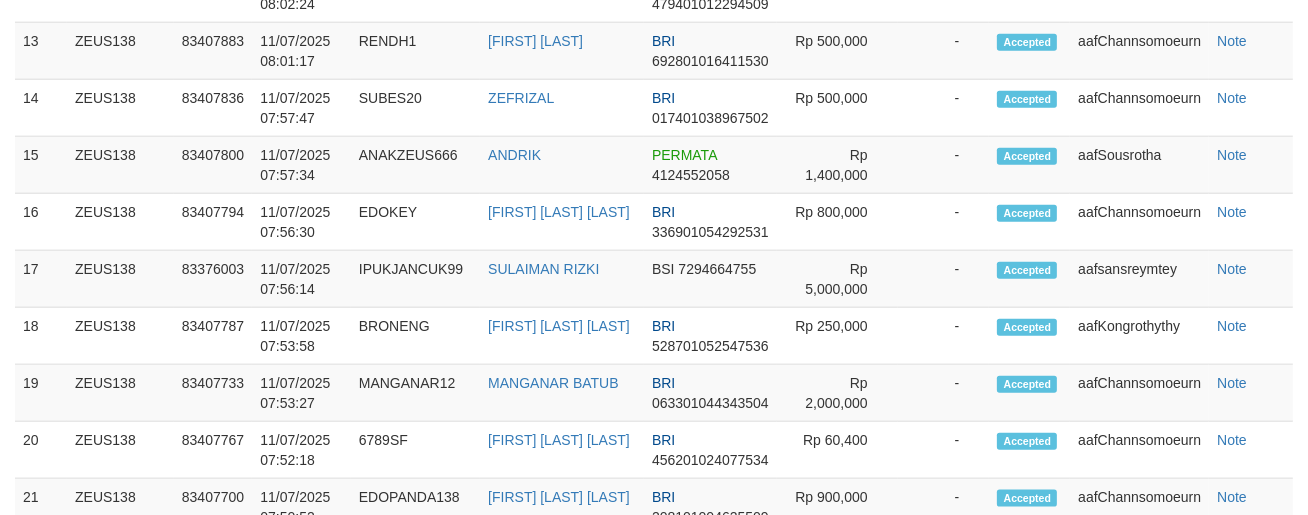 scroll, scrollTop: 2160, scrollLeft: 0, axis: vertical 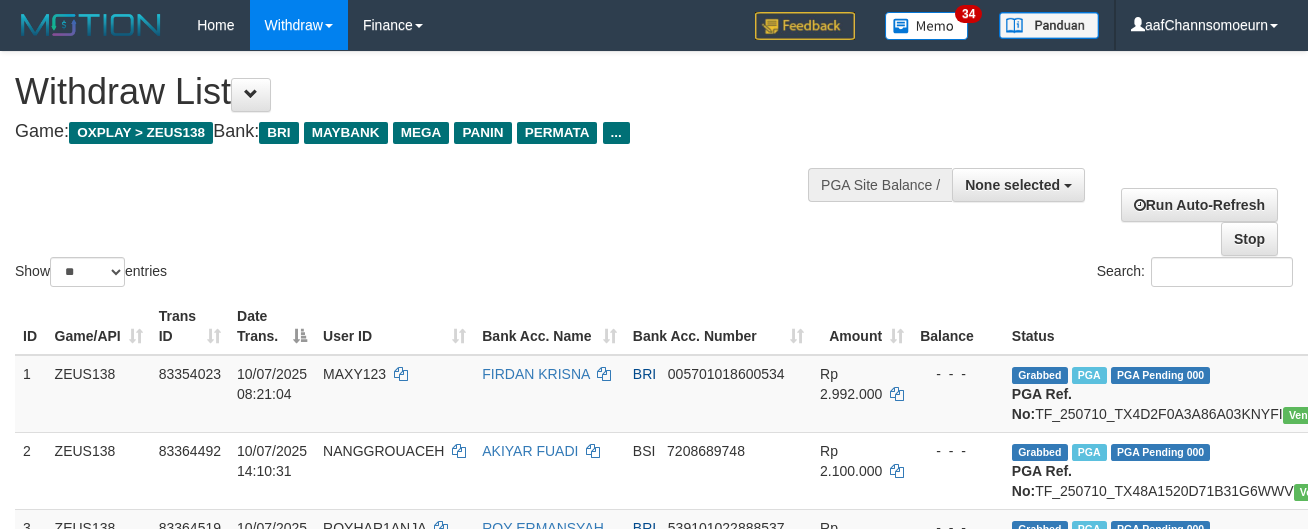 select 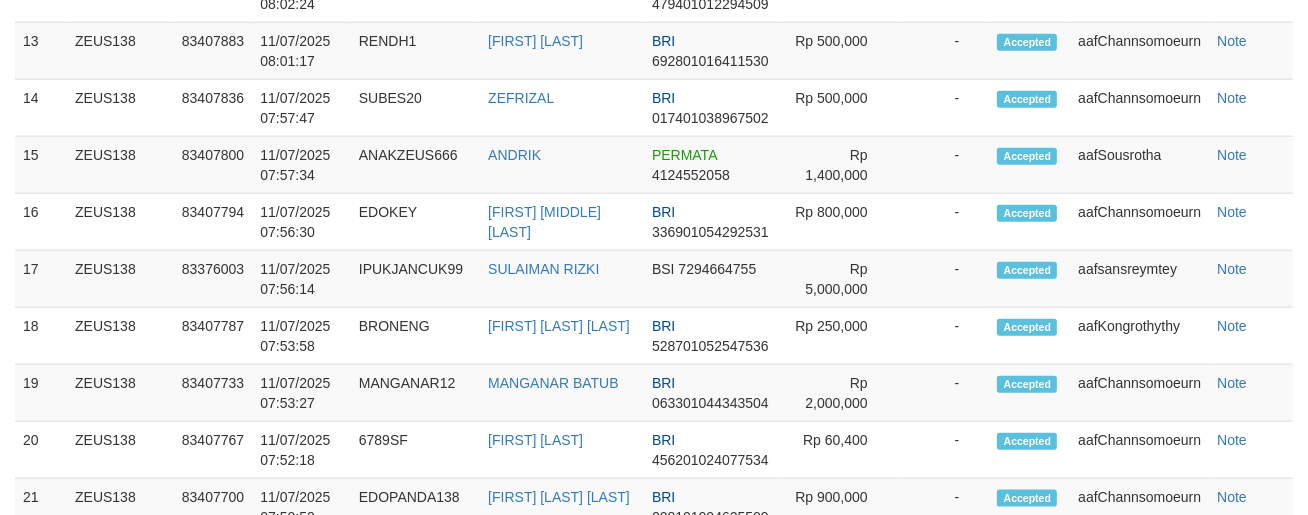 scroll, scrollTop: 2160, scrollLeft: 0, axis: vertical 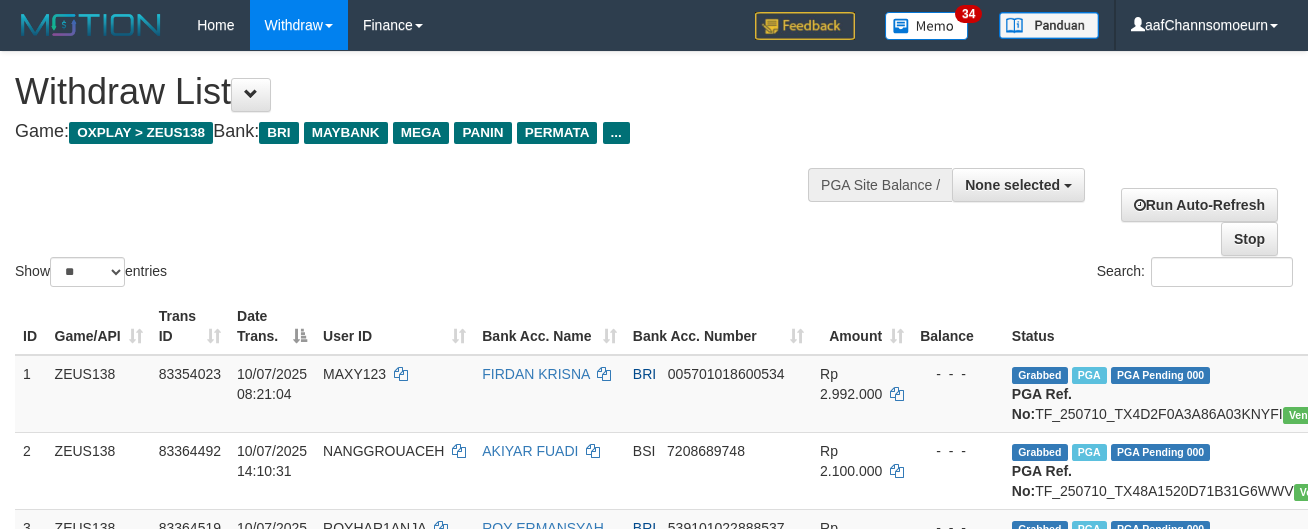 select 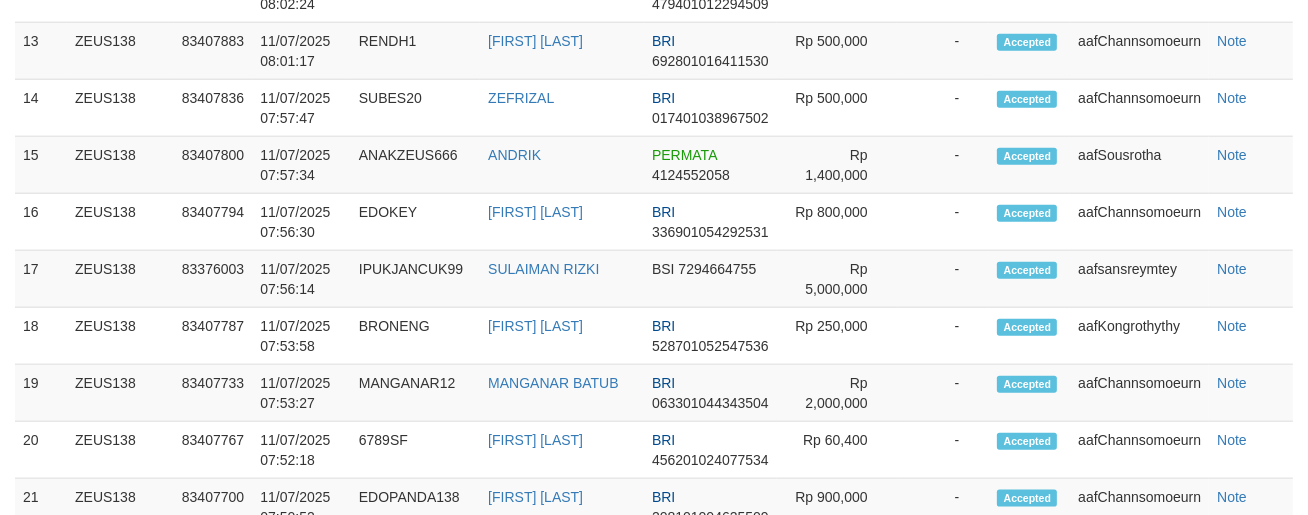 scroll, scrollTop: 2160, scrollLeft: 0, axis: vertical 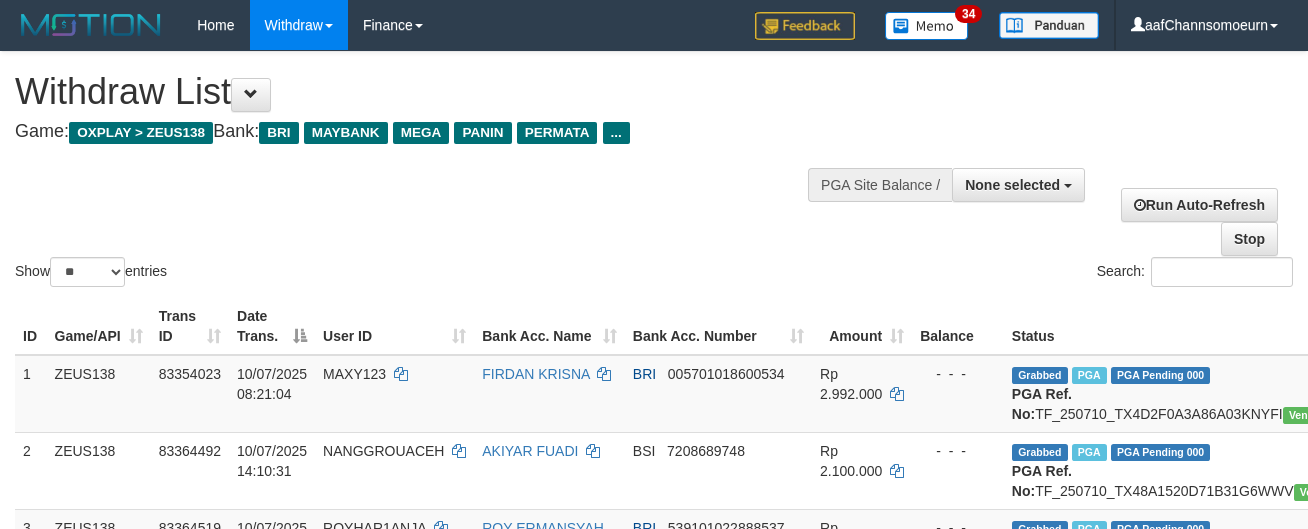 select 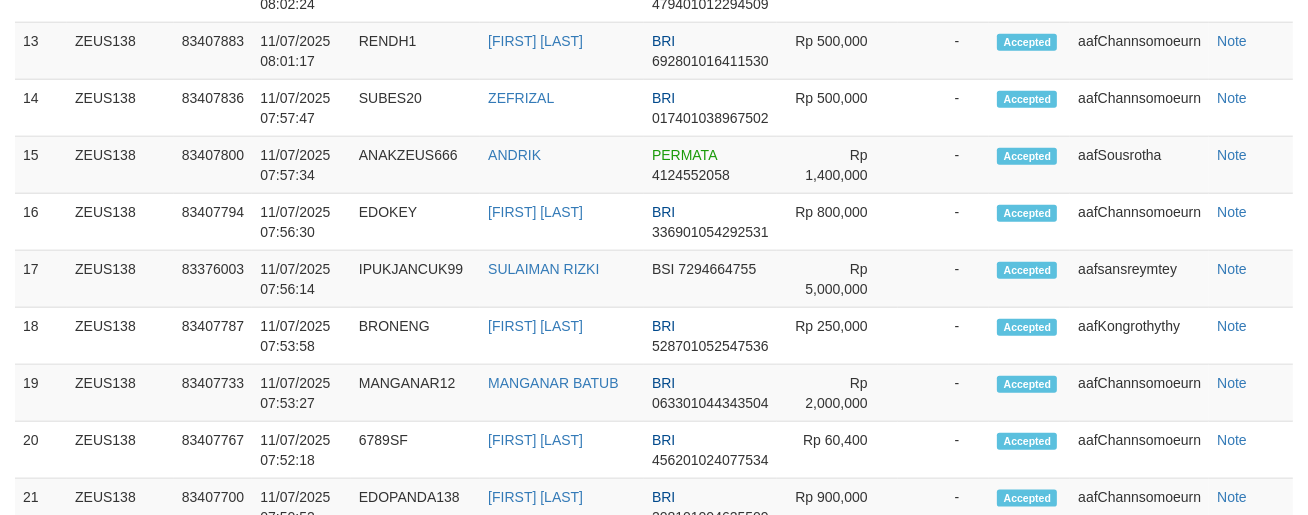 scroll, scrollTop: 2160, scrollLeft: 0, axis: vertical 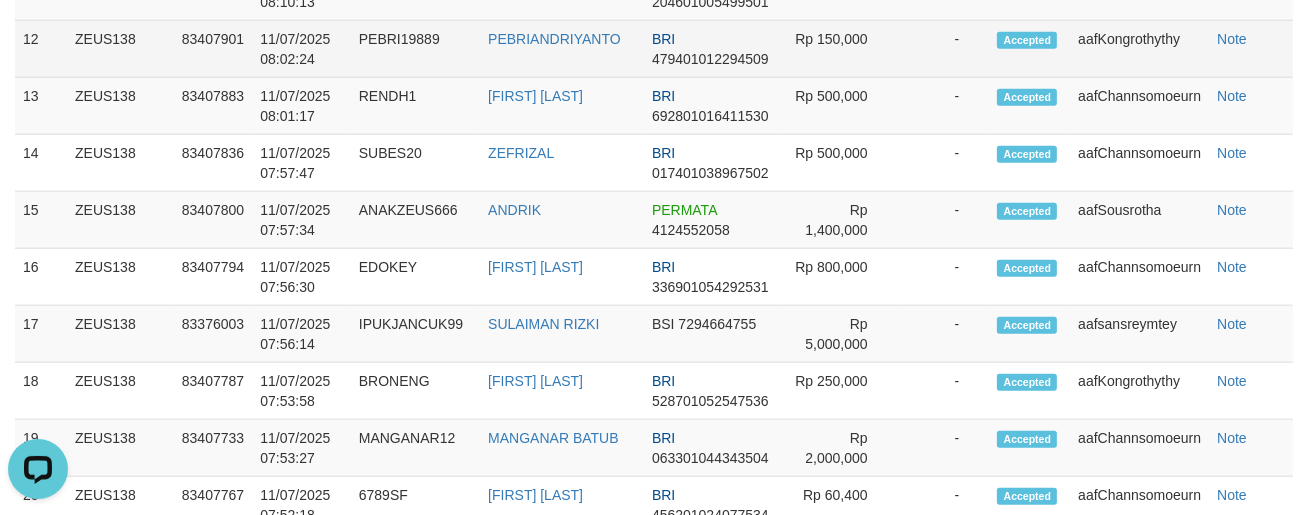 drag, startPoint x: 1172, startPoint y: 252, endPoint x: 1319, endPoint y: 336, distance: 169.30742 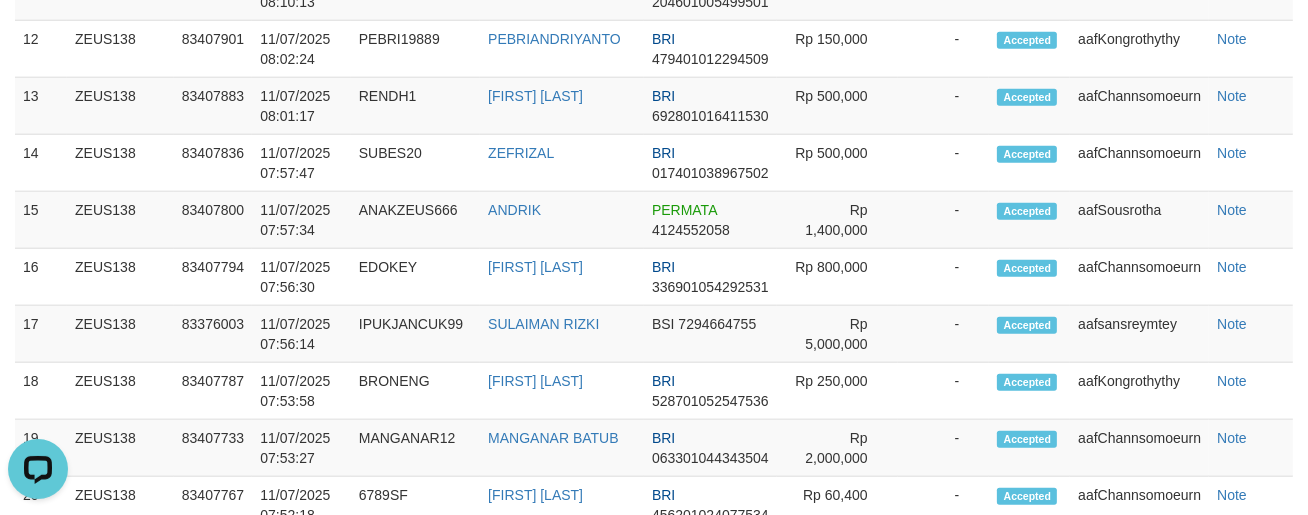 click on "aafKongrothythy" at bounding box center (1139, 49) 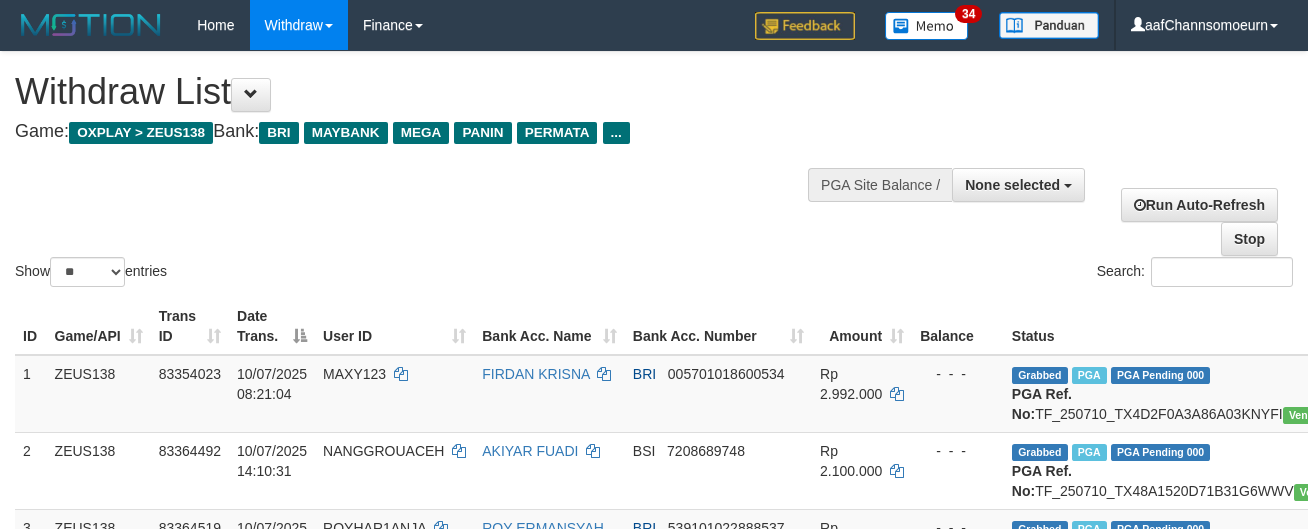 select 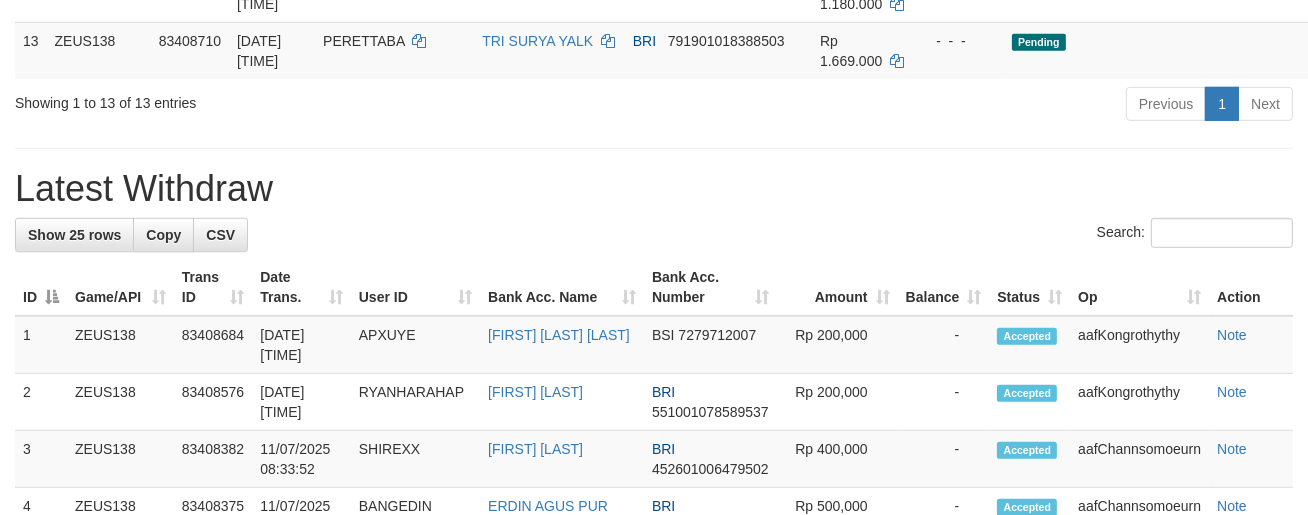 scroll, scrollTop: 1204, scrollLeft: 0, axis: vertical 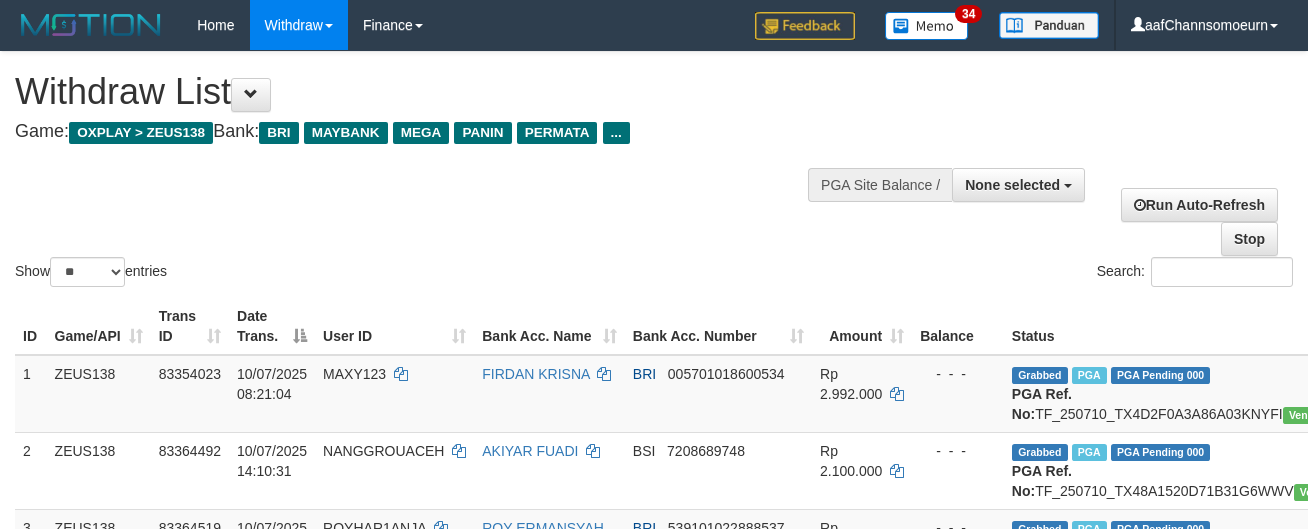 select 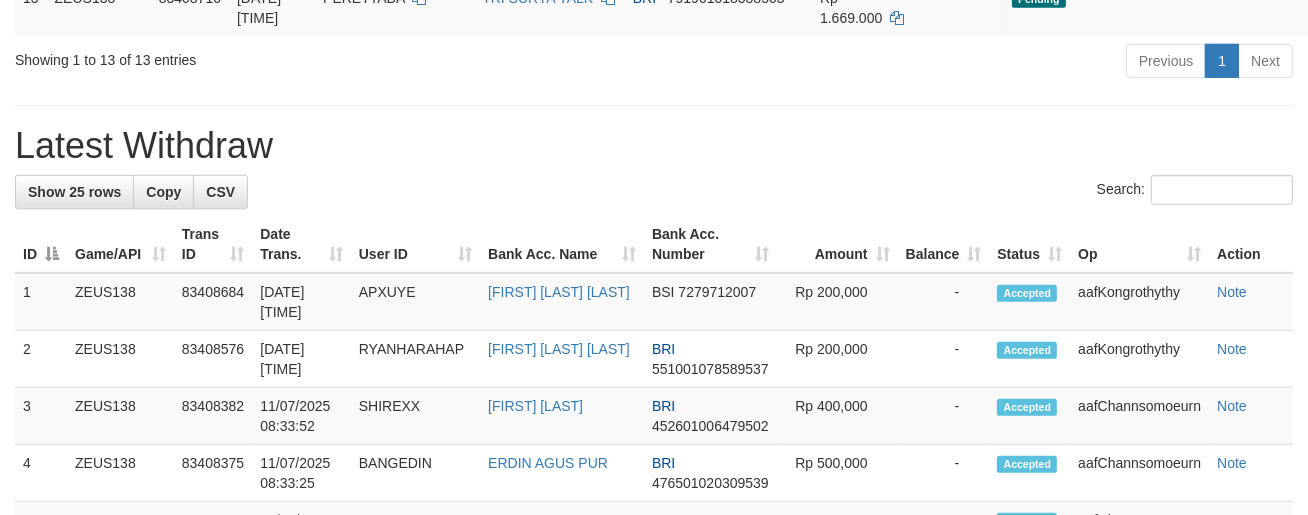 scroll, scrollTop: 1204, scrollLeft: 0, axis: vertical 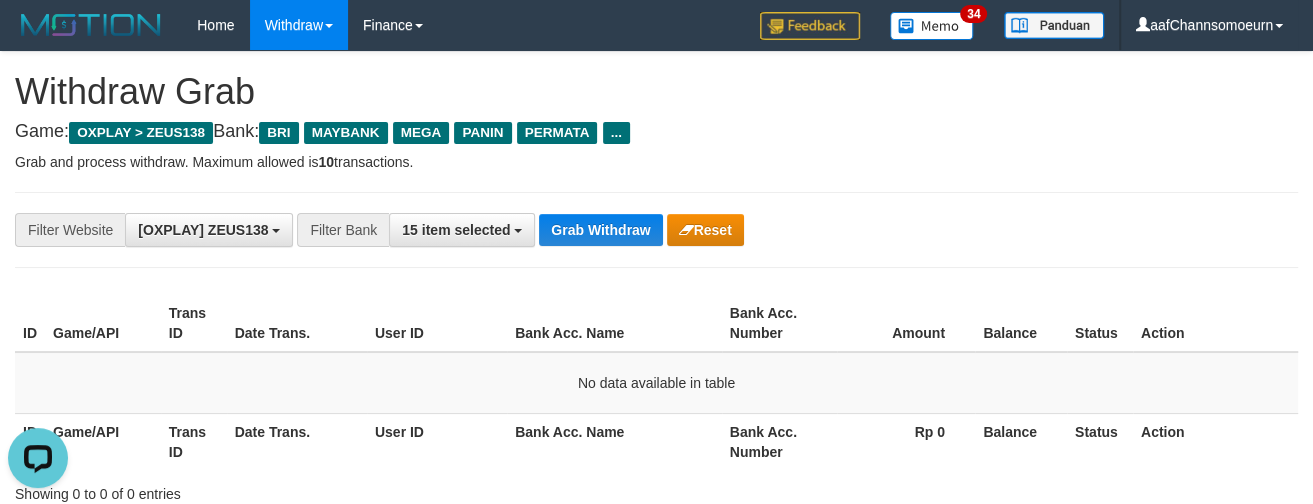 click on "**********" at bounding box center [656, 230] 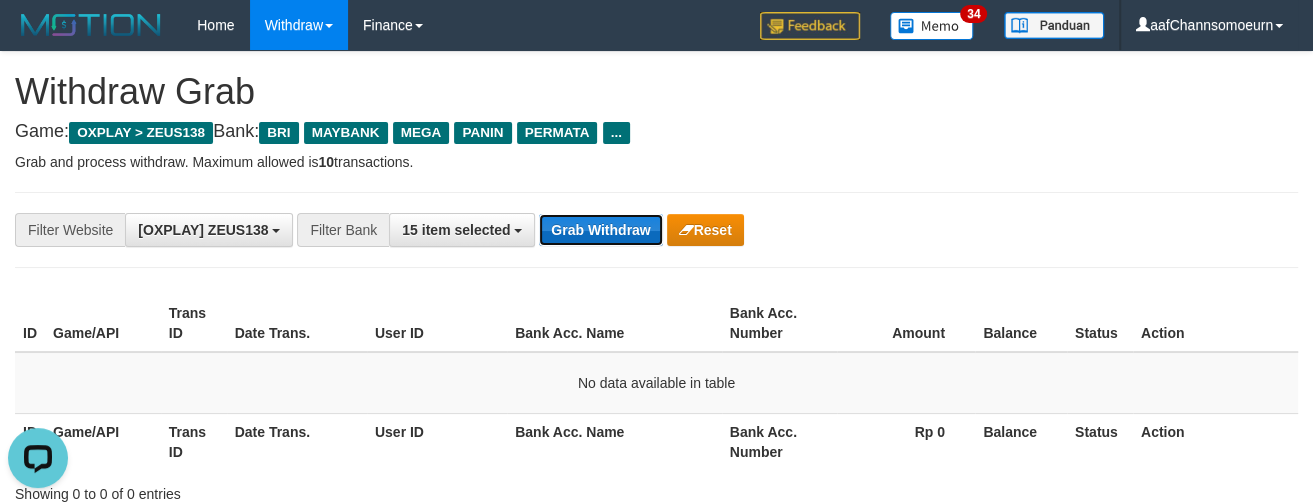 click on "Grab Withdraw" at bounding box center (600, 230) 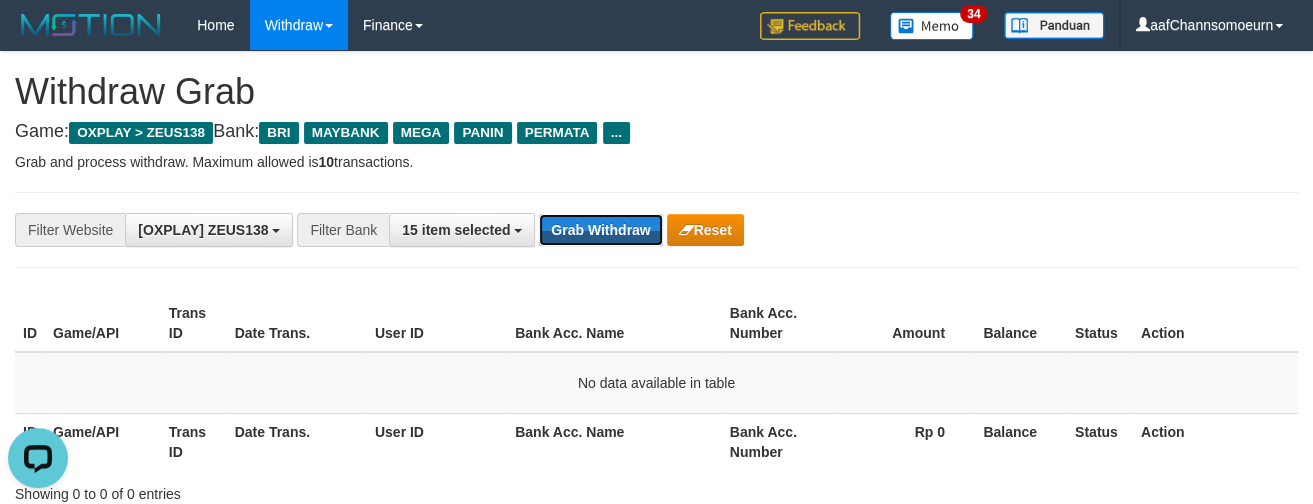 drag, startPoint x: 627, startPoint y: 218, endPoint x: 620, endPoint y: 208, distance: 12.206555 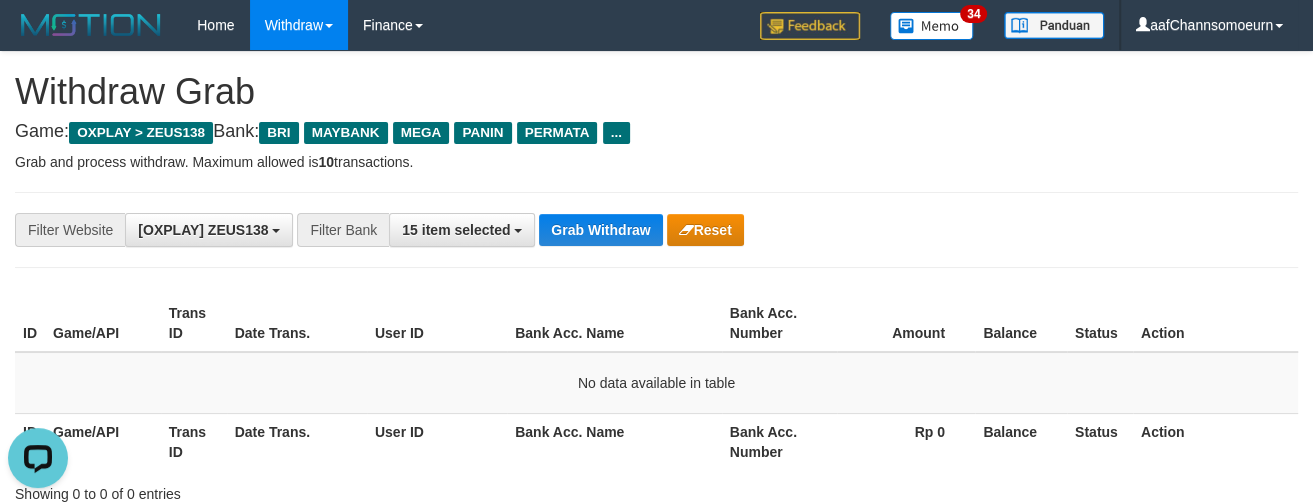 click on "**********" at bounding box center (656, 230) 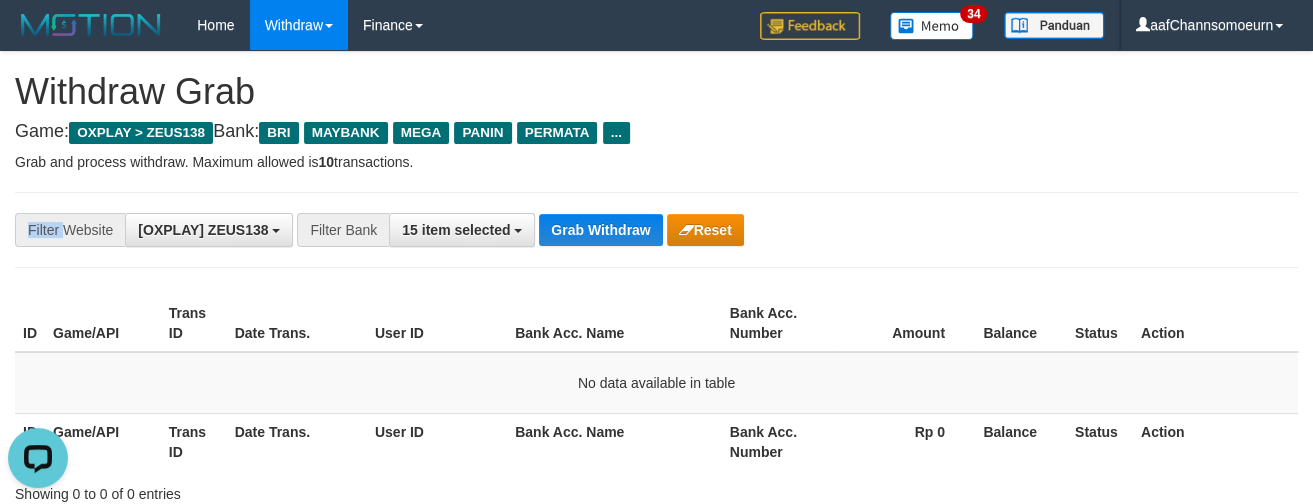 click on "**********" at bounding box center [656, 230] 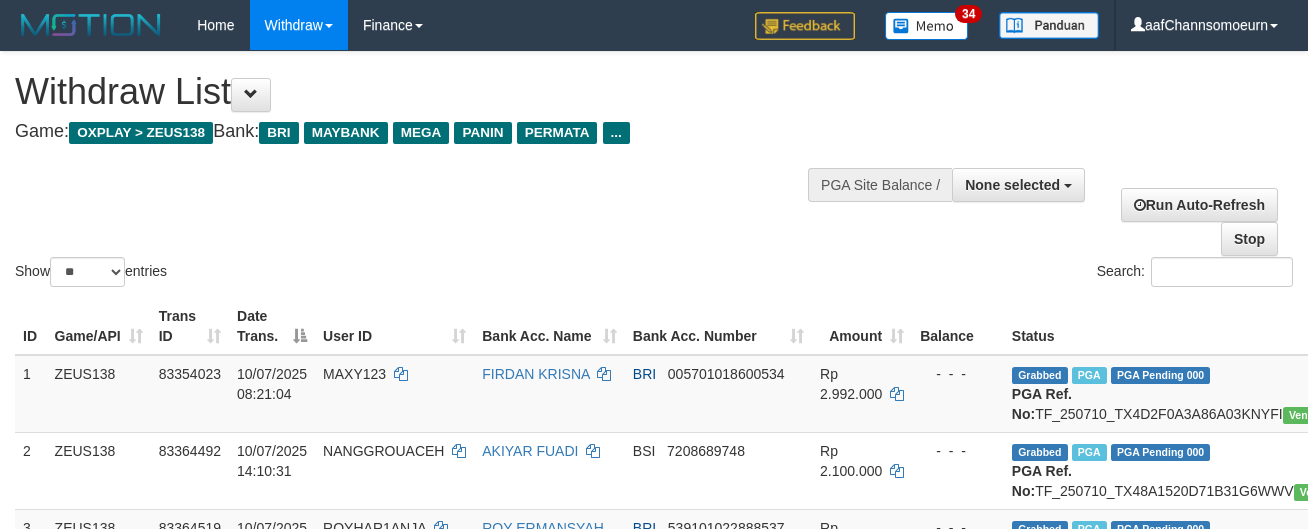 select 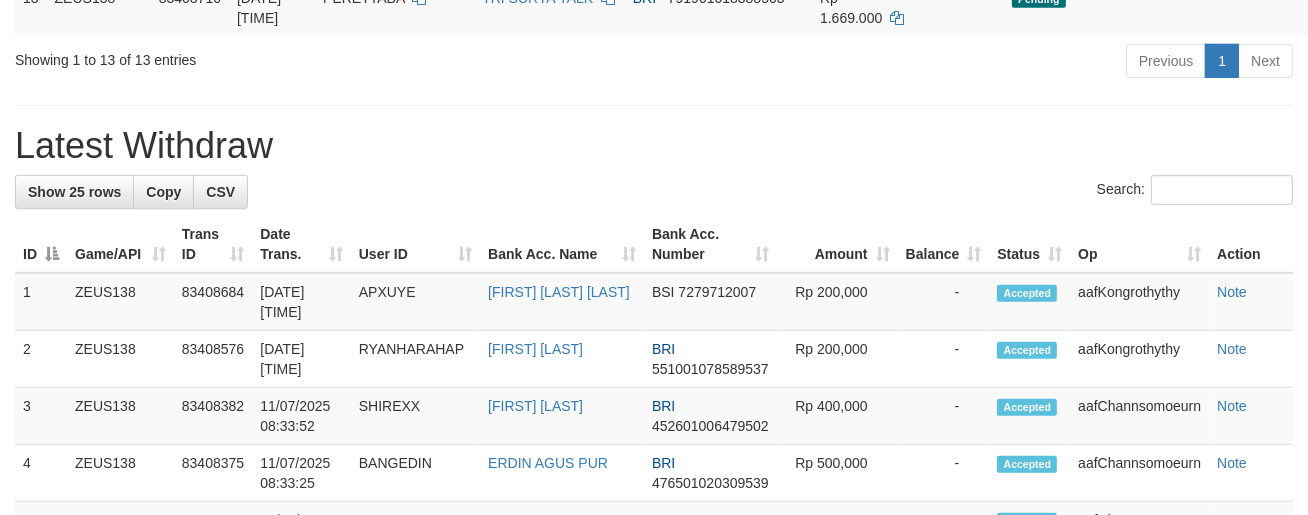 scroll, scrollTop: 1204, scrollLeft: 0, axis: vertical 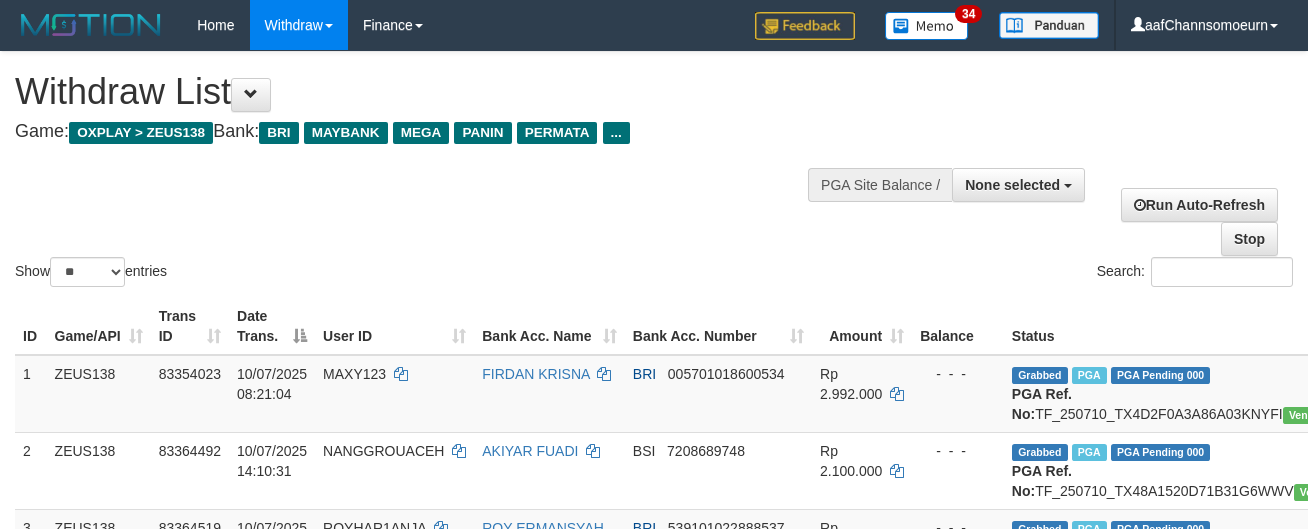 select 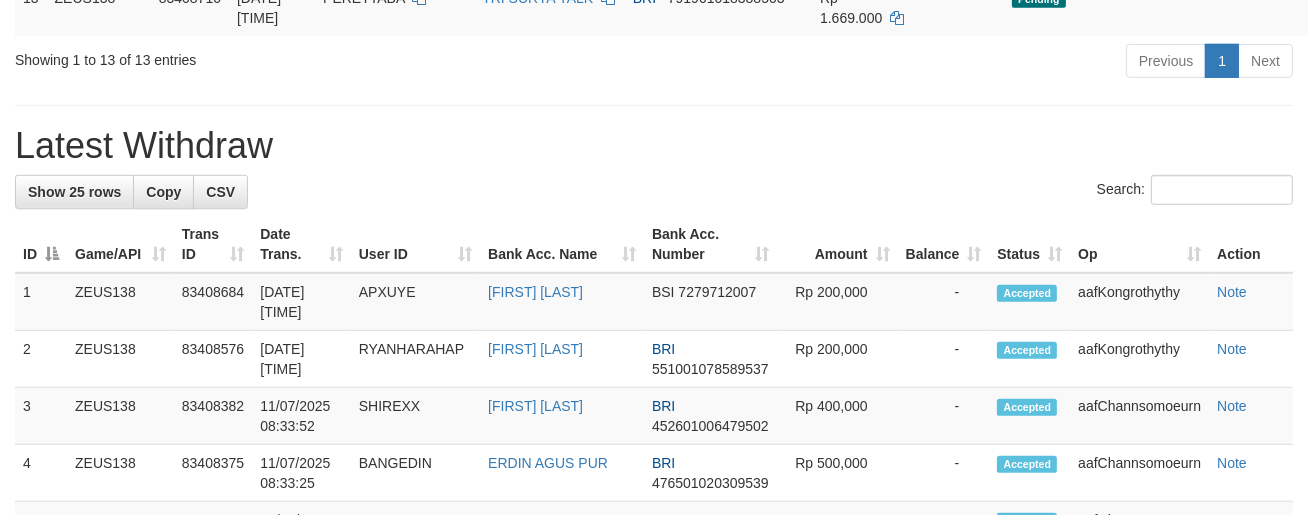 scroll, scrollTop: 1204, scrollLeft: 0, axis: vertical 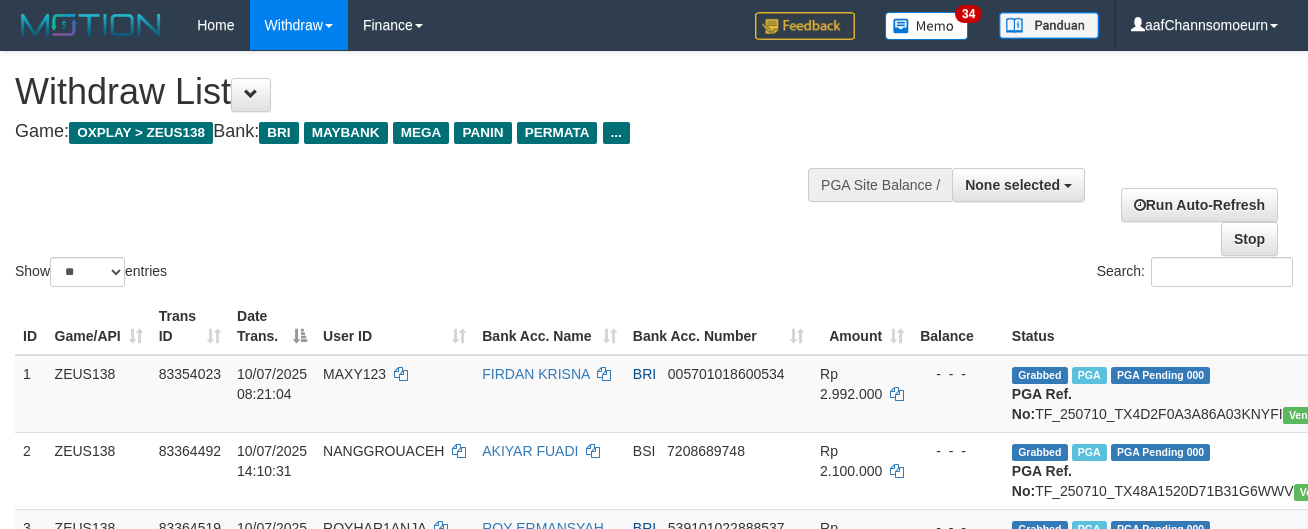 select 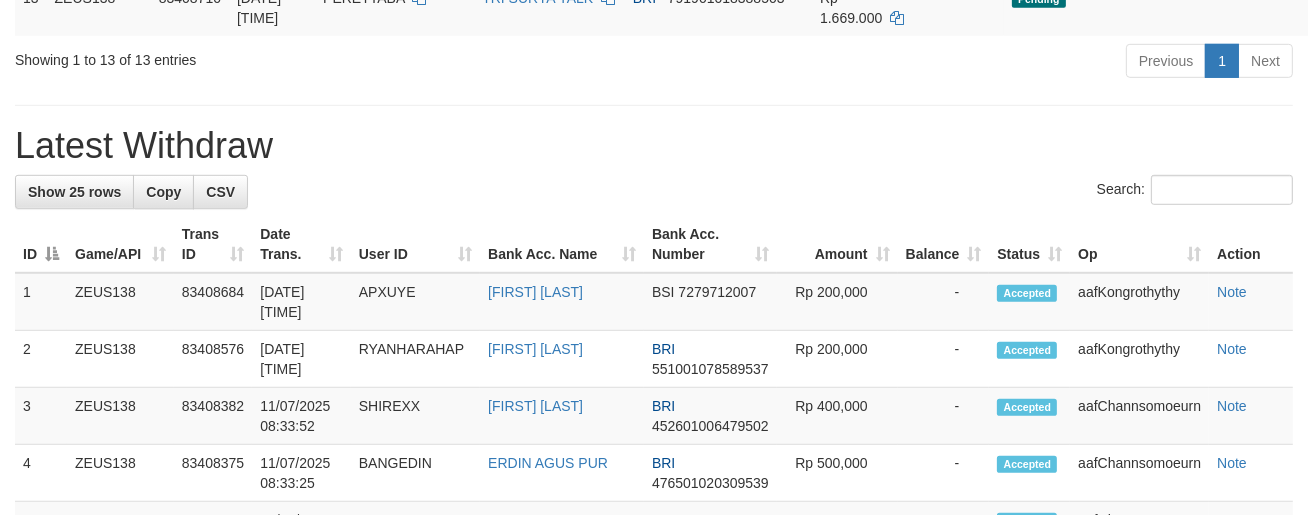 scroll, scrollTop: 1204, scrollLeft: 0, axis: vertical 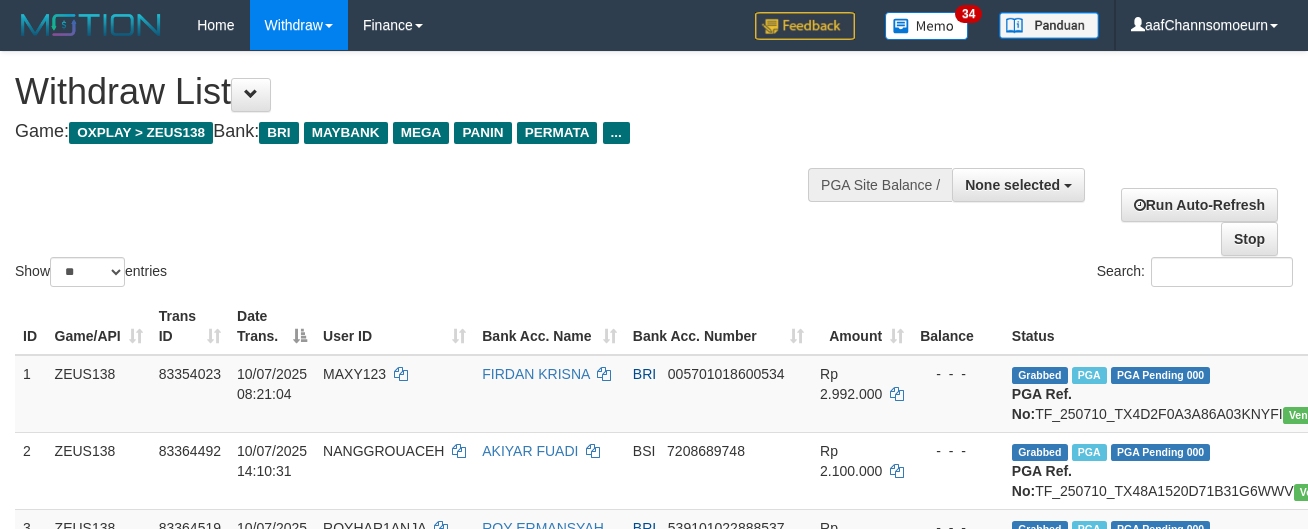 select 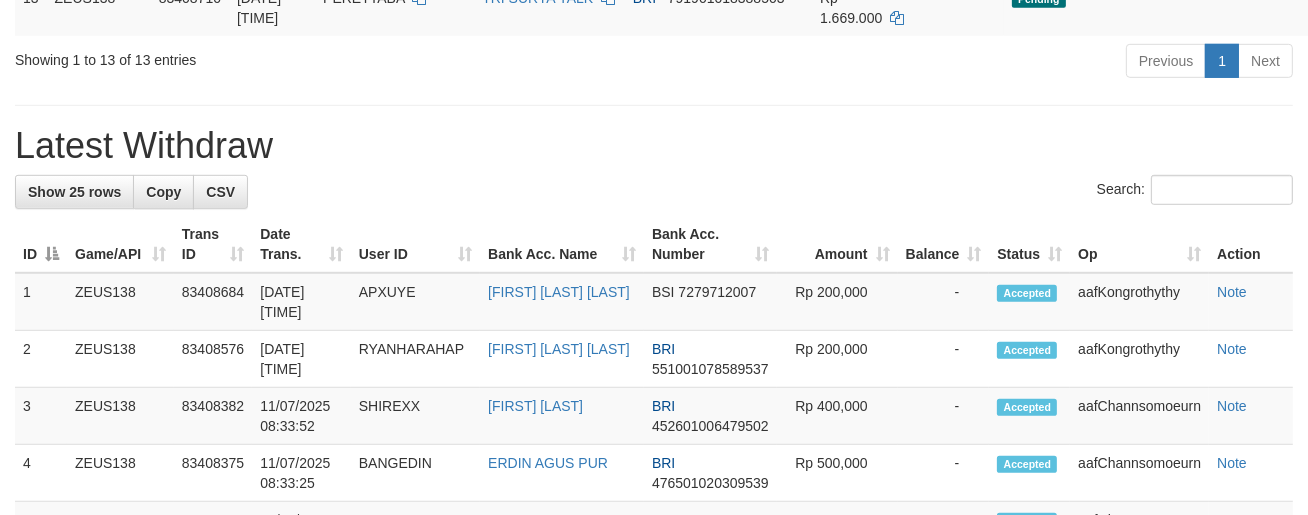 scroll, scrollTop: 1204, scrollLeft: 0, axis: vertical 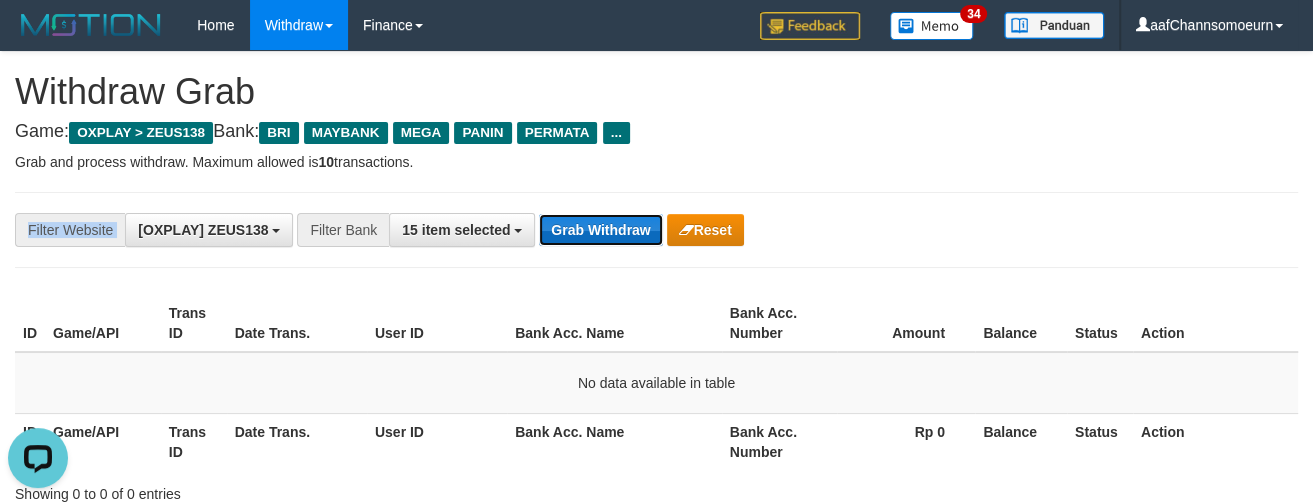 click on "Grab Withdraw" at bounding box center (600, 230) 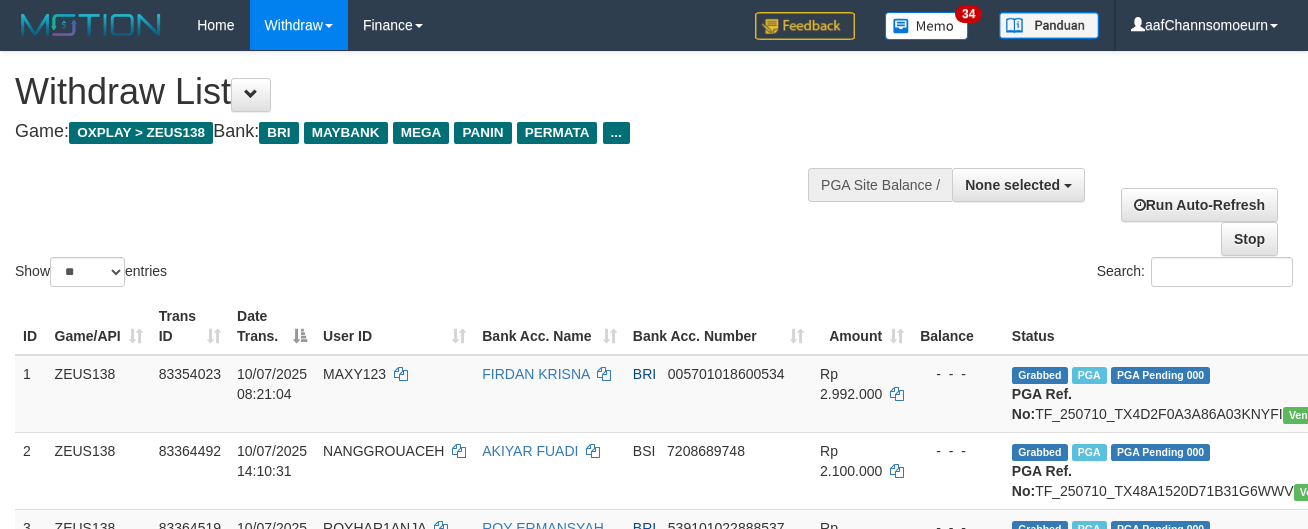 select 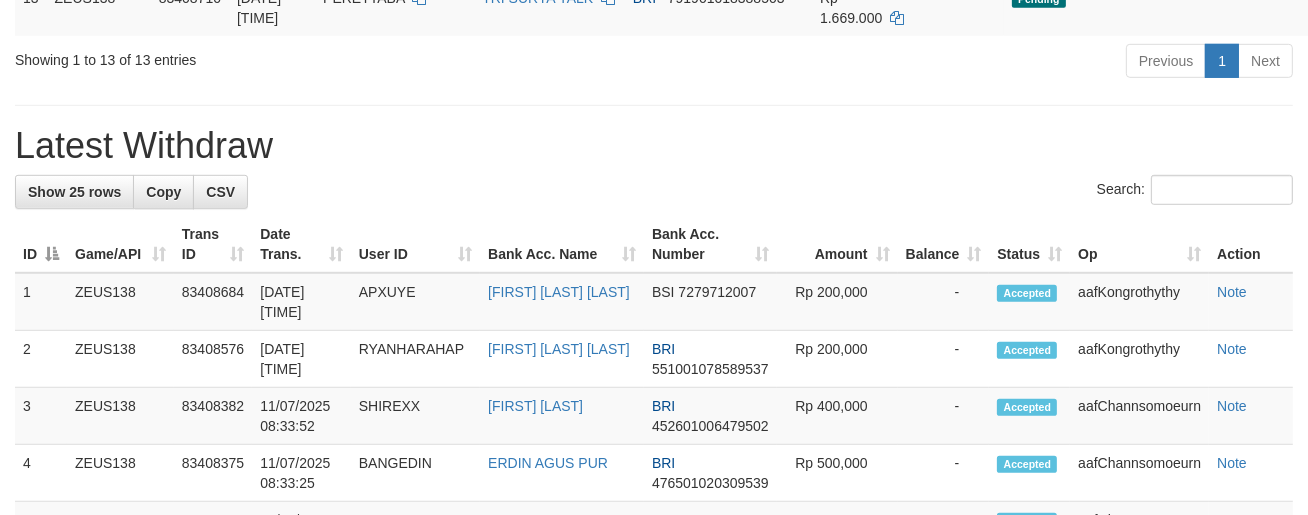 scroll, scrollTop: 1204, scrollLeft: 0, axis: vertical 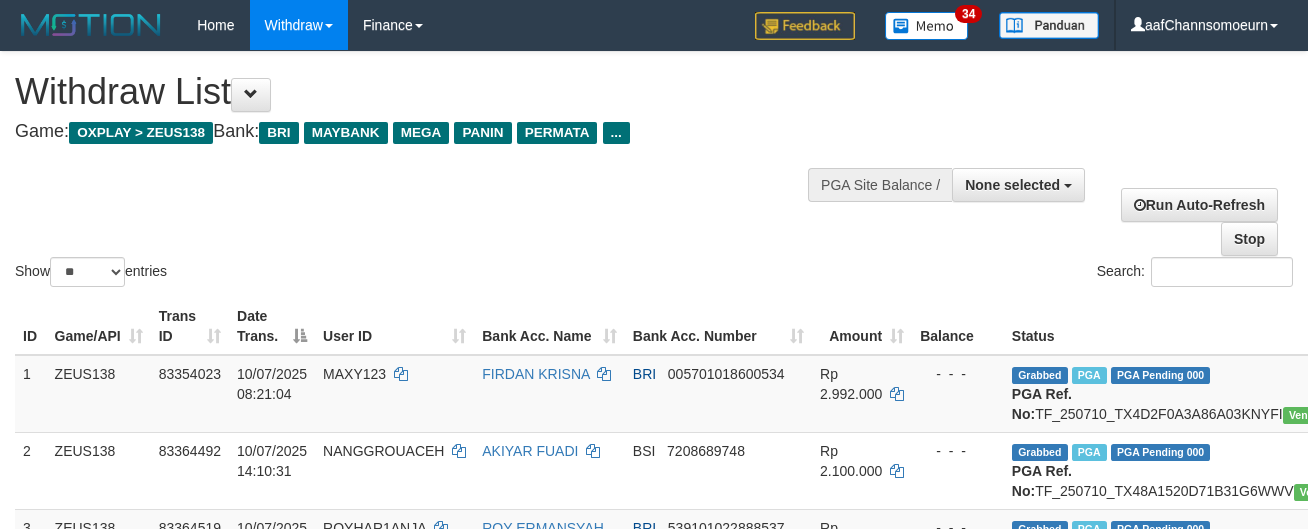 select 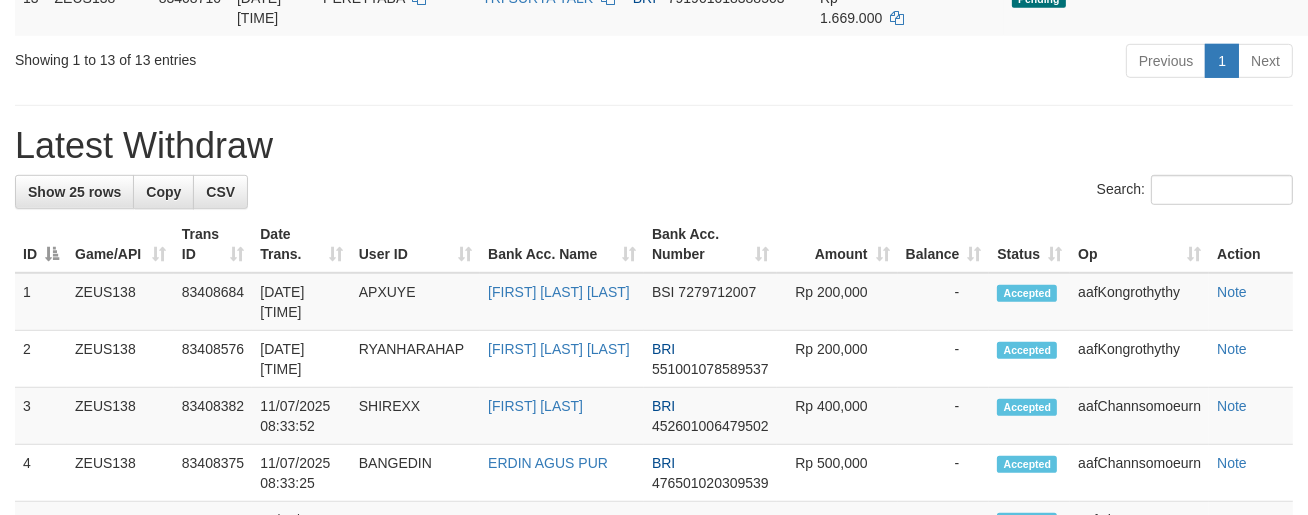 scroll, scrollTop: 1204, scrollLeft: 0, axis: vertical 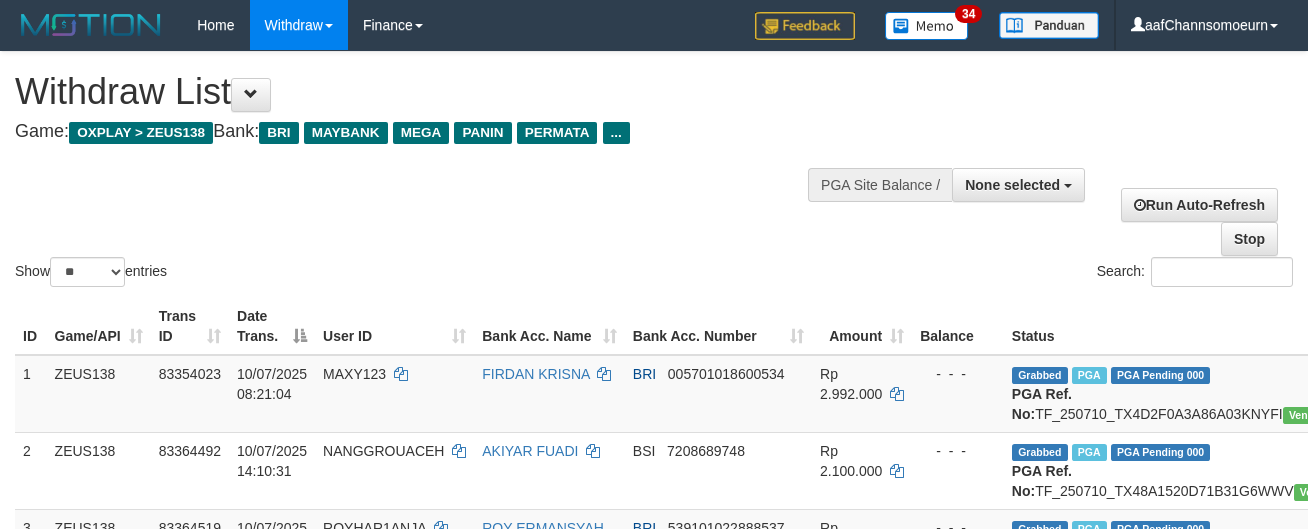 select 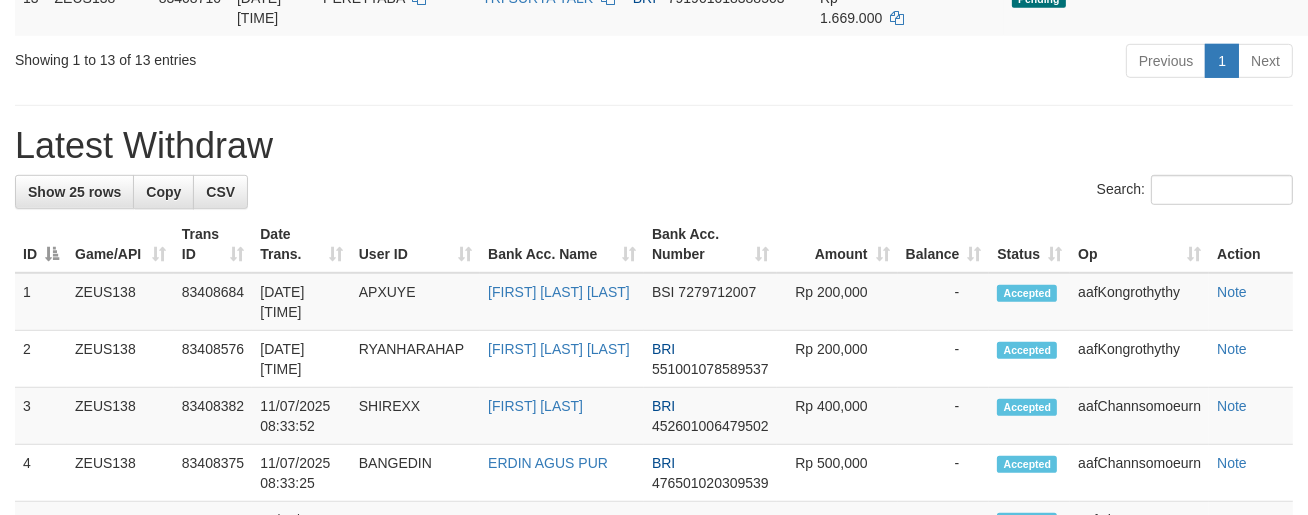 scroll, scrollTop: 1204, scrollLeft: 0, axis: vertical 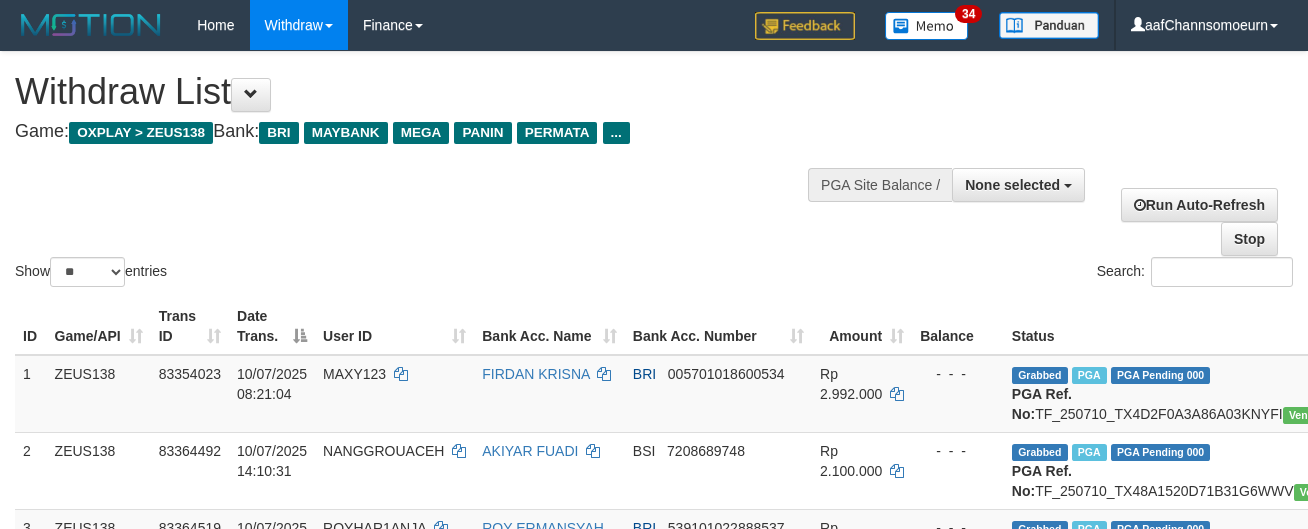 select 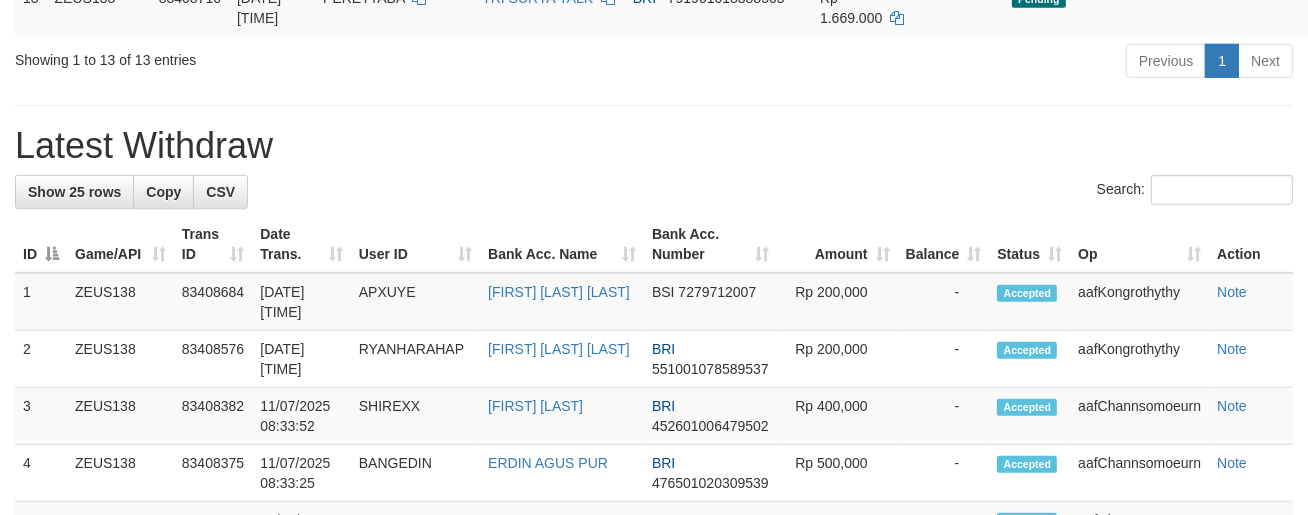 scroll, scrollTop: 1204, scrollLeft: 0, axis: vertical 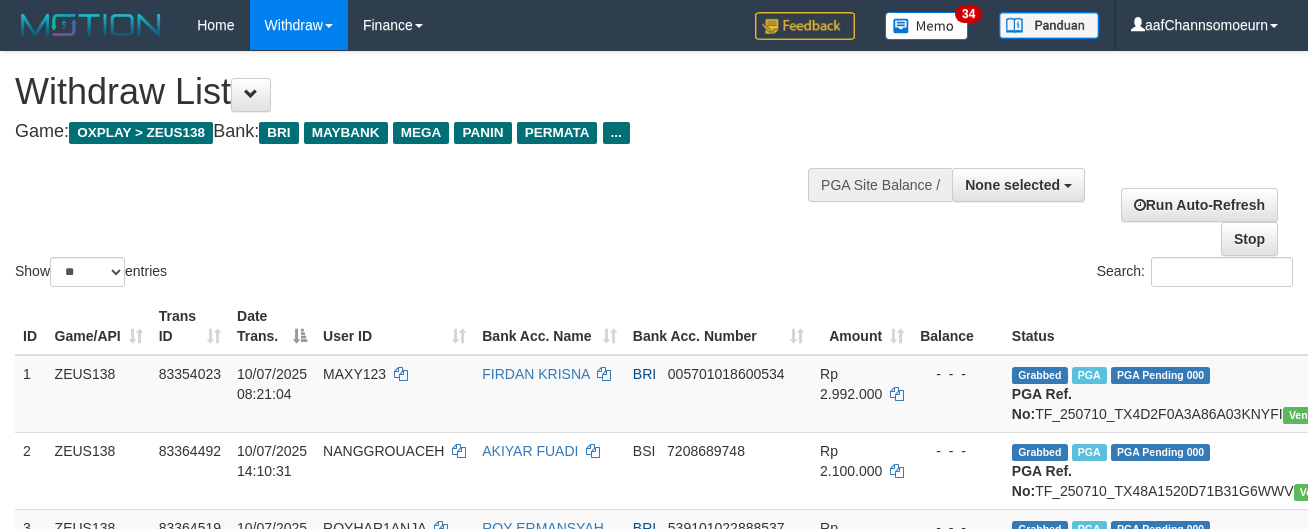 select 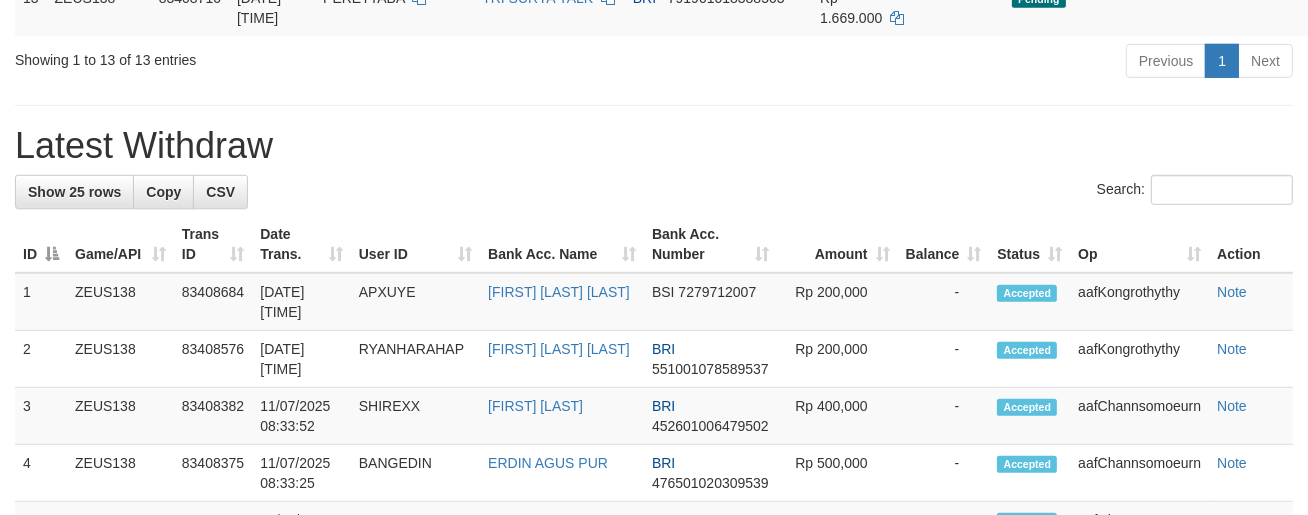 scroll, scrollTop: 1204, scrollLeft: 0, axis: vertical 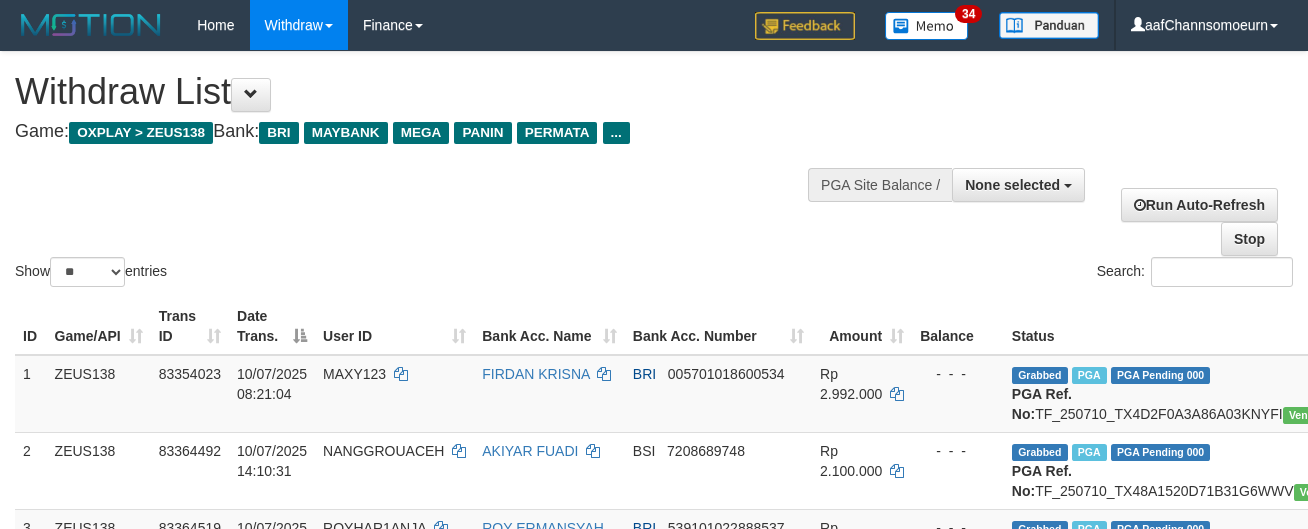 select 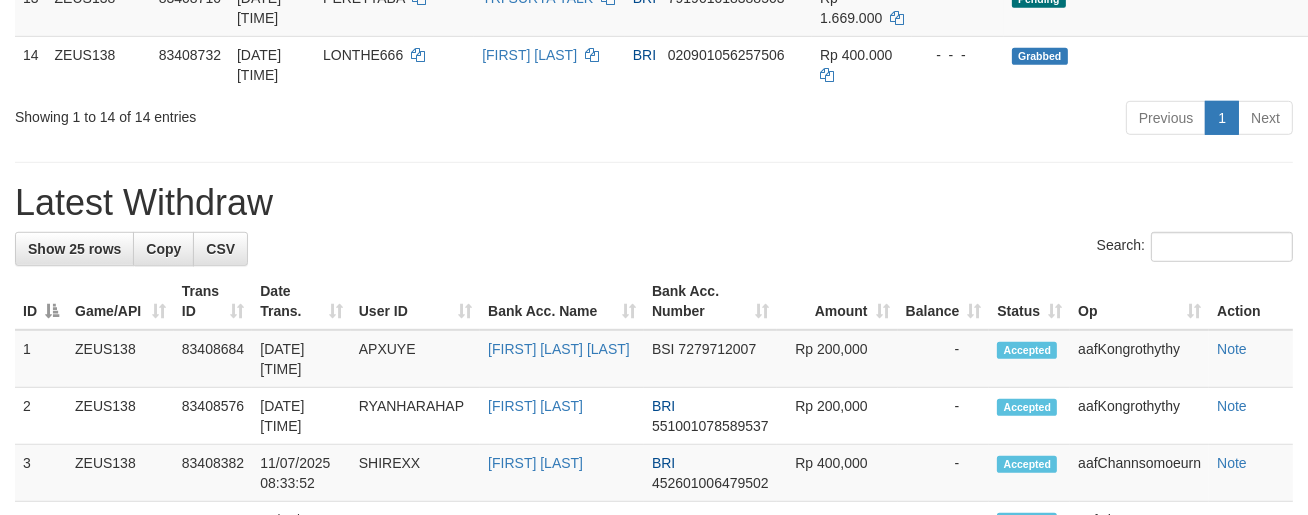 scroll, scrollTop: 1204, scrollLeft: 0, axis: vertical 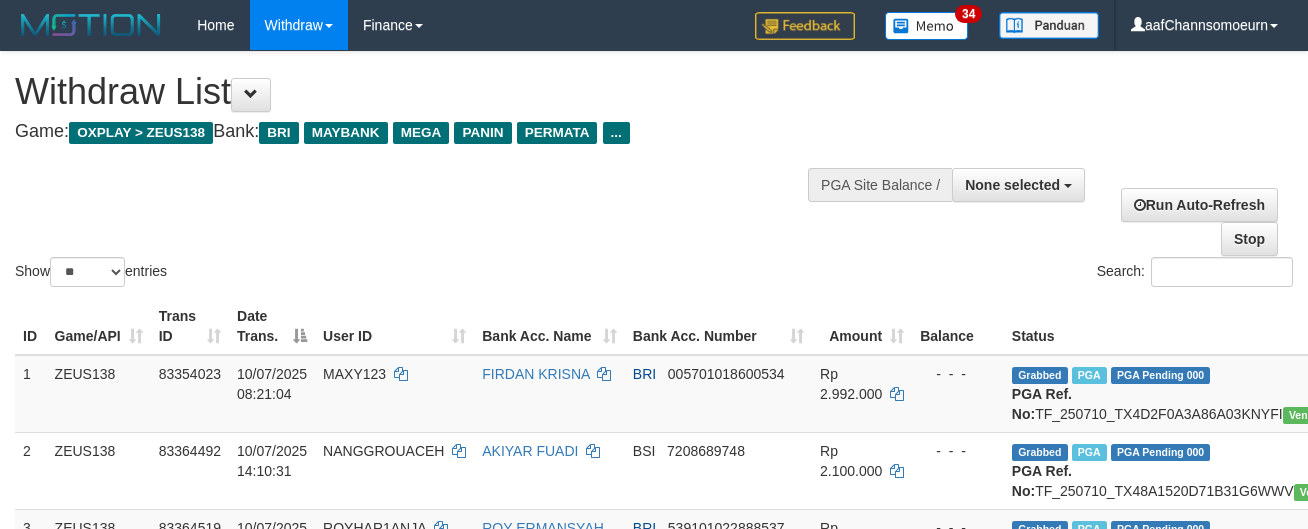 select 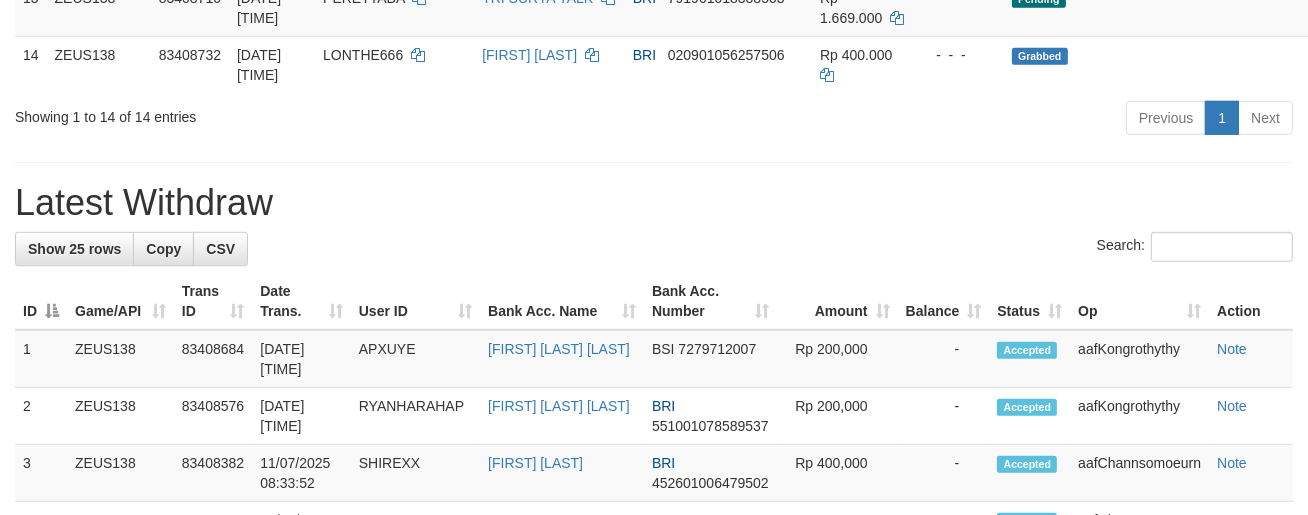 scroll, scrollTop: 1204, scrollLeft: 0, axis: vertical 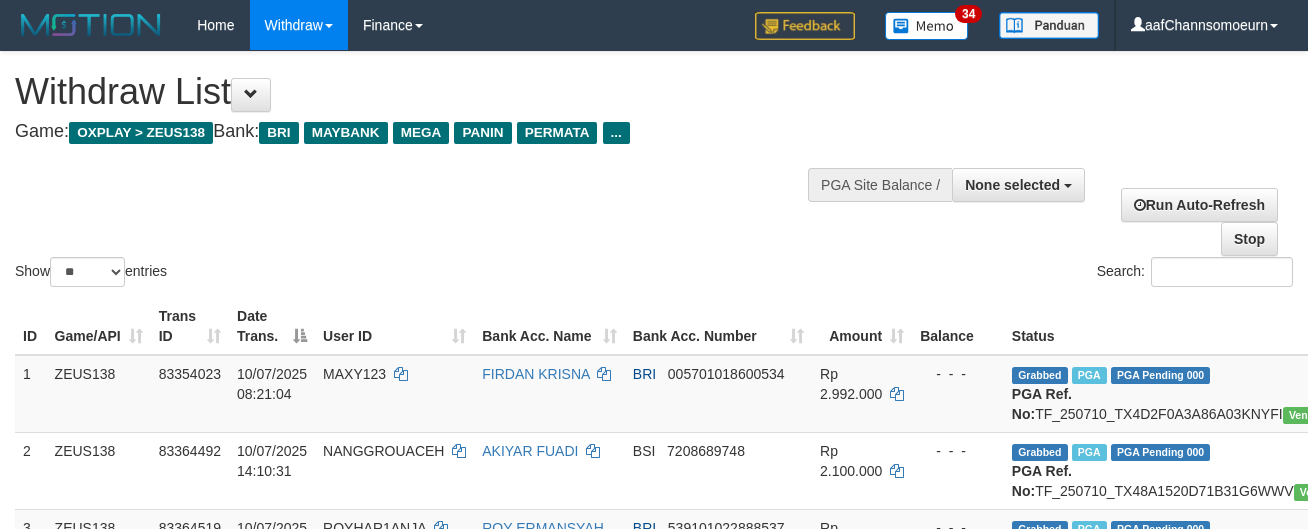 select 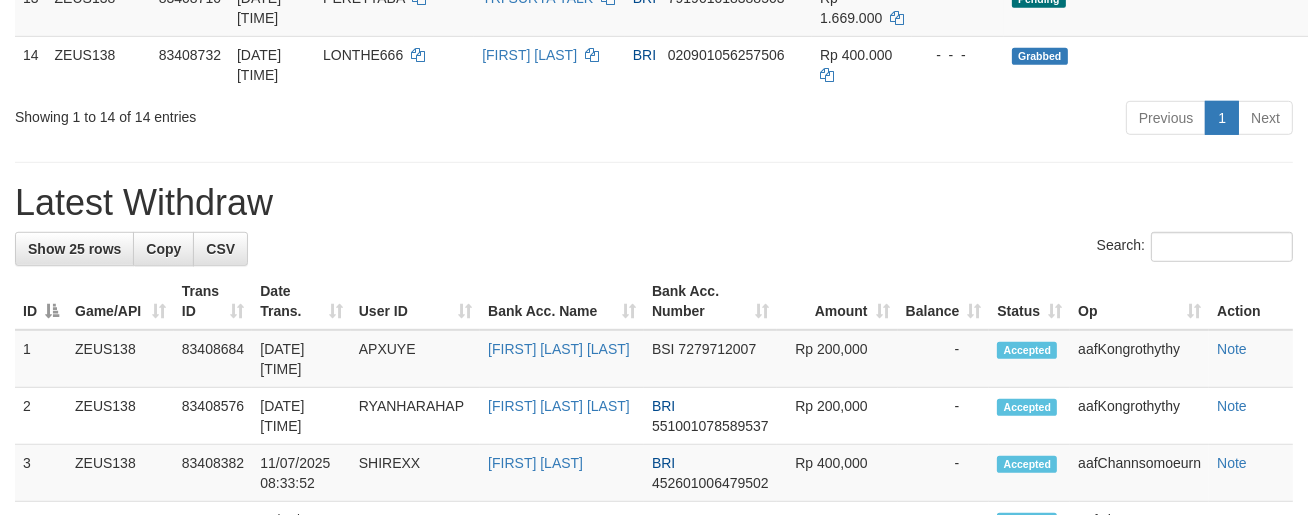 scroll, scrollTop: 1204, scrollLeft: 0, axis: vertical 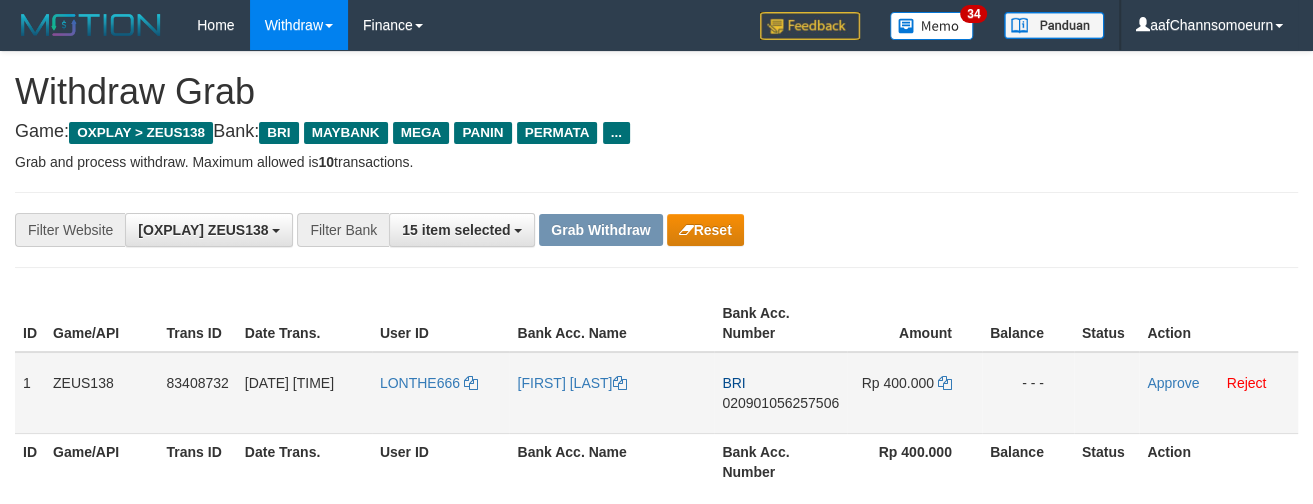click on "LONTHE666" at bounding box center (441, 393) 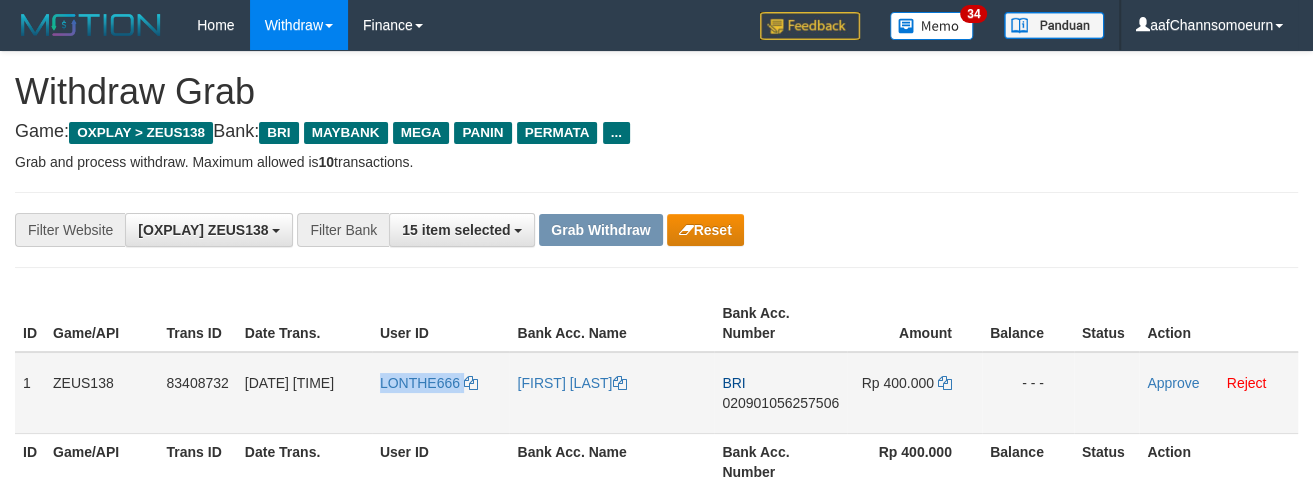 click on "LONTHE666" at bounding box center (441, 393) 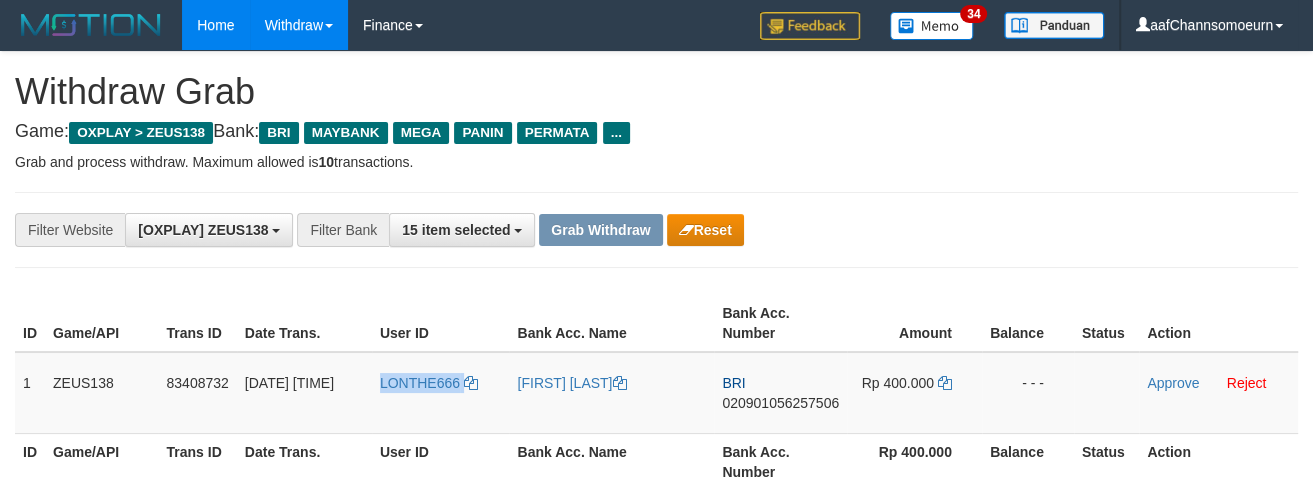 copy on "LONTHE666" 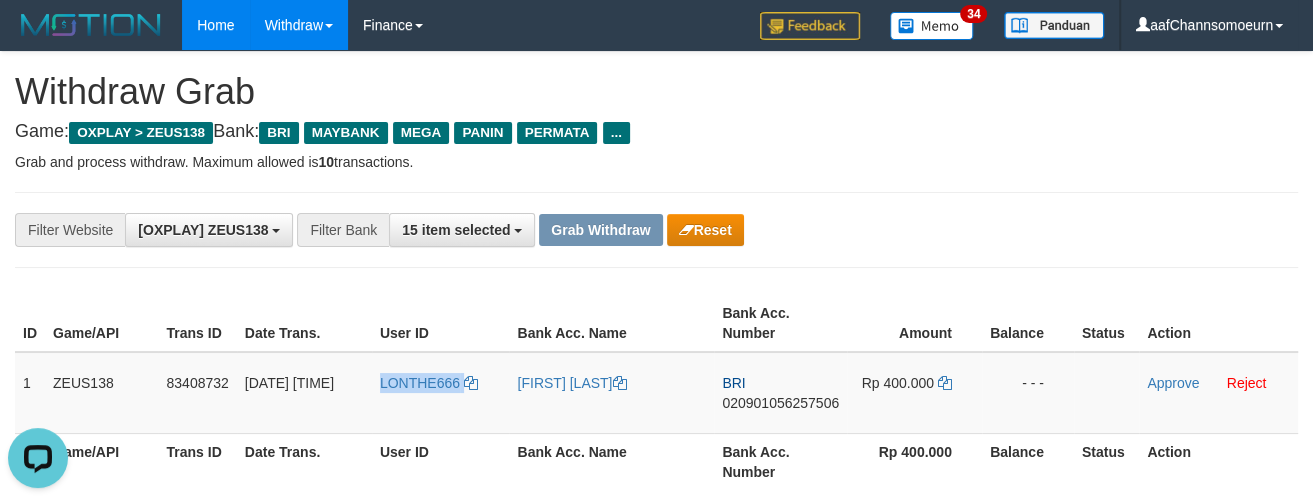 scroll, scrollTop: 0, scrollLeft: 0, axis: both 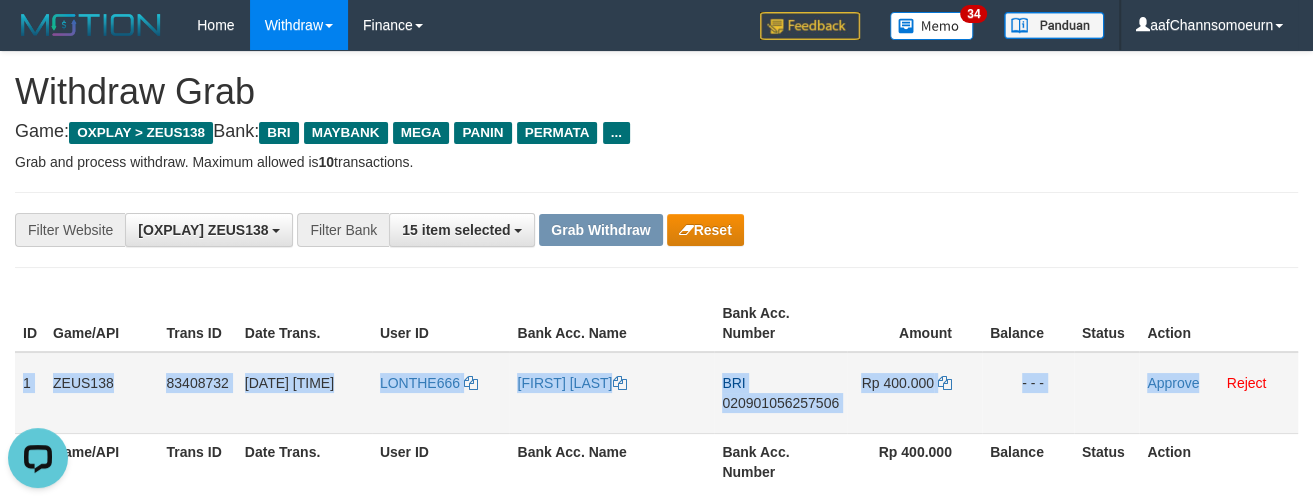 drag, startPoint x: 20, startPoint y: 380, endPoint x: 1200, endPoint y: 399, distance: 1180.153 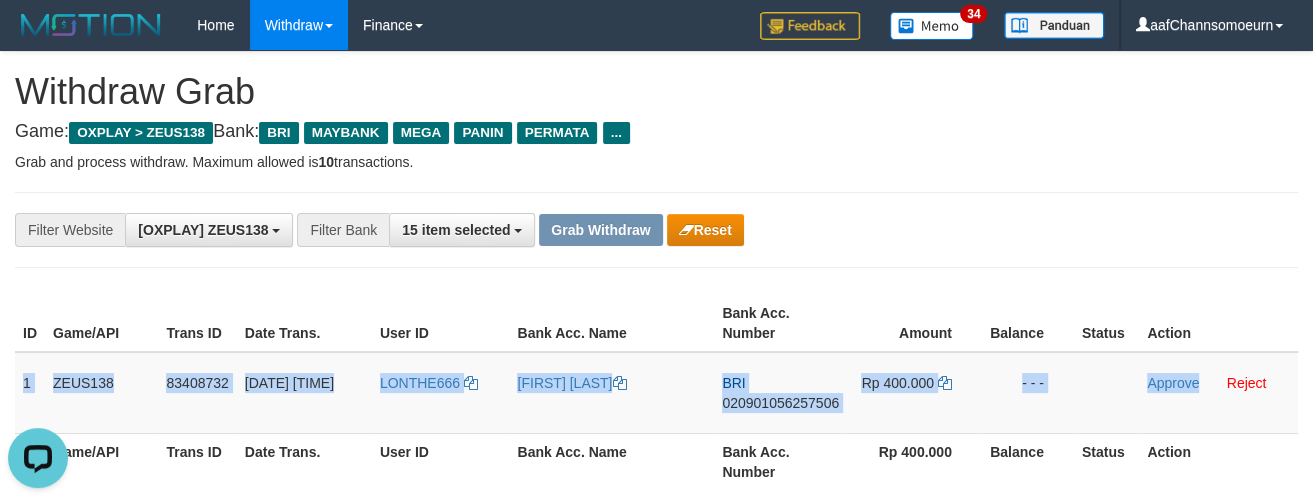 copy on "1
ZEUS138
83408732
11/07/2025 08:47:01
LONTHE666
ACHMAD HUSYAINI
BRI
020901056257506
Rp 400.000
- - -
Approve" 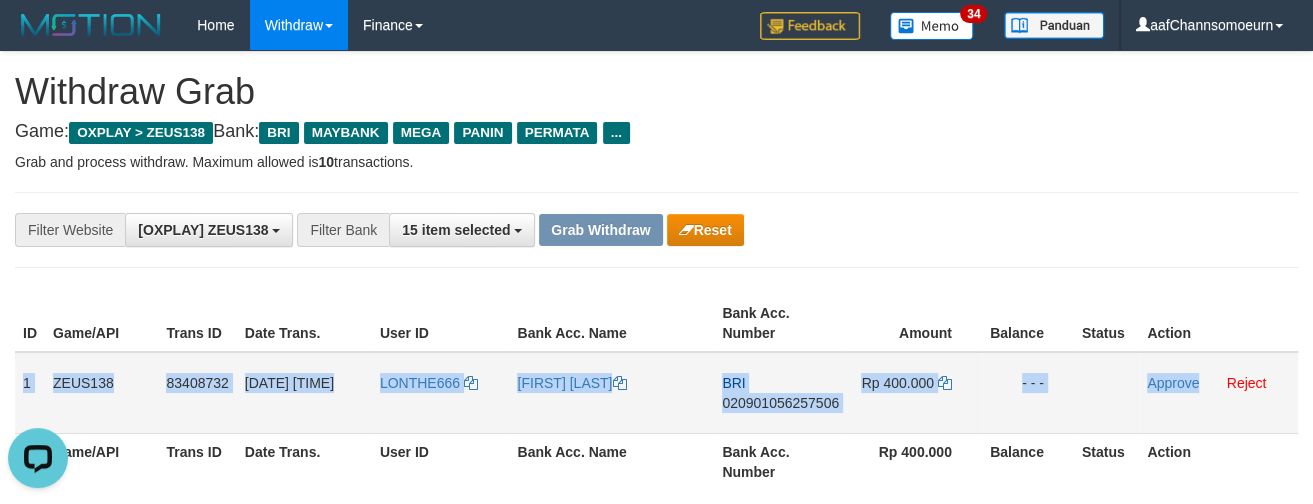 click on "020901056257506" at bounding box center [780, 403] 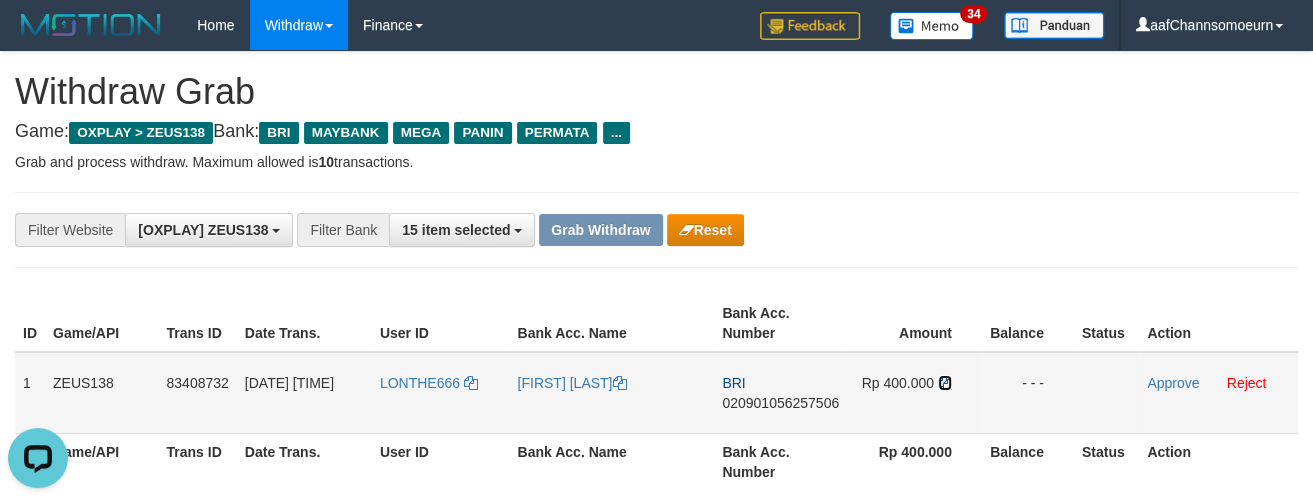 click at bounding box center [945, 383] 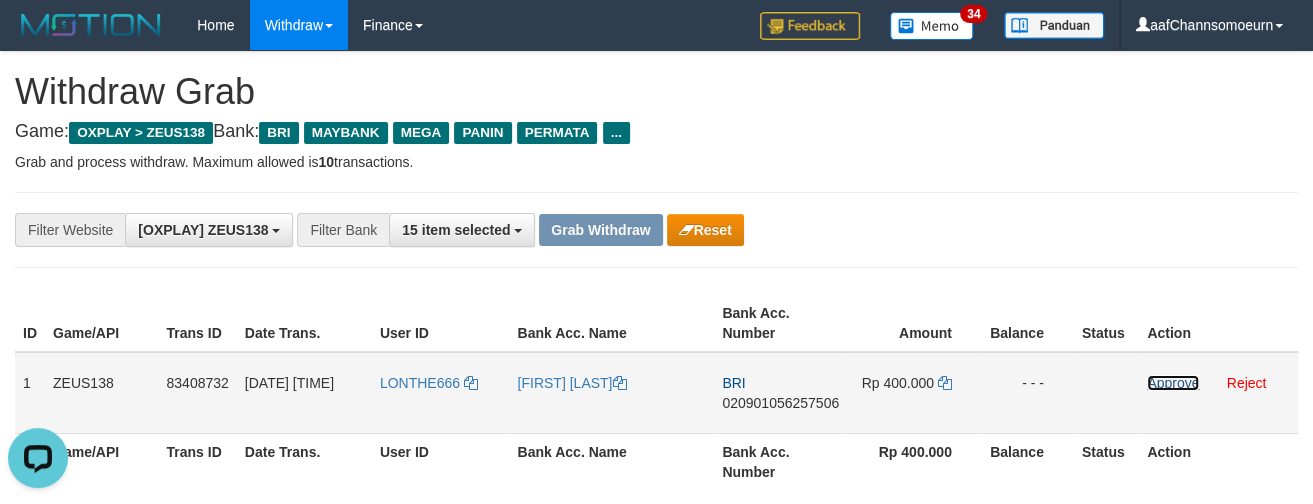 click on "Approve" at bounding box center [1173, 383] 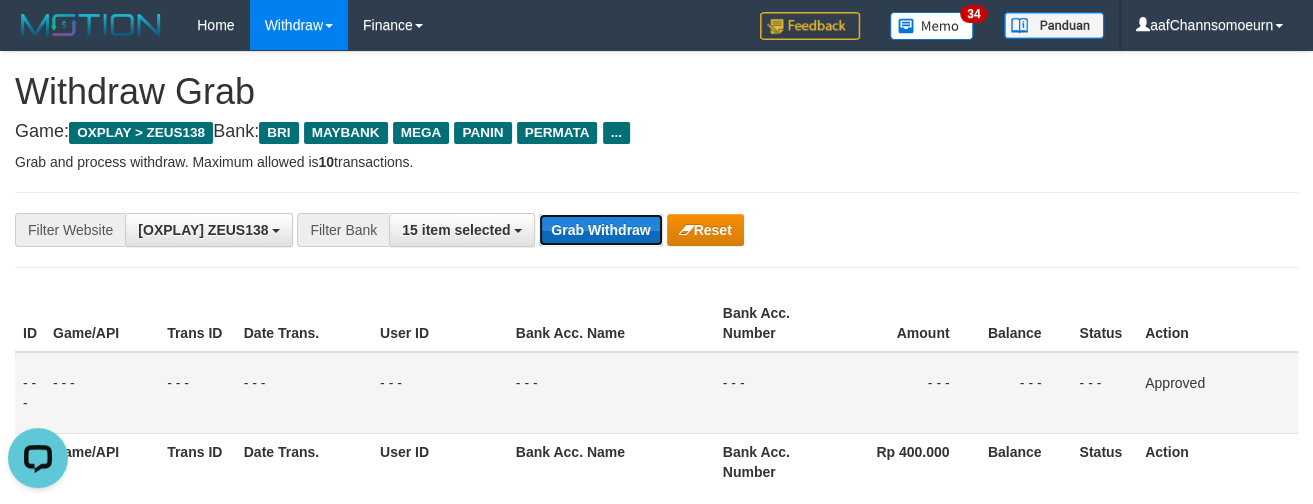 click on "Grab Withdraw" at bounding box center [600, 230] 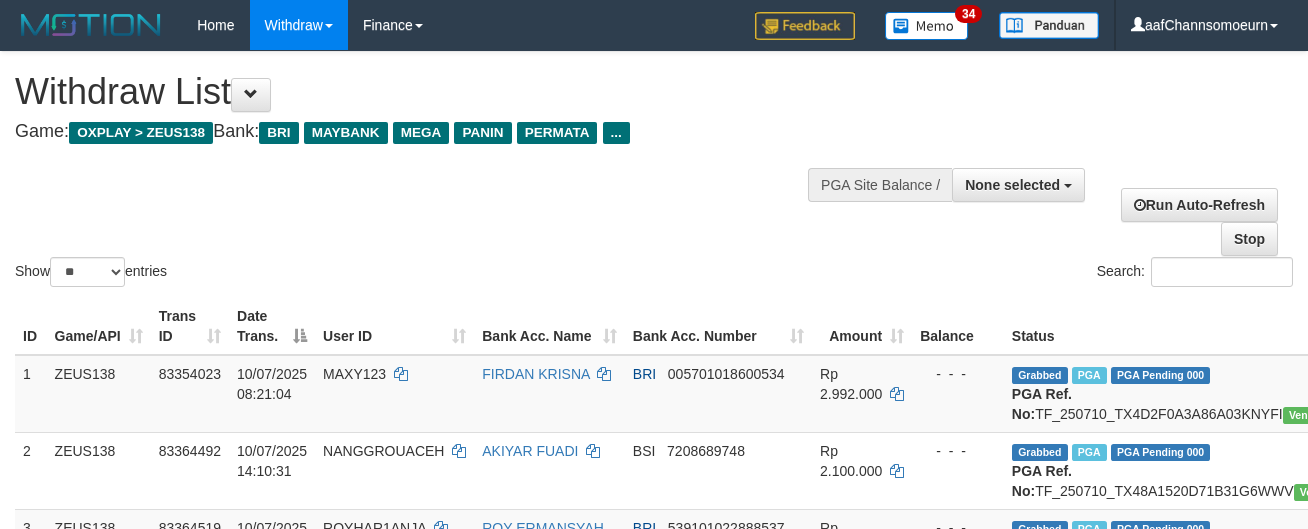 select 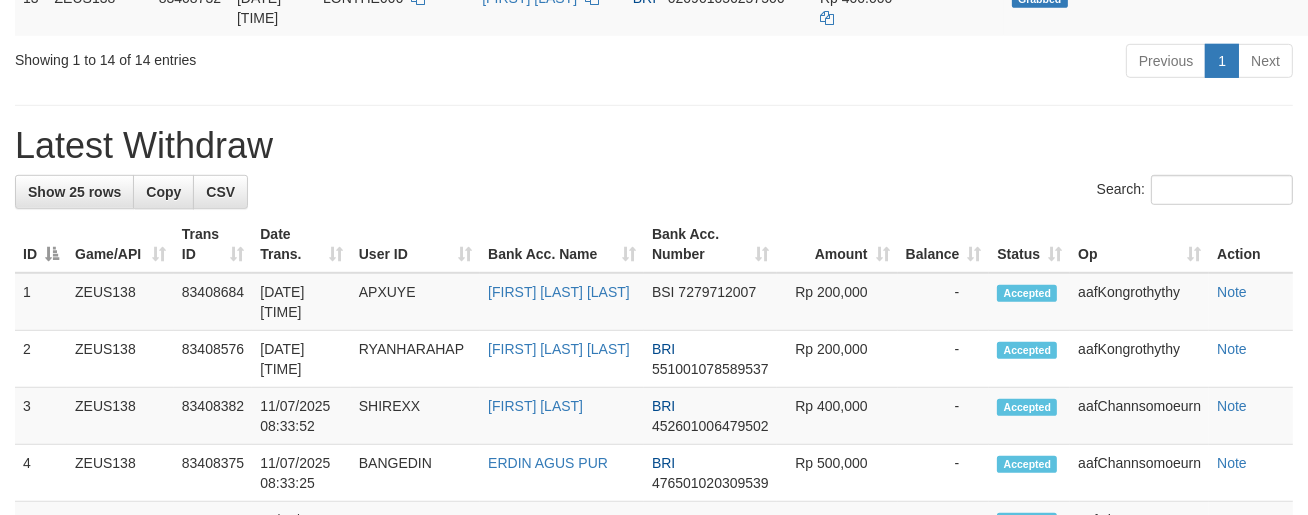 scroll, scrollTop: 1204, scrollLeft: 0, axis: vertical 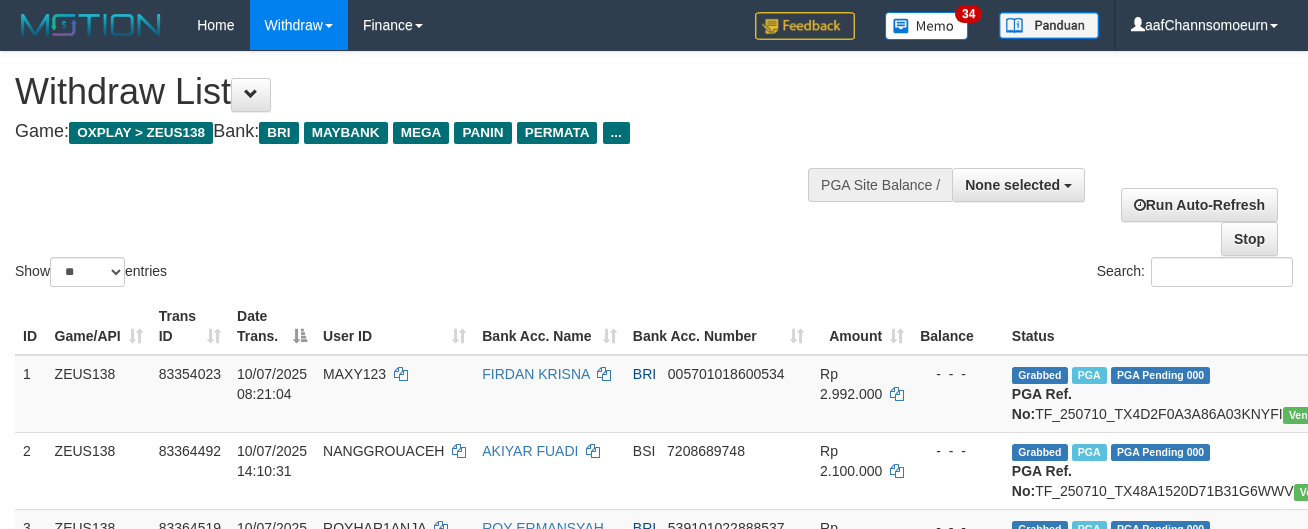 select 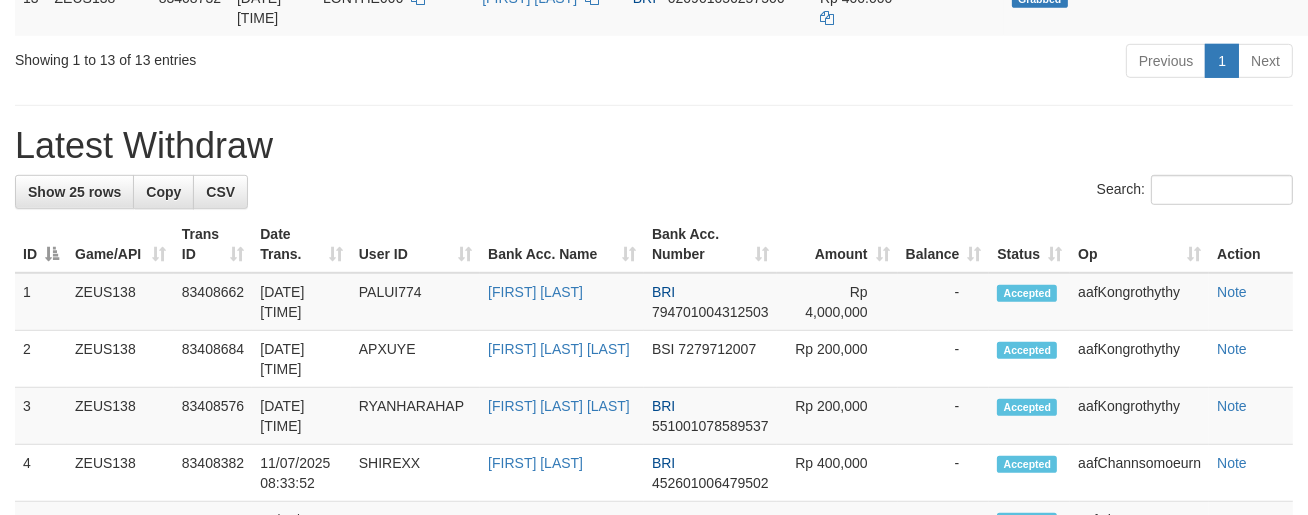 scroll, scrollTop: 1204, scrollLeft: 0, axis: vertical 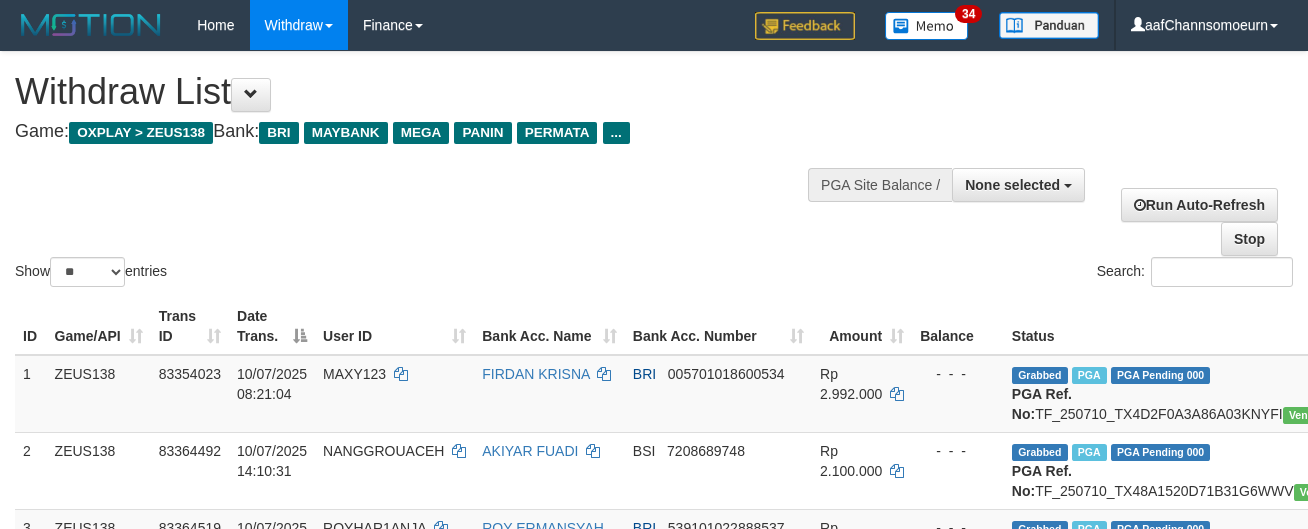 select 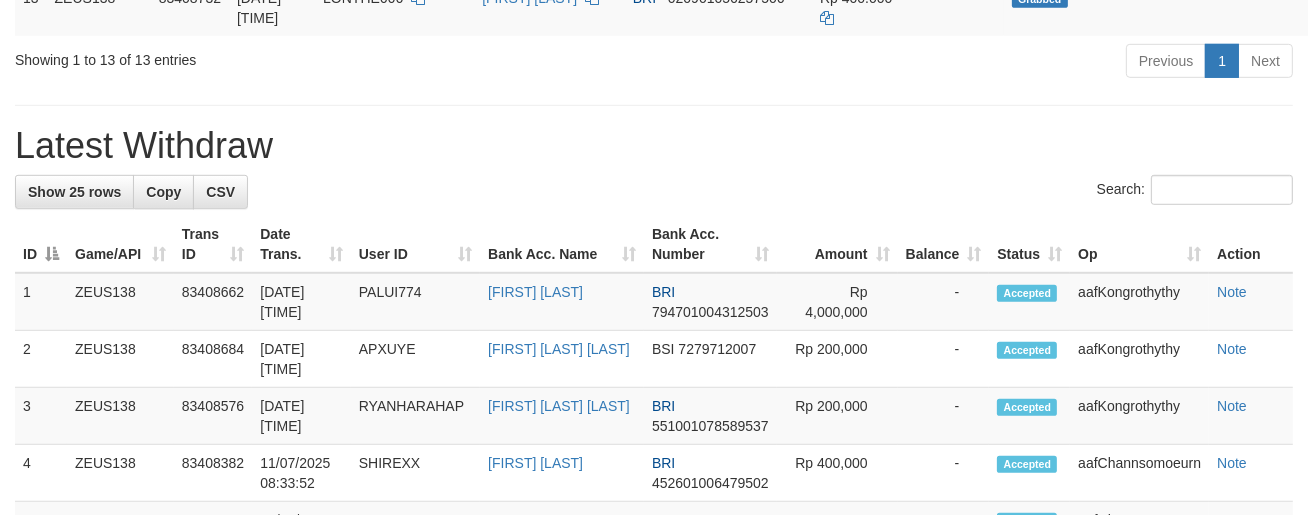 scroll, scrollTop: 1204, scrollLeft: 0, axis: vertical 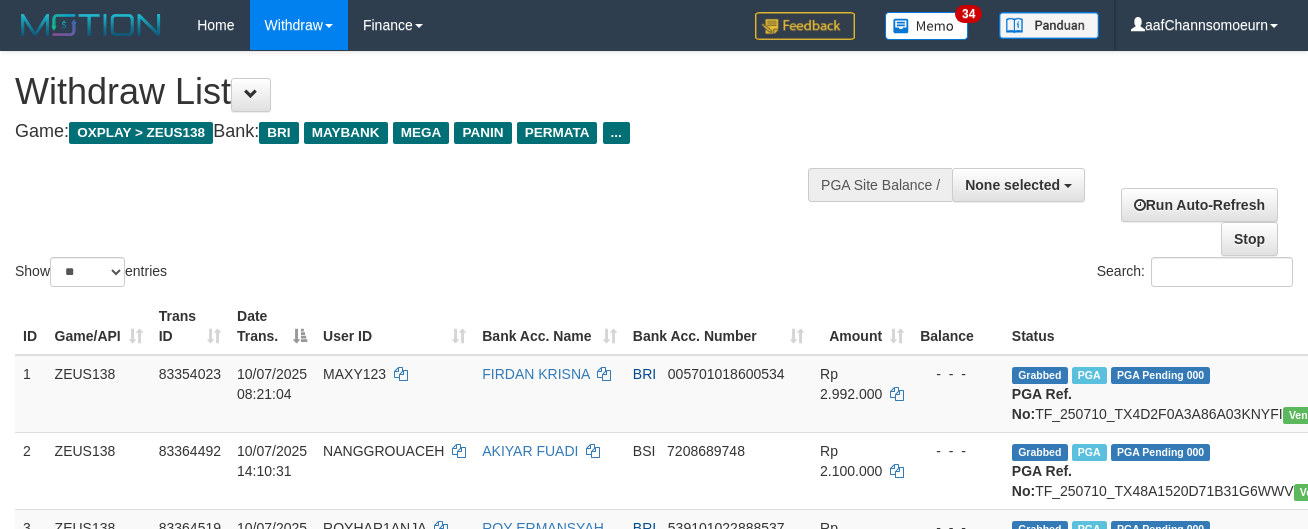 select 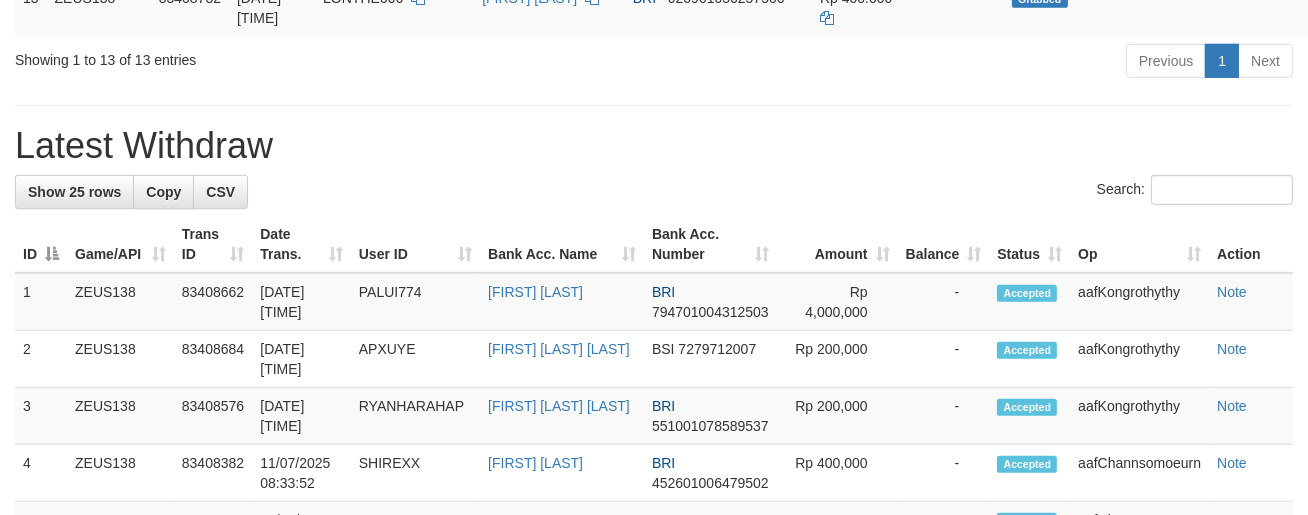 scroll, scrollTop: 1204, scrollLeft: 0, axis: vertical 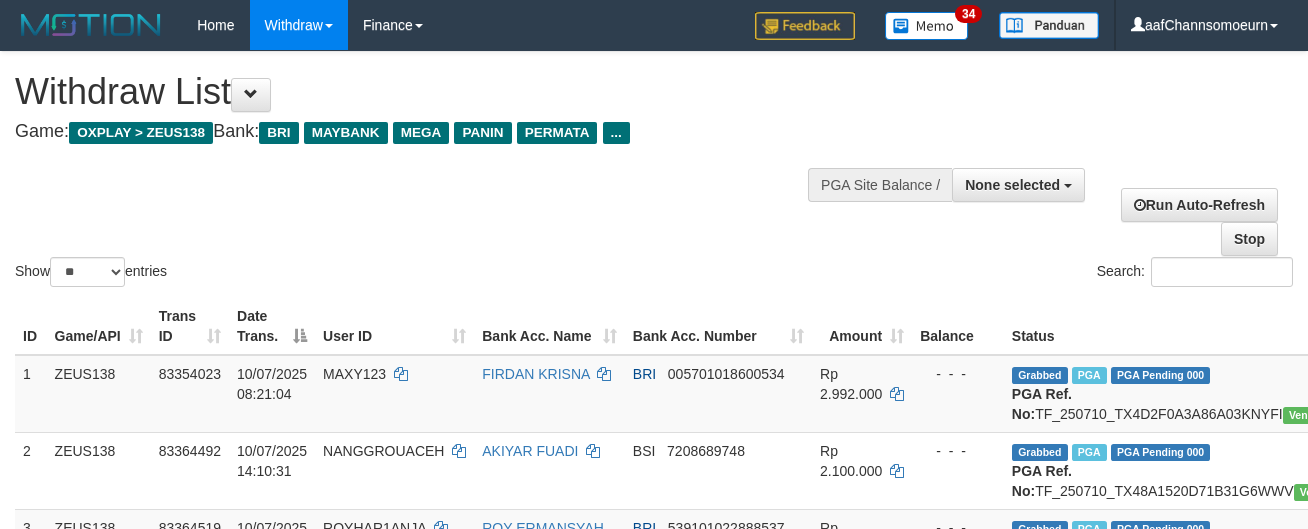 select 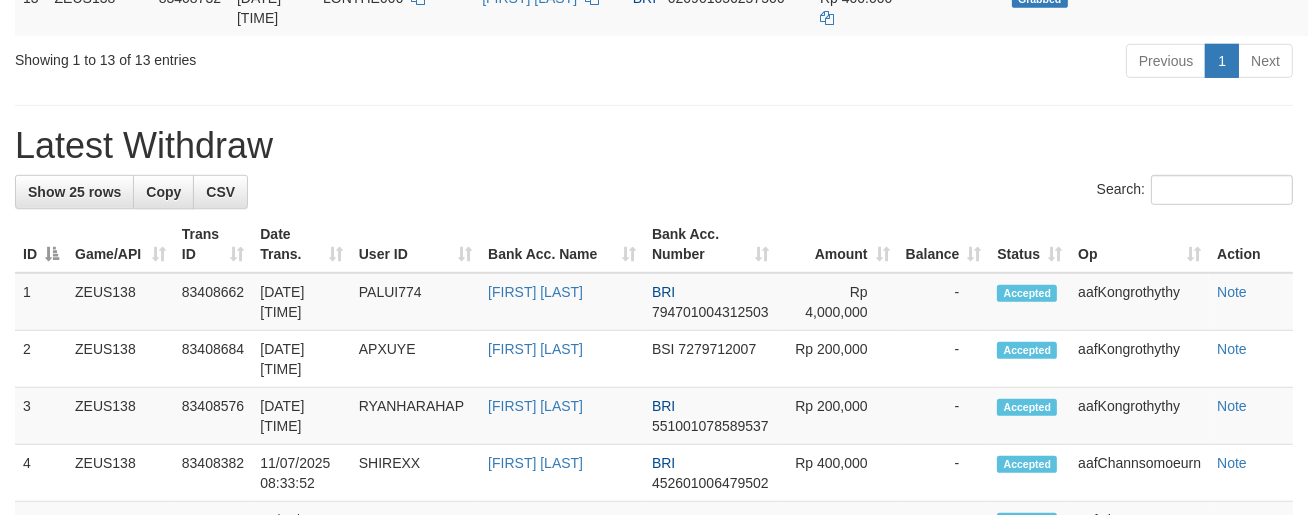 scroll, scrollTop: 1204, scrollLeft: 0, axis: vertical 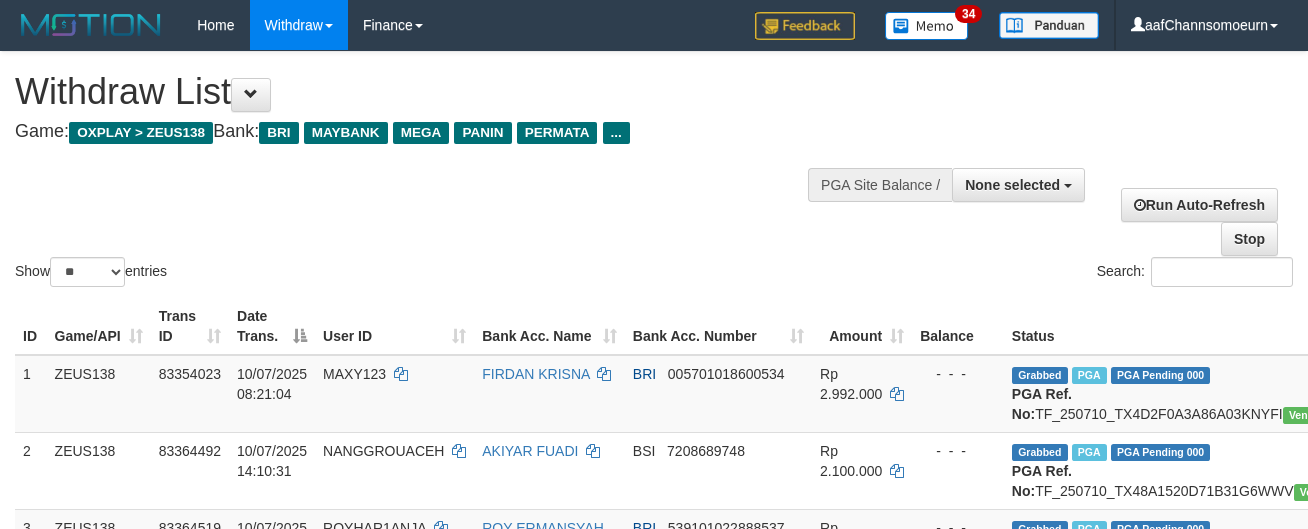 select 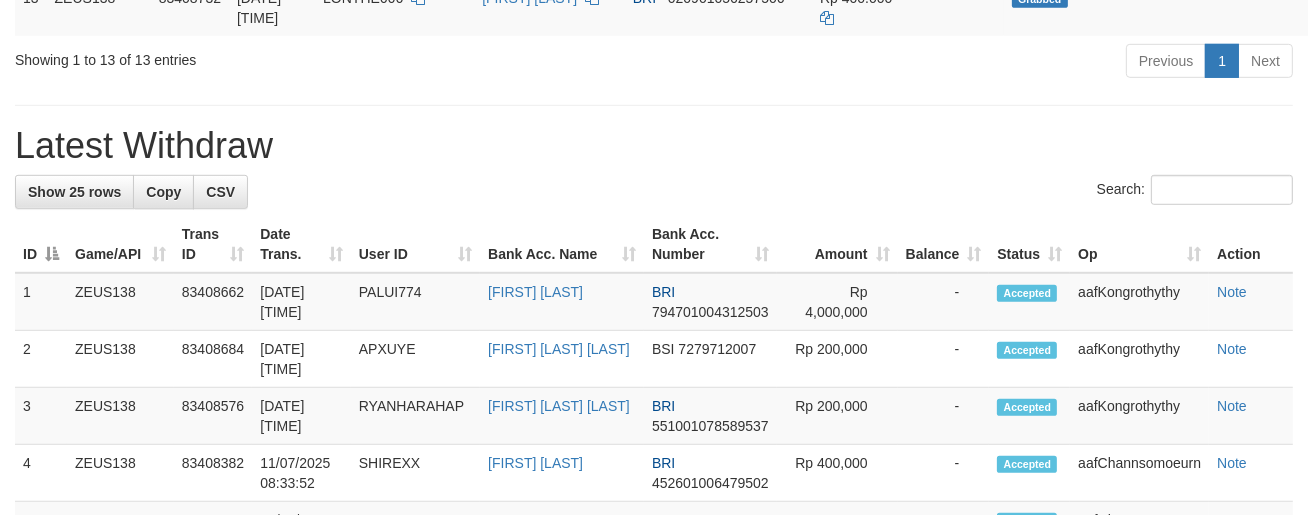 scroll, scrollTop: 1204, scrollLeft: 0, axis: vertical 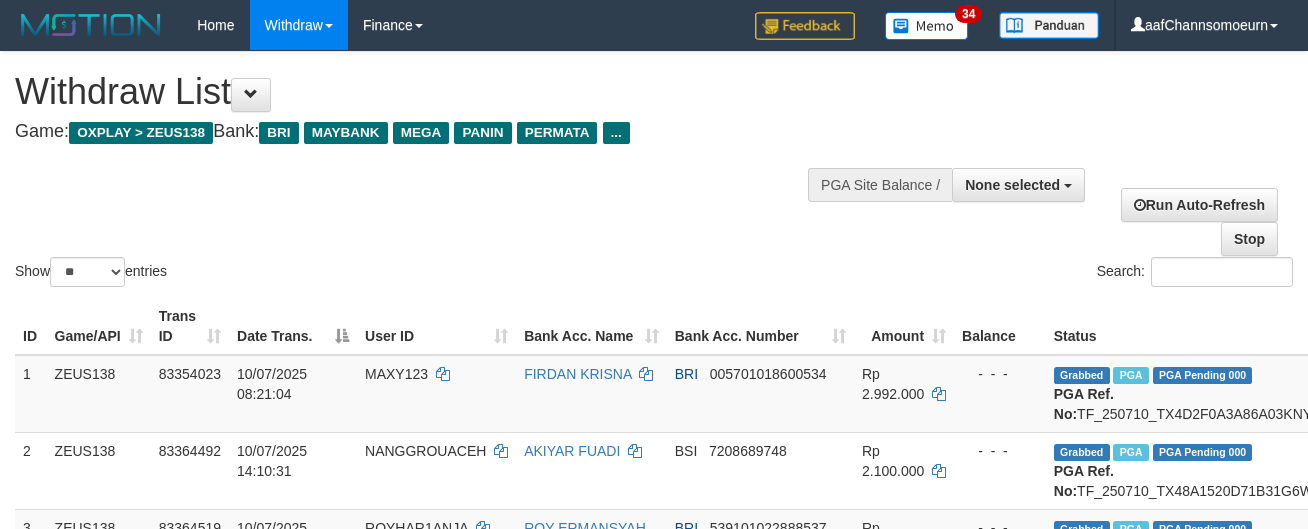 select 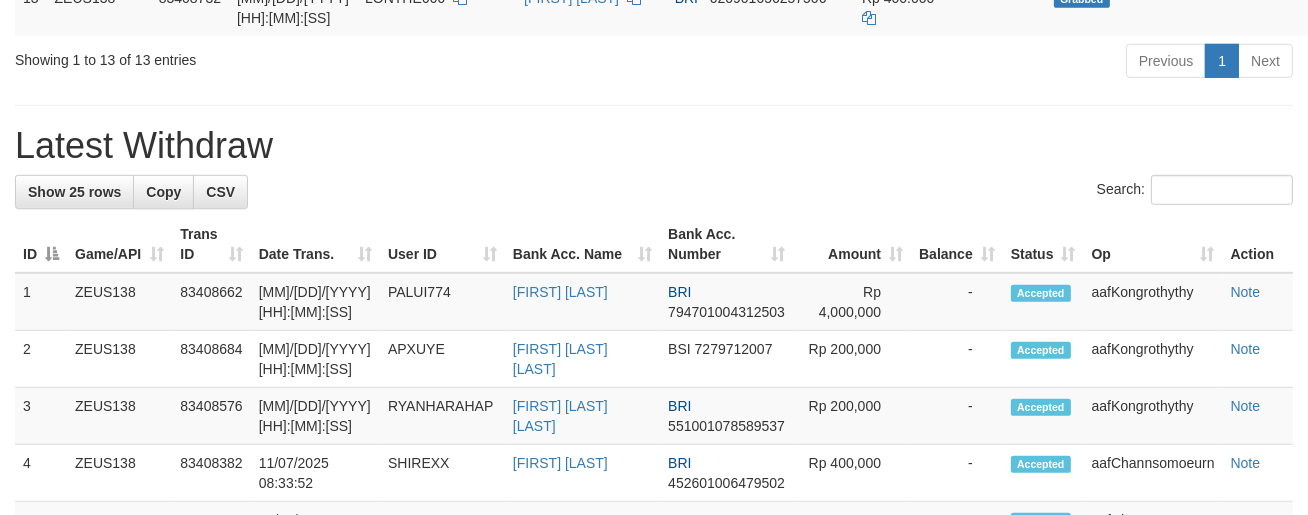 scroll, scrollTop: 1204, scrollLeft: 0, axis: vertical 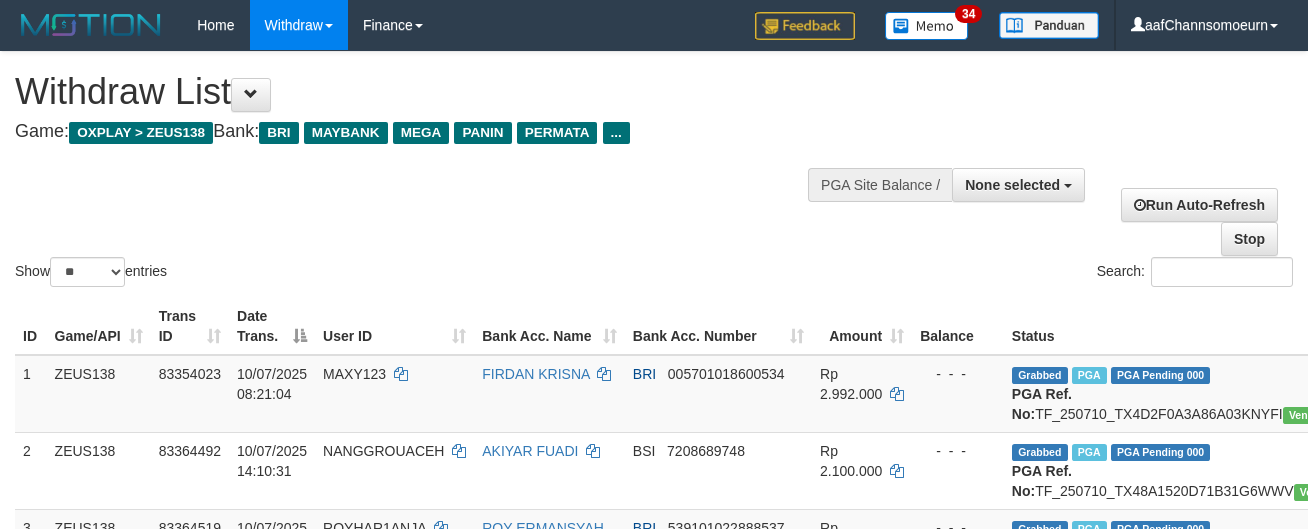 select 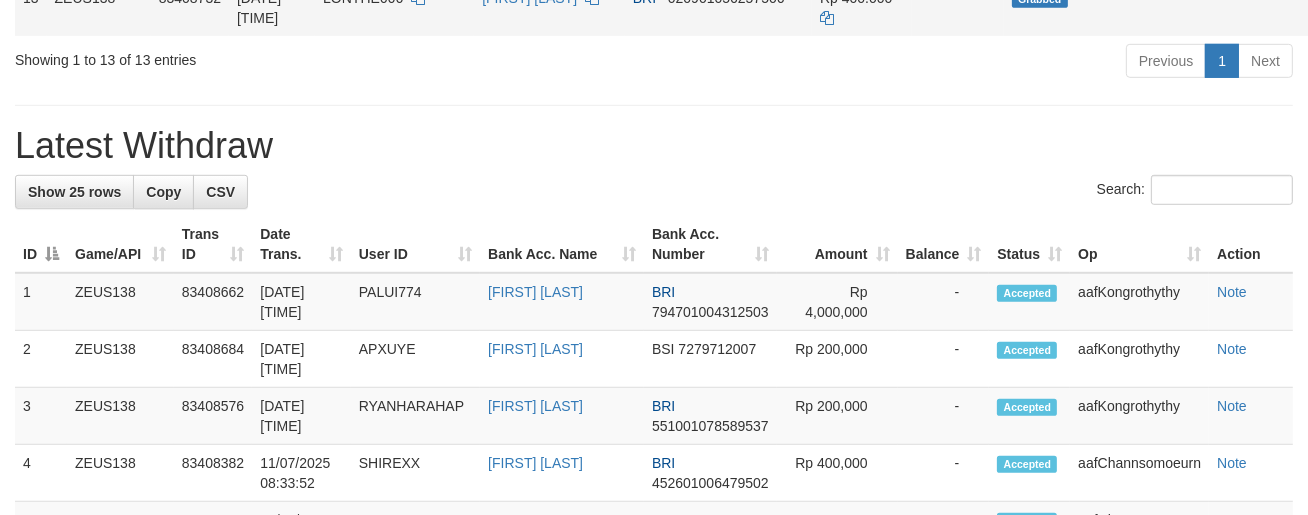 scroll, scrollTop: 1204, scrollLeft: 0, axis: vertical 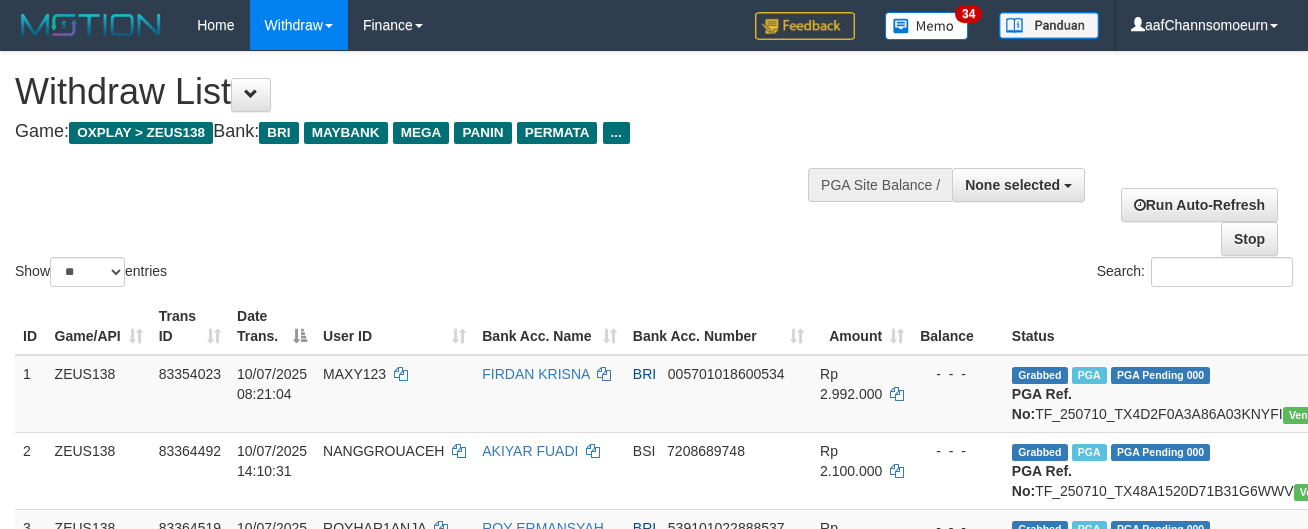 select 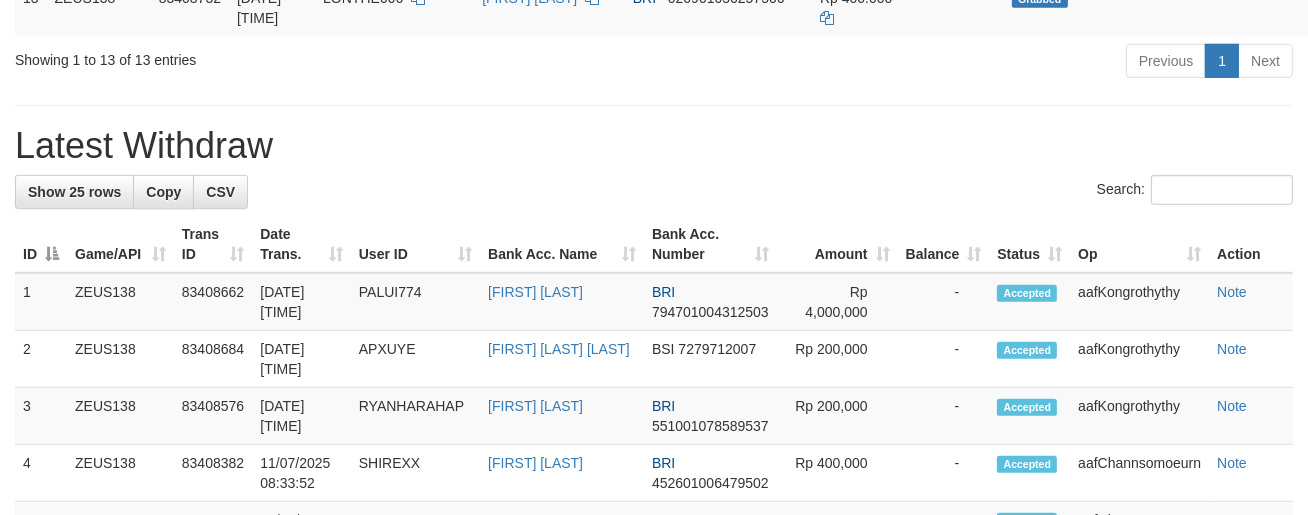 scroll, scrollTop: 1204, scrollLeft: 0, axis: vertical 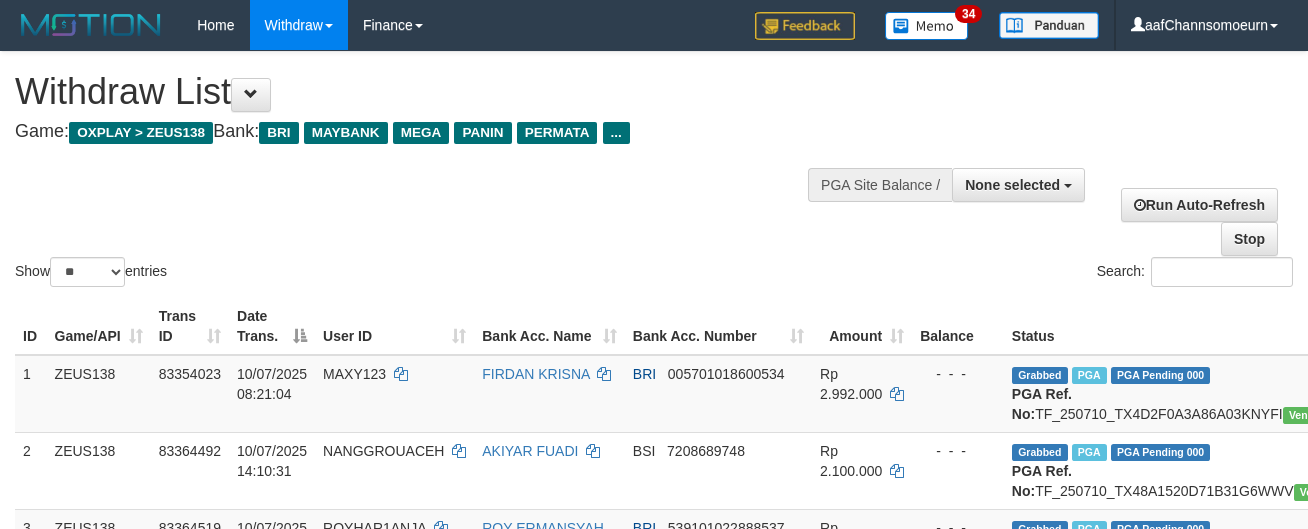 select 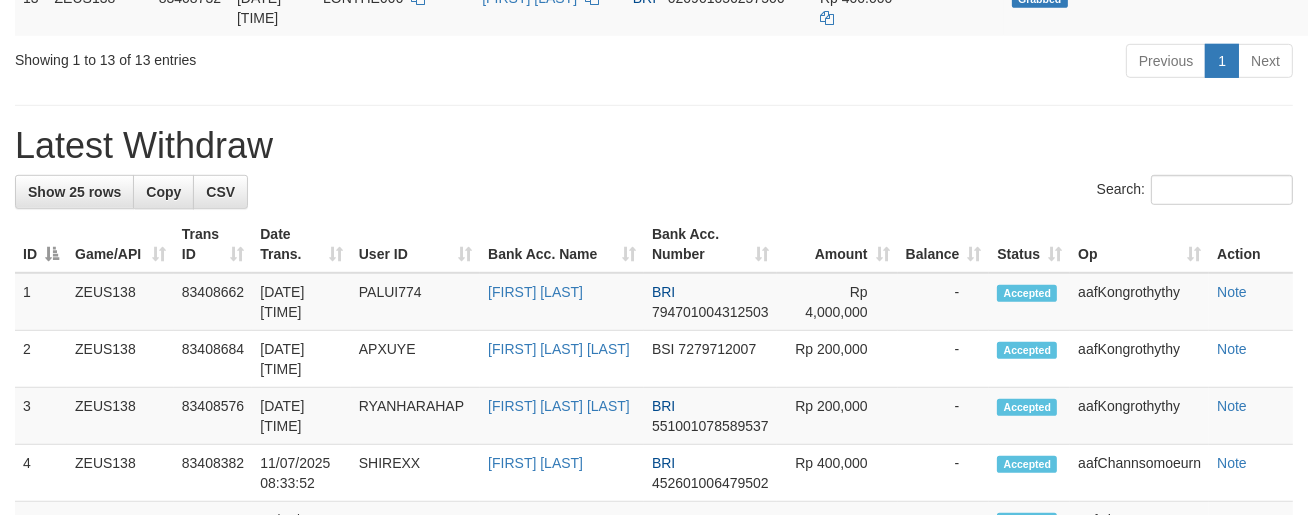 scroll, scrollTop: 1204, scrollLeft: 0, axis: vertical 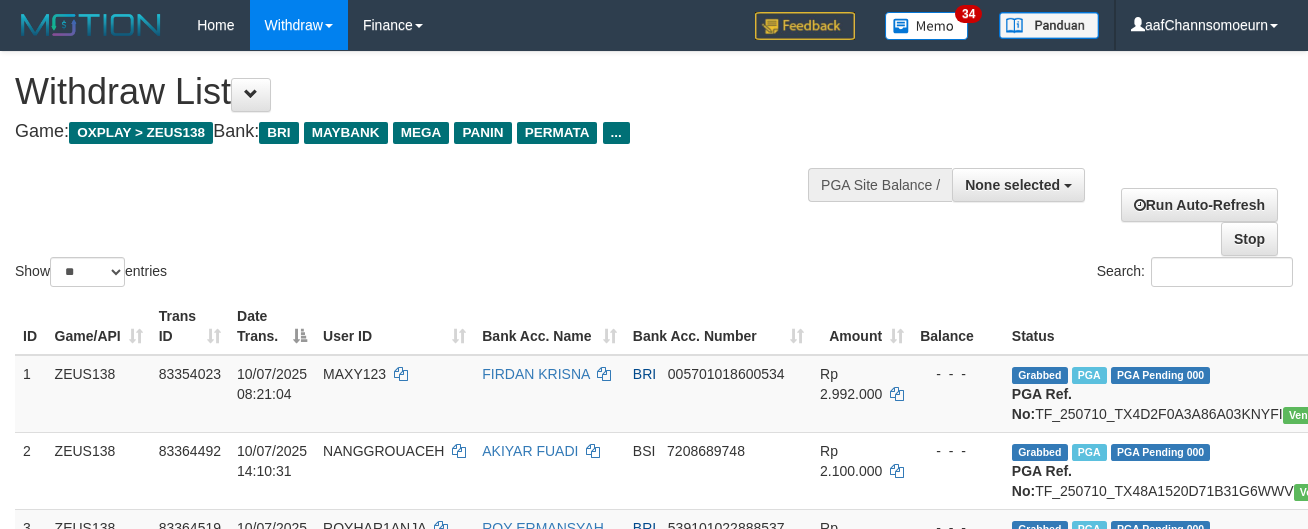 select 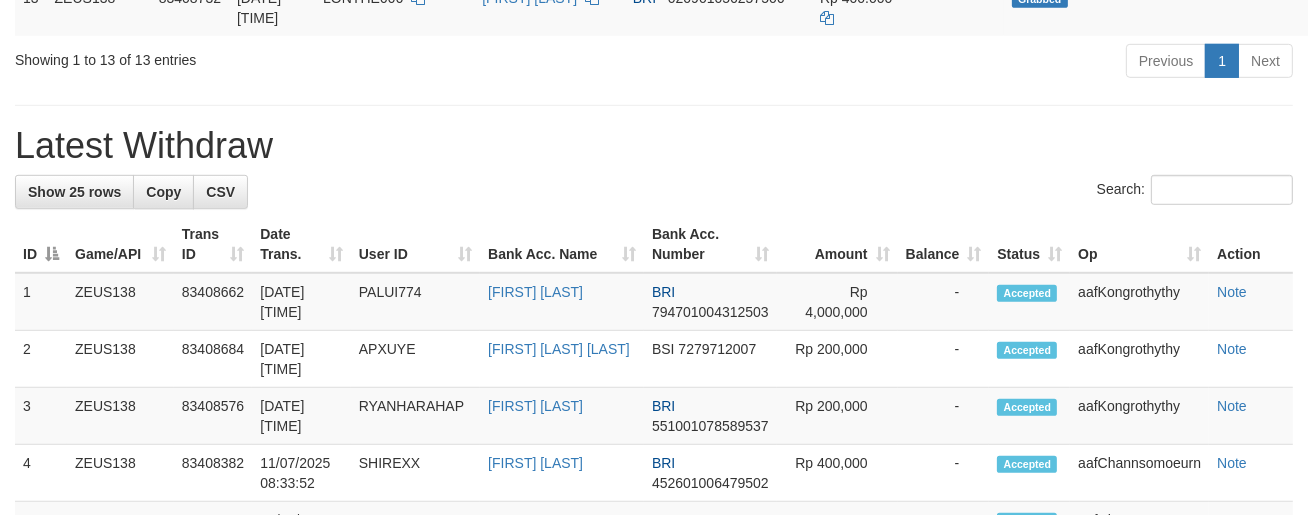 scroll, scrollTop: 1204, scrollLeft: 0, axis: vertical 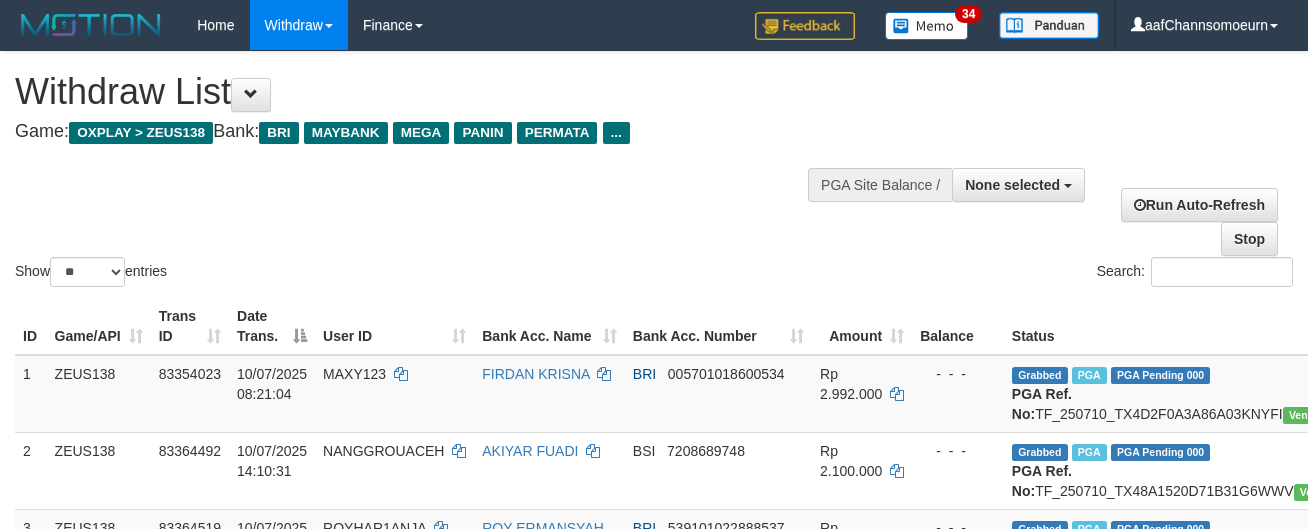 select 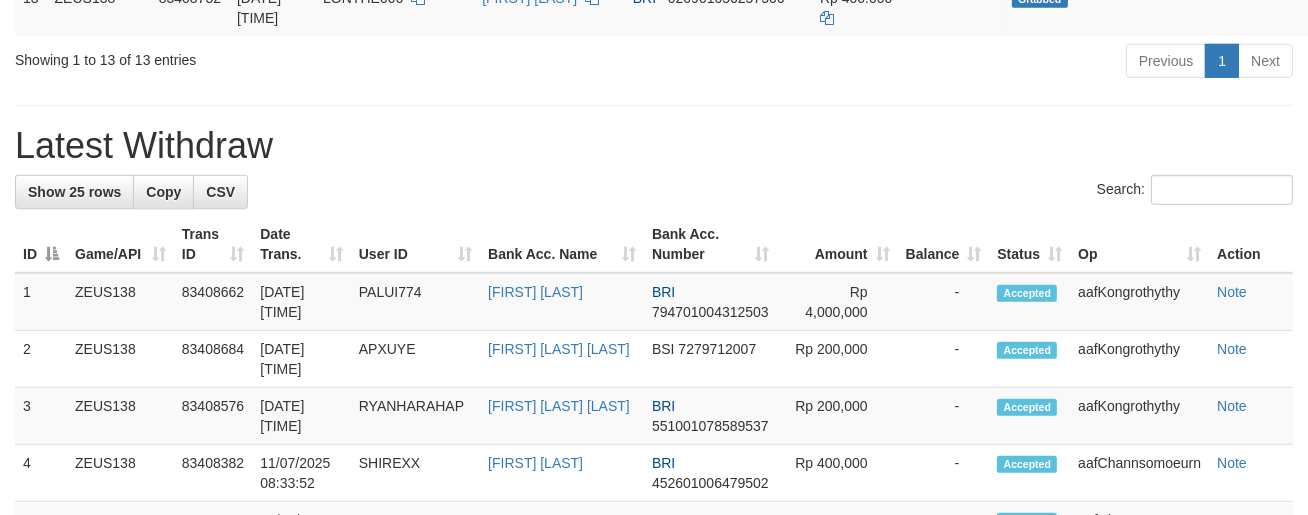 scroll, scrollTop: 1204, scrollLeft: 0, axis: vertical 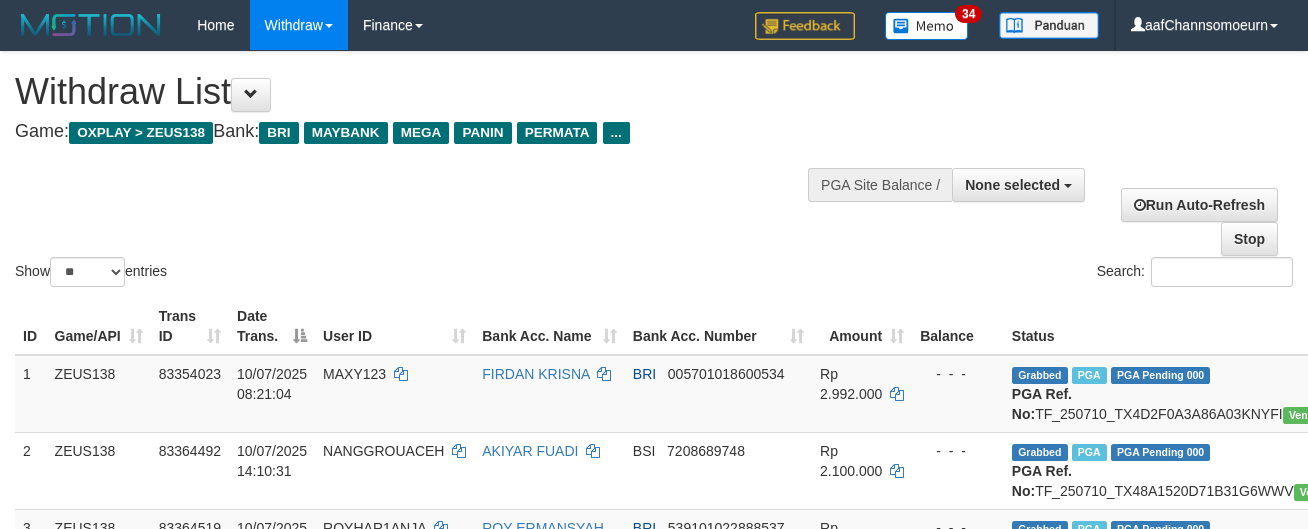 select 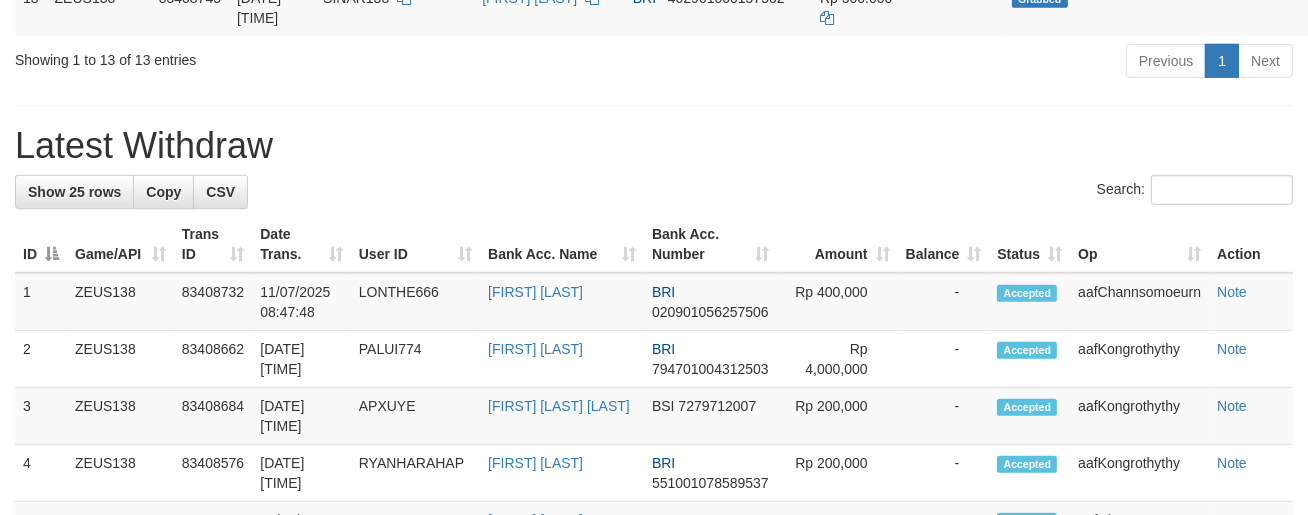 scroll, scrollTop: 1204, scrollLeft: 0, axis: vertical 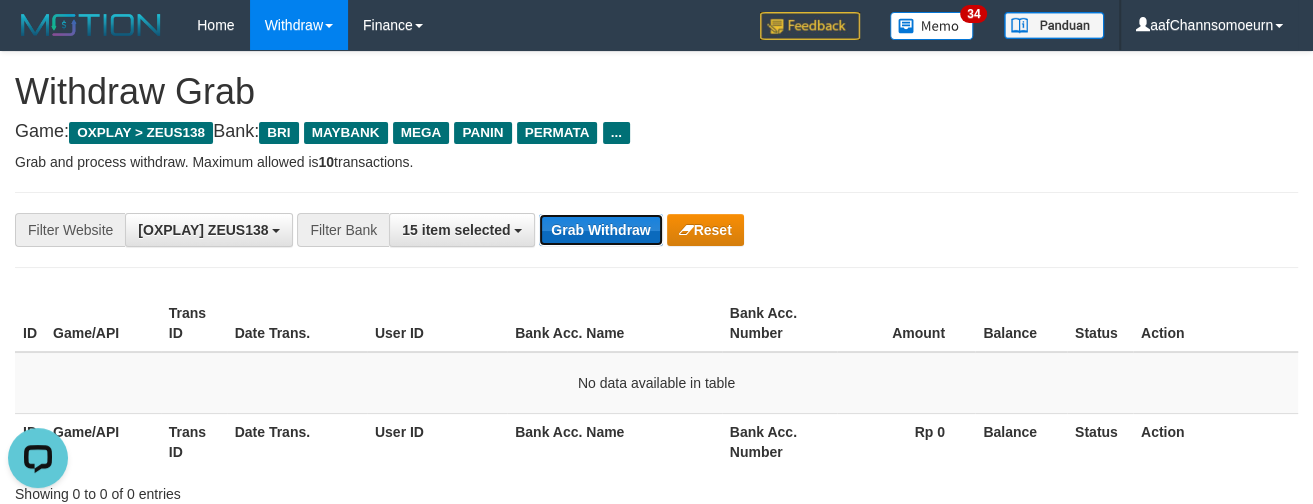 click on "Grab Withdraw" at bounding box center [600, 230] 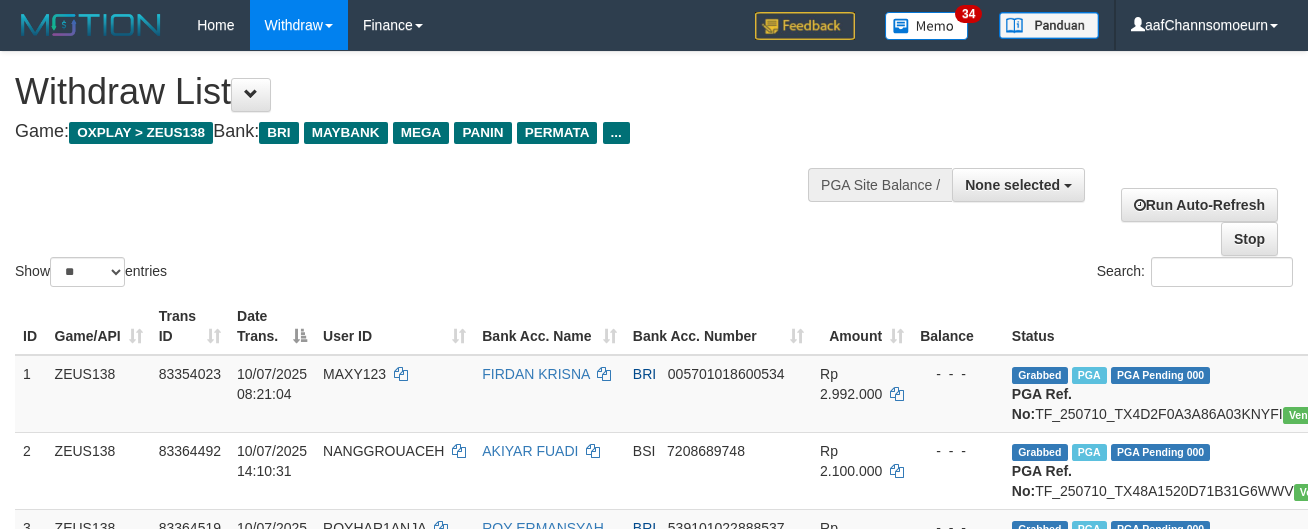 select 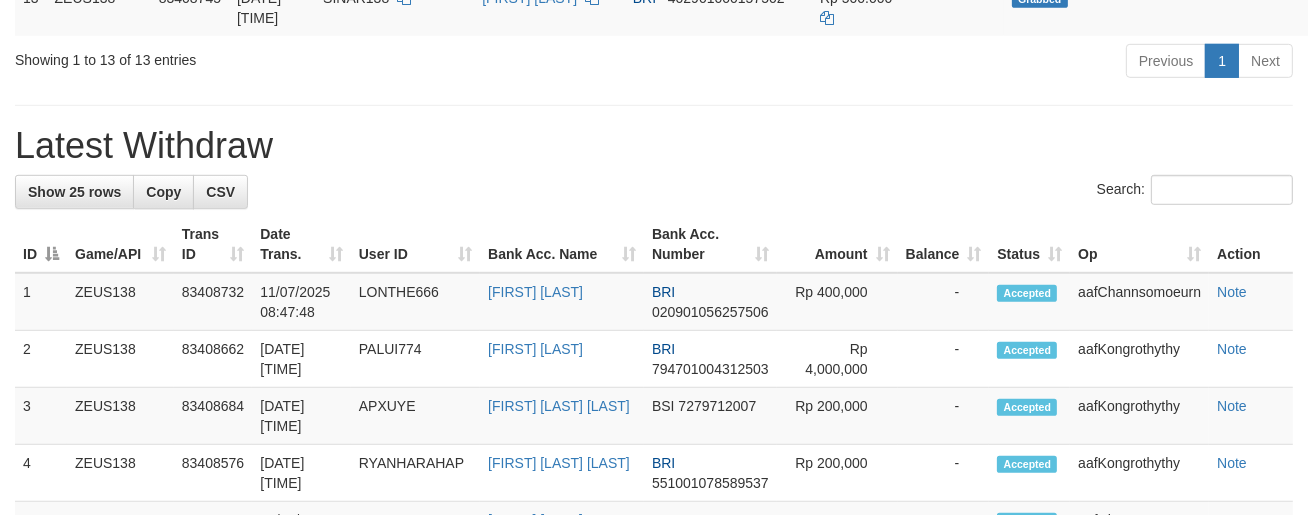 scroll, scrollTop: 1204, scrollLeft: 0, axis: vertical 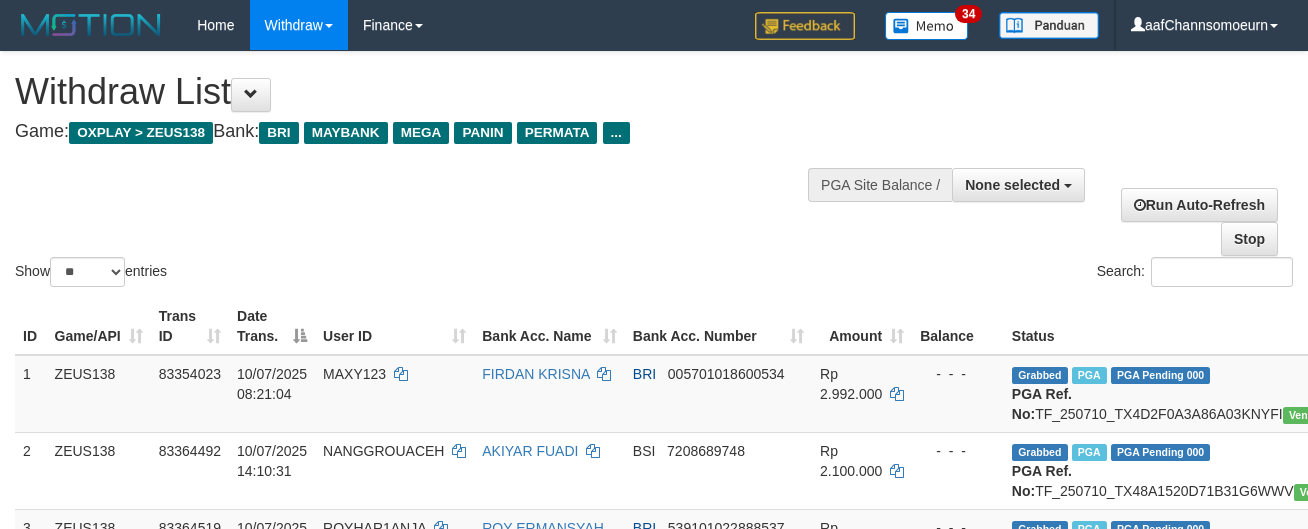 select 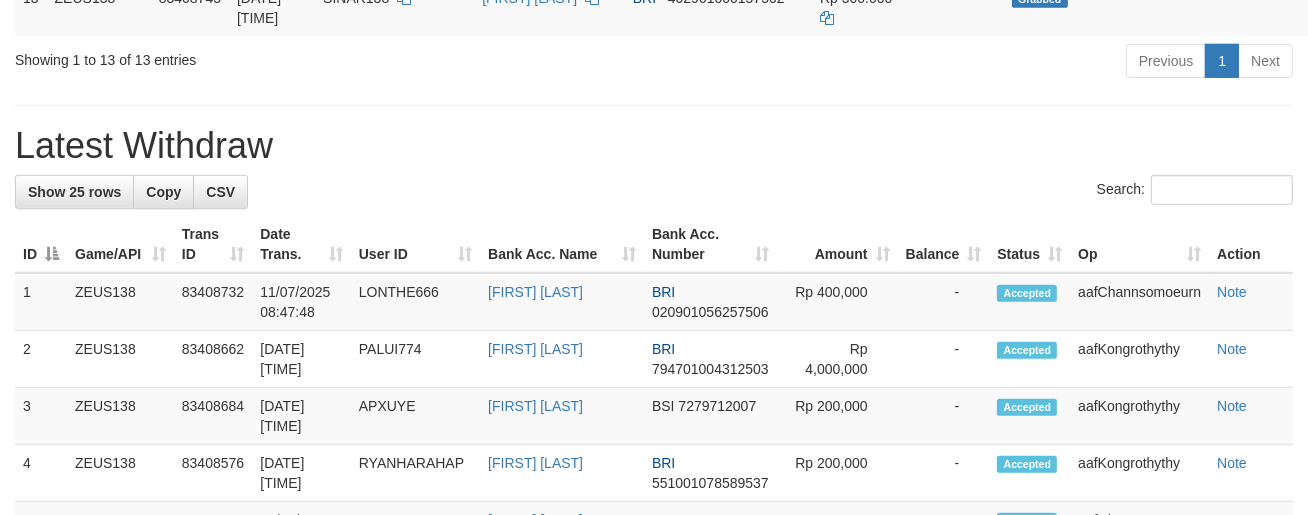 scroll, scrollTop: 1204, scrollLeft: 0, axis: vertical 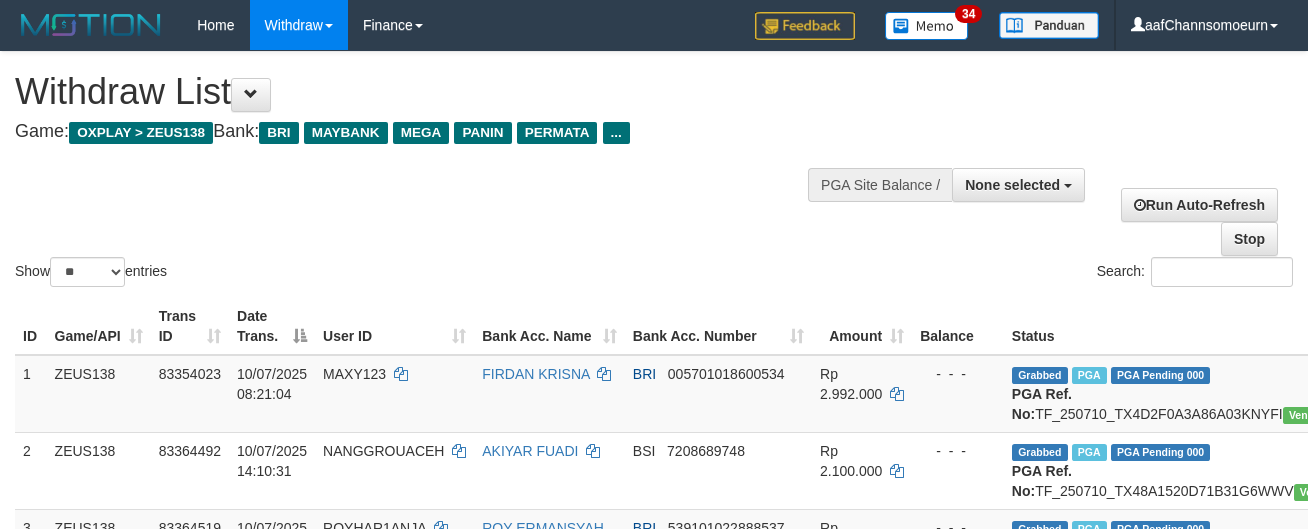 select 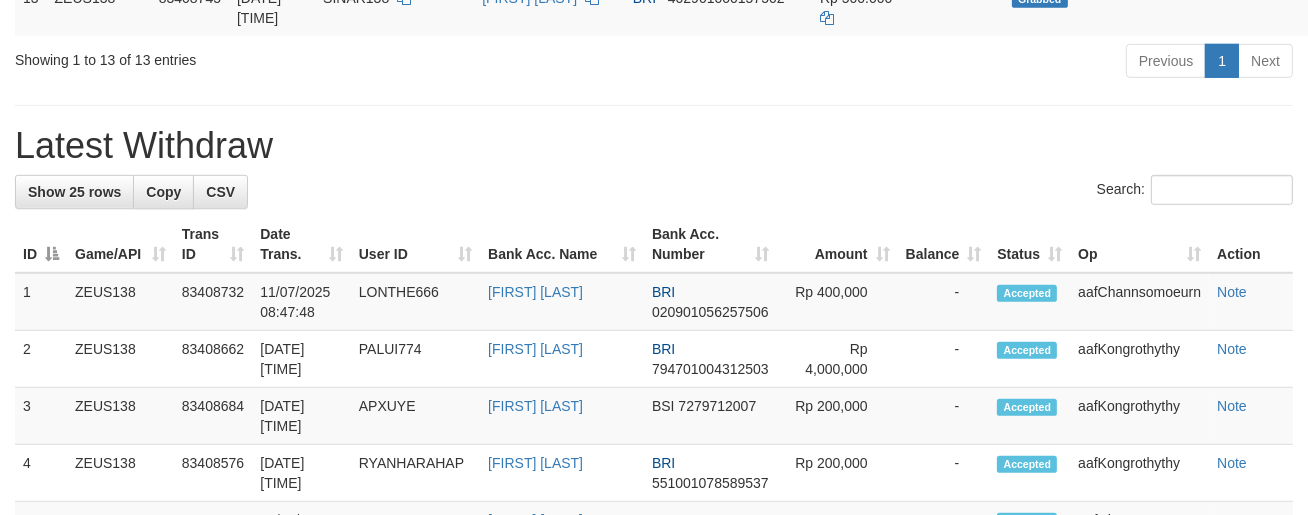 scroll, scrollTop: 1204, scrollLeft: 0, axis: vertical 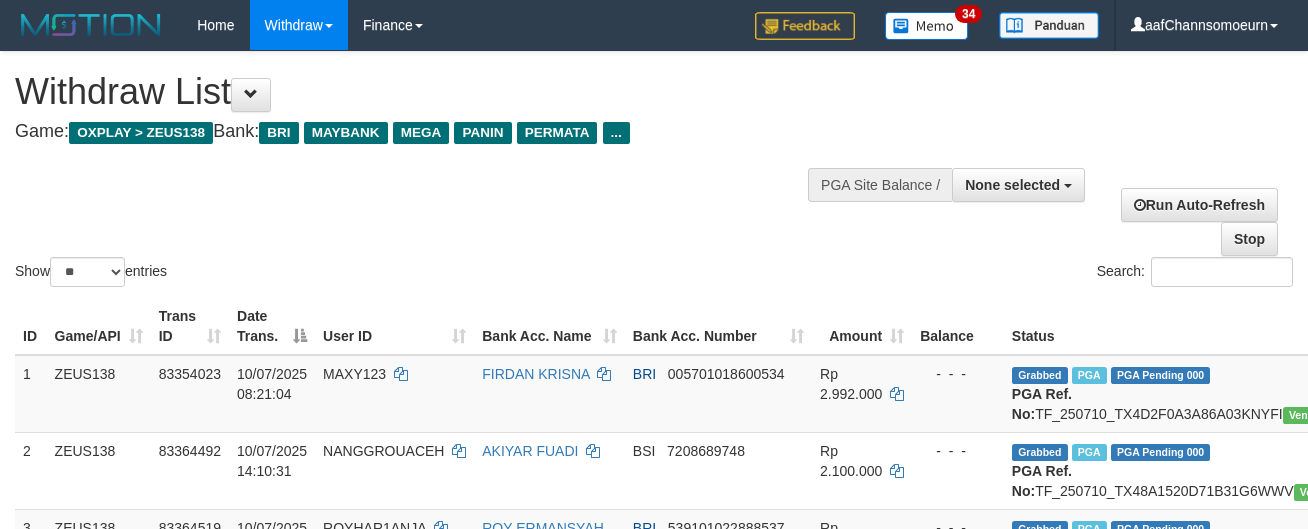 select 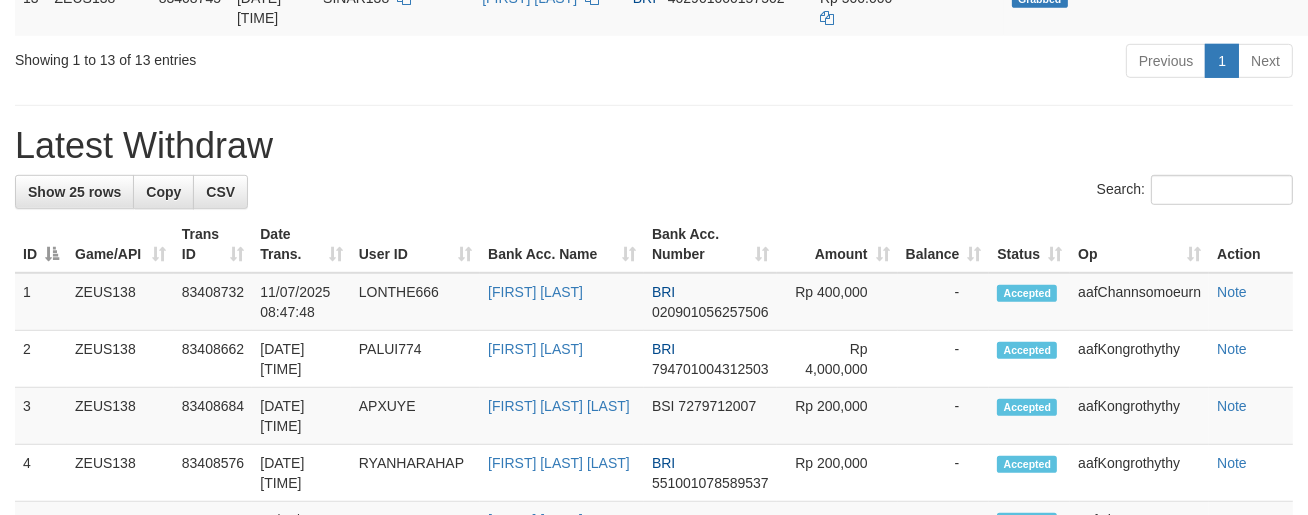 scroll, scrollTop: 1204, scrollLeft: 0, axis: vertical 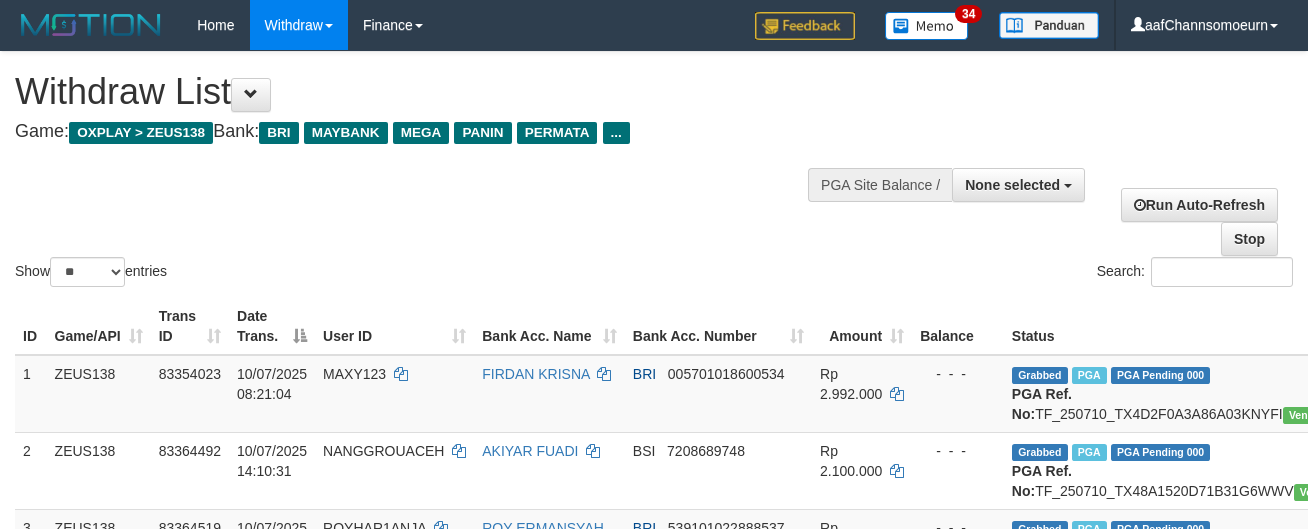 select 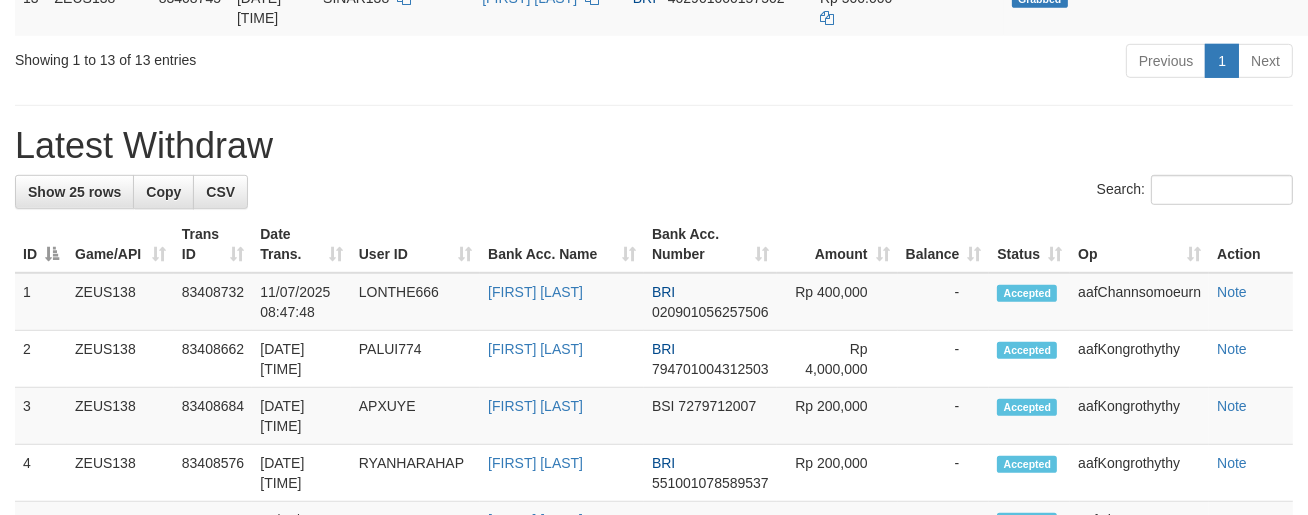 scroll, scrollTop: 1204, scrollLeft: 0, axis: vertical 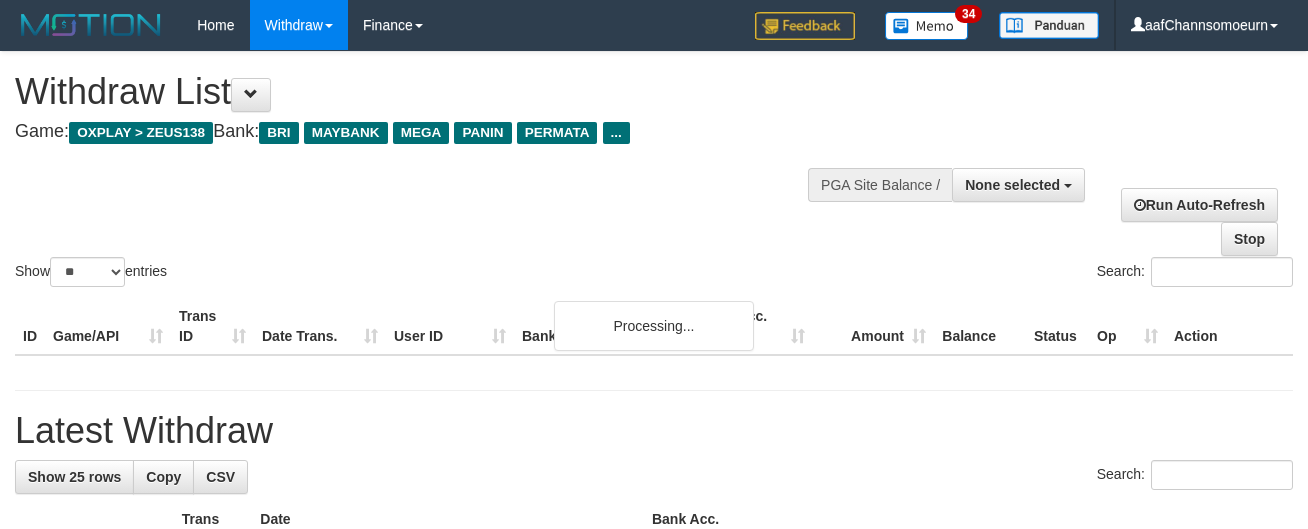 select 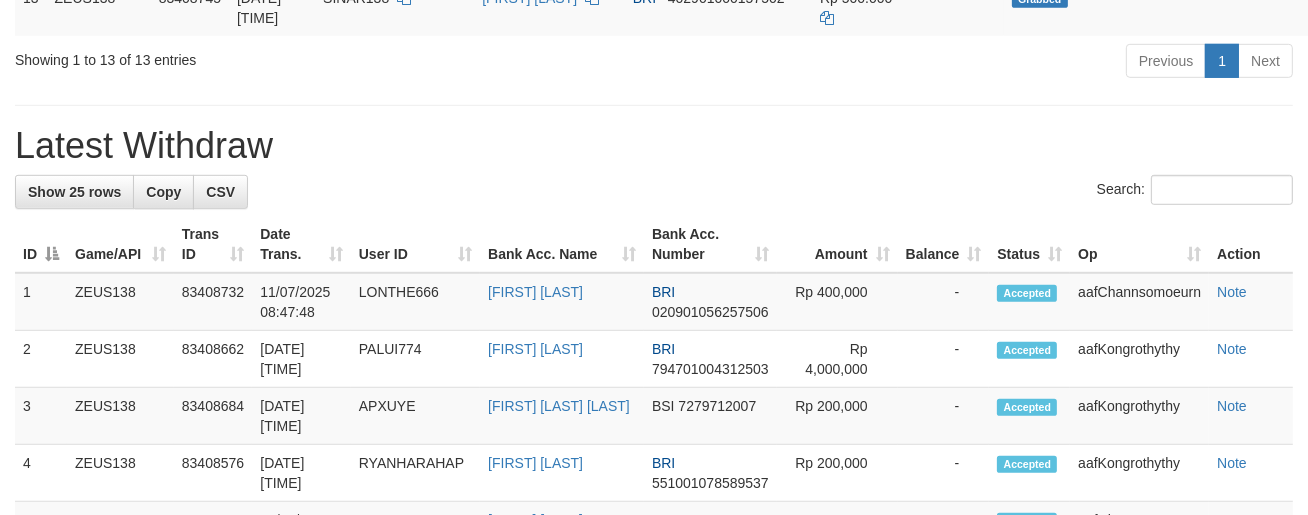 scroll, scrollTop: 1204, scrollLeft: 0, axis: vertical 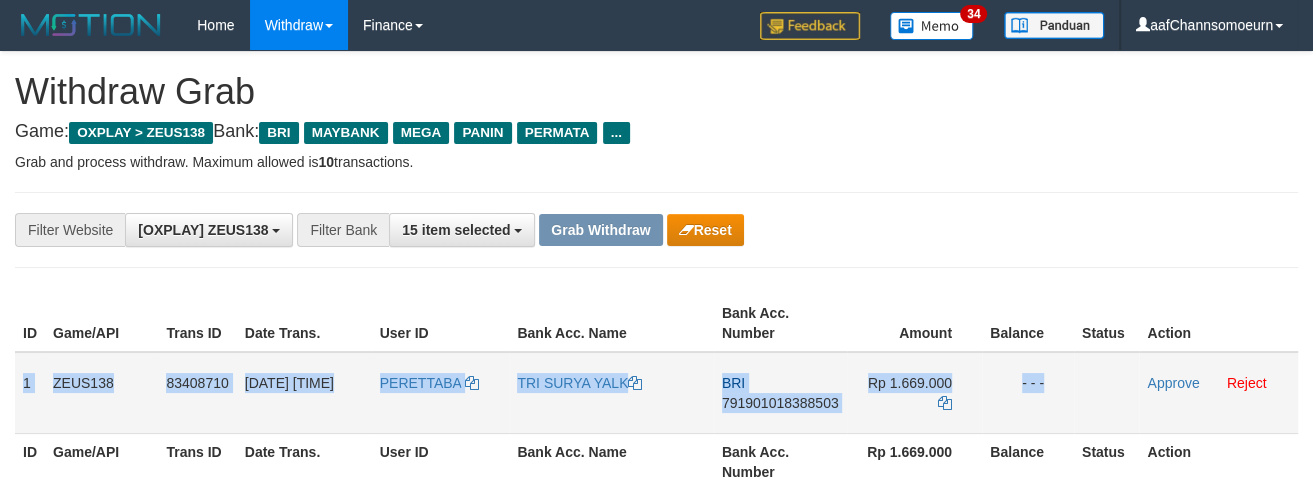 drag, startPoint x: 17, startPoint y: 371, endPoint x: 1114, endPoint y: 382, distance: 1097.0552 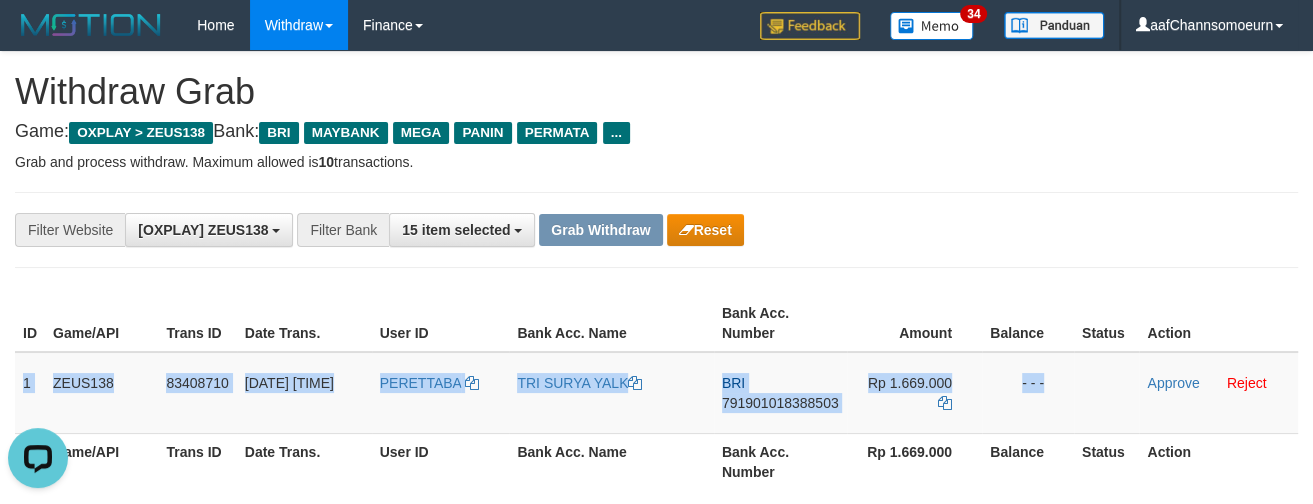 scroll, scrollTop: 0, scrollLeft: 0, axis: both 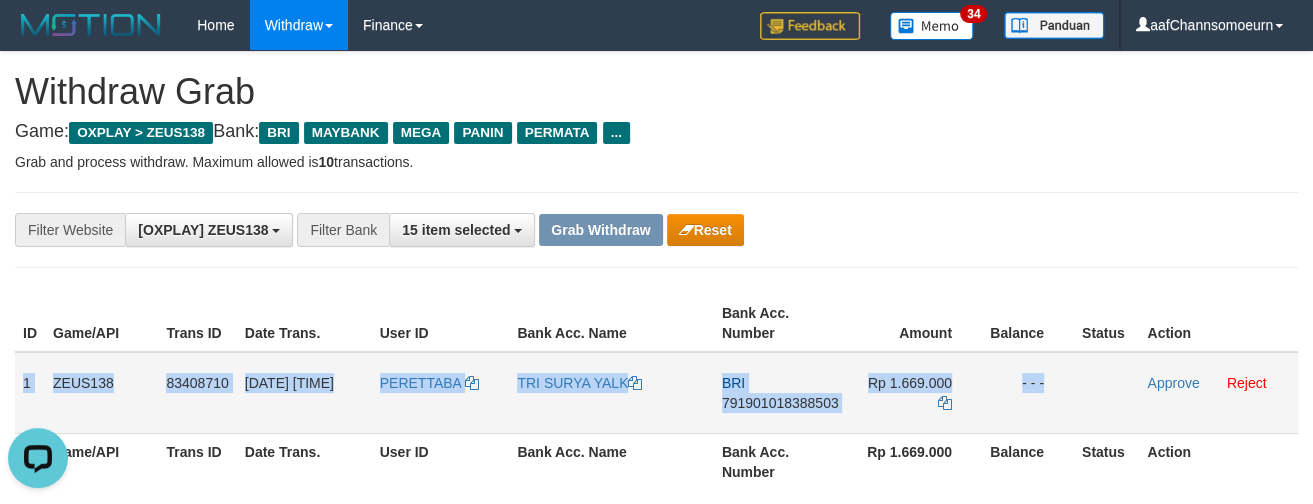 click on "791901018388503" at bounding box center (780, 403) 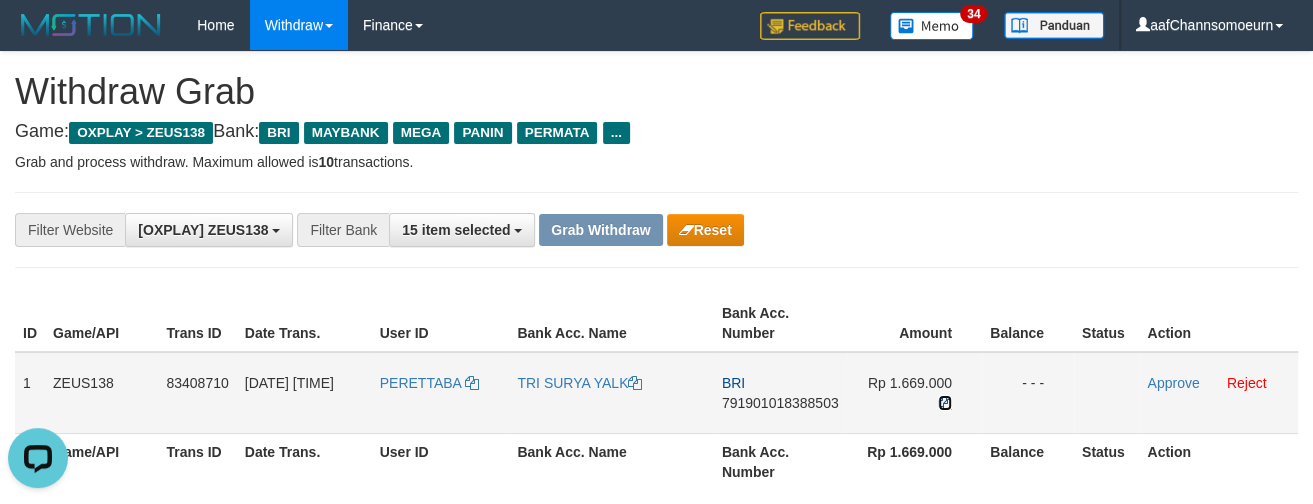 click at bounding box center (945, 403) 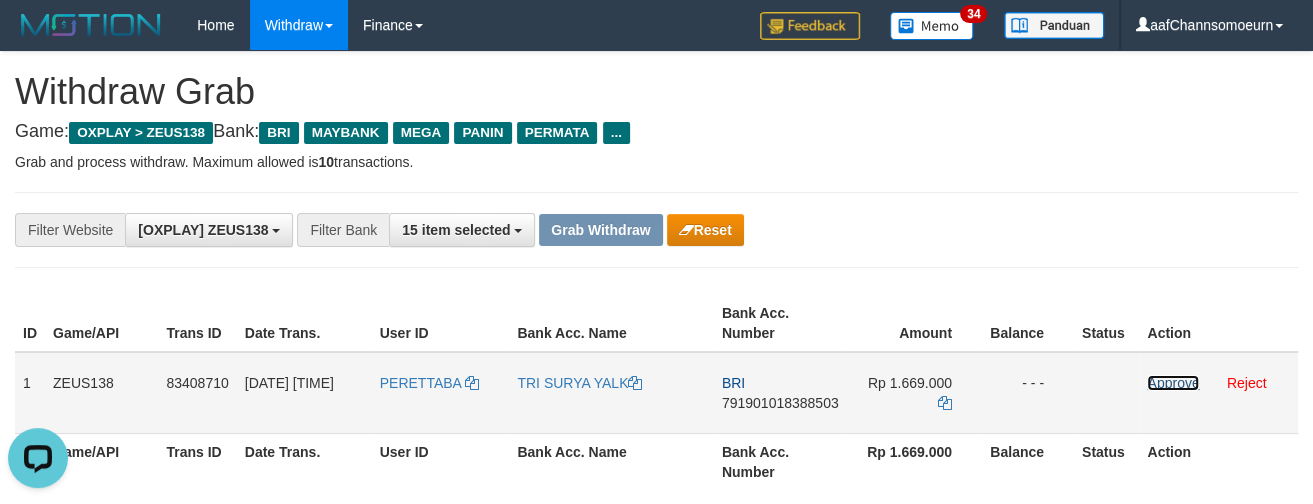 click on "Approve" at bounding box center [1173, 383] 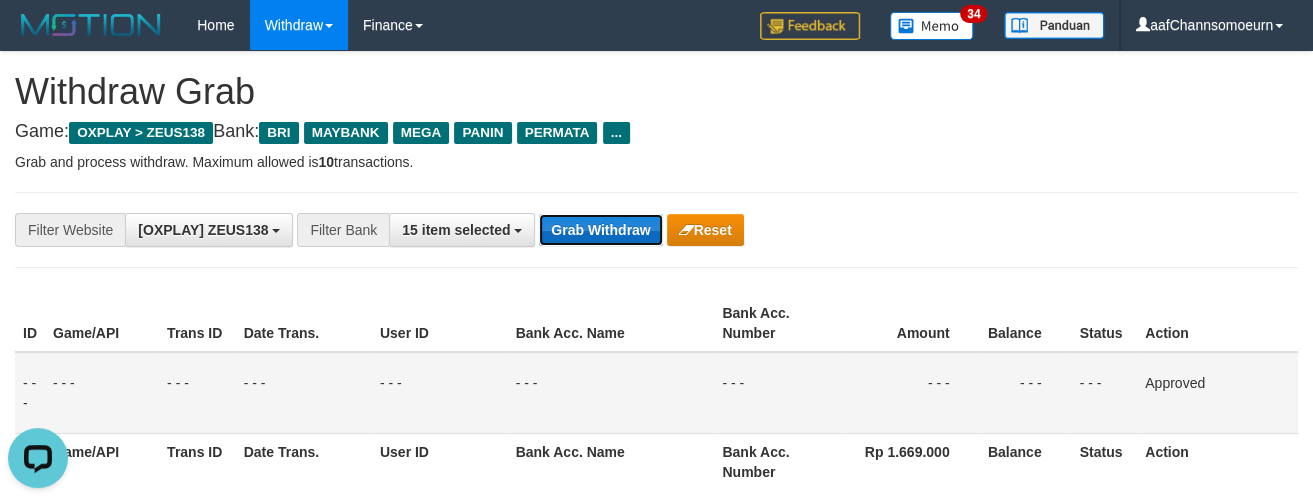 click on "Grab Withdraw" at bounding box center (600, 230) 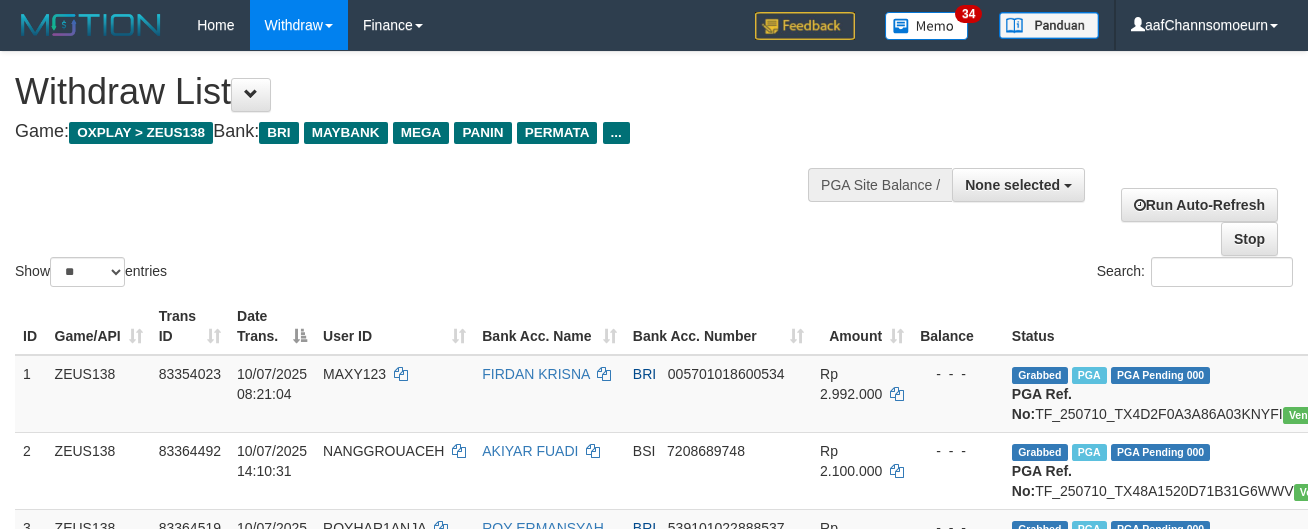 select 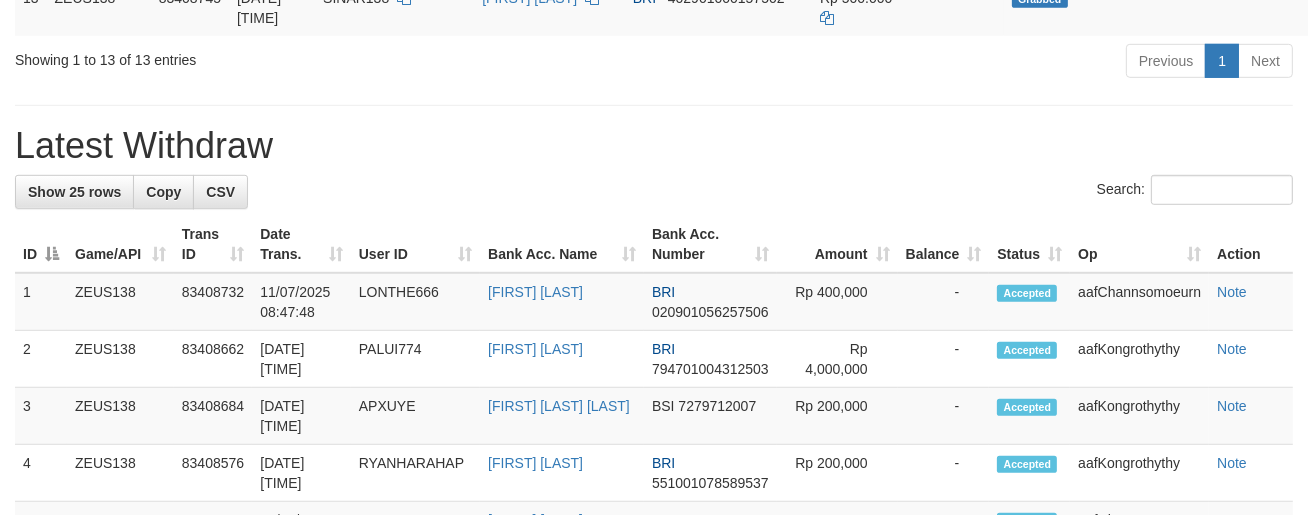 scroll, scrollTop: 1204, scrollLeft: 0, axis: vertical 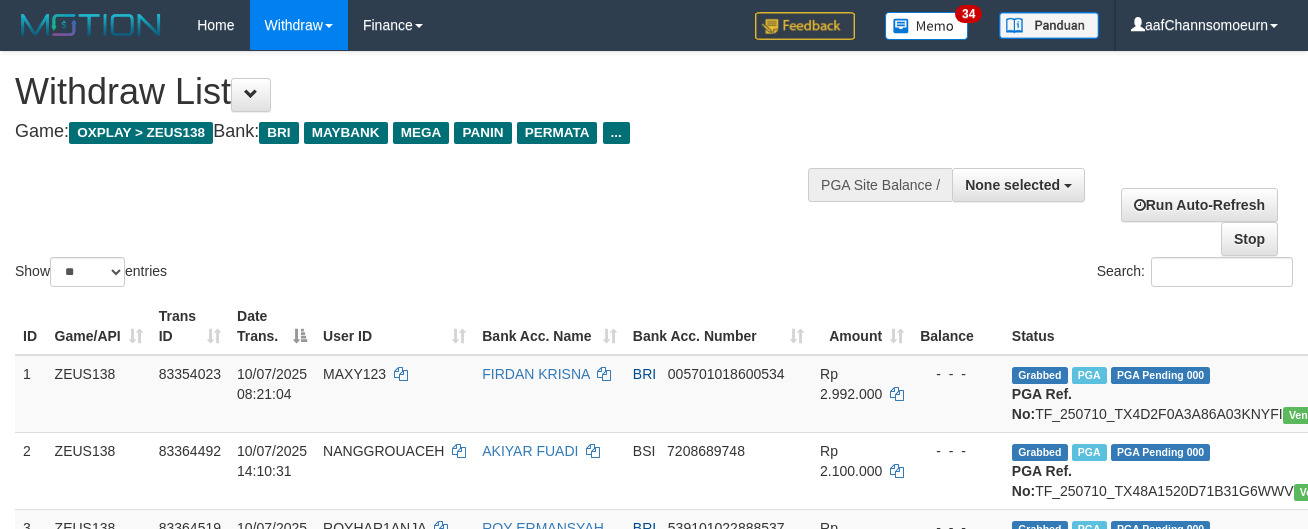 select 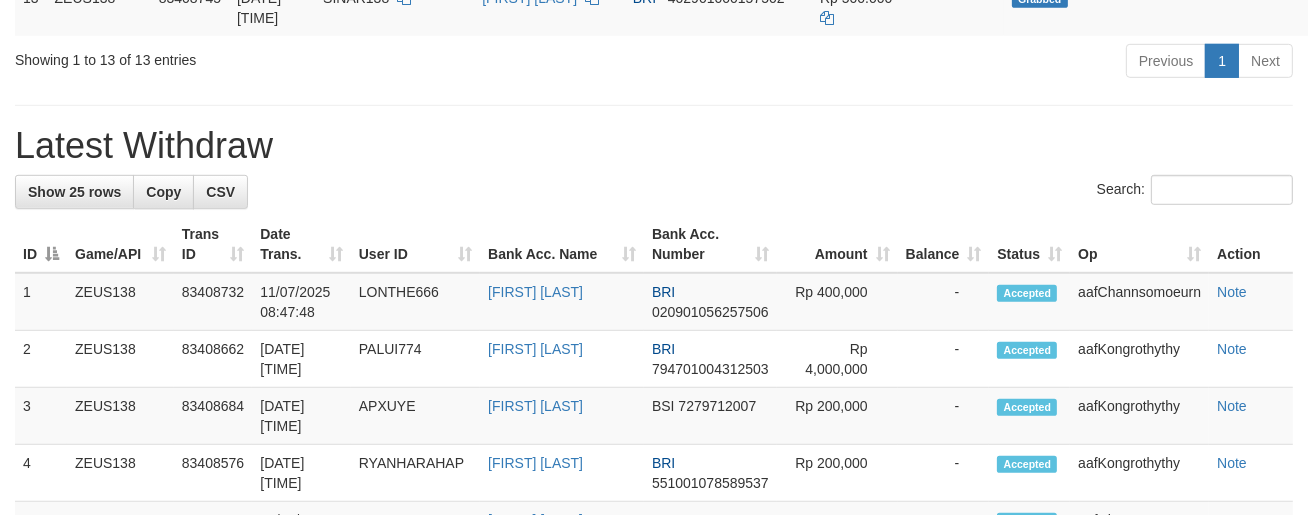 scroll, scrollTop: 1204, scrollLeft: 0, axis: vertical 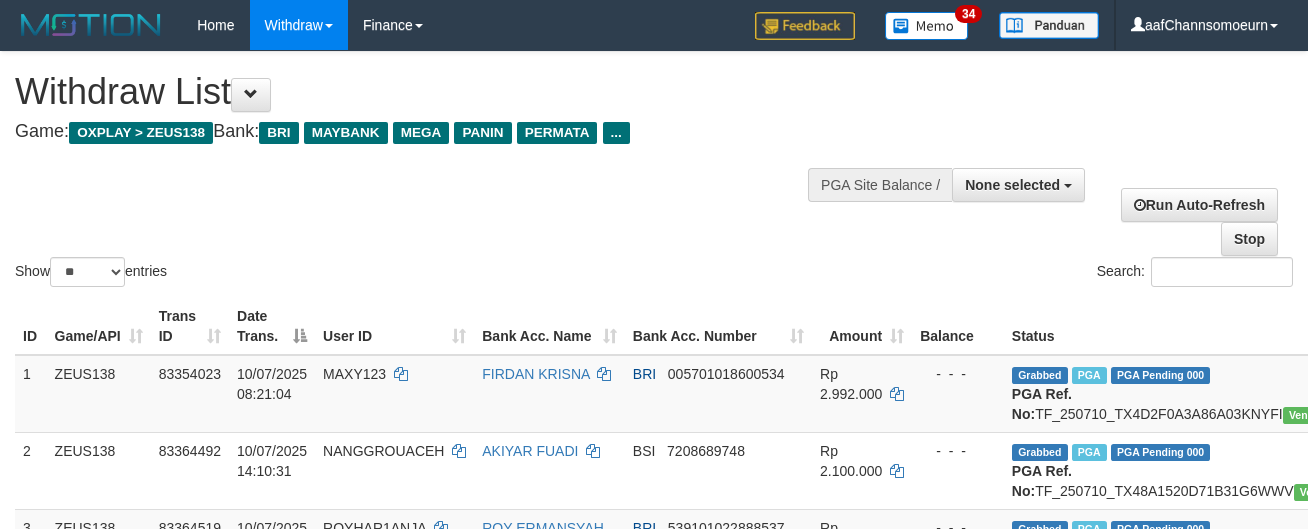 select 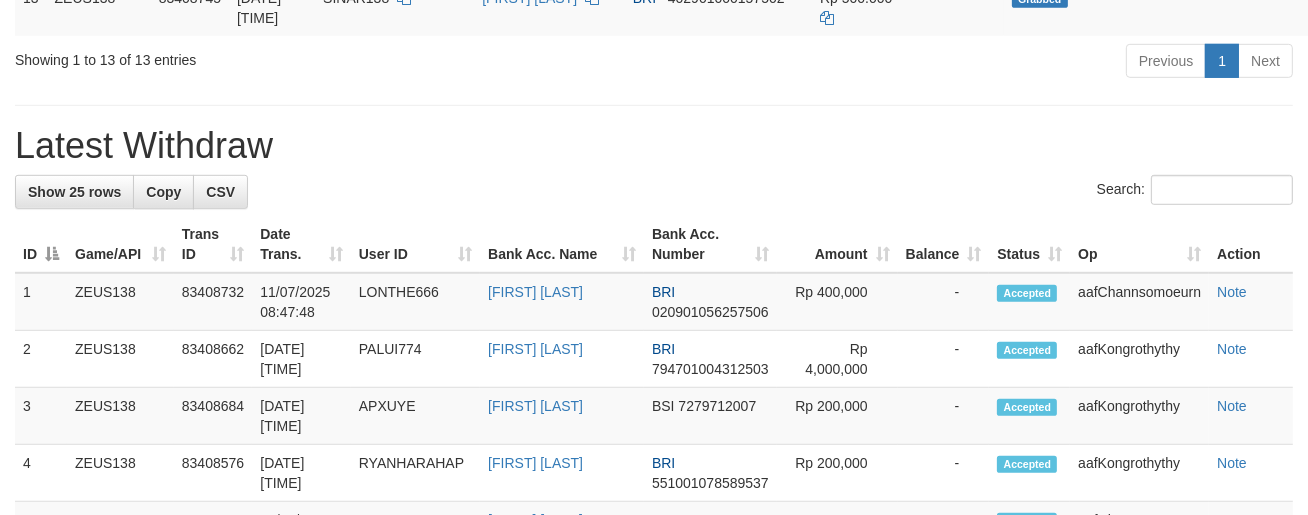 scroll, scrollTop: 1204, scrollLeft: 0, axis: vertical 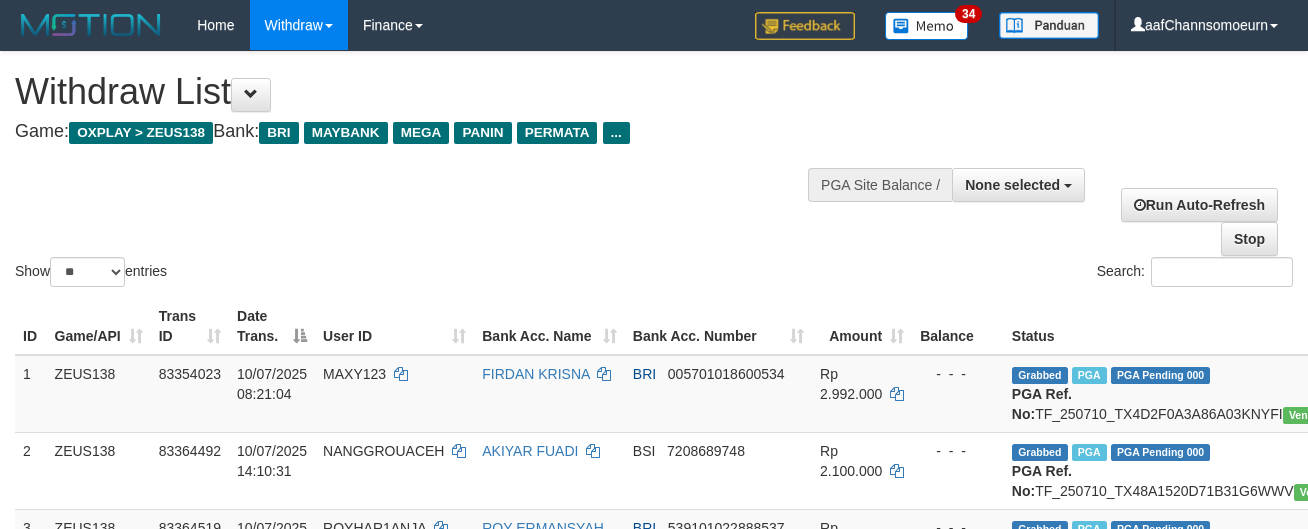 select 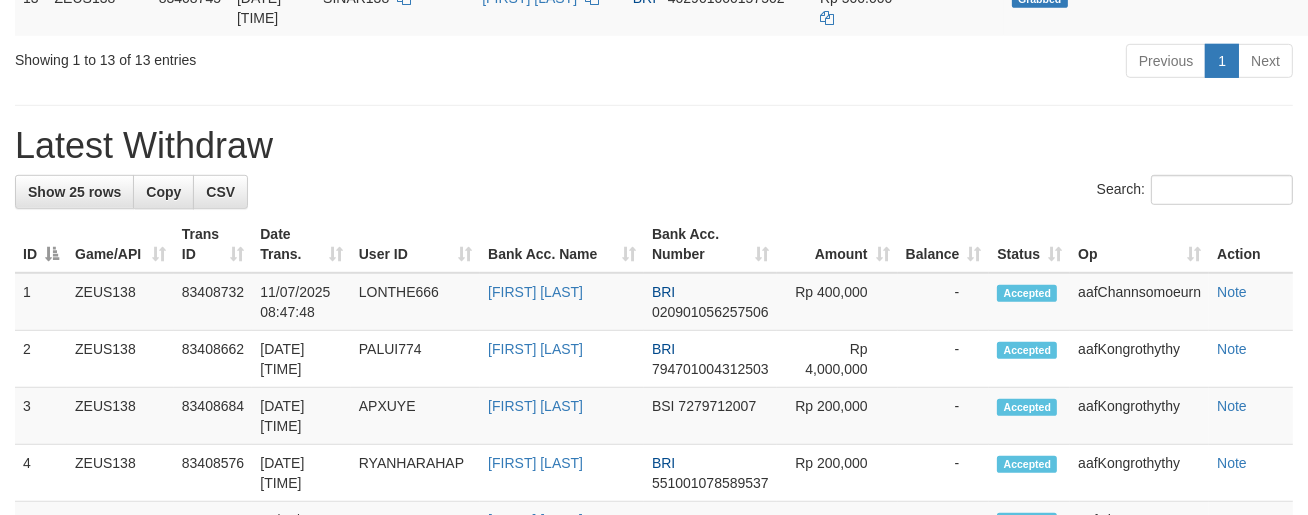 scroll, scrollTop: 1204, scrollLeft: 0, axis: vertical 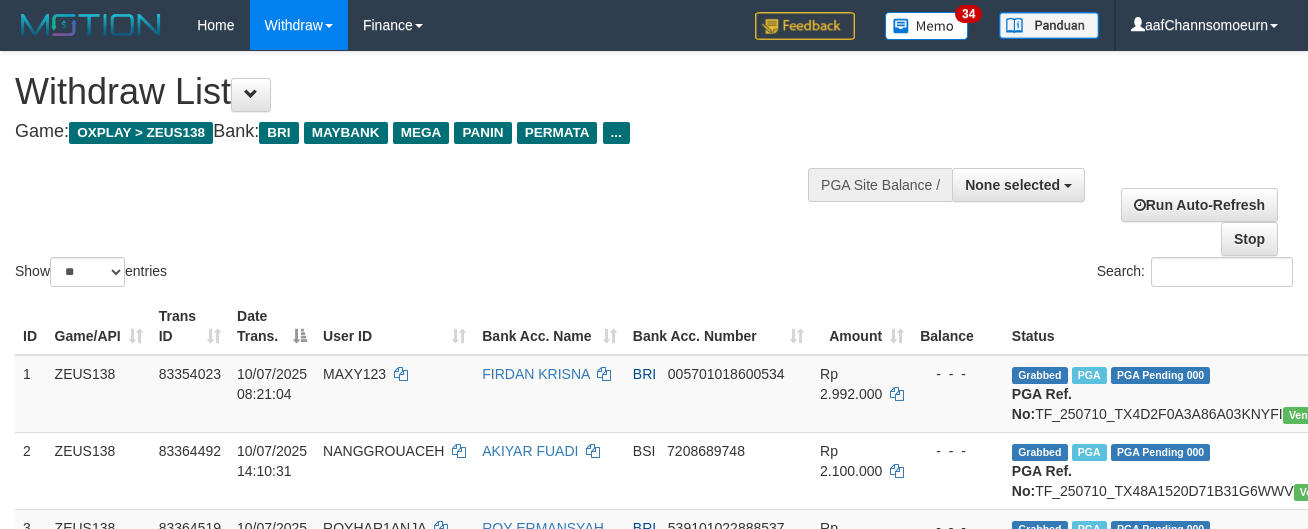 select 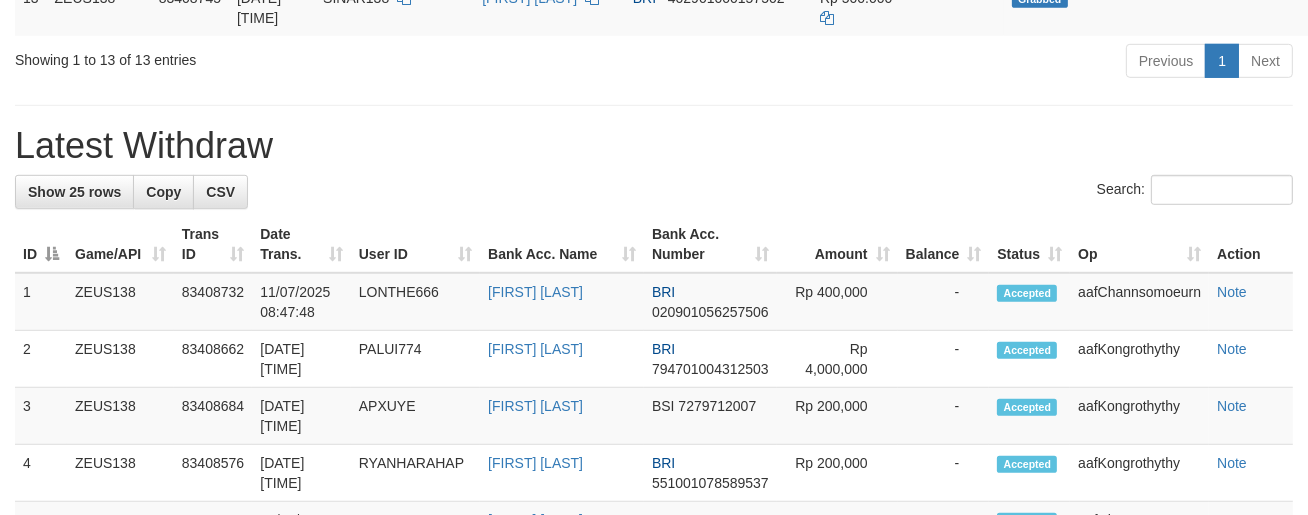 scroll, scrollTop: 1204, scrollLeft: 0, axis: vertical 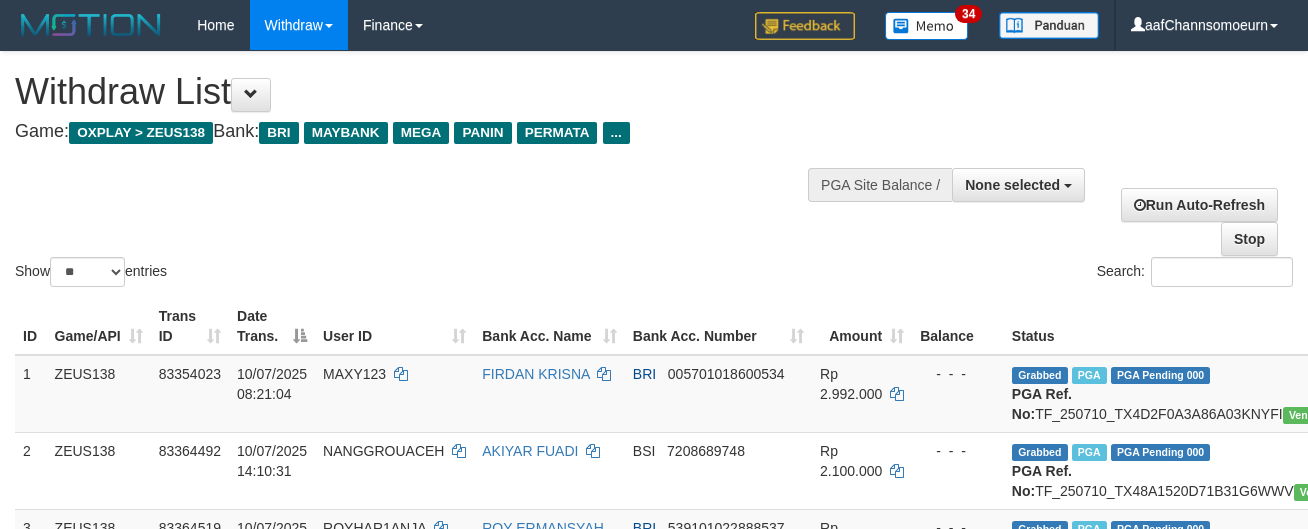 select 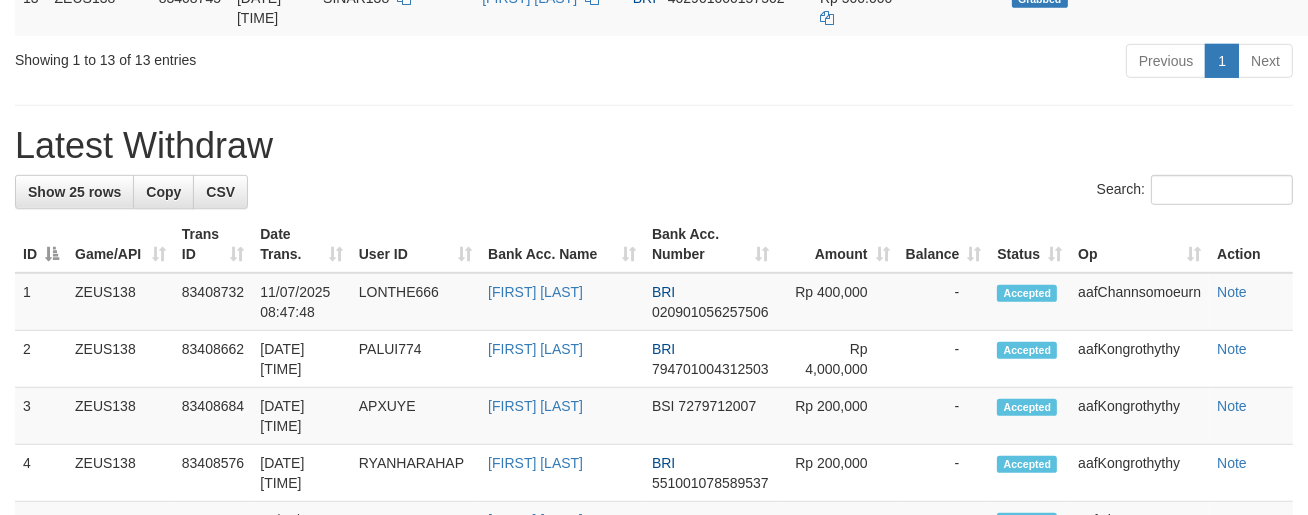 scroll, scrollTop: 1204, scrollLeft: 0, axis: vertical 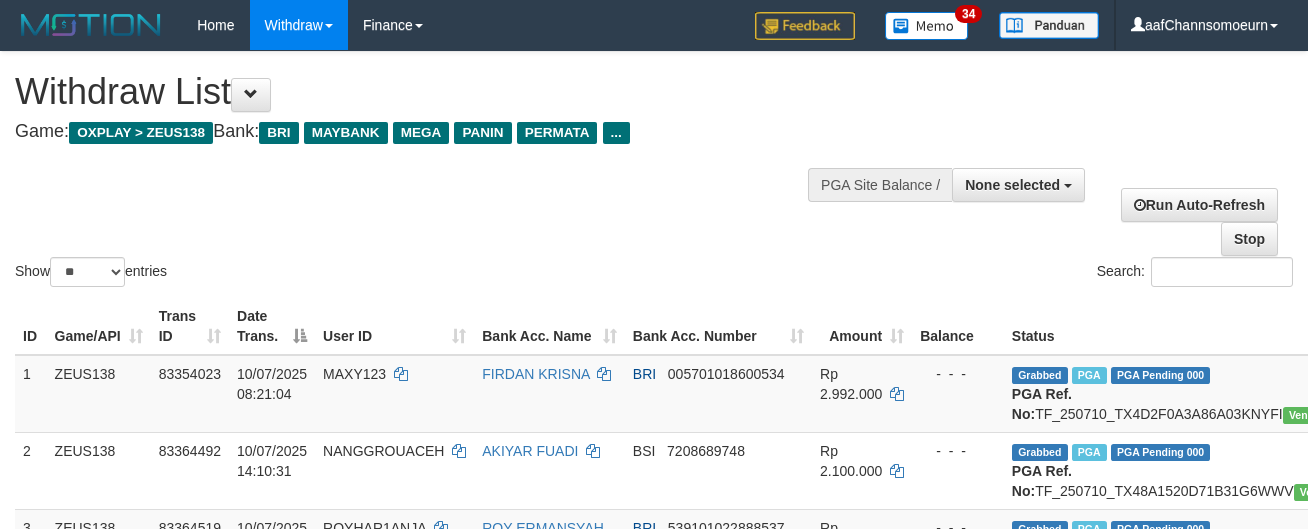 select 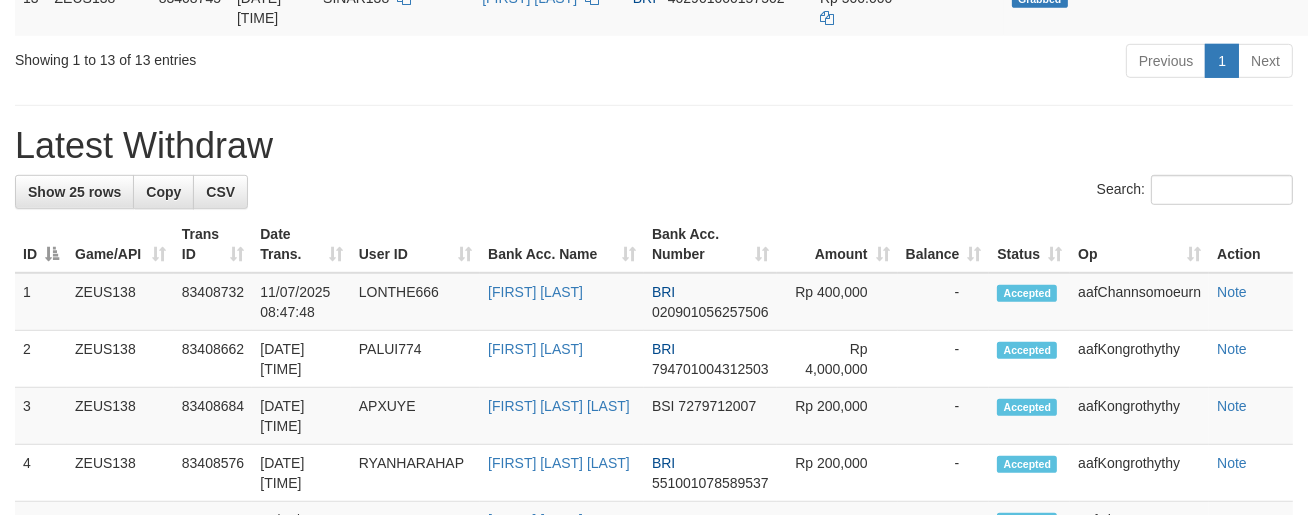 scroll, scrollTop: 1204, scrollLeft: 0, axis: vertical 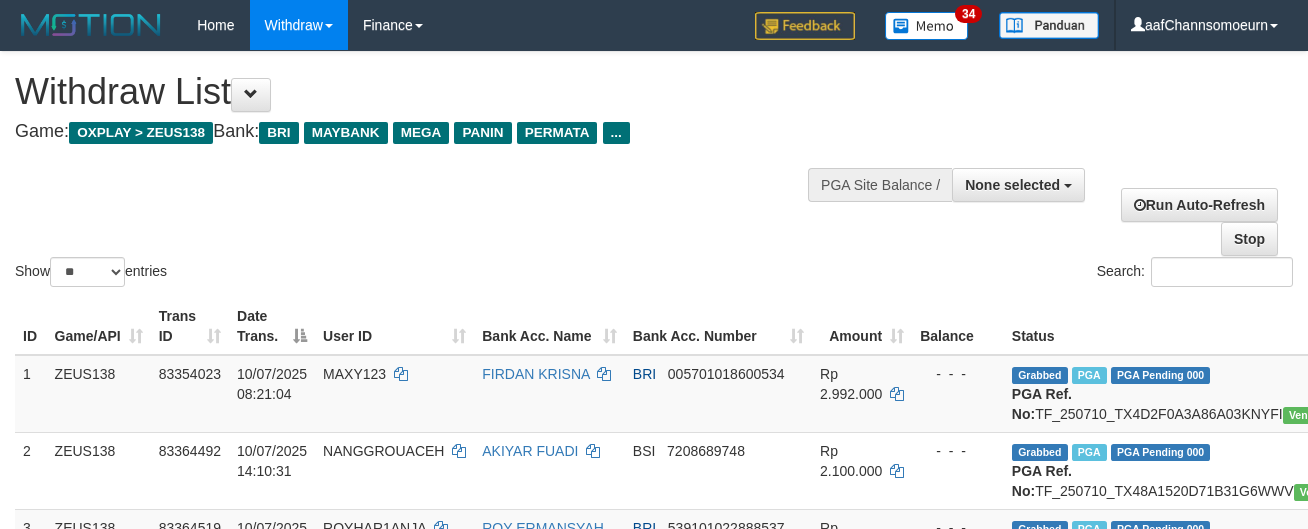 select 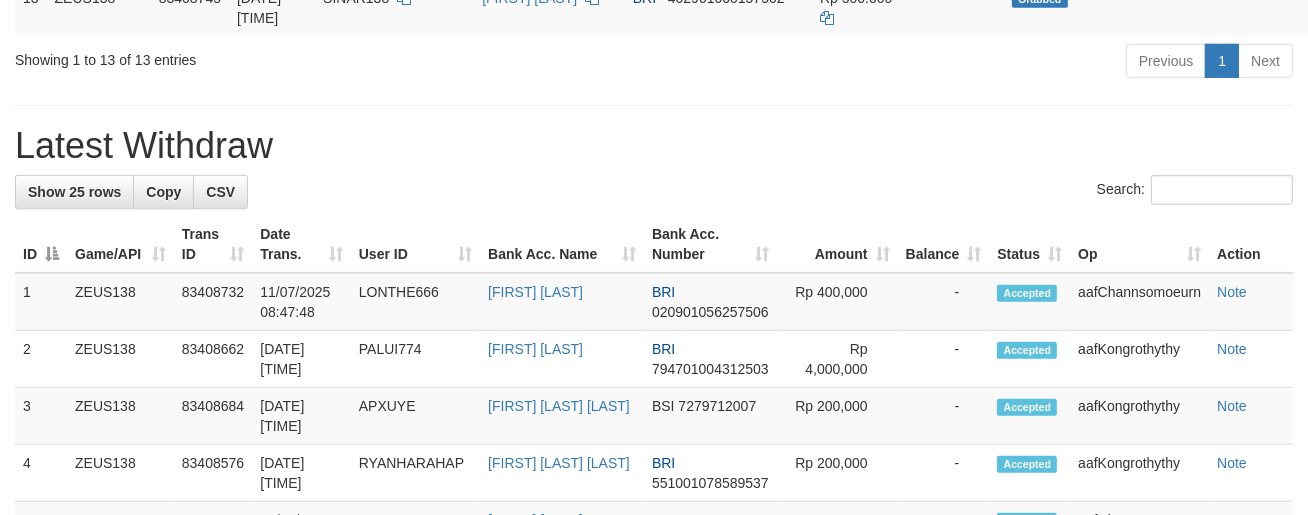 scroll, scrollTop: 1204, scrollLeft: 0, axis: vertical 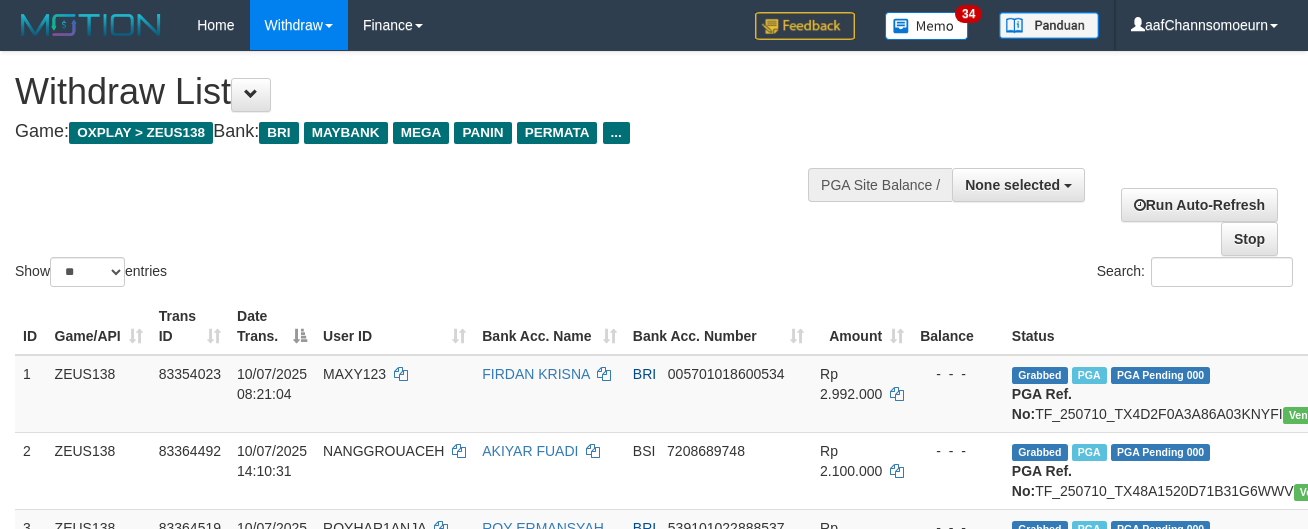 select 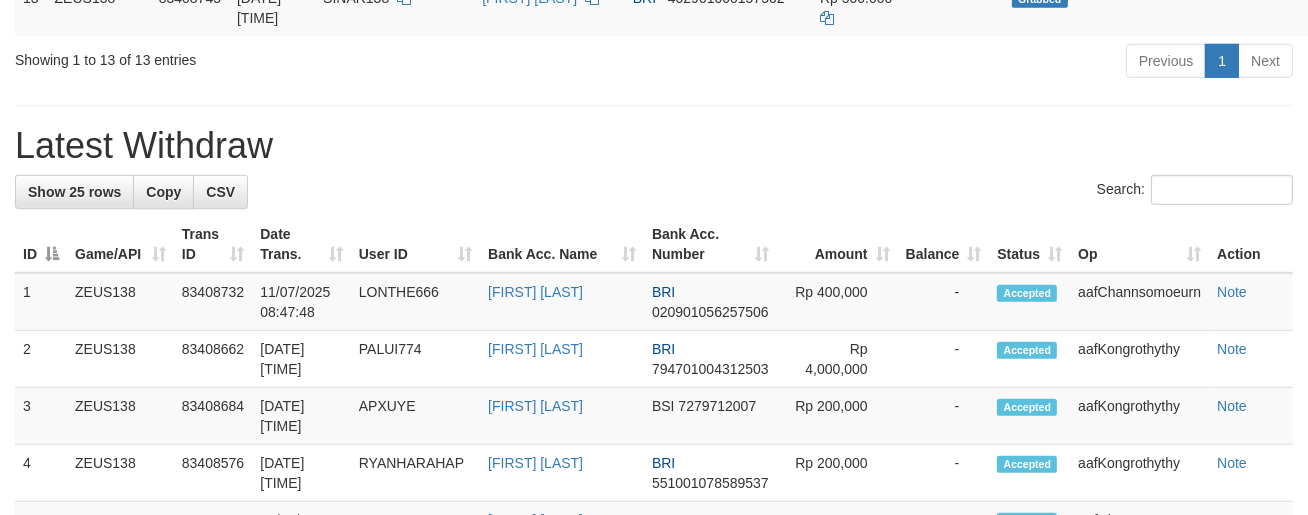 scroll, scrollTop: 1204, scrollLeft: 0, axis: vertical 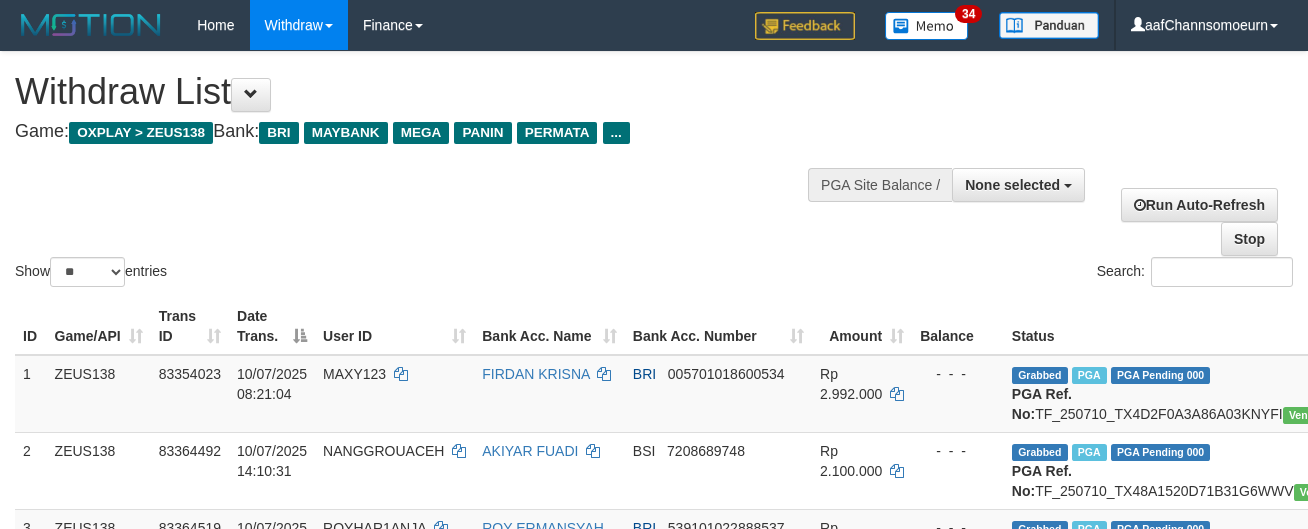 select 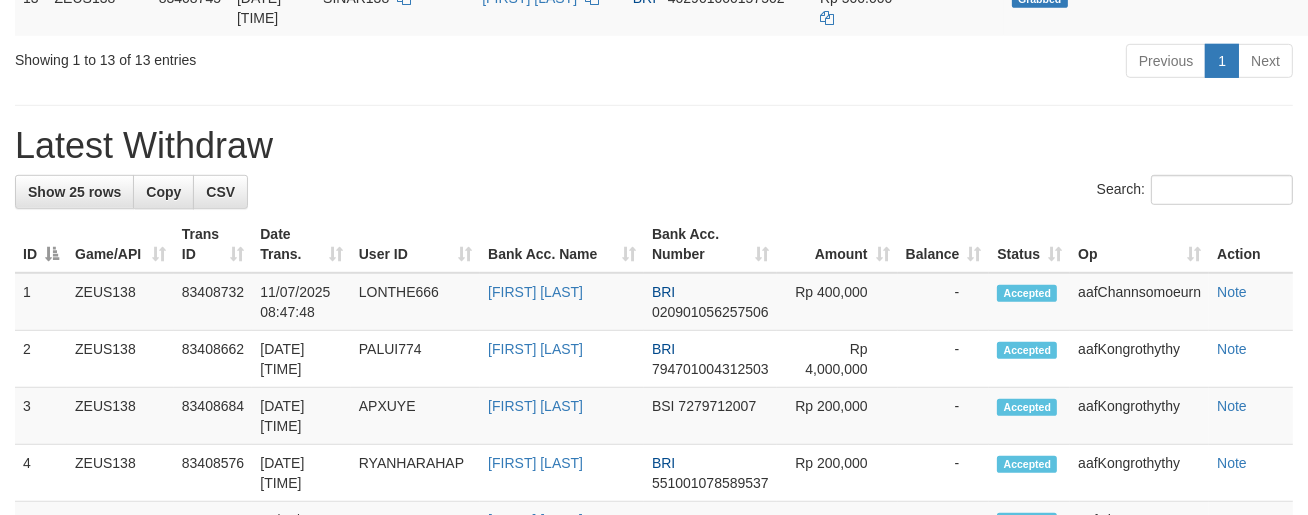 scroll, scrollTop: 1204, scrollLeft: 0, axis: vertical 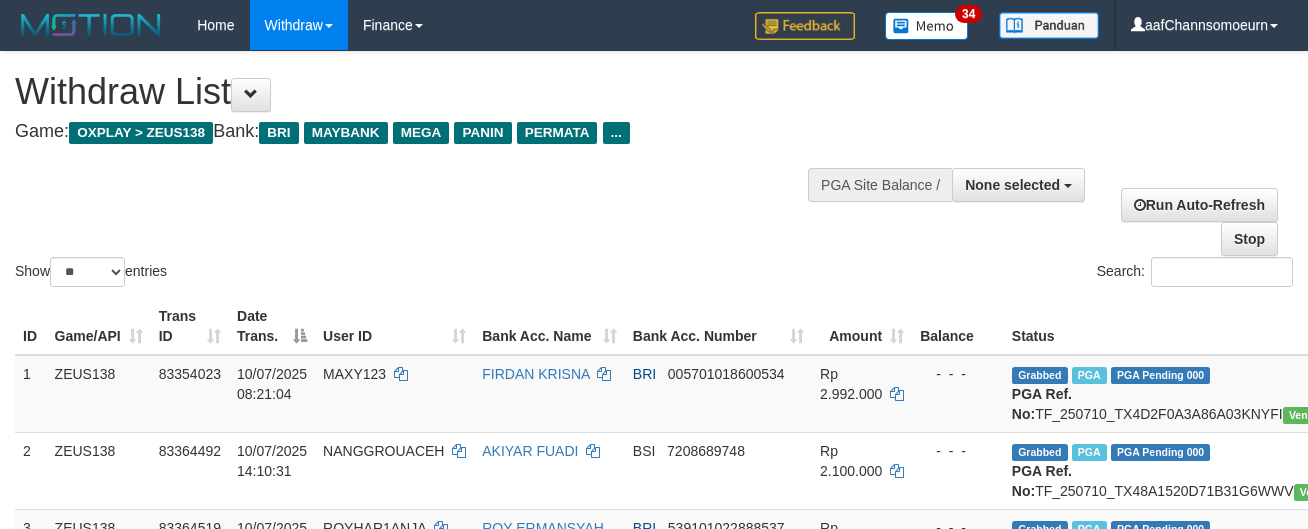 select 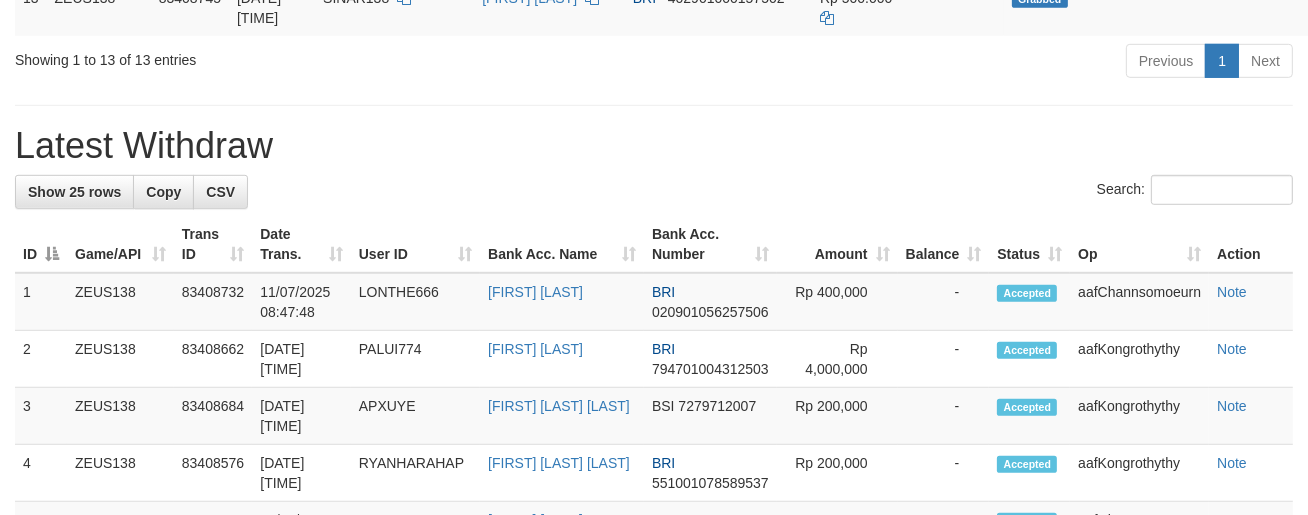 scroll, scrollTop: 1204, scrollLeft: 0, axis: vertical 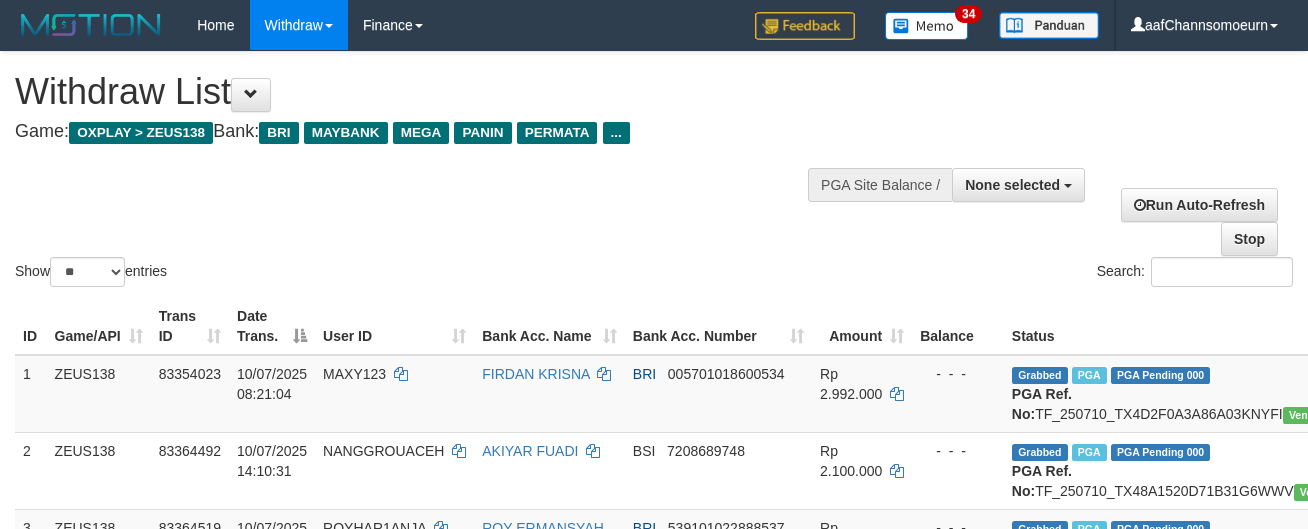 select 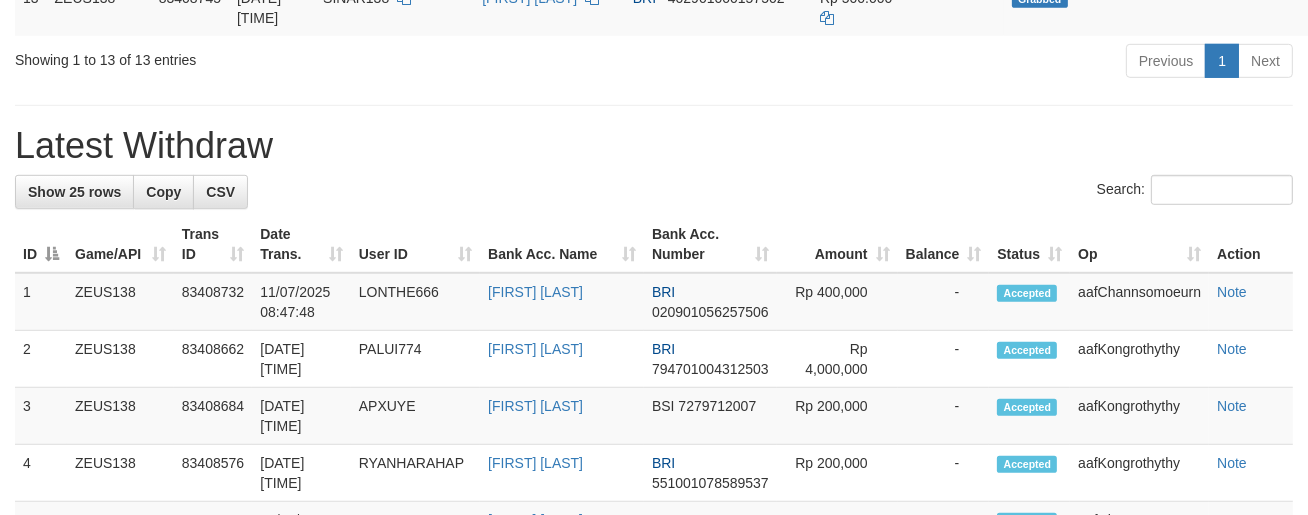 scroll, scrollTop: 1204, scrollLeft: 0, axis: vertical 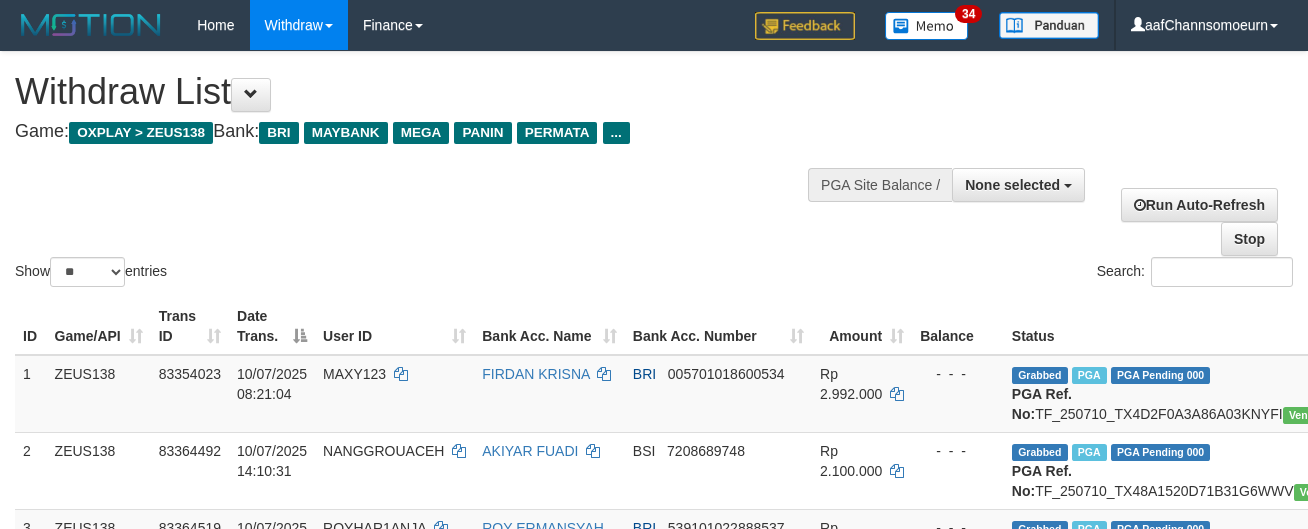 select 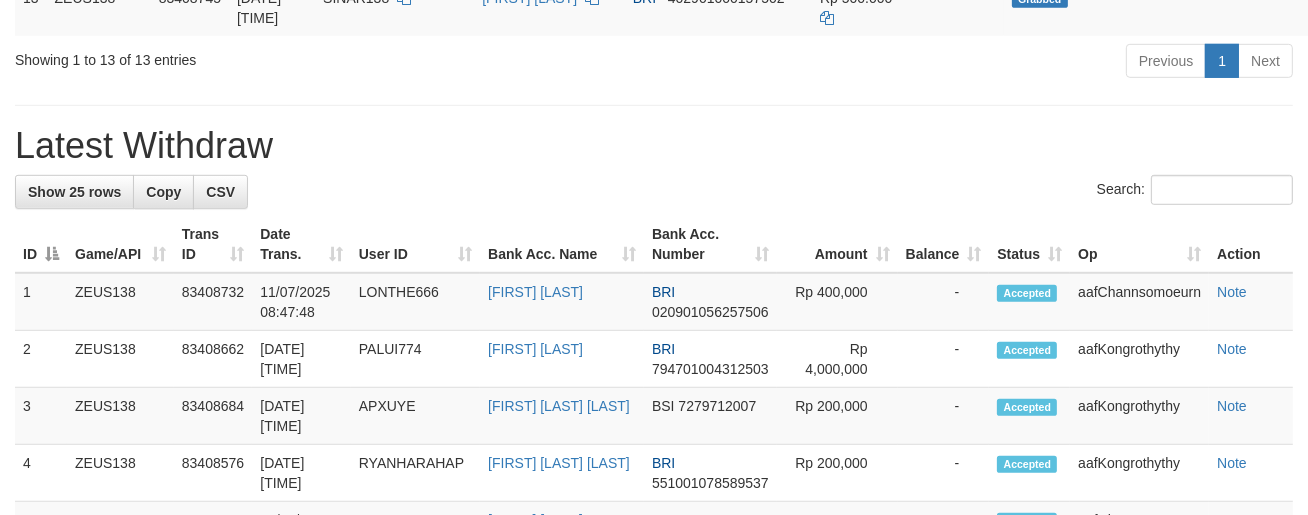 scroll, scrollTop: 1204, scrollLeft: 0, axis: vertical 